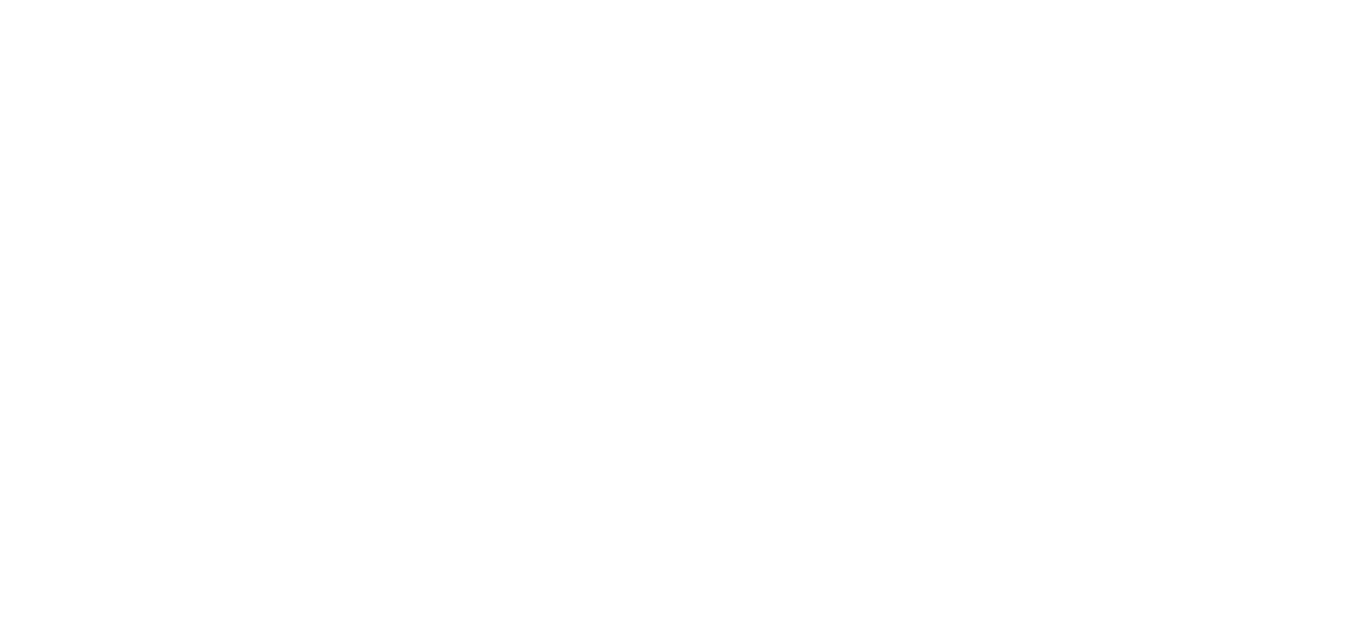 scroll, scrollTop: 0, scrollLeft: 0, axis: both 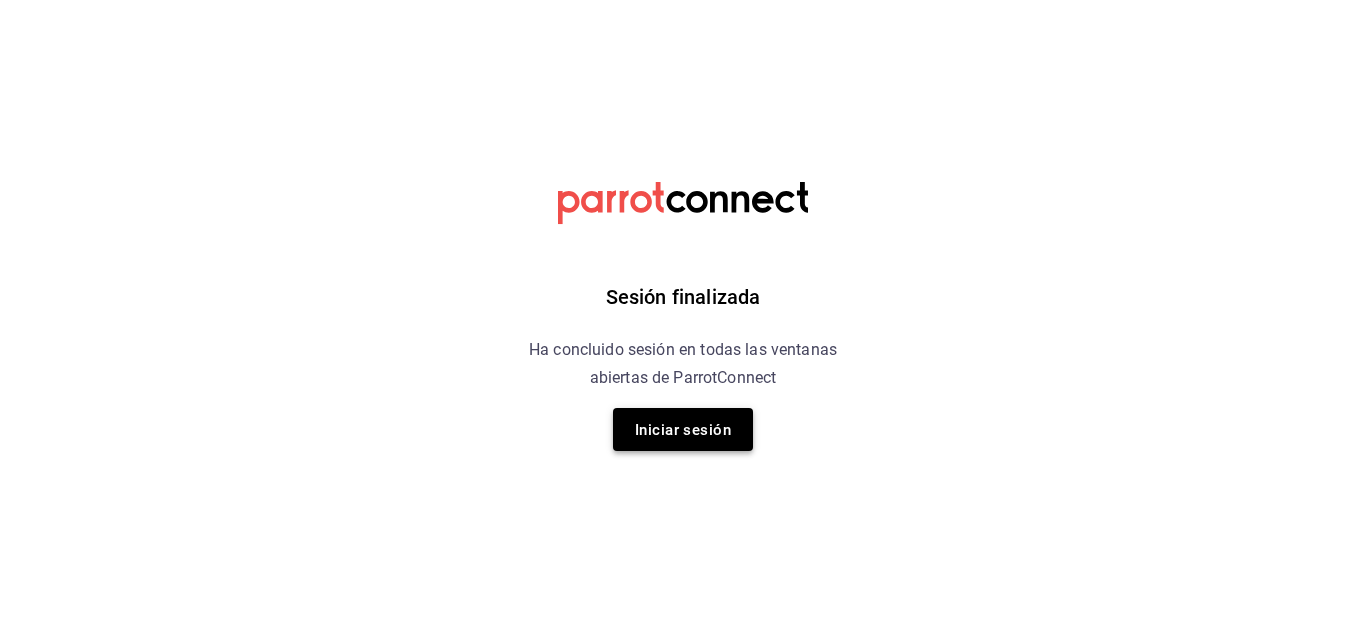 click on "Iniciar sesión" at bounding box center [683, 430] 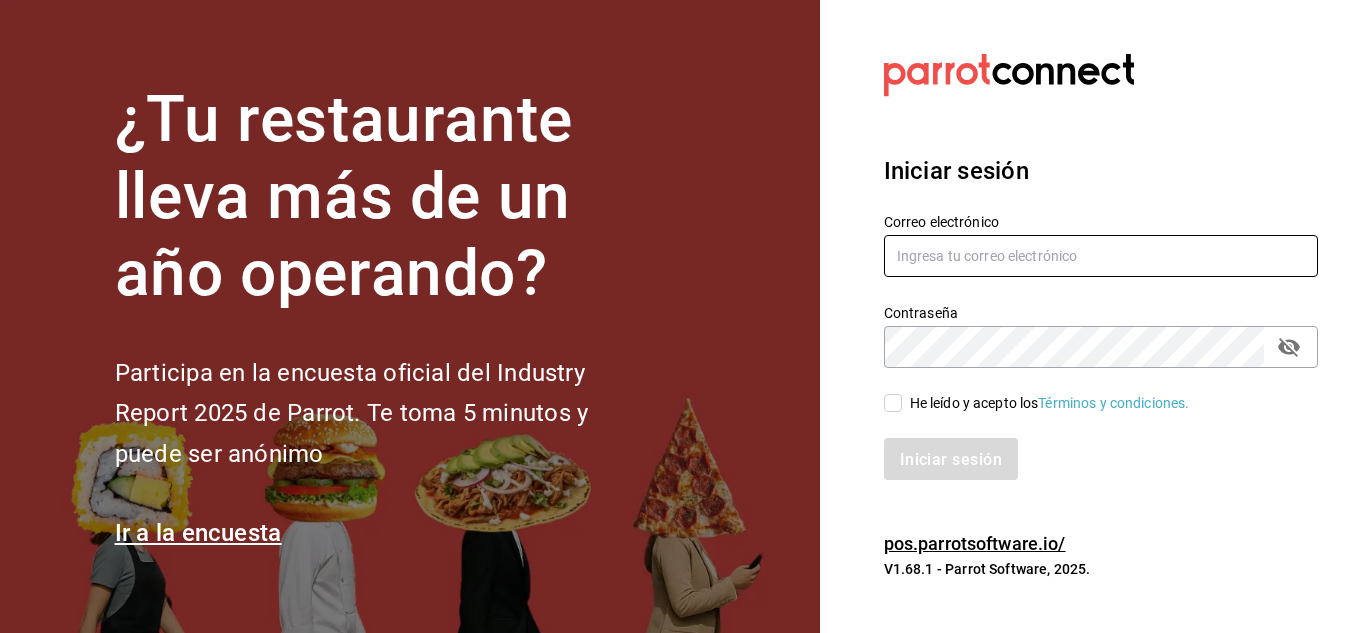 type on "[EMAIL]" 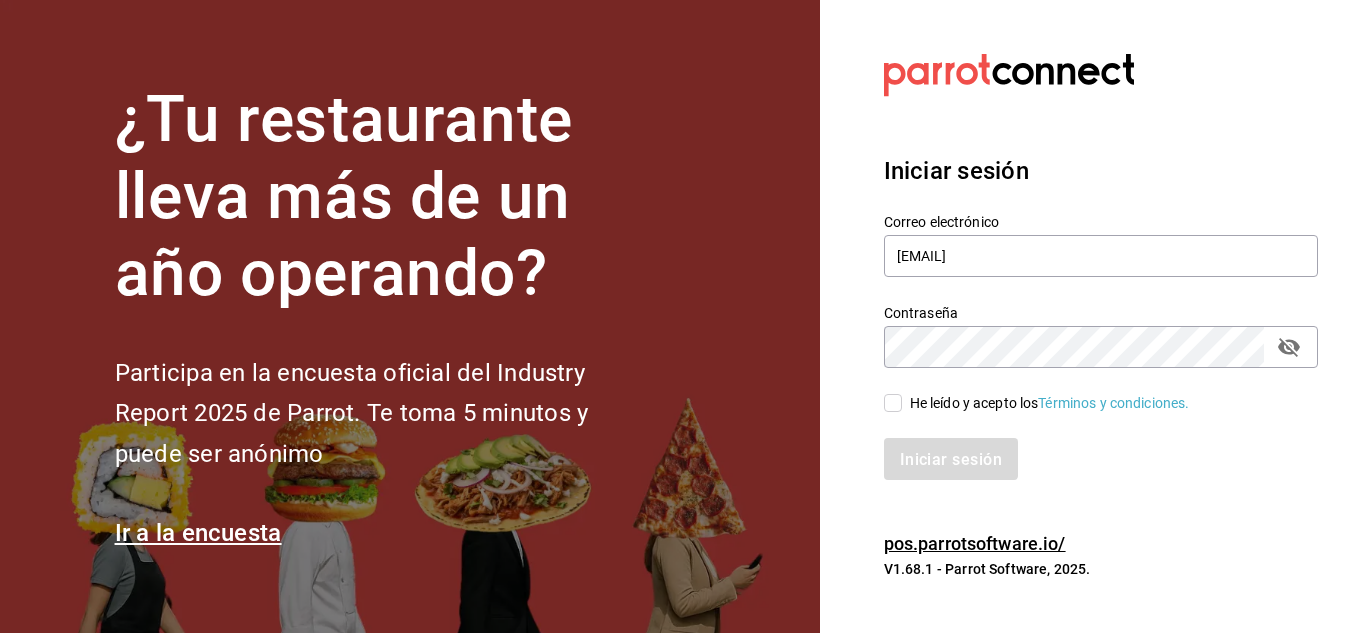 click on "He leído y acepto los  Términos y condiciones." at bounding box center (893, 403) 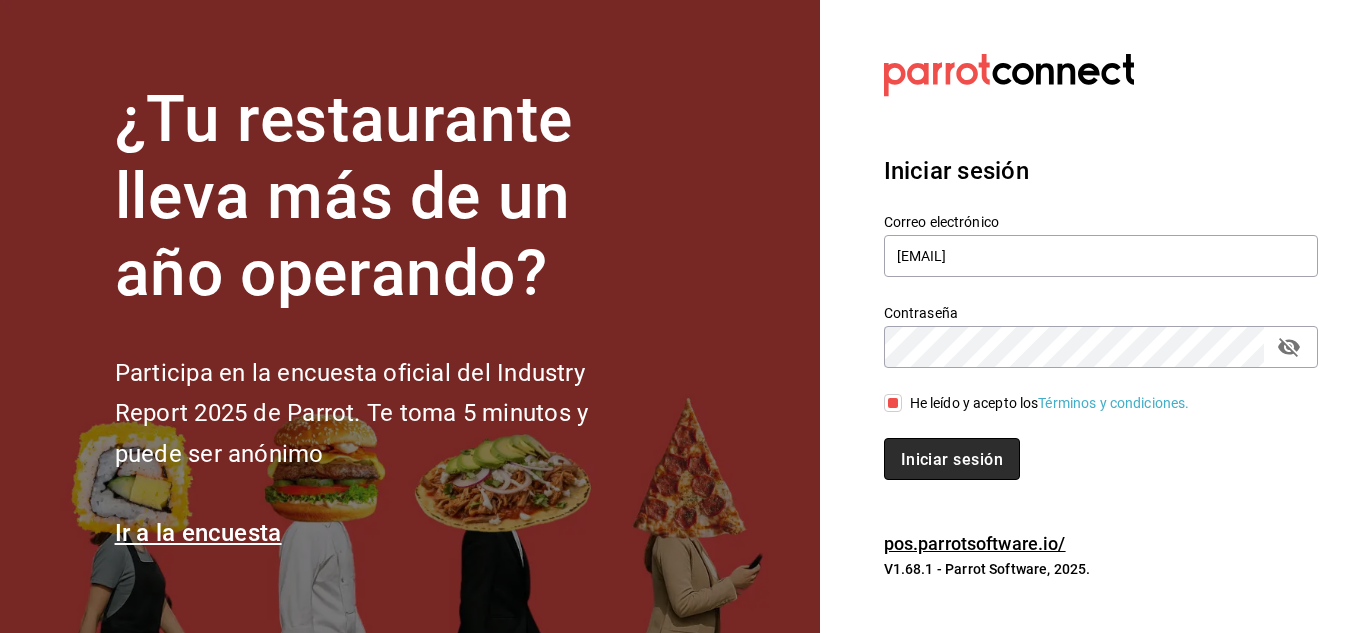 click on "Iniciar sesión" at bounding box center [952, 458] 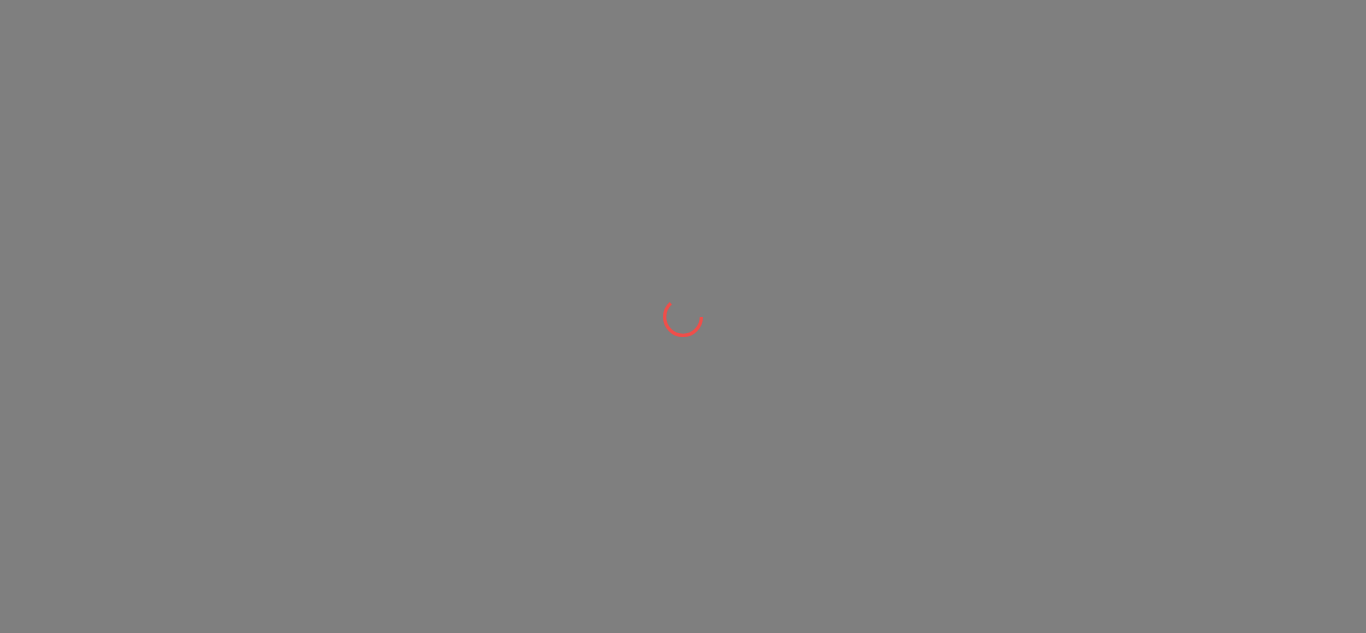 scroll, scrollTop: 0, scrollLeft: 0, axis: both 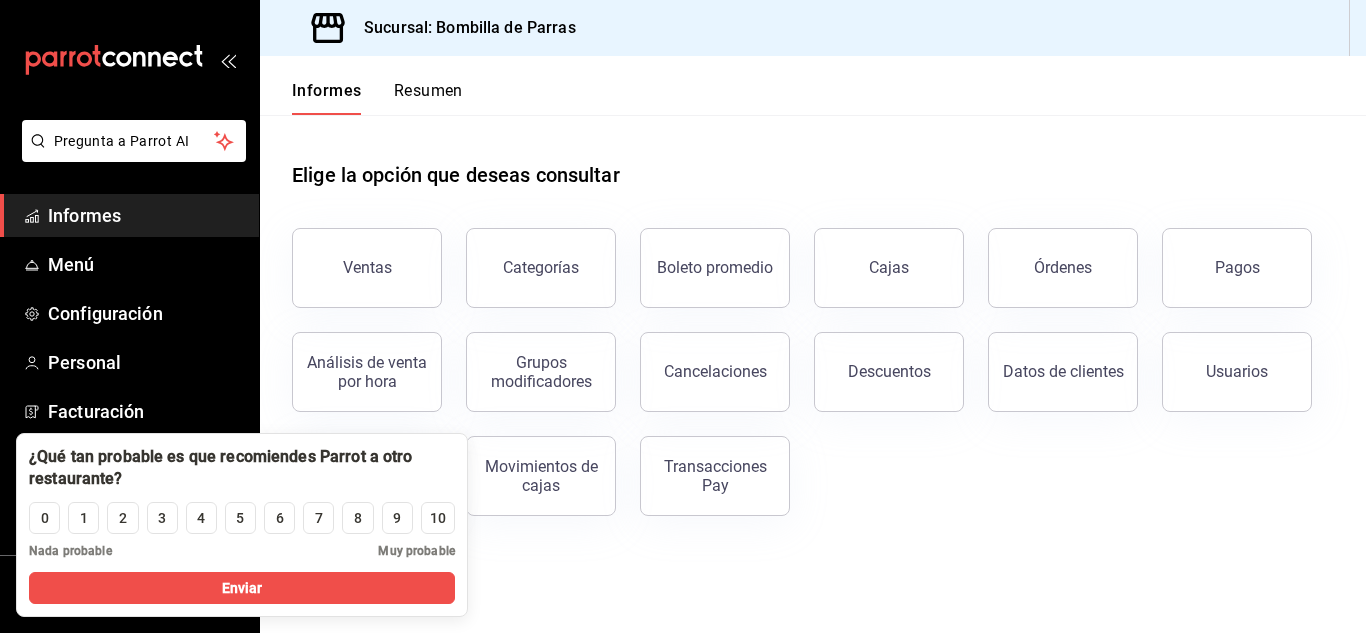 click on "Elige la opción que deseas consultar Ventas Categorías Boleto promedio Cajas Órdenes Pagos Análisis de venta por hora Grupos modificadores Cancelaciones Descuentos Datos de clientes Usuarios Costos y márgenes Movimientos de cajas Transacciones Pay" at bounding box center [813, 331] 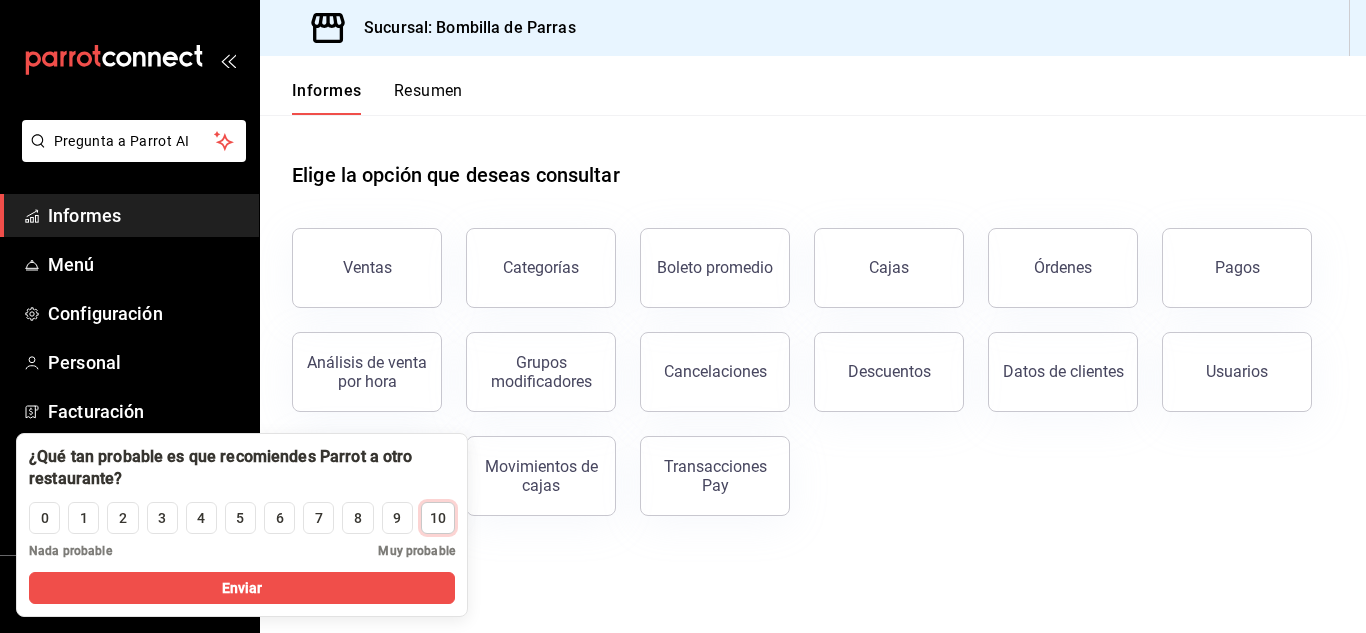 click on "10" at bounding box center [438, 518] 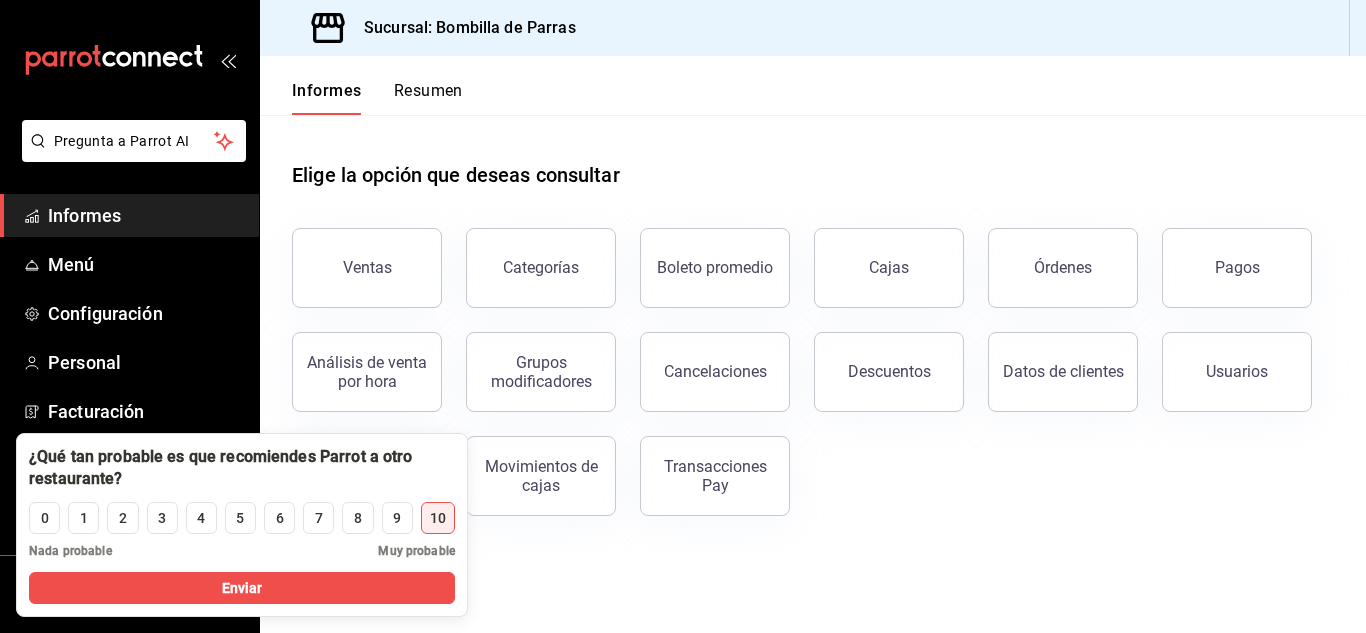 click on "Ventas Categorías Boleto promedio Cajas Órdenes Pagos Análisis de venta por hora Grupos modificadores Cancelaciones Descuentos Datos de clientes Usuarios Costos y márgenes Movimientos de cajas Transacciones Pay" at bounding box center (801, 360) 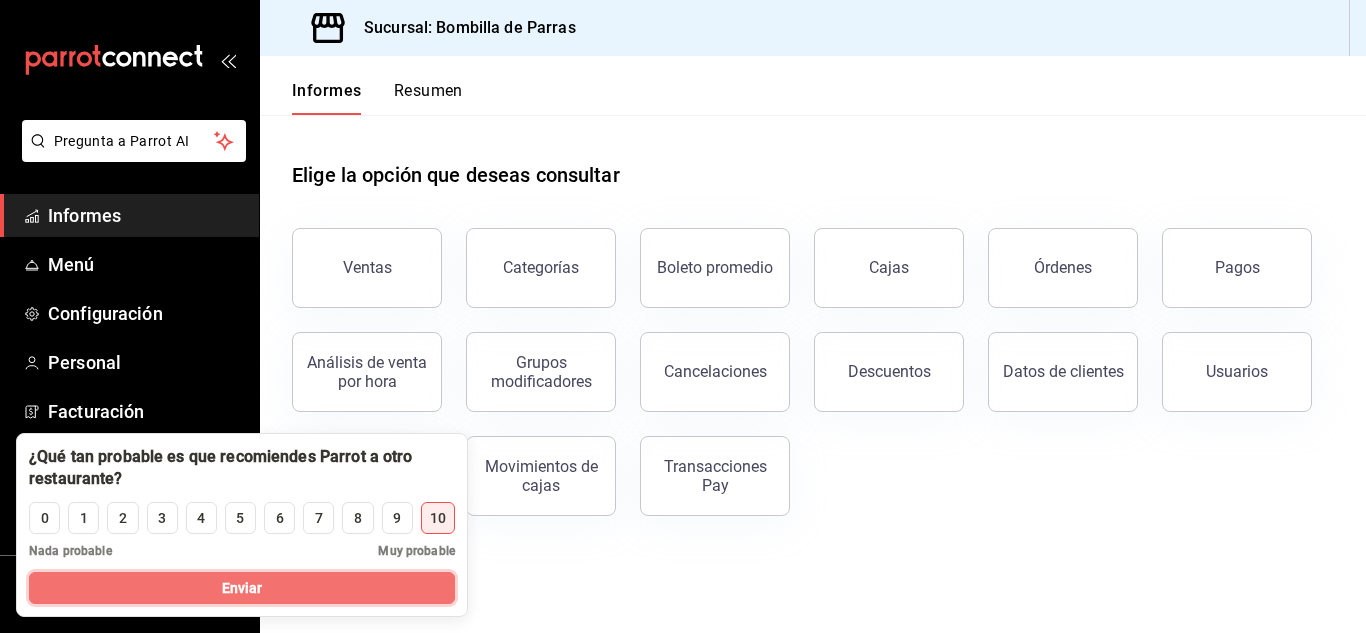 click on "Enviar" at bounding box center (242, 588) 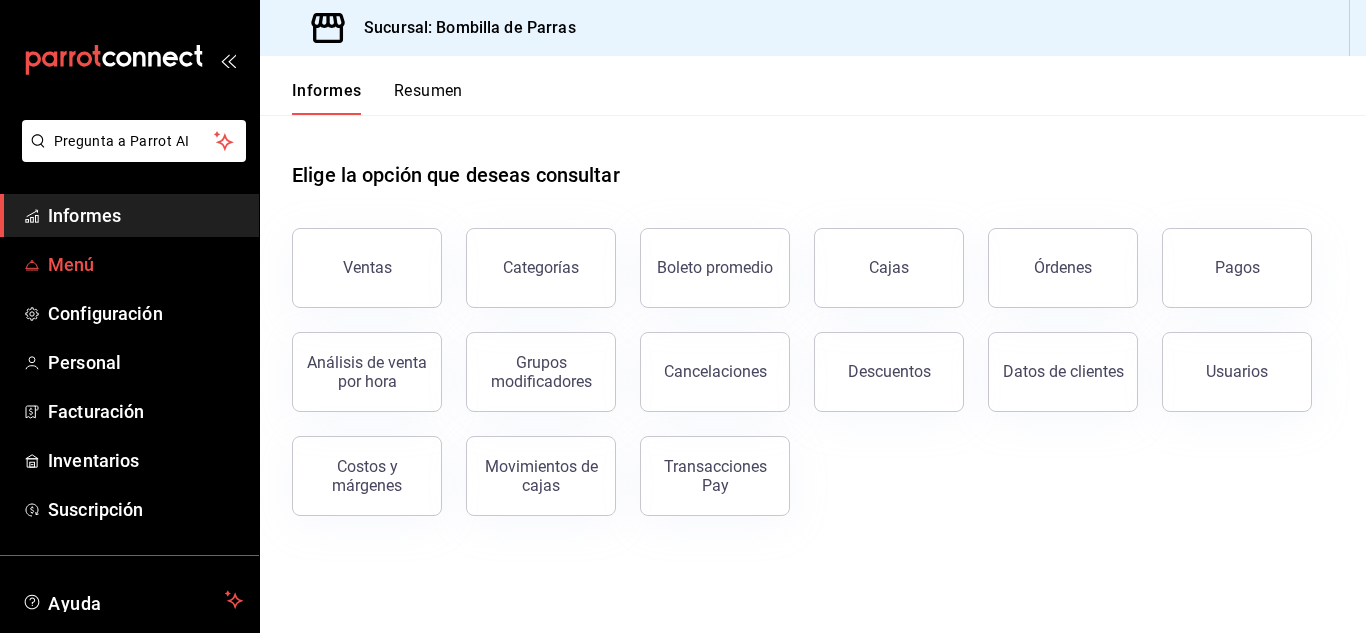click on "Menú" at bounding box center [129, 264] 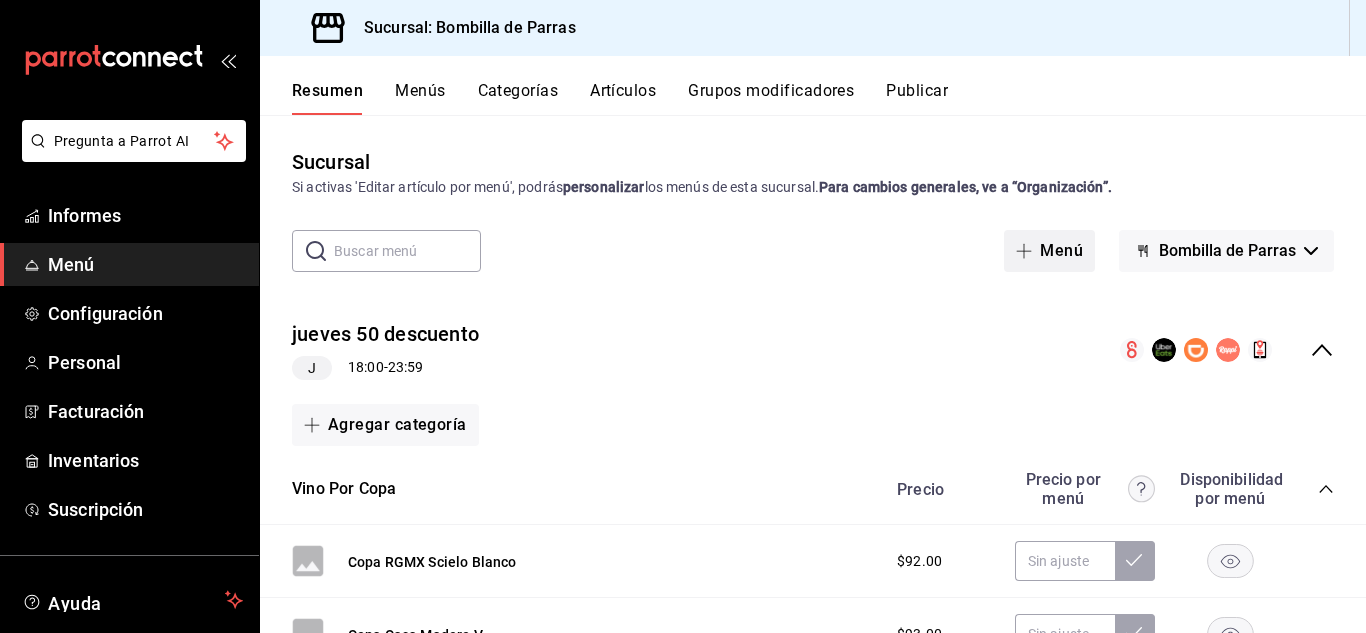 click on "Menú" at bounding box center [1061, 250] 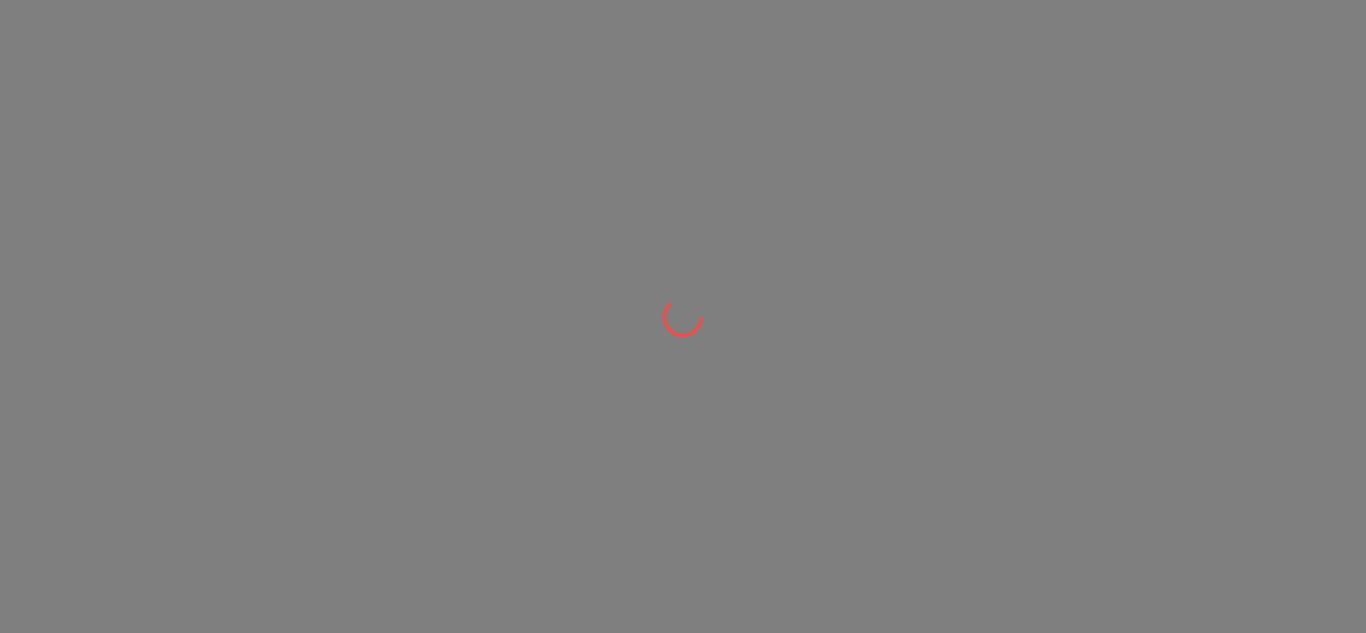 scroll, scrollTop: 0, scrollLeft: 0, axis: both 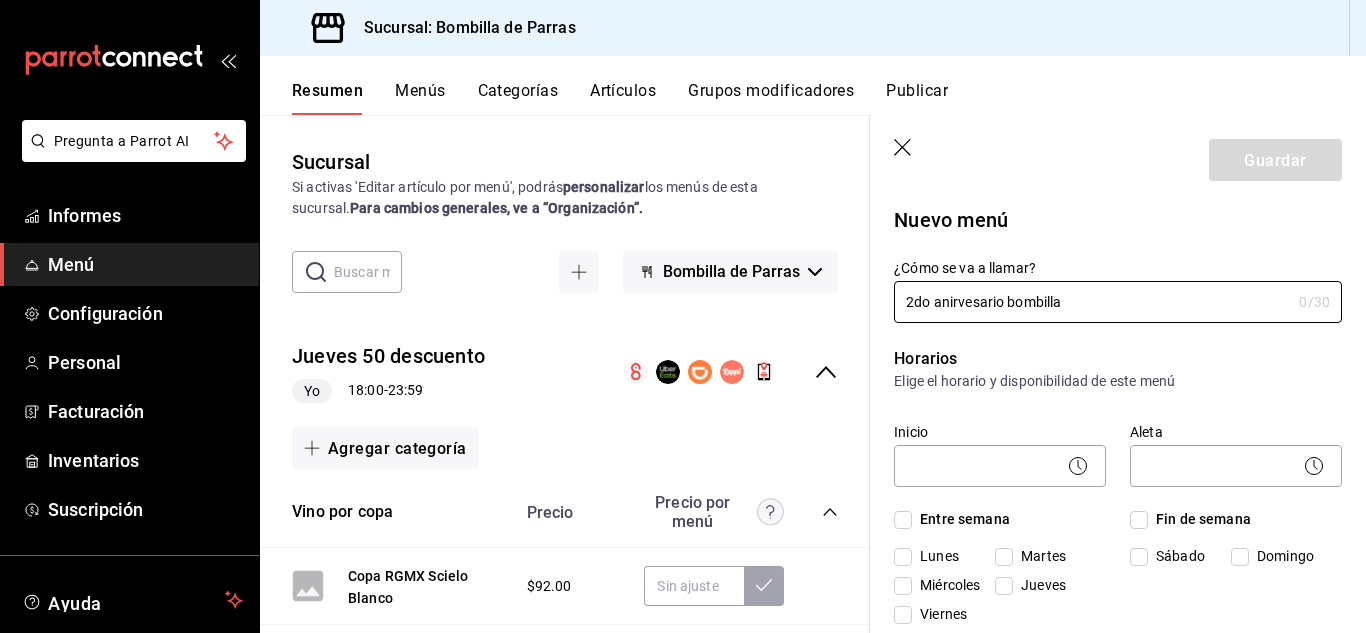 type on "2do anirvesario bombilla" 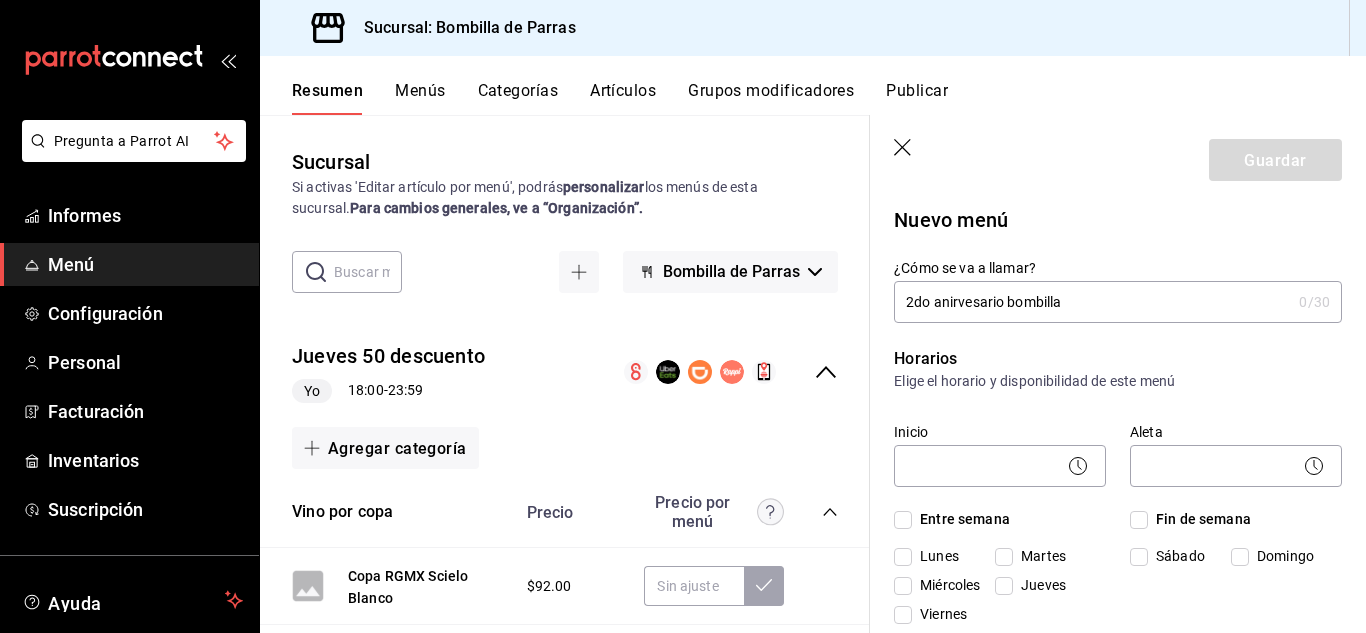 click on "Elige el horario y disponibilidad de este menú" at bounding box center (1118, 381) 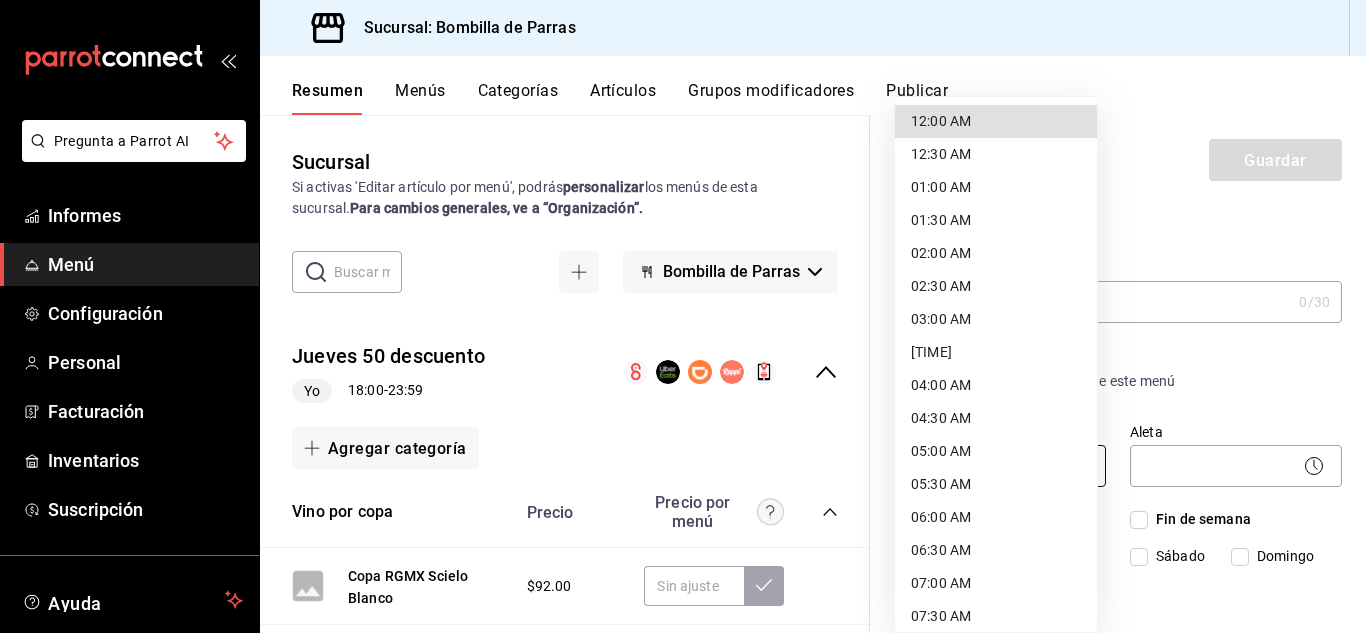 click on "Pregunta a Parrot AI Informes   Menú   Configuración   Personal   Facturación   Inventarios   Suscripción   Ayuda Recomendar loro   Víctor Ramos   Sugerir nueva función   Sucursal: Bombilla de Parras Resumen Menús Categorías Artículos Grupos modificadores Publicar Sucursal Si activas 'Editar artículo por menú', podrás  personalizar  los menús de esta sucursal.  Para cambios generales, ve a “Organización”. ​ ​ Bombilla de Parras Jueves 50 descuento Yo 18:00  -  23:59 Agregar categoría Vino por copa Precio Precio por menú   Copa RGMX Scielo Blanco $92.00 Copa Casa Madero V $93.00 Copa Las Pudencianas Ensayo $93.00 $47.00 Copa Hacienda del Marqués Tinto $145.00 $75.00 Copa Casa Madero 3V $127.00 $65.00 Copa Don Leo Sauvignon Blanc $132.00 Mezcla Copa Don Perfecto $135.00 Copa Don Leo Linde CS y M $147.00 Mezcla Copa Hacienda Florida $150.00 Copa Parvada Cardenal $150.00 $75.00 Copa Don Leo Pinot Noir $216.00 Copa RGMX Tinto Gran Reserva $230.00 Copa Casa Madero 3V Gran Reserva $285.00" at bounding box center (683, 316) 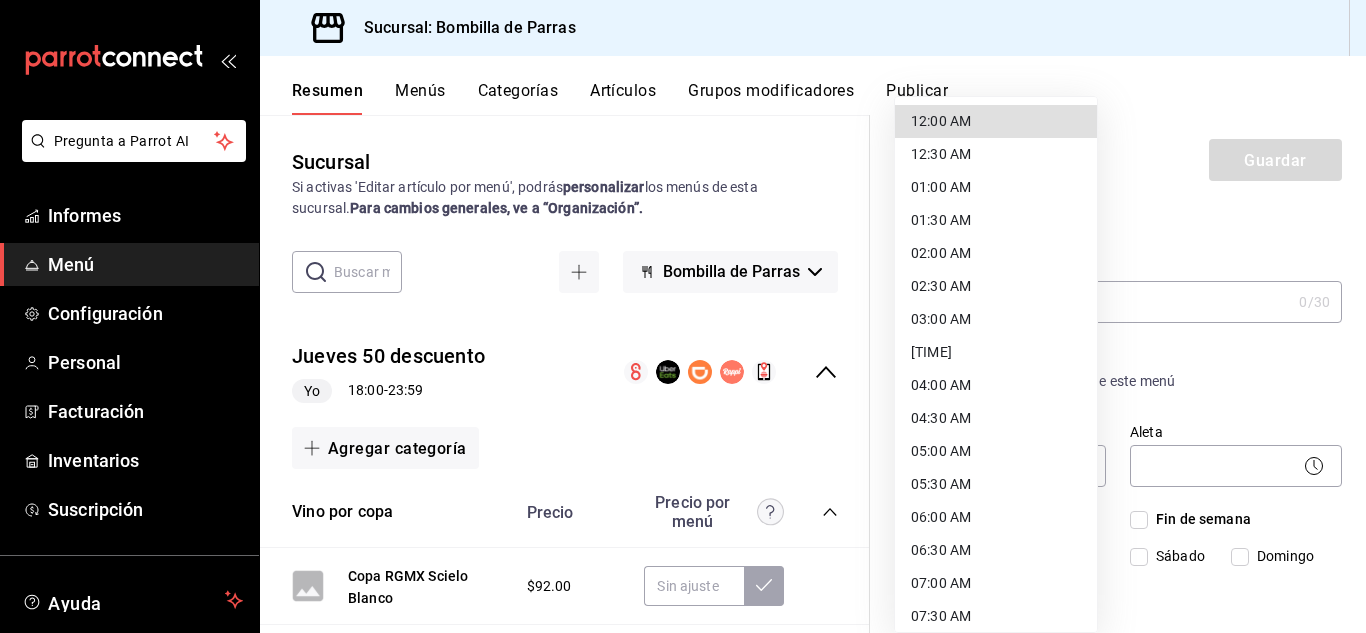 click on "05:00 AM" at bounding box center (996, 451) 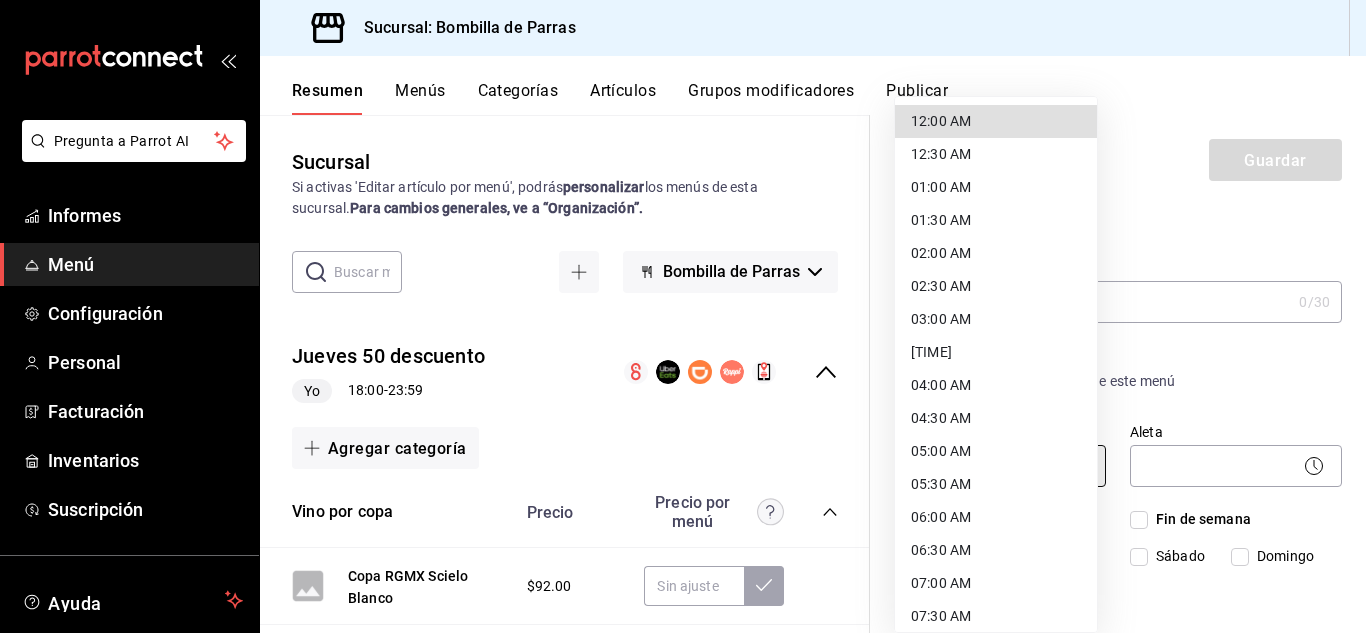 type on "05:00" 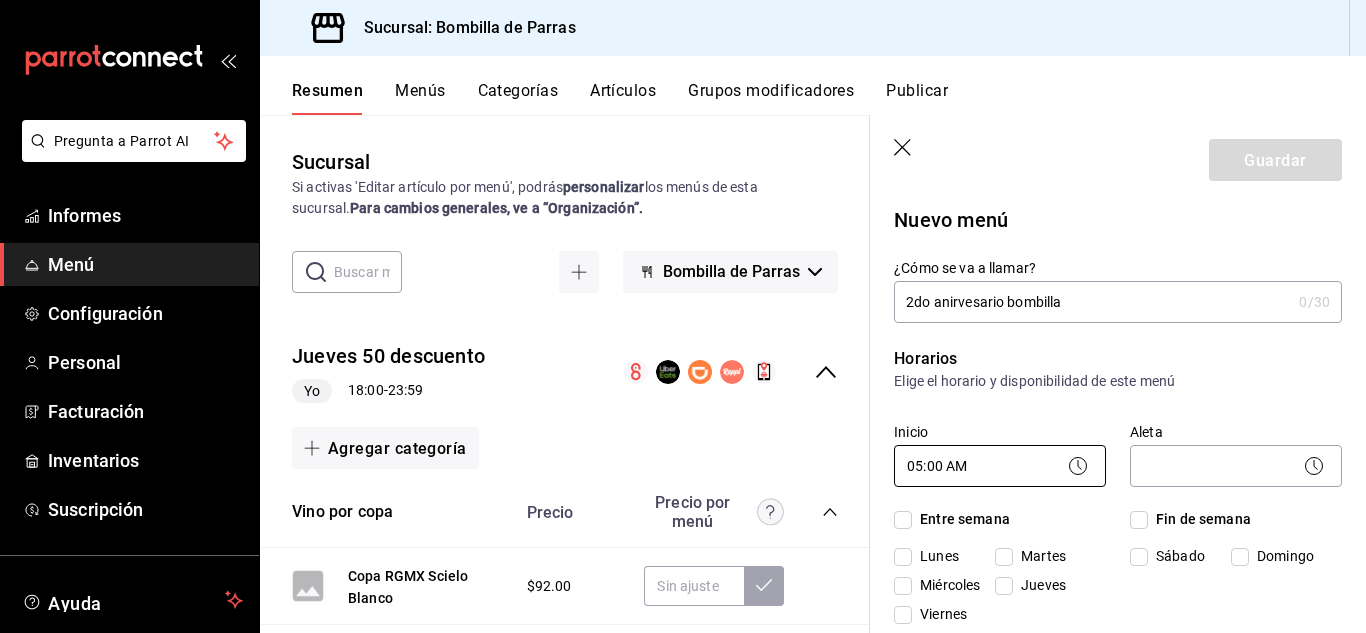 click on "Pregunta a Parrot AI Informes   Menú   Configuración   Personal   Facturación   Inventarios   Suscripción   Ayuda Recomendar loro   Víctor Ramos   Sugerir nueva función   Sucursal: Bombilla de Parras Resumen Menús Categorías Artículos Grupos modificadores Publicar Sucursal Si activas 'Editar artículo por menú', podrás  personalizar  los menús de esta sucursal.  Para cambios generales, ve a “Organización”. ​ ​ Bombilla de Parras Jueves 50 descuento Yo 18:00  -  23:59 Agregar categoría Vino por copa Precio Precio por menú   Copa RGMX Scielo Blanco $92.00 Copa Casa Madero V $93.00 Copa Las Pudencianas Ensayo $93.00 $47.00 Copa Hacienda del Marqués Tinto $145.00 $75.00 Copa Casa Madero 3V $127.00 $65.00 Copa Don Leo Sauvignon Blanc $132.00 Mezcla Copa Don Perfecto $135.00 Copa Don Leo Linde CS y M $147.00 Mezcla Copa Hacienda Florida $150.00 Copa Parvada Cardenal $150.00 $75.00 Copa Don Leo Pinot Noir $216.00 Copa RGMX Tinto Gran Reserva $230.00 Copa Casa Madero 3V Gran Reserva $285.00" at bounding box center (683, 316) 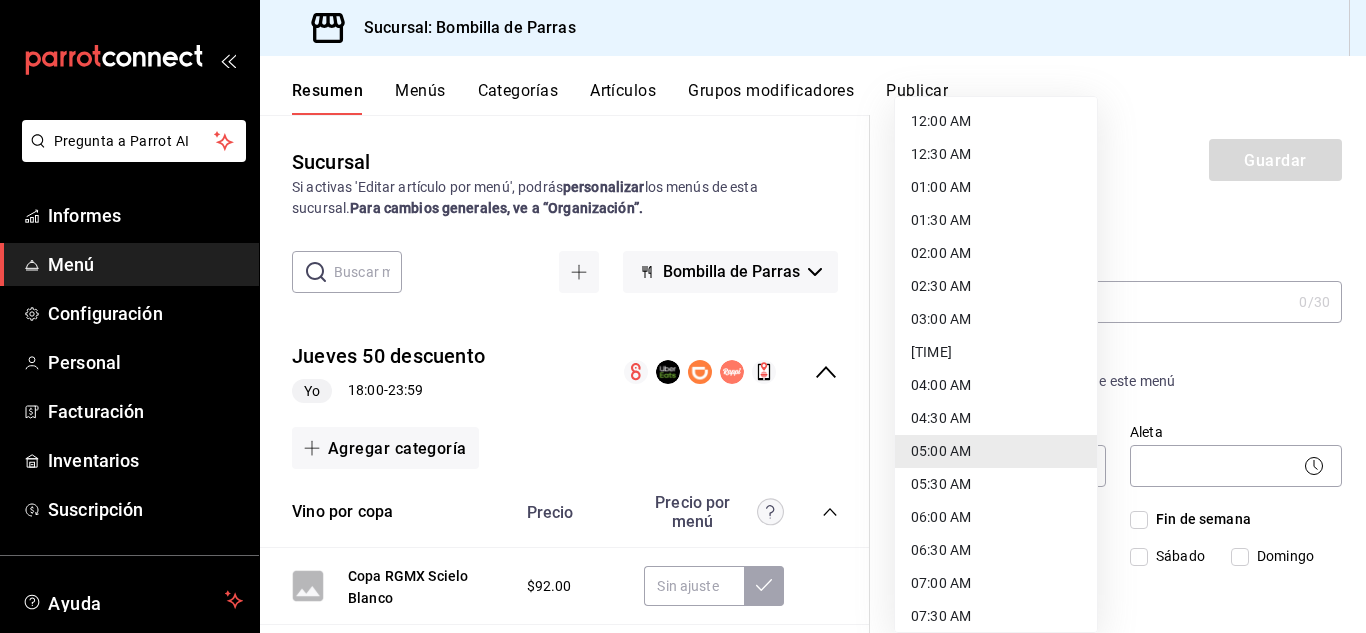 click at bounding box center [683, 316] 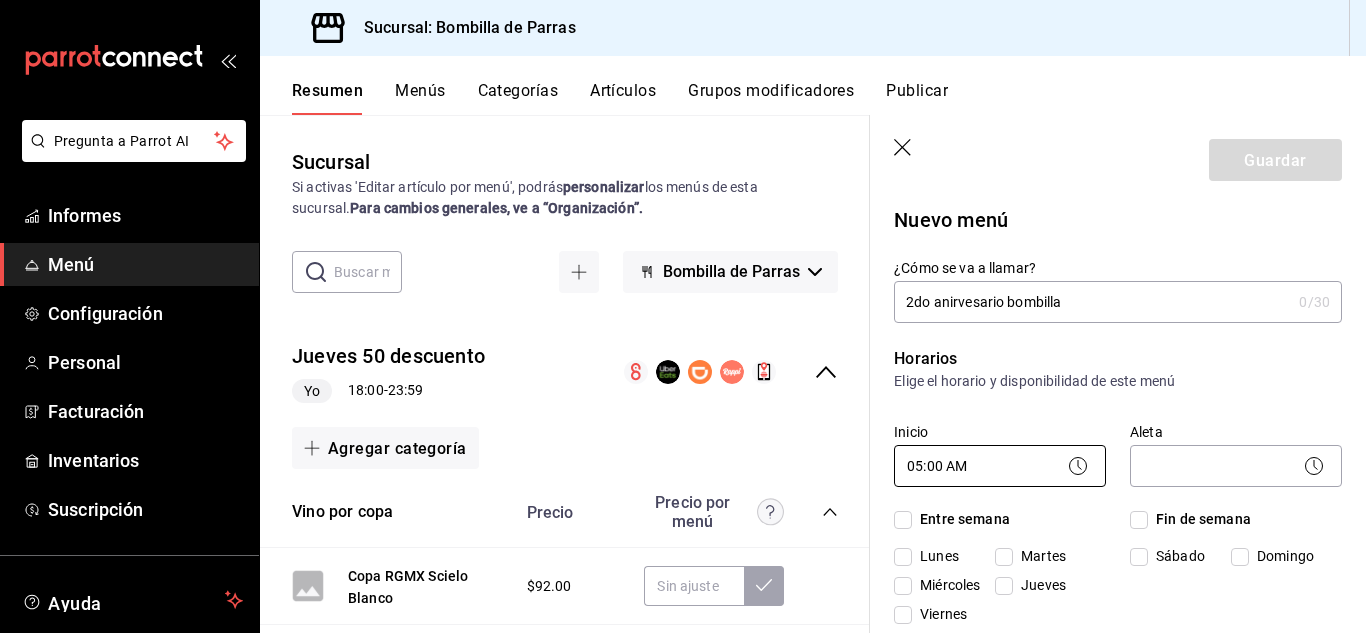 click on "Pregunta a Parrot AI Informes   Menú   Configuración   Personal   Facturación   Inventarios   Suscripción   Ayuda Recomendar loro   Víctor Ramos   Sugerir nueva función   Sucursal: Bombilla de Parras Resumen Menús Categorías Artículos Grupos modificadores Publicar Sucursal Si activas 'Editar artículo por menú', podrás  personalizar  los menús de esta sucursal.  Para cambios generales, ve a “Organización”. ​ ​ Bombilla de Parras Jueves 50 descuento Yo 18:00  -  23:59 Agregar categoría Vino por copa Precio Precio por menú   Copa RGMX Scielo Blanco $92.00 Copa Casa Madero V $93.00 Copa Las Pudencianas Ensayo $93.00 $47.00 Copa Hacienda del Marqués Tinto $145.00 $75.00 Copa Casa Madero 3V $127.00 $65.00 Copa Don Leo Sauvignon Blanc $132.00 Mezcla Copa Don Perfecto $135.00 Copa Don Leo Linde CS y M $147.00 Mezcla Copa Hacienda Florida $150.00 Copa Parvada Cardenal $150.00 $75.00 Copa Don Leo Pinot Noir $216.00 Copa RGMX Tinto Gran Reserva $230.00 Copa Casa Madero 3V Gran Reserva $285.00" at bounding box center [683, 316] 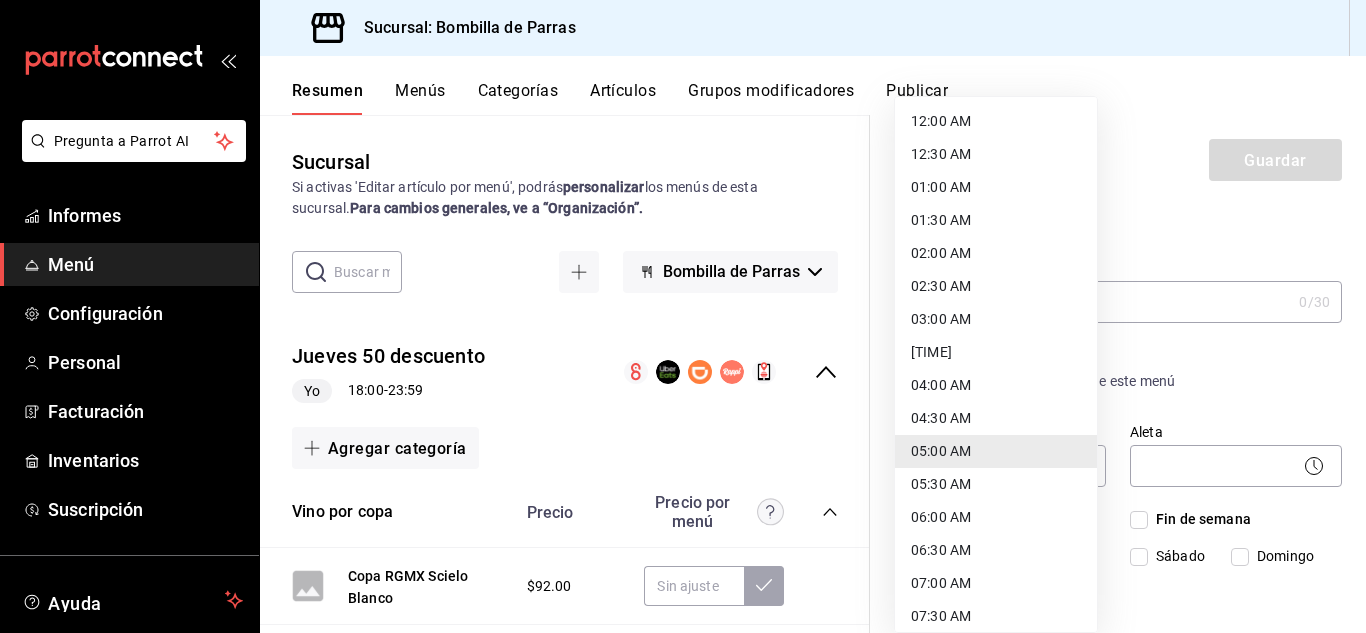 type 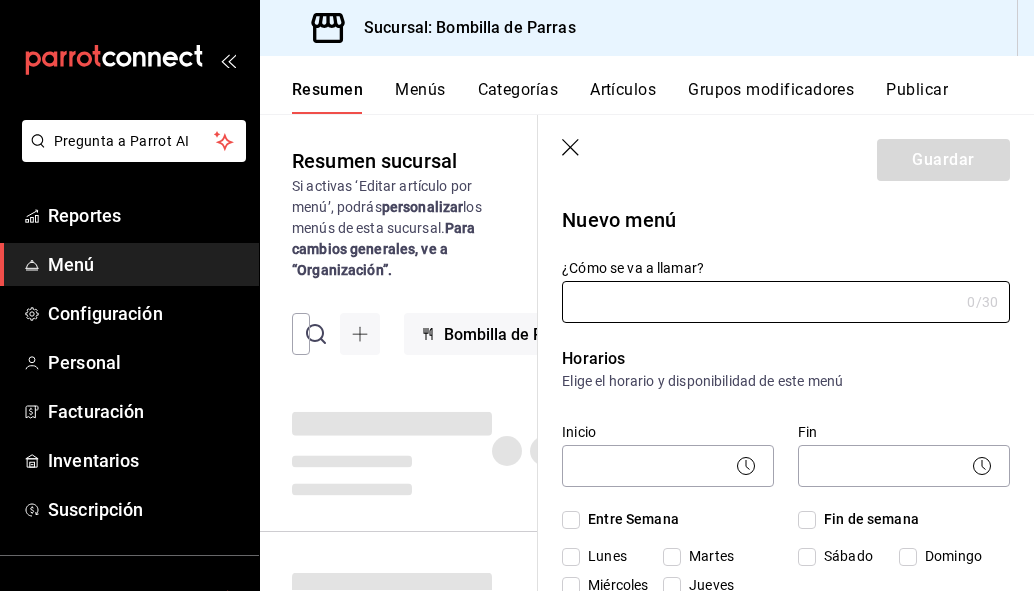 type on "[NUMBER]" 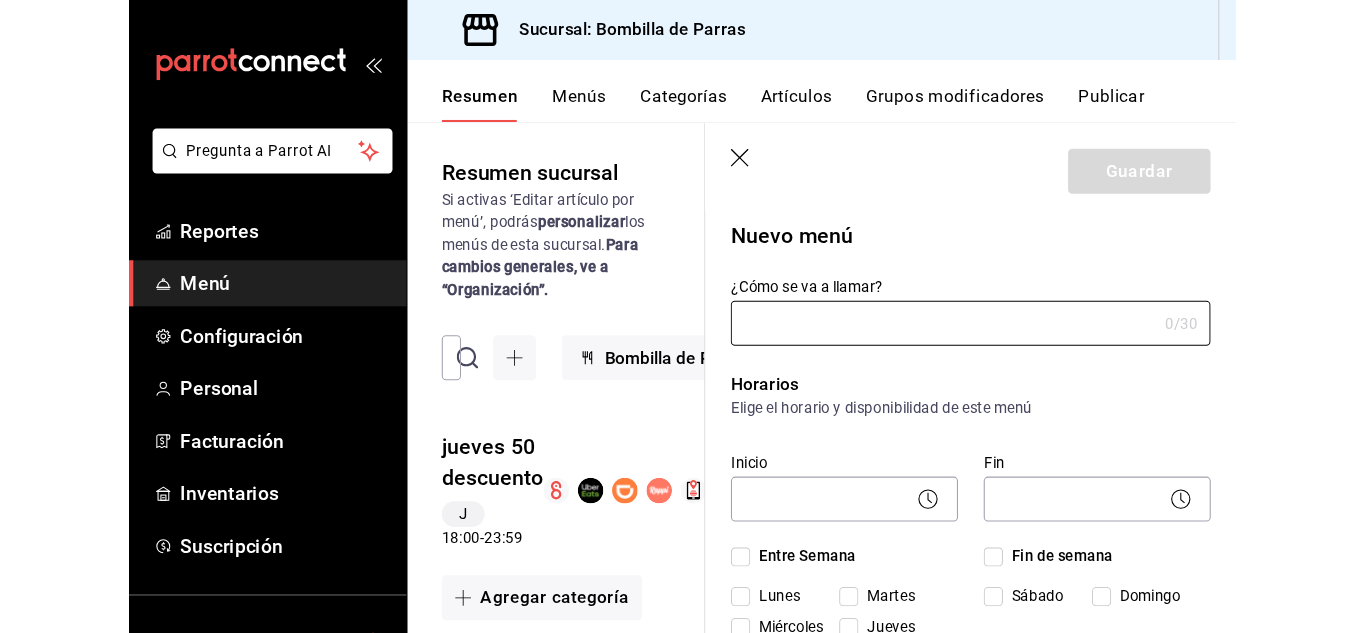 scroll, scrollTop: 0, scrollLeft: 0, axis: both 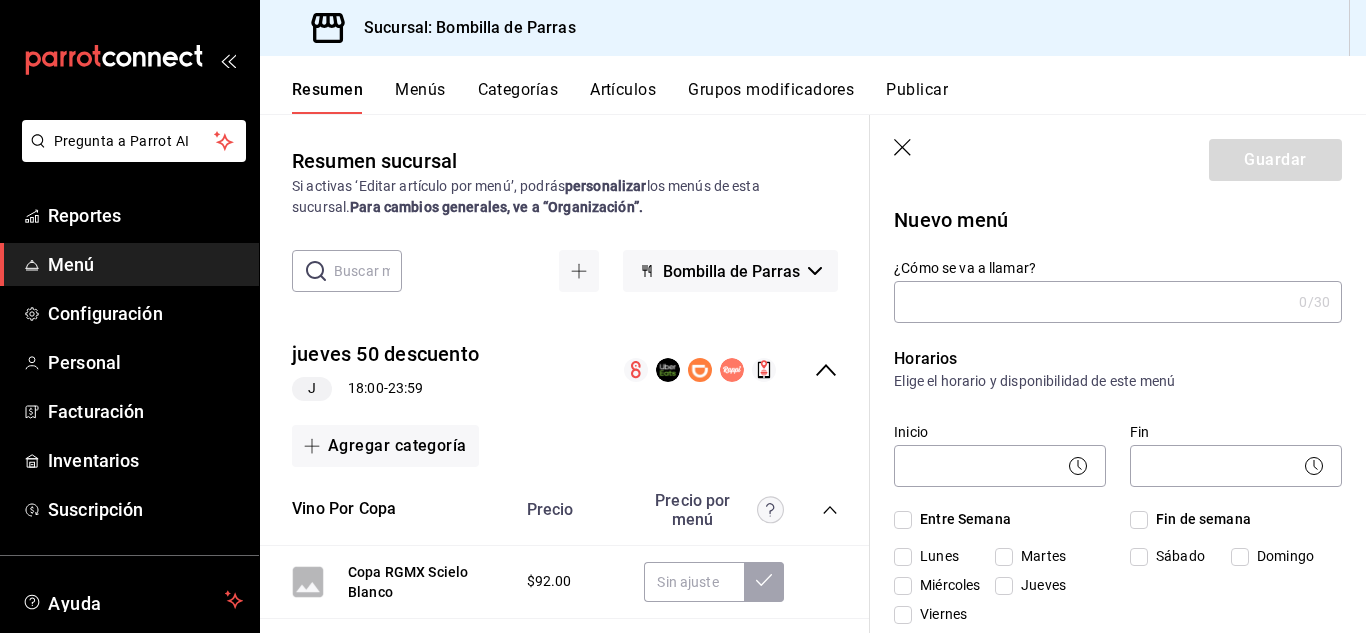 click on "¿Cómo se va a llamar? 0 /30 ¿Cómo se va a llamar?" at bounding box center [1106, 279] 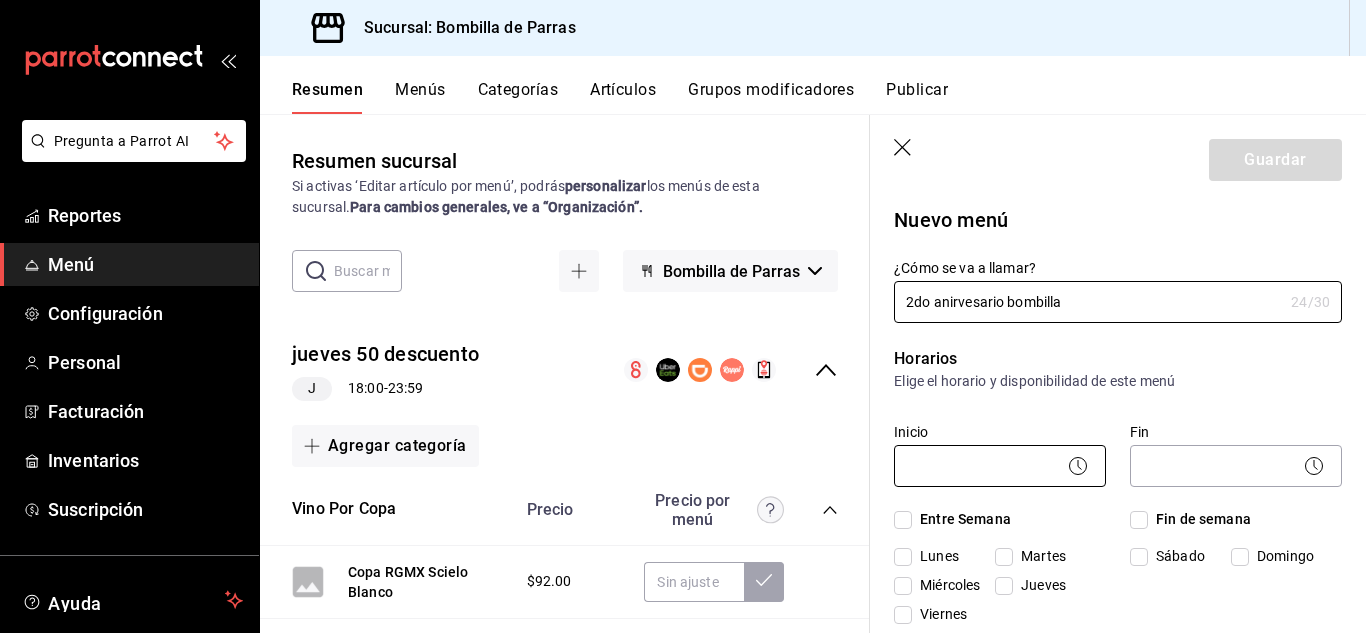 type on "2do anirvesario bombilla" 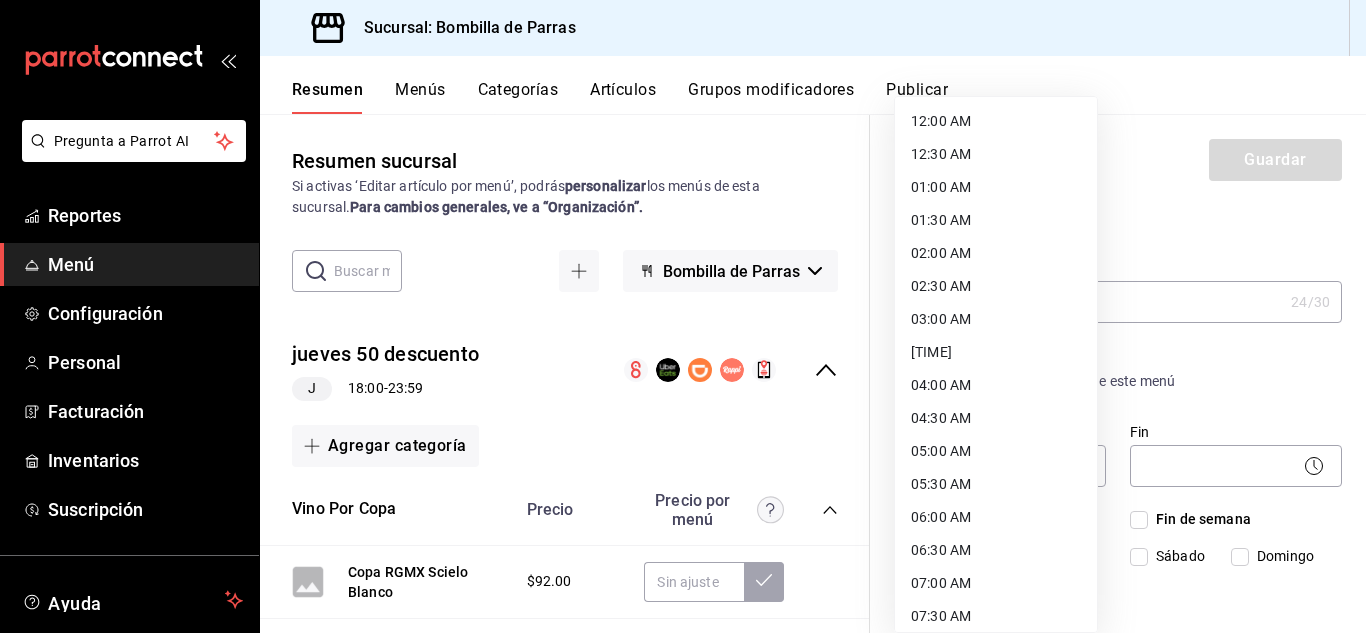 drag, startPoint x: 863, startPoint y: 179, endPoint x: 872, endPoint y: 306, distance: 127.3185 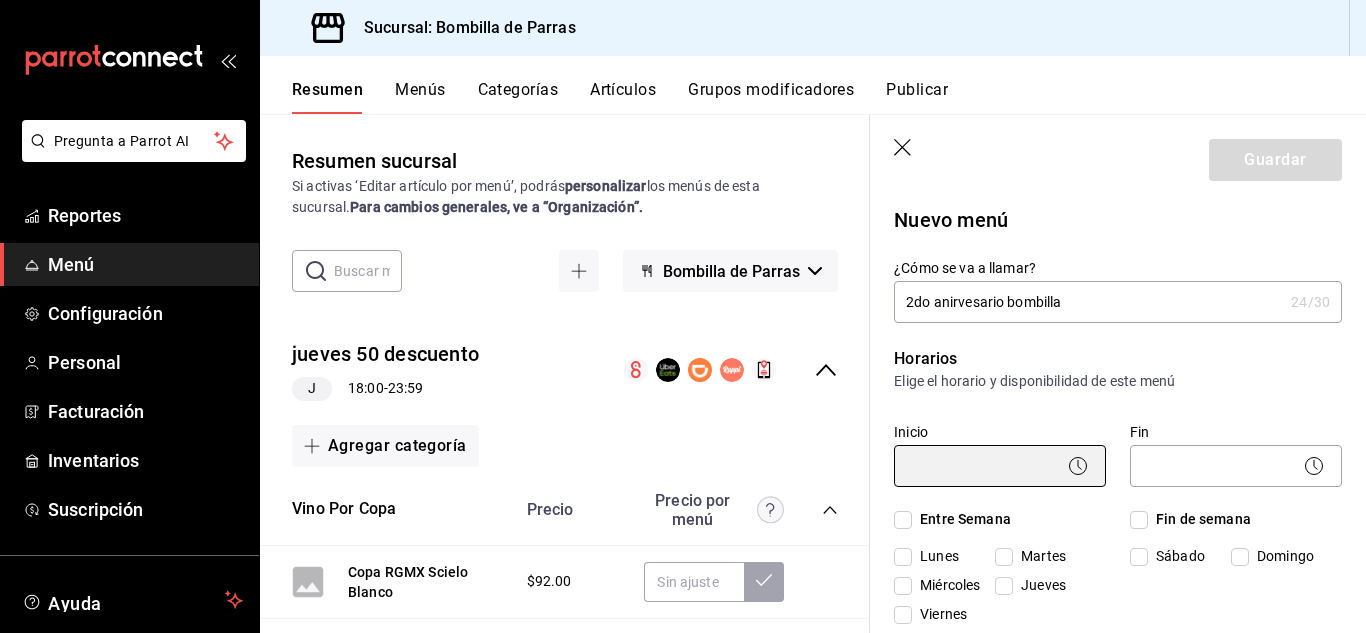 scroll, scrollTop: 139, scrollLeft: 0, axis: vertical 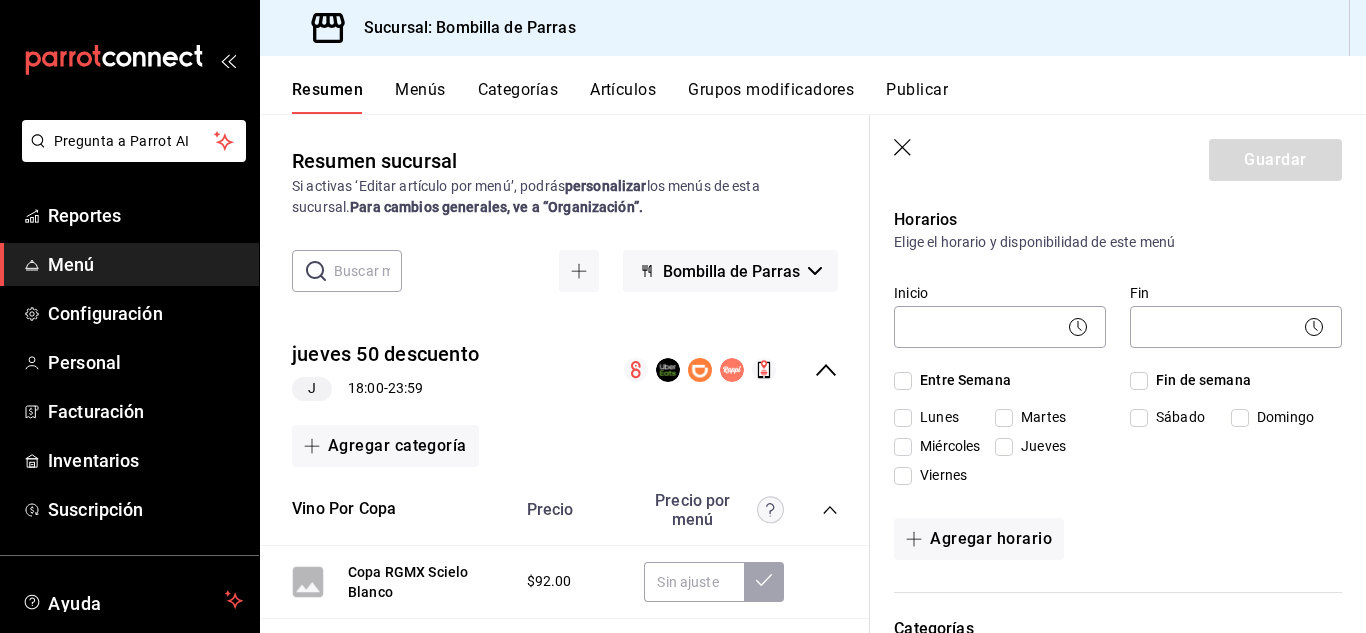 click 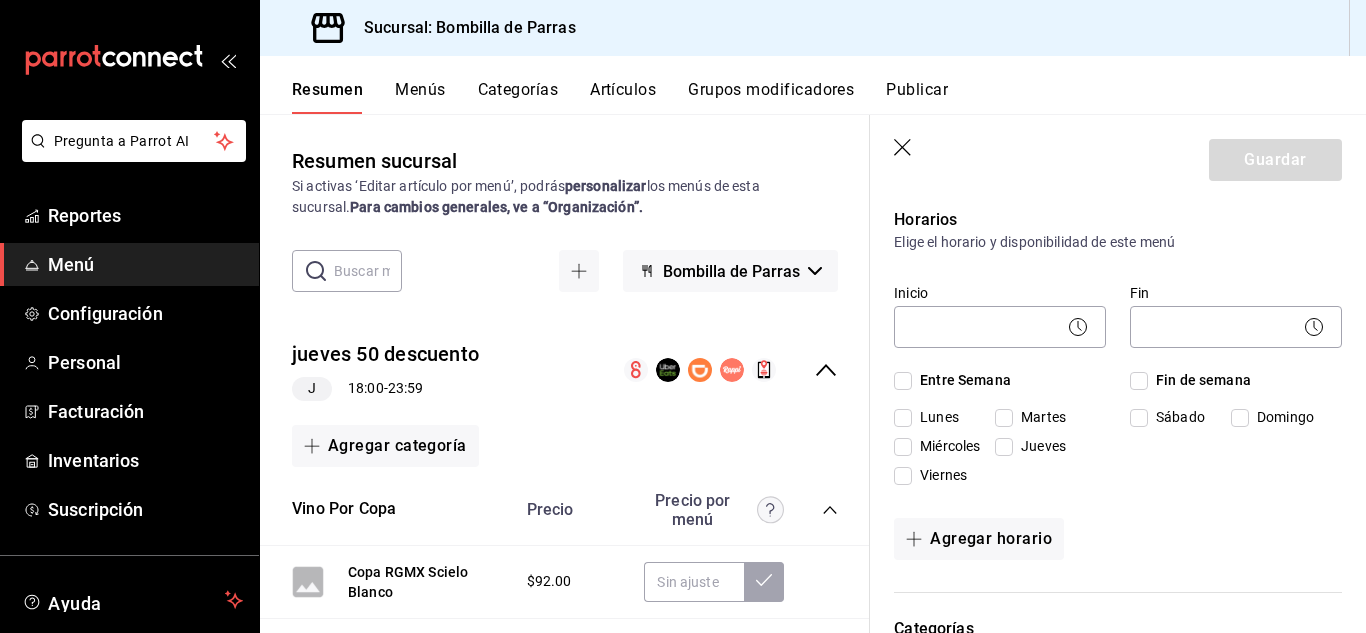 click on "Jueves" at bounding box center [1004, 447] 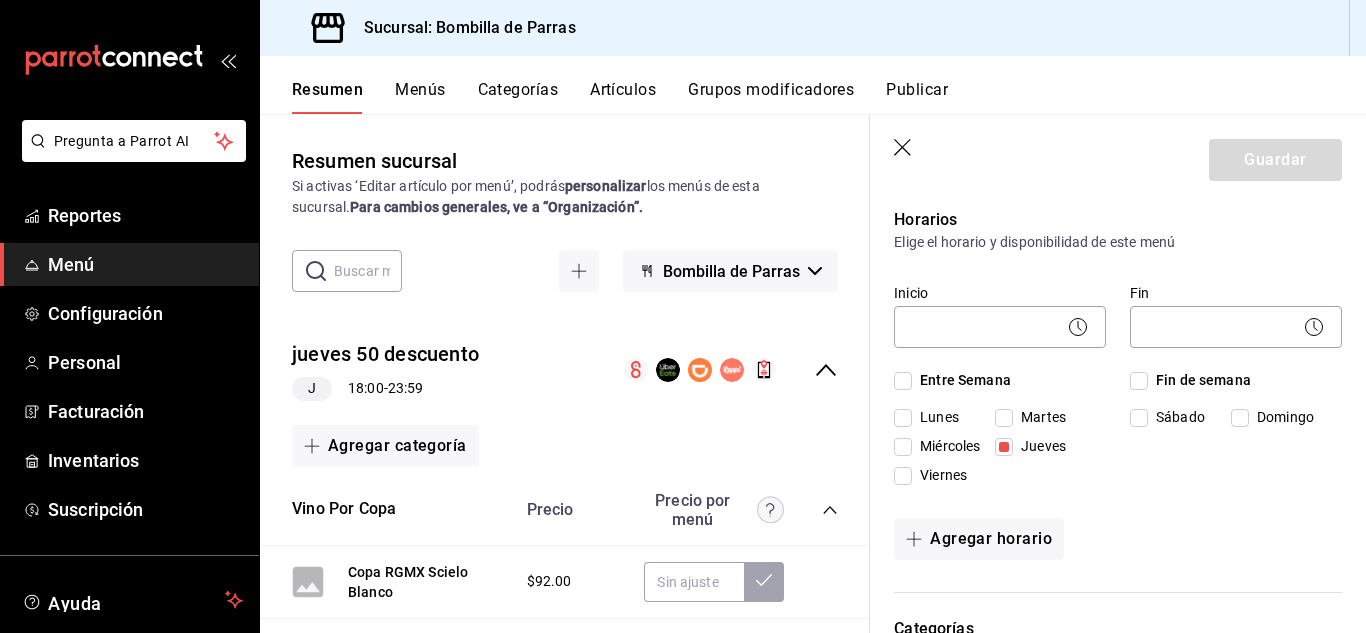 click 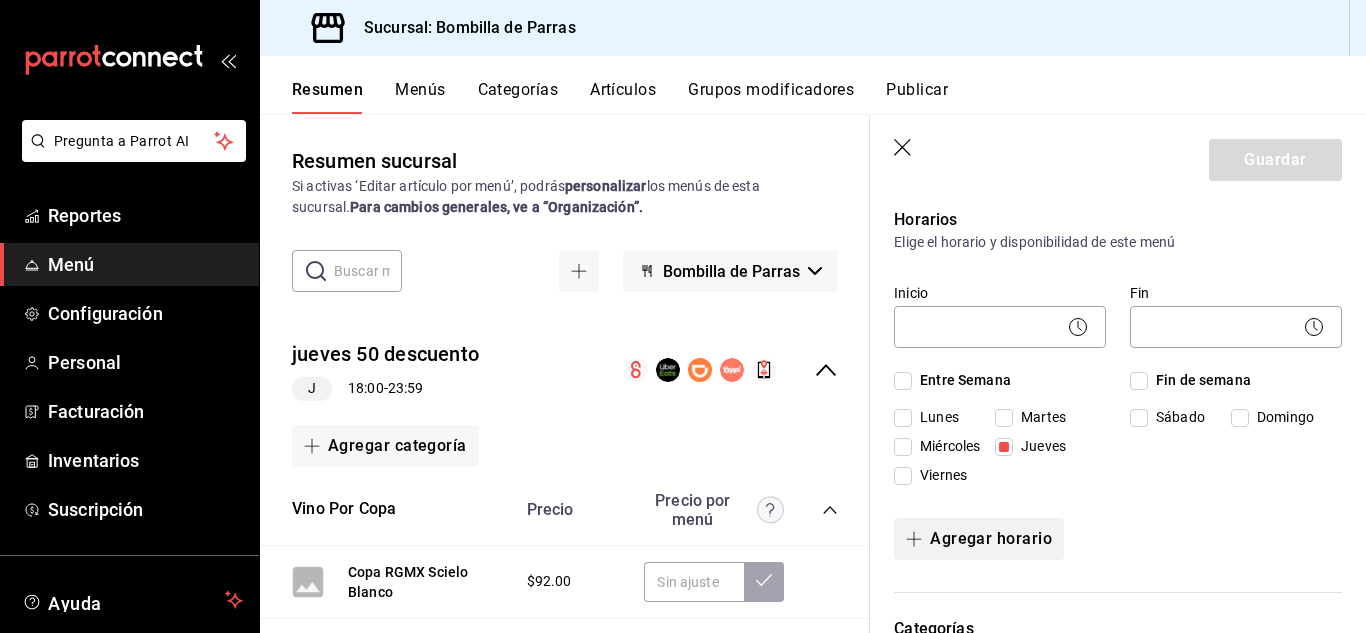 click on "Agregar horario" at bounding box center [979, 539] 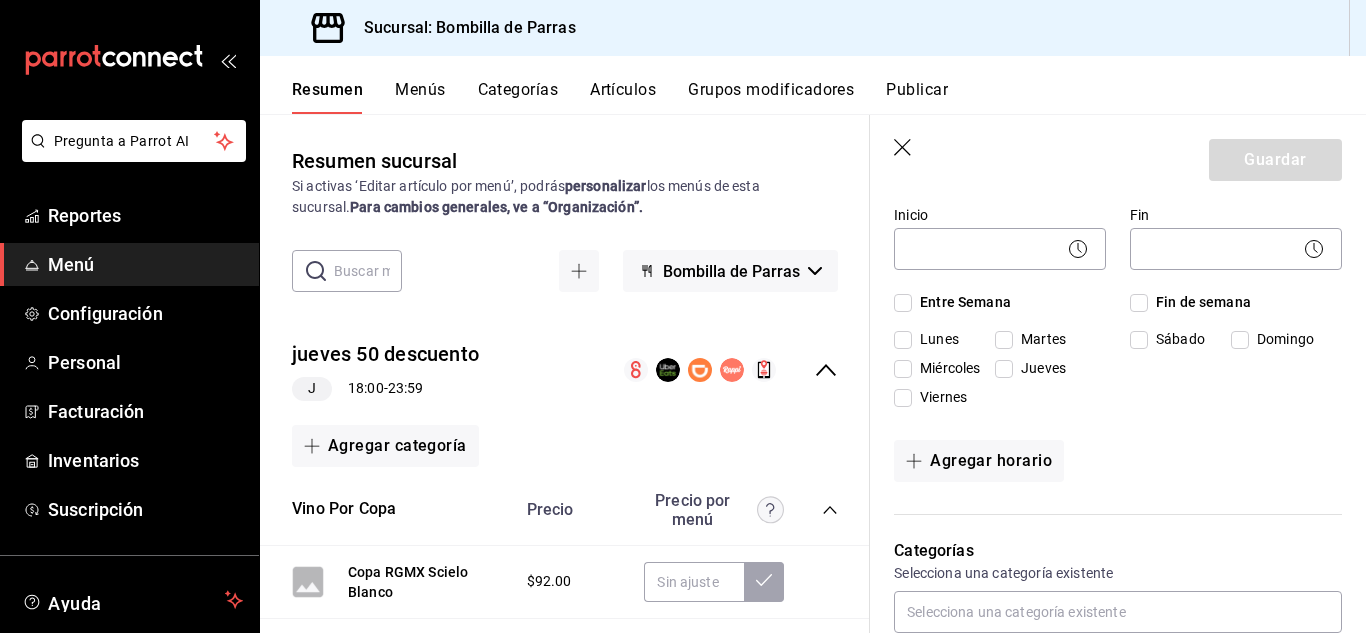 scroll, scrollTop: 533, scrollLeft: 0, axis: vertical 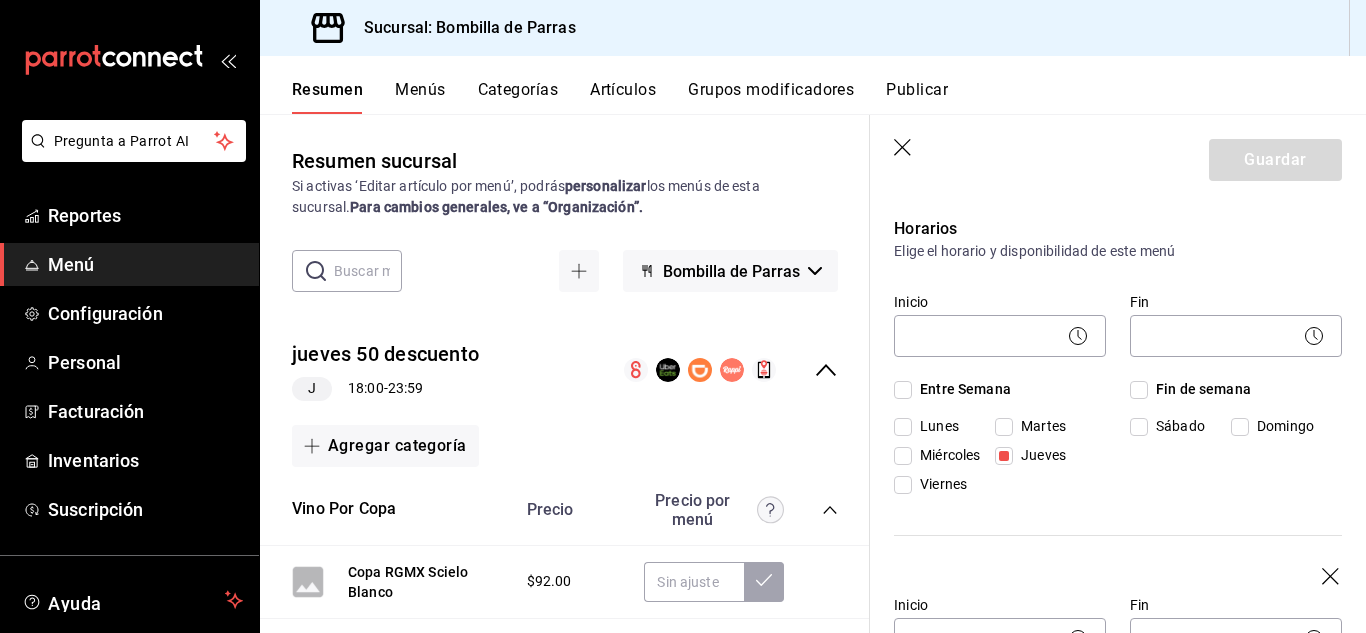 click 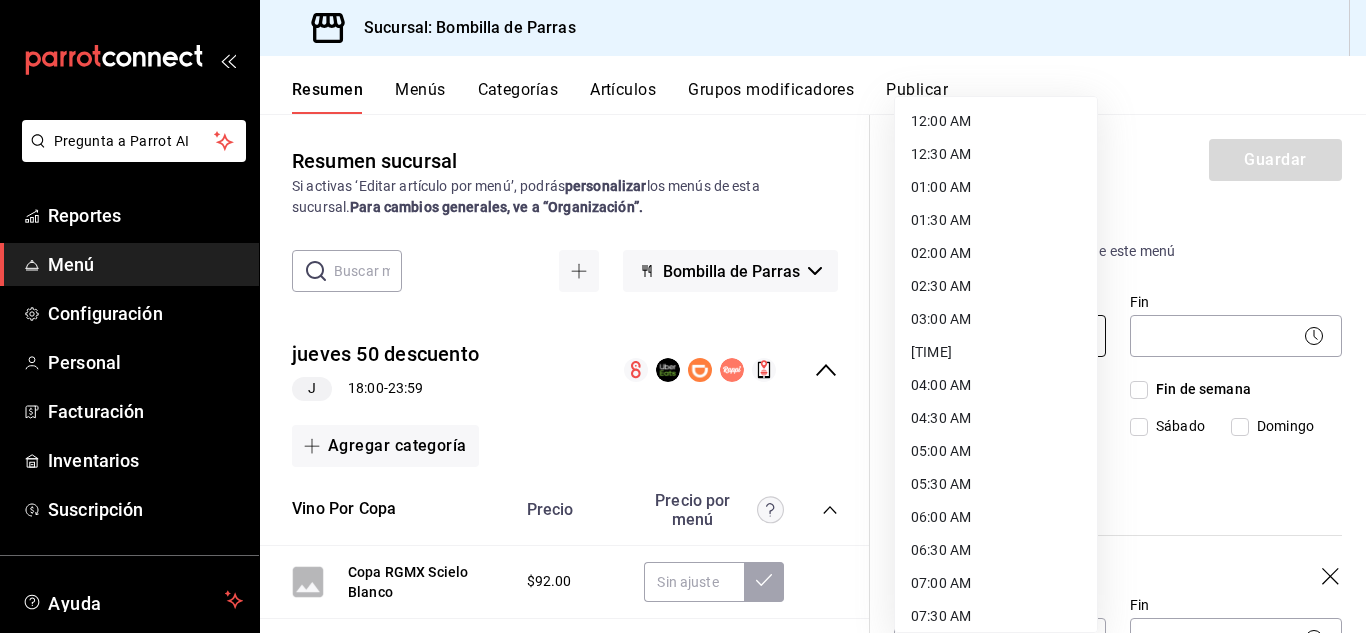 click on "Pregunta a Parrot AI Reportes   Menú   Configuración   Personal   Facturación   Inventarios   Suscripción   Ayuda Recomienda Parrot   [FIRST] [LAST]   Sugerir nueva función   Sucursal: Bombilla de Parras Resumen Menús Categorías Artículos Grupos modificadores Publicar Resumen sucursal Si activas ‘Editar artículo por menú’, podrás  personalizar  los menús de esta sucursal.  Para cambios generales, ve a “Organización”. ​ ​ Bombilla de Parras jueves 50 descuento J 18:00  -  23:59 Agregar categoría Vino Por Copa Precio Precio por menú   Copa RGMX Scielo Blanco $92.00 Copa Casa Madero V $93.00 Copa Las Pudencianas Ensayo $93.00 $47.00 Copa Hacienda del Marques Tinto $145.00 $75.00 Copa Casa Madero 3V $127.00 $65.00 Copa Don Leo Sauvignon Blanc $132.00 Copa Don Perfecto Blend $135.00 Copa Don Leo Linde CS y M $147.00 Copa Hacienda Florida Blend $150.00 Copa Parvada Cardenal $150.00 $75.00 Copa Don Leo Pinot Noir $216.00 Copa RGMX Tinto Gran Reserva $230.00 Copa Casa Madero 3V Gran Reserva" at bounding box center (683, 316) 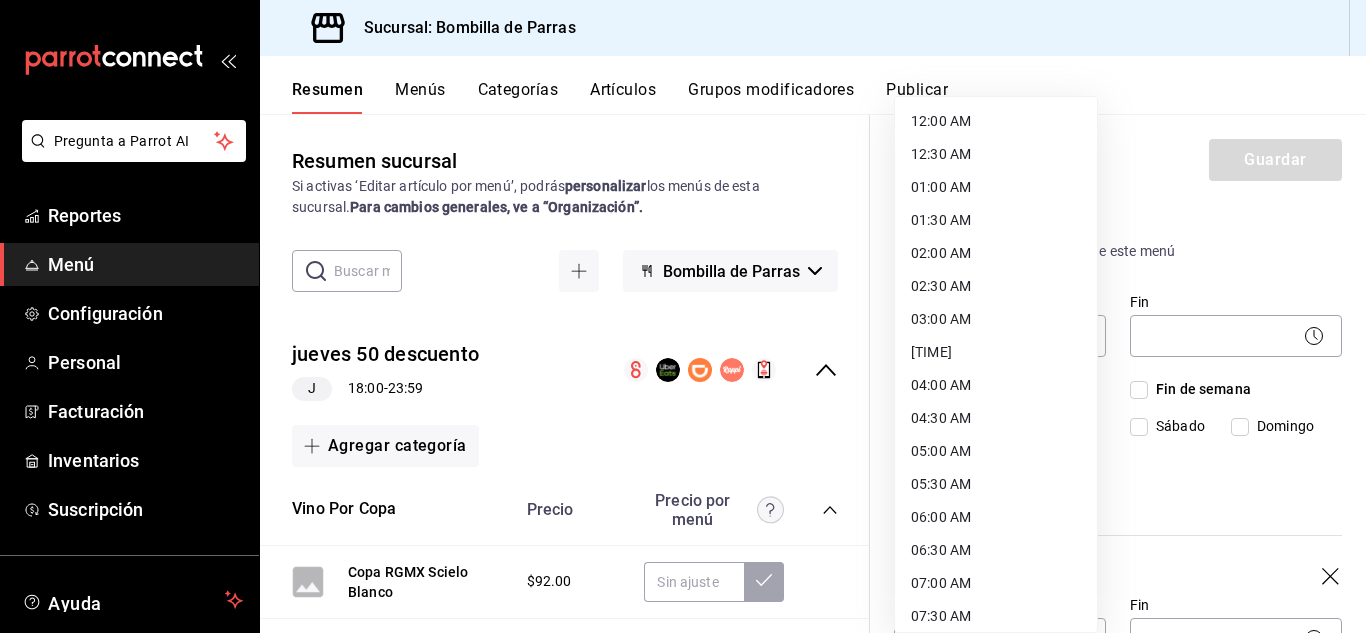 click on "[TIME]" at bounding box center [996, 352] 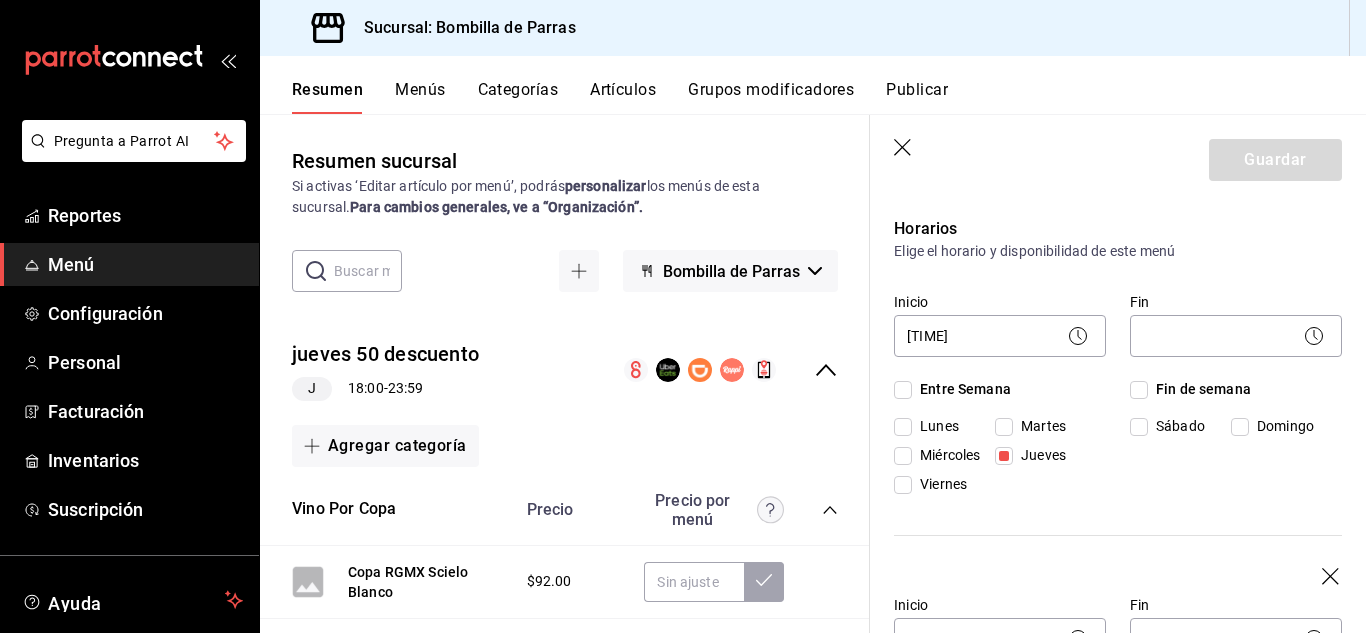 click 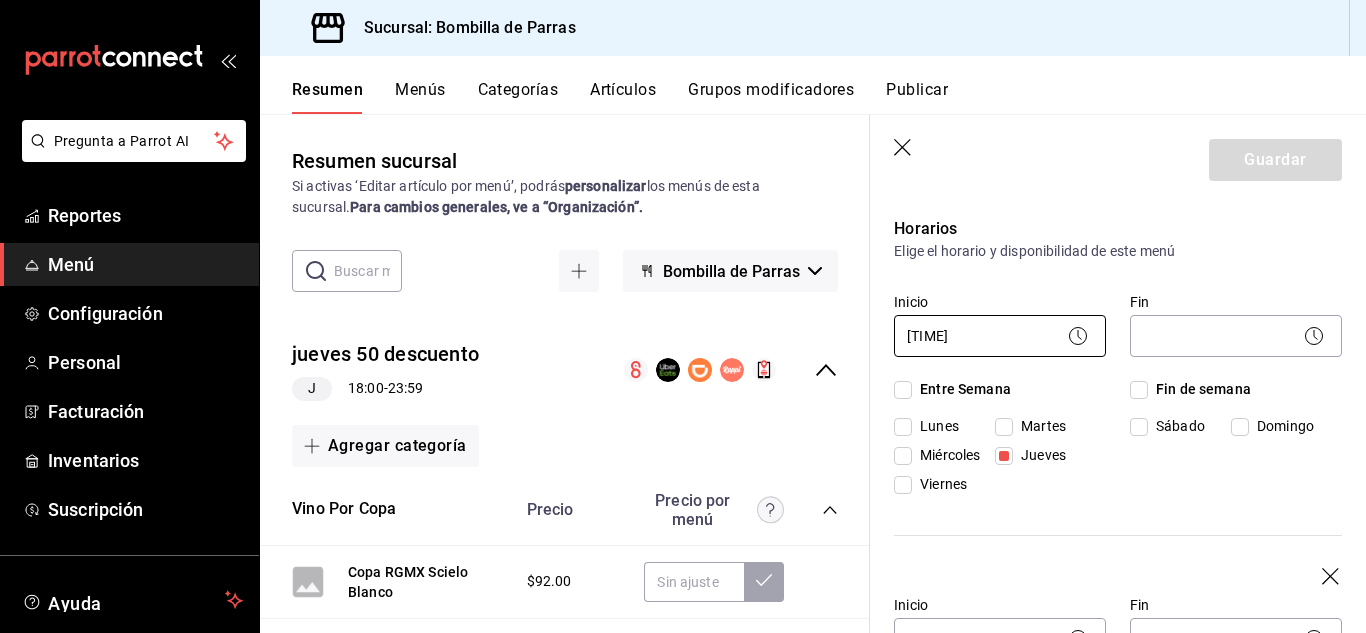 click on "Pregunta a Parrot AI Reportes   Menú   Configuración   Personal   Facturación   Inventarios   Suscripción   Ayuda Recomienda Parrot   [FIRST] [LAST]   Sugerir nueva función   Sucursal: Bombilla de Parras Resumen Menús Categorías Artículos Grupos modificadores Publicar Resumen sucursal Si activas ‘Editar artículo por menú’, podrás  personalizar  los menús de esta sucursal.  Para cambios generales, ve a “Organización”. ​ ​ Bombilla de Parras jueves 50 descuento J 18:00  -  23:59 Agregar categoría Vino Por Copa Precio Precio por menú   Copa RGMX Scielo Blanco $92.00 Copa Casa Madero V $93.00 Copa Las Pudencianas Ensayo $93.00 $47.00 Copa Hacienda del Marques Tinto $145.00 $75.00 Copa Casa Madero 3V $127.00 $65.00 Copa Don Leo Sauvignon Blanc $132.00 Copa Don Perfecto Blend $135.00 Copa Don Leo Linde CS y M $147.00 Copa Hacienda Florida Blend $150.00 Copa Parvada Cardenal $150.00 $75.00 Copa Don Leo Pinot Noir $216.00 Copa RGMX Tinto Gran Reserva $230.00 Copa Casa Madero 3V Gran Reserva" at bounding box center (683, 316) 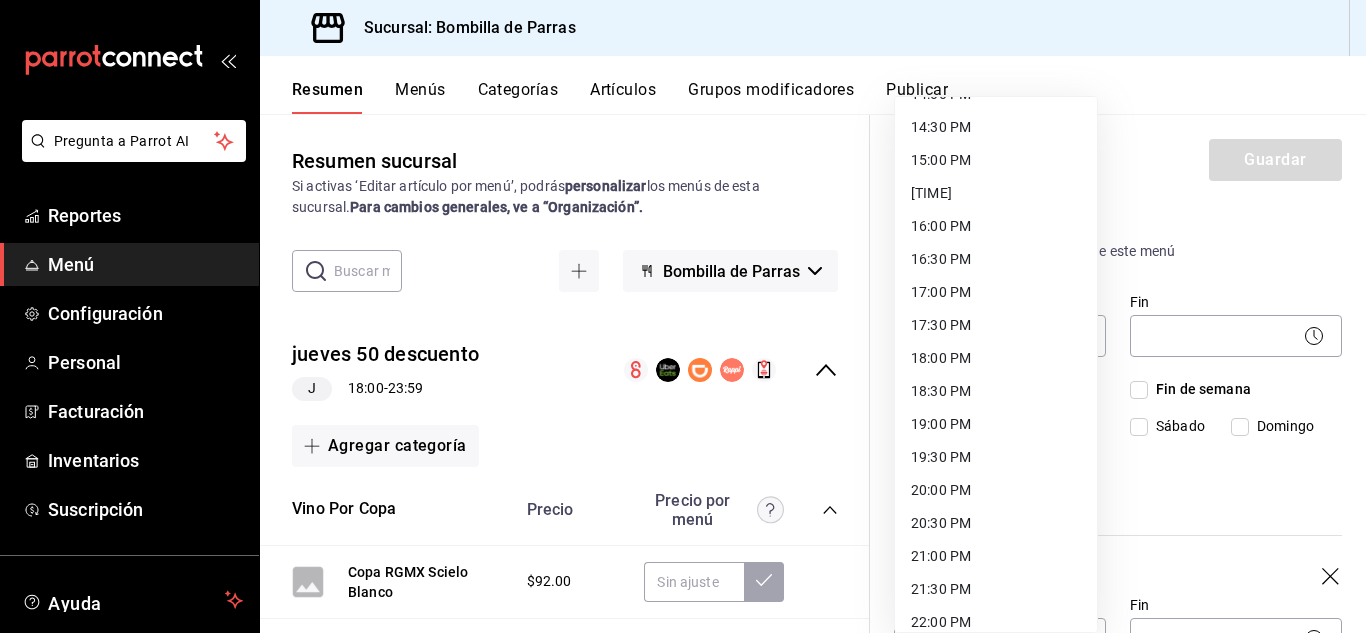scroll, scrollTop: 957, scrollLeft: 0, axis: vertical 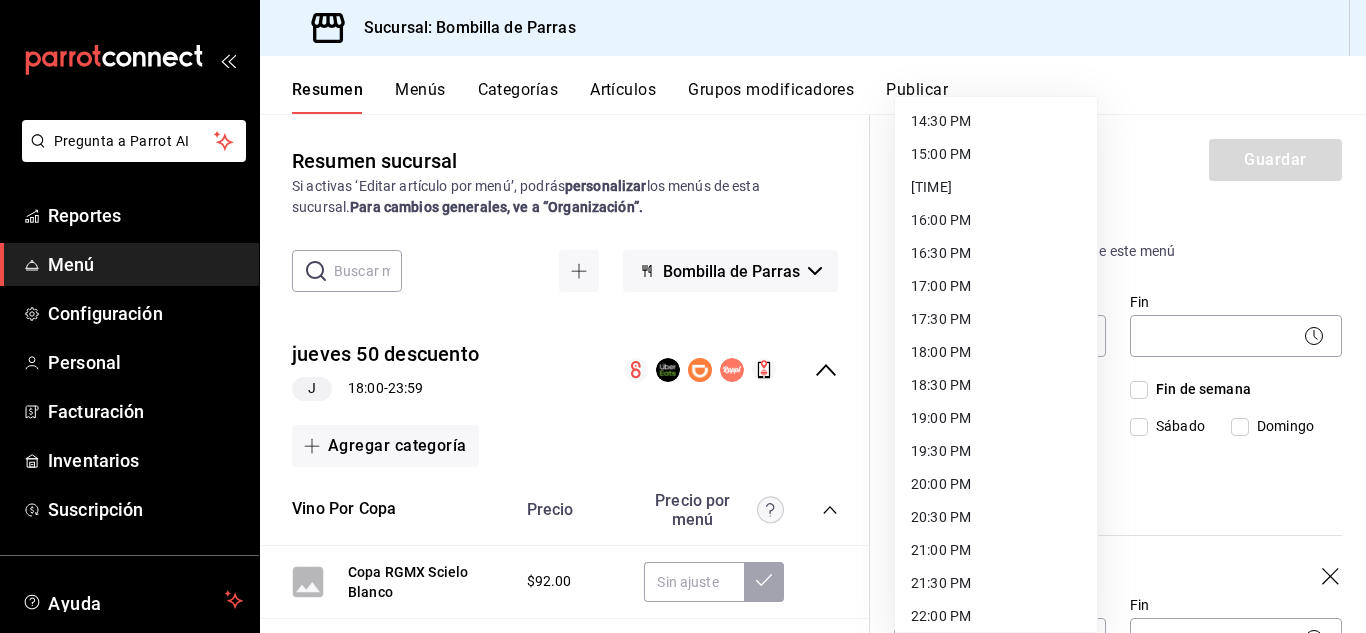 click on "17:00 PM" at bounding box center (996, 286) 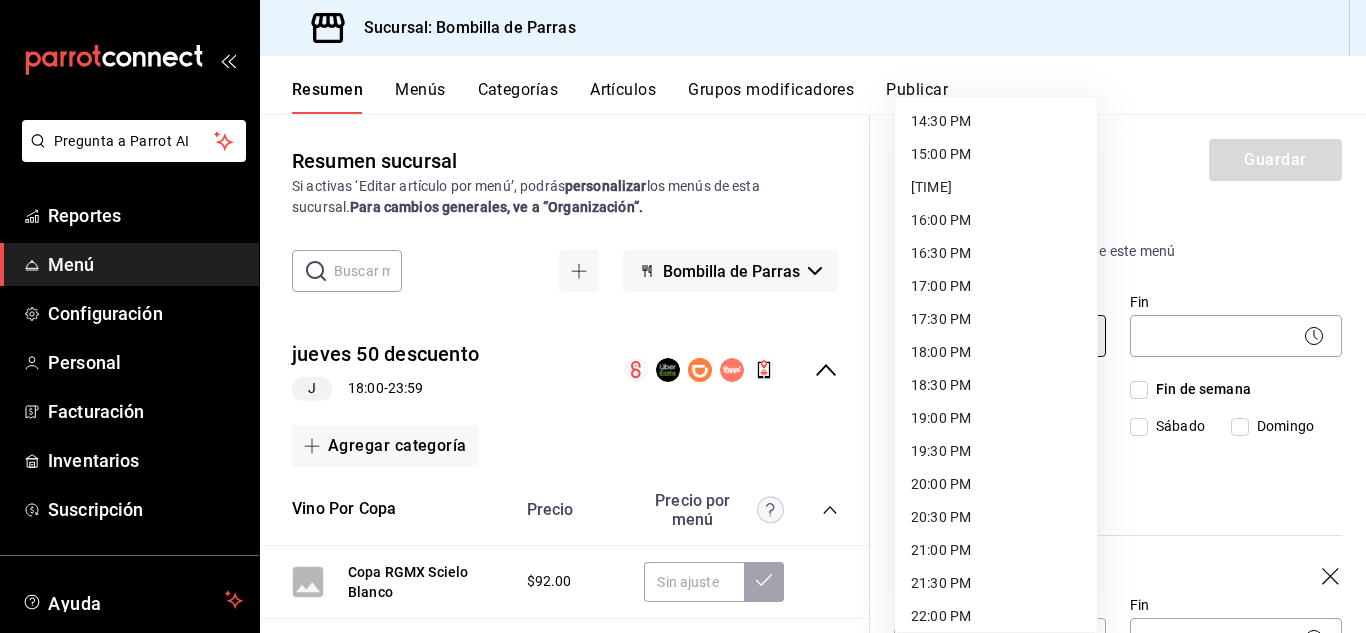type on "17:00" 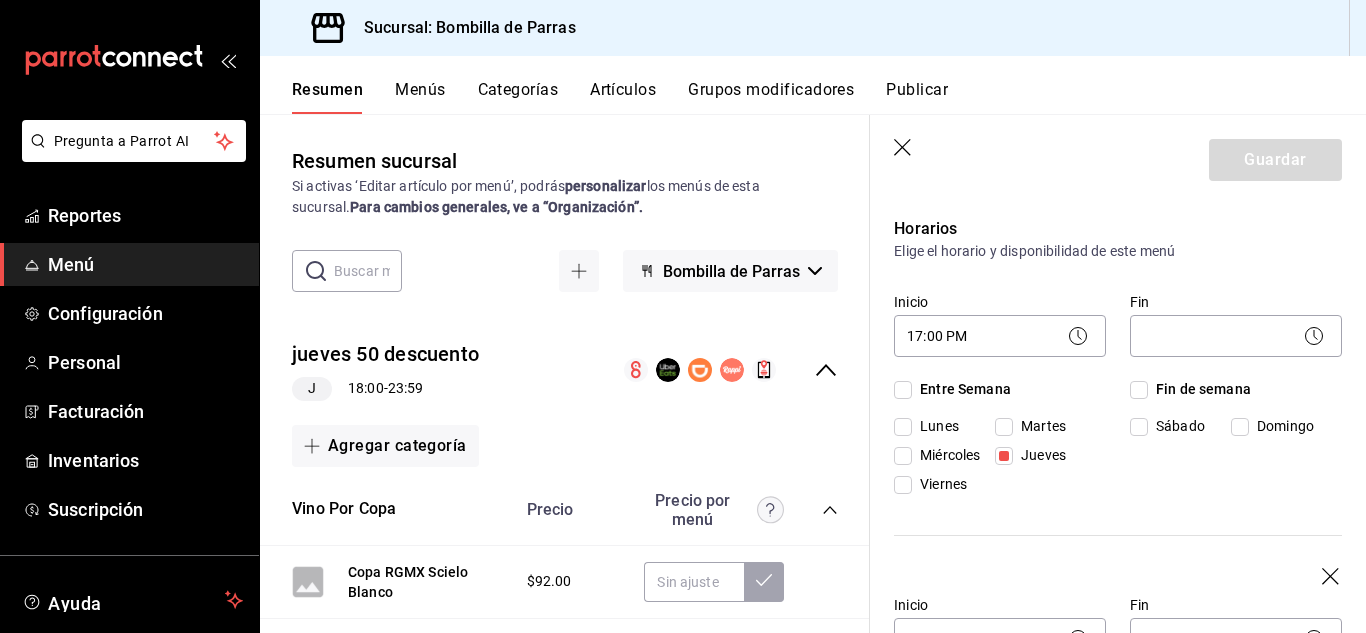 click 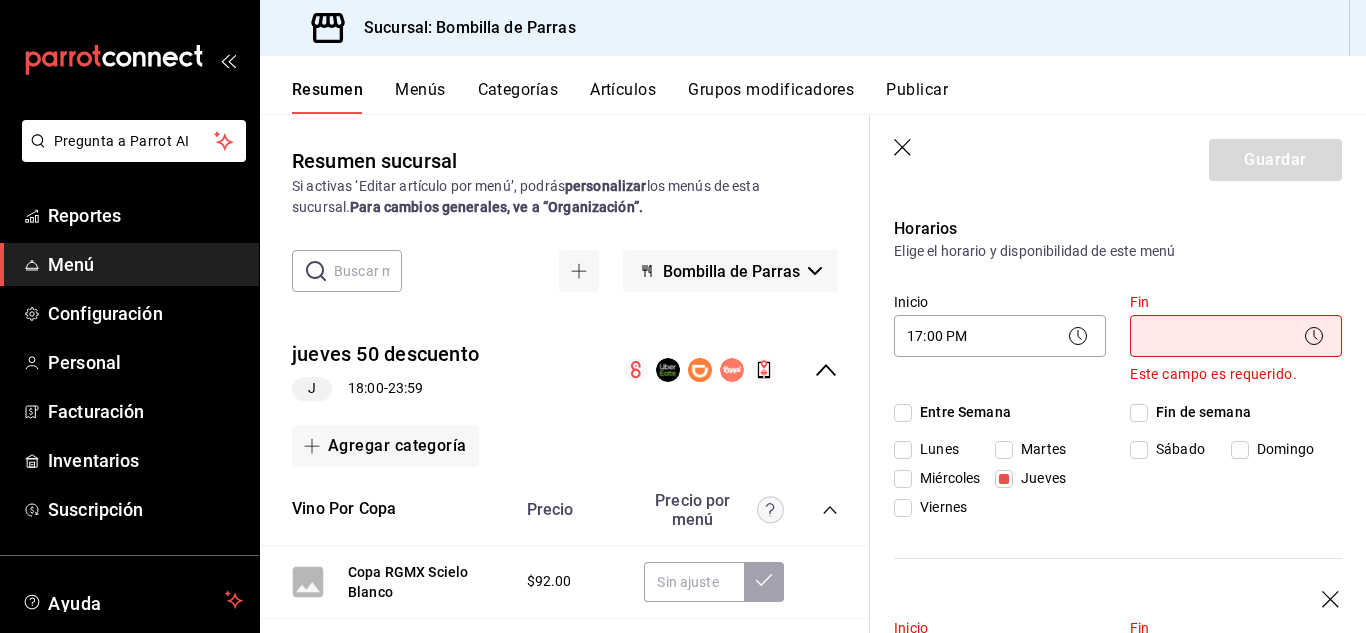 click on "Pregunta a Parrot AI Reportes   Menú   Configuración   Personal   Facturación   Inventarios   Suscripción   Ayuda Recomienda Parrot   [FIRST] [LAST]   Sugerir nueva función   Sucursal: Bombilla de Parras Resumen Menús Categorías Artículos Grupos modificadores Publicar Resumen sucursal Si activas ‘Editar artículo por menú’, podrás  personalizar  los menús de esta sucursal.  Para cambios generales, ve a “Organización”. ​ ​ Bombilla de Parras jueves 50 descuento J 18:00  -  23:59 Agregar categoría Vino Por Copa Precio Precio por menú   Copa RGMX Scielo Blanco $92.00 Copa Casa Madero V $93.00 Copa Las Pudencianas Ensayo $93.00 $47.00 Copa Hacienda del Marques Tinto $145.00 $75.00 Copa Casa Madero 3V $127.00 $65.00 Copa Don Leo Sauvignon Blanc $132.00 Copa Don Perfecto Blend $135.00 Copa Don Leo Linde CS y M $147.00 Copa Hacienda Florida Blend $150.00 Copa Parvada Cardenal $150.00 $75.00 Copa Don Leo Pinot Noir $216.00 Copa RGMX Tinto Gran Reserva $230.00 Copa Casa Madero 3V Gran Reserva" at bounding box center [683, 316] 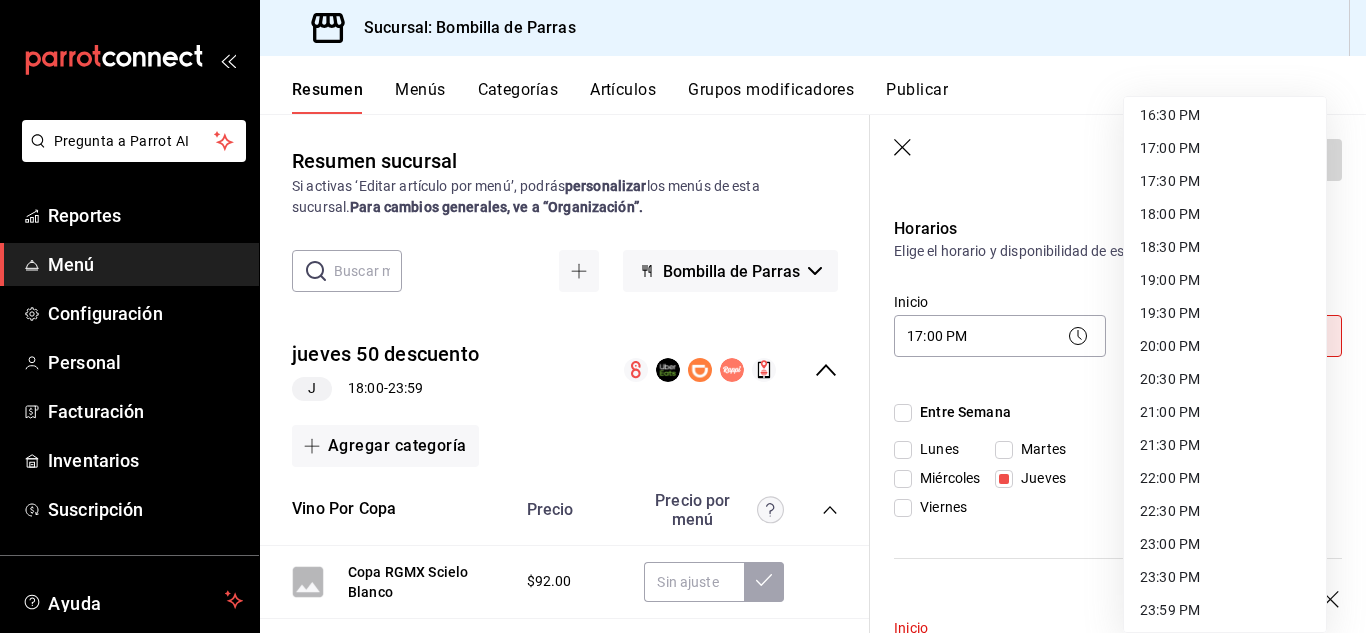 scroll, scrollTop: 1098, scrollLeft: 0, axis: vertical 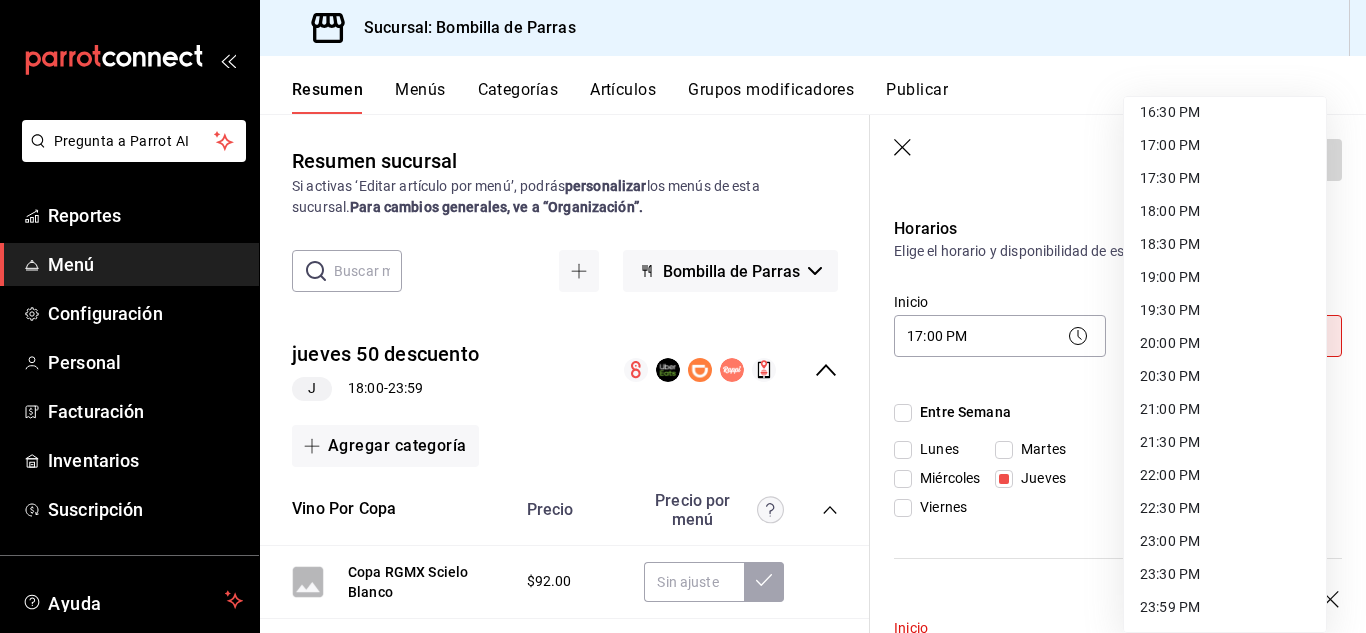 click on "23:59 PM" at bounding box center [1225, 607] 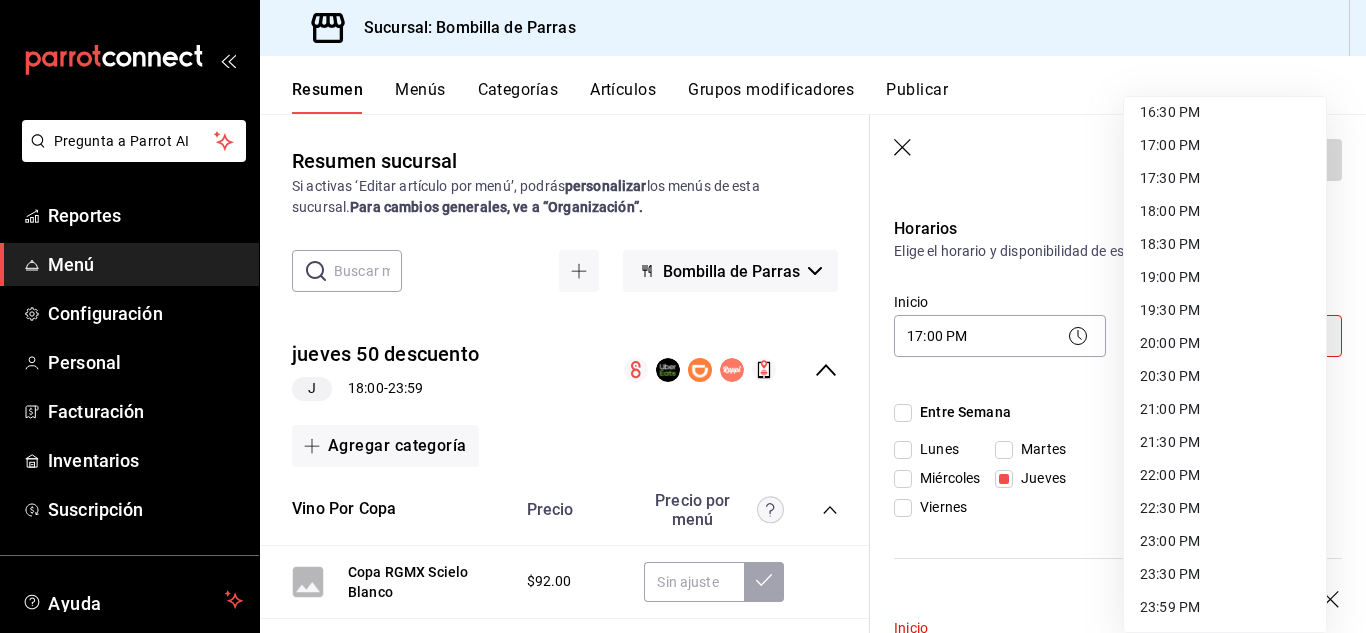 type on "23:59" 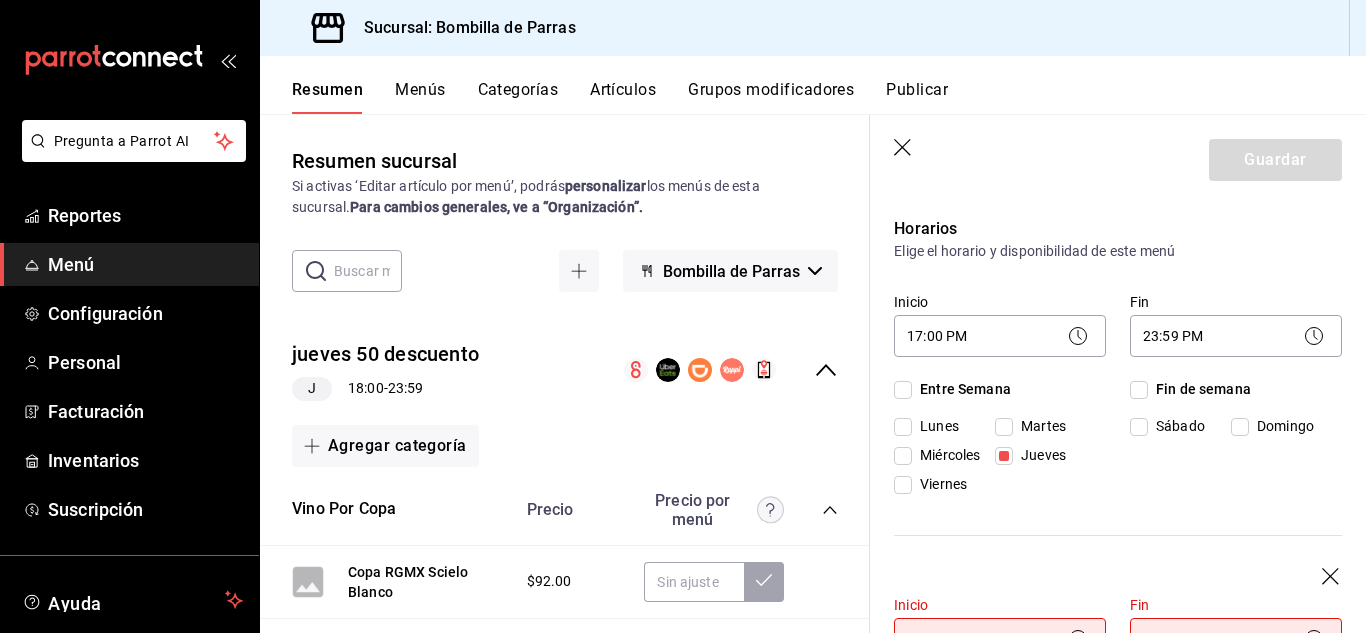click 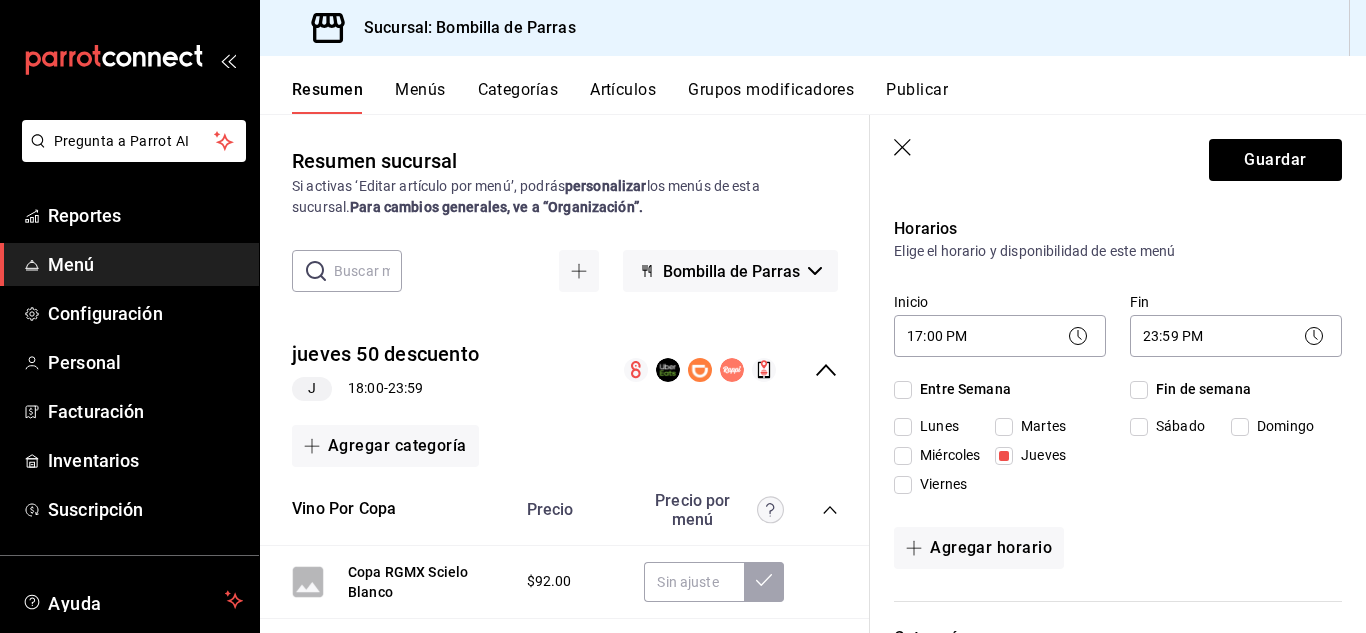 click on "¿Dónde se va a mostrar tu menú?" at bounding box center [1118, 797] 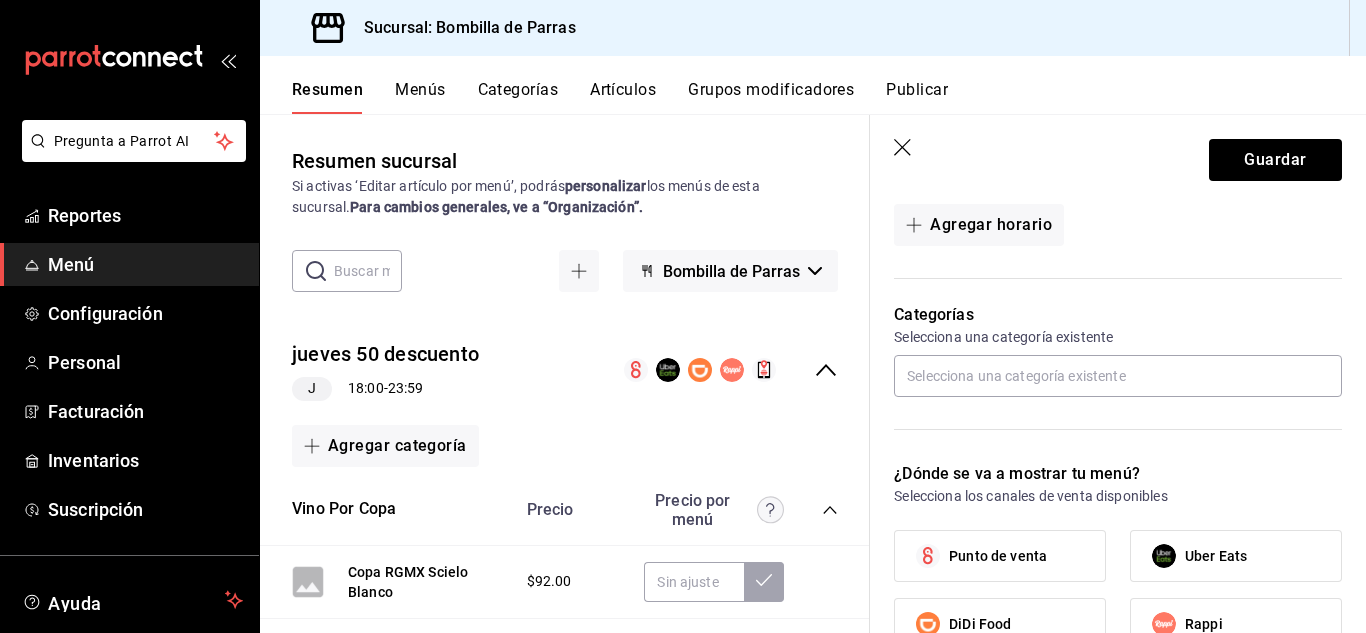 click on "Punto de venta" at bounding box center [998, 556] 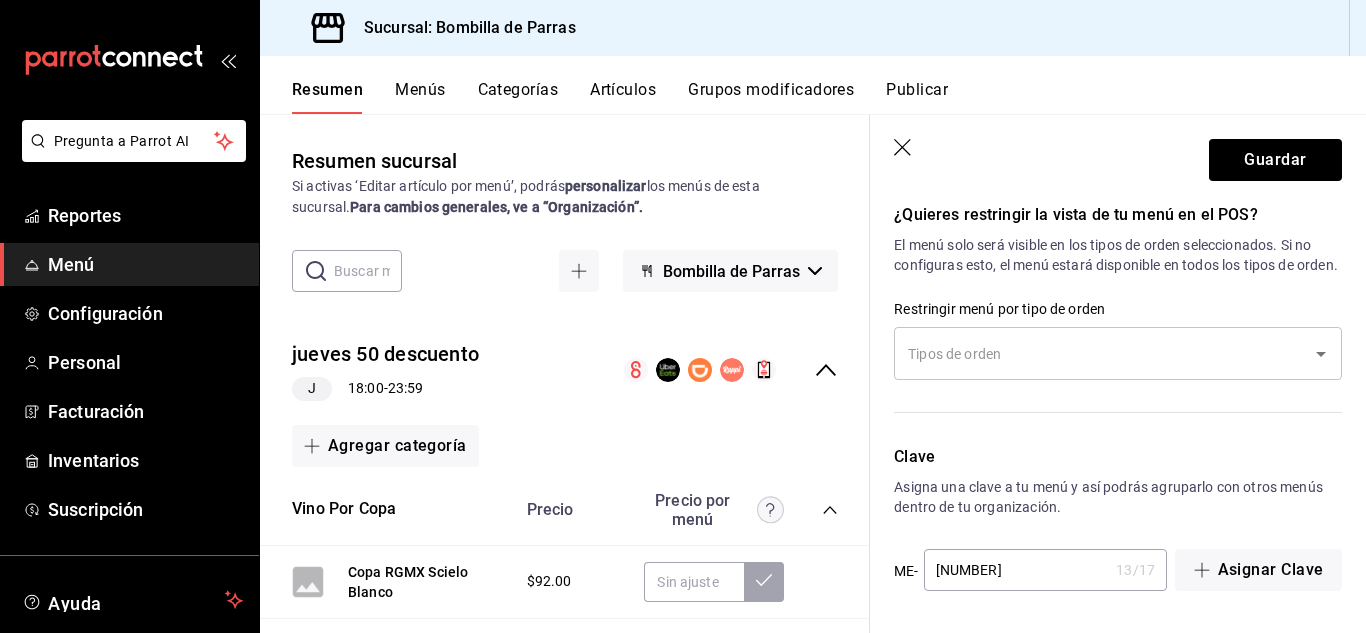 scroll, scrollTop: 1253, scrollLeft: 0, axis: vertical 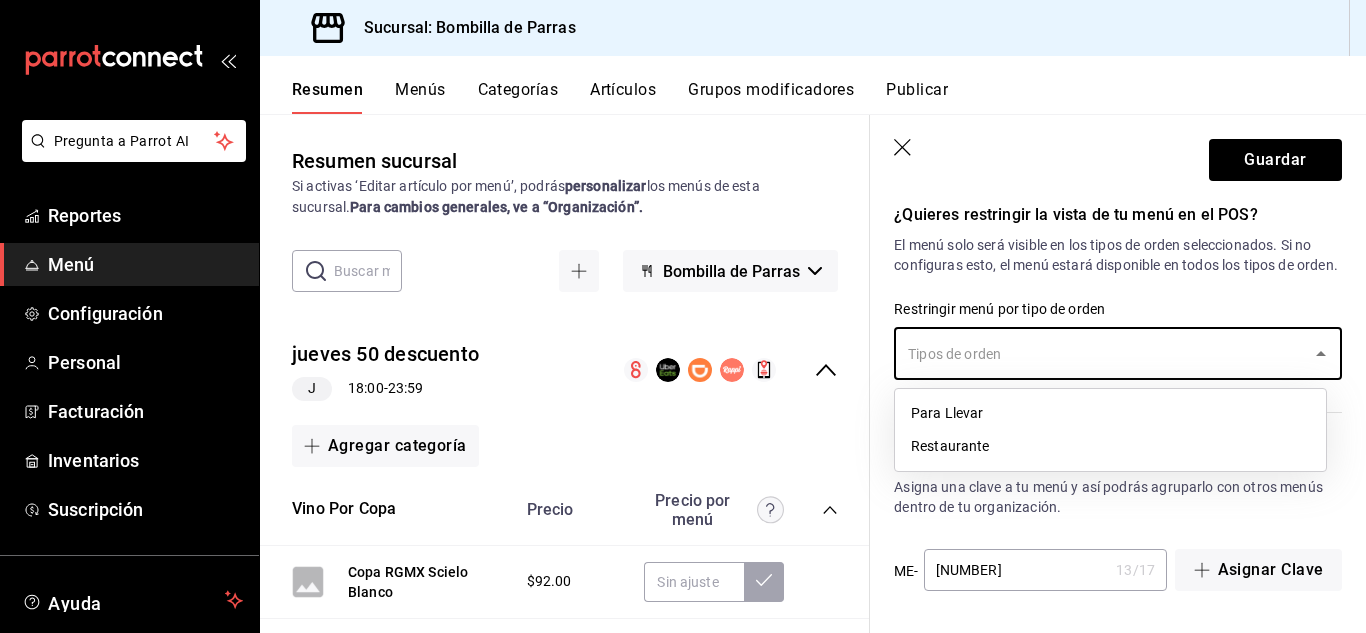 click on "Restaurante" at bounding box center (1110, 446) 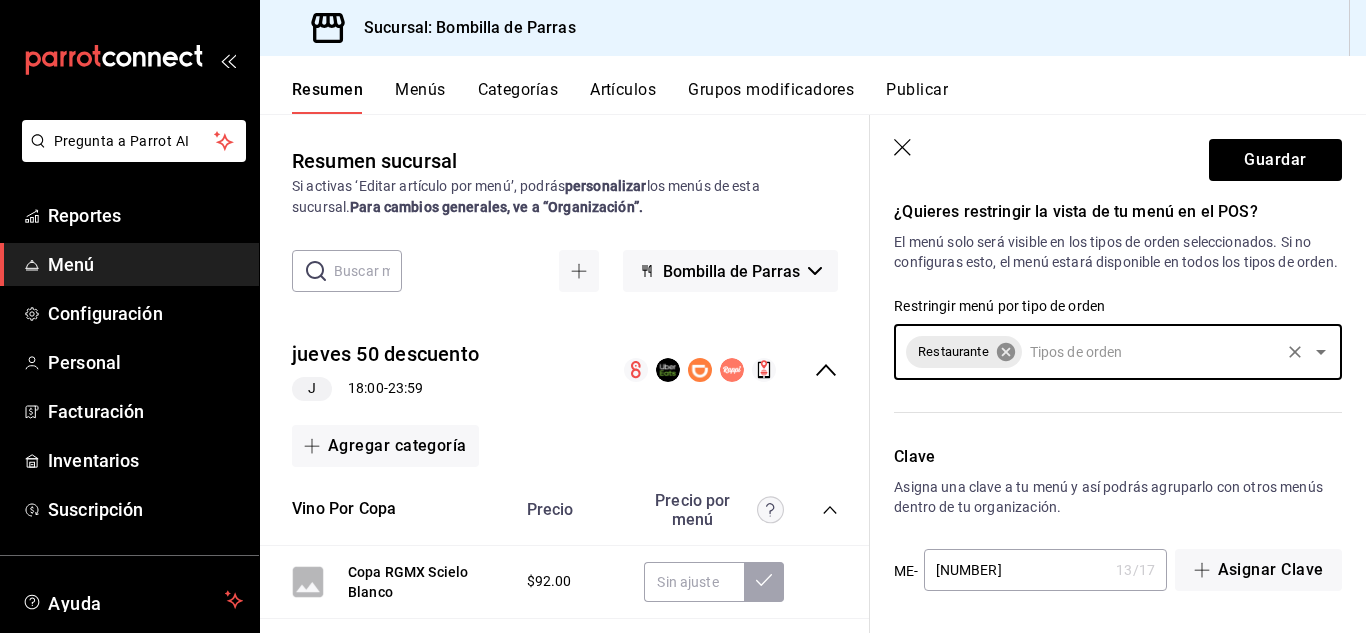 click 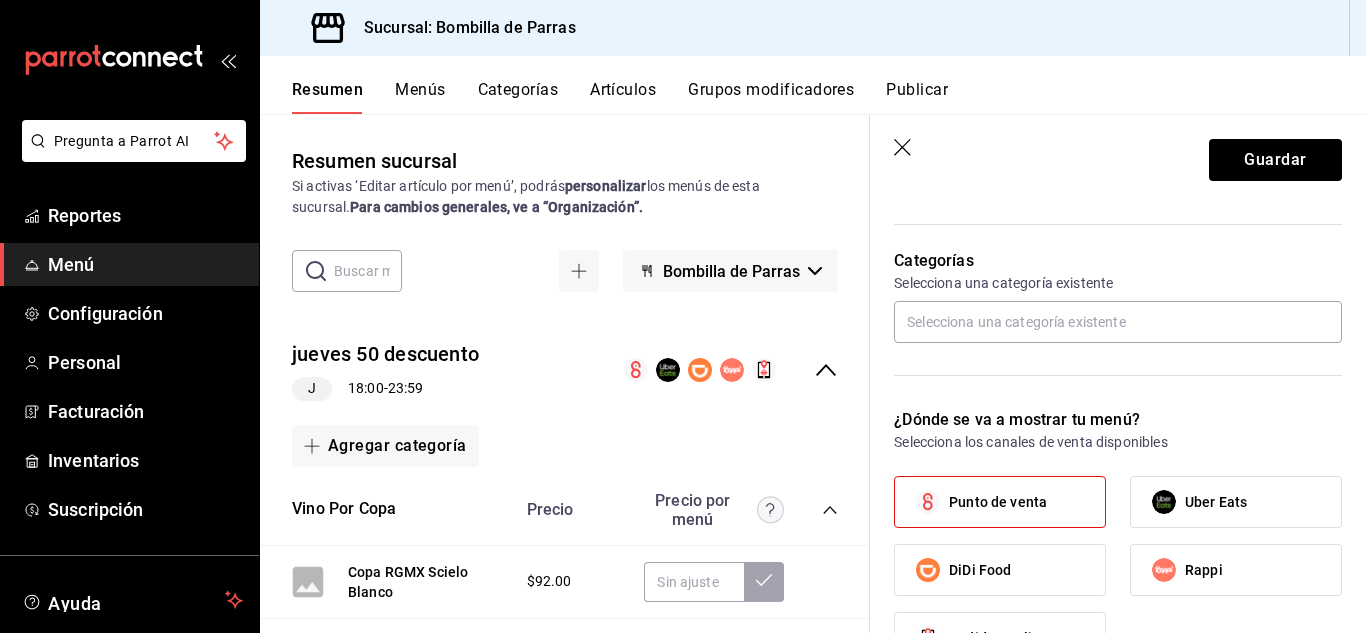 scroll, scrollTop: 474, scrollLeft: 0, axis: vertical 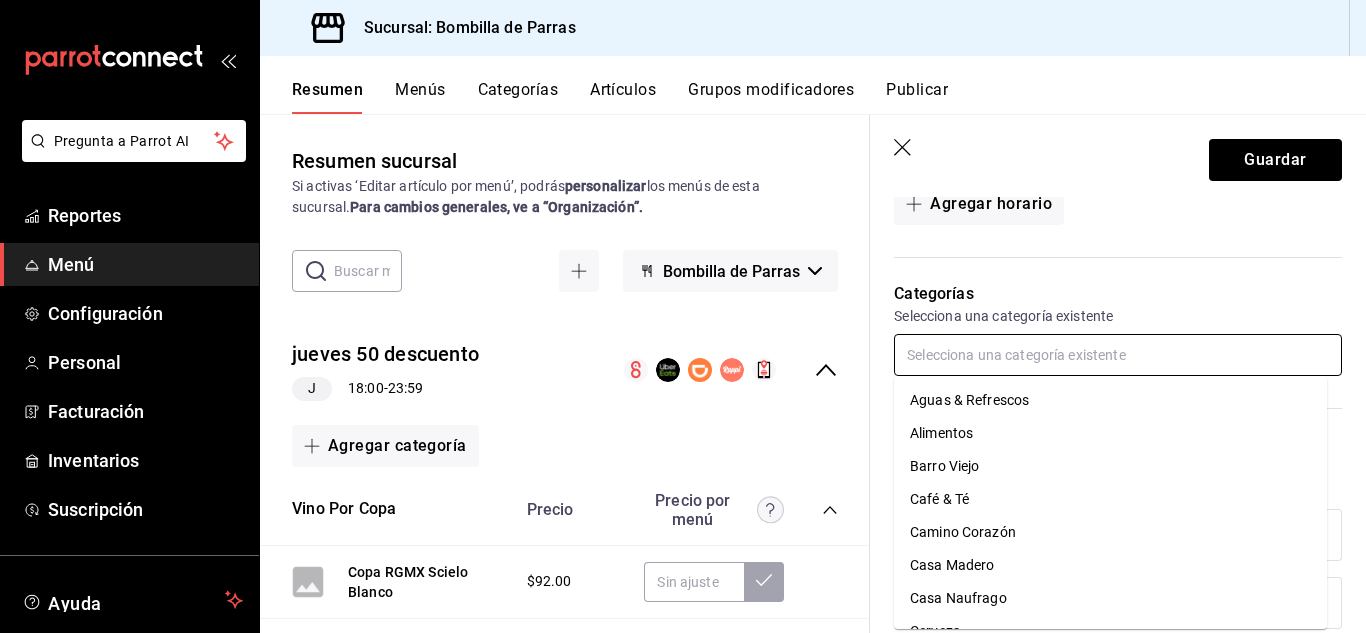 click at bounding box center [1118, 355] 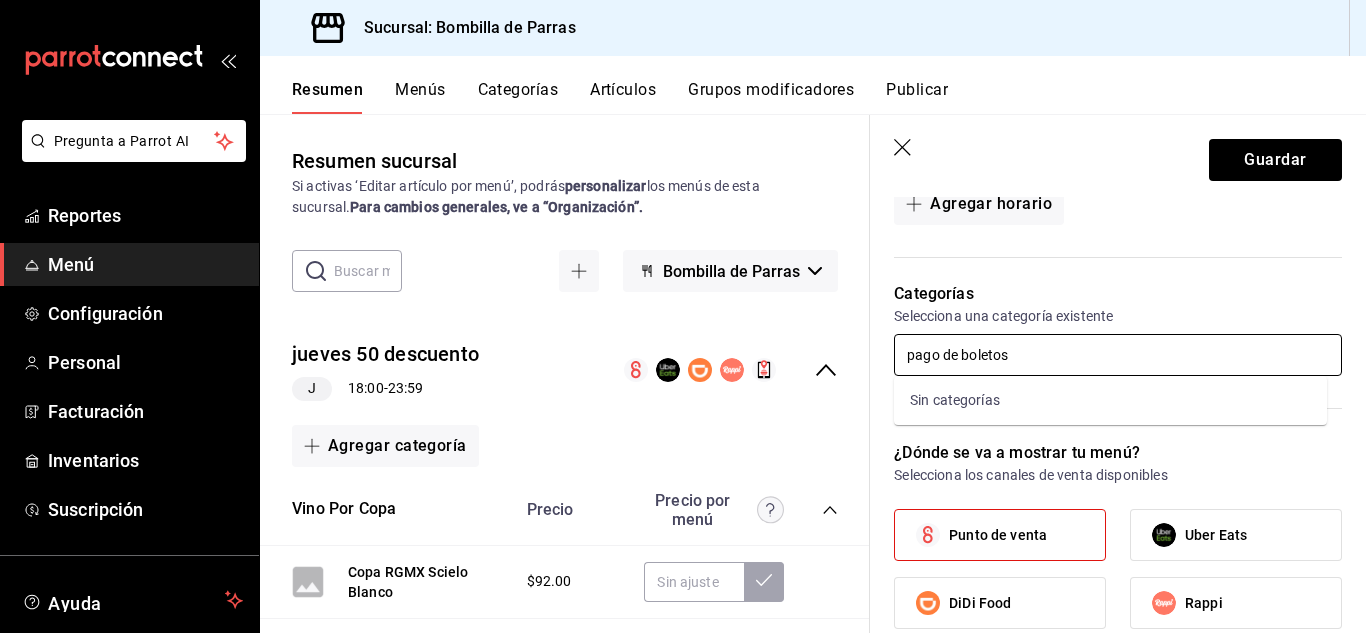 type on "pago de boletos" 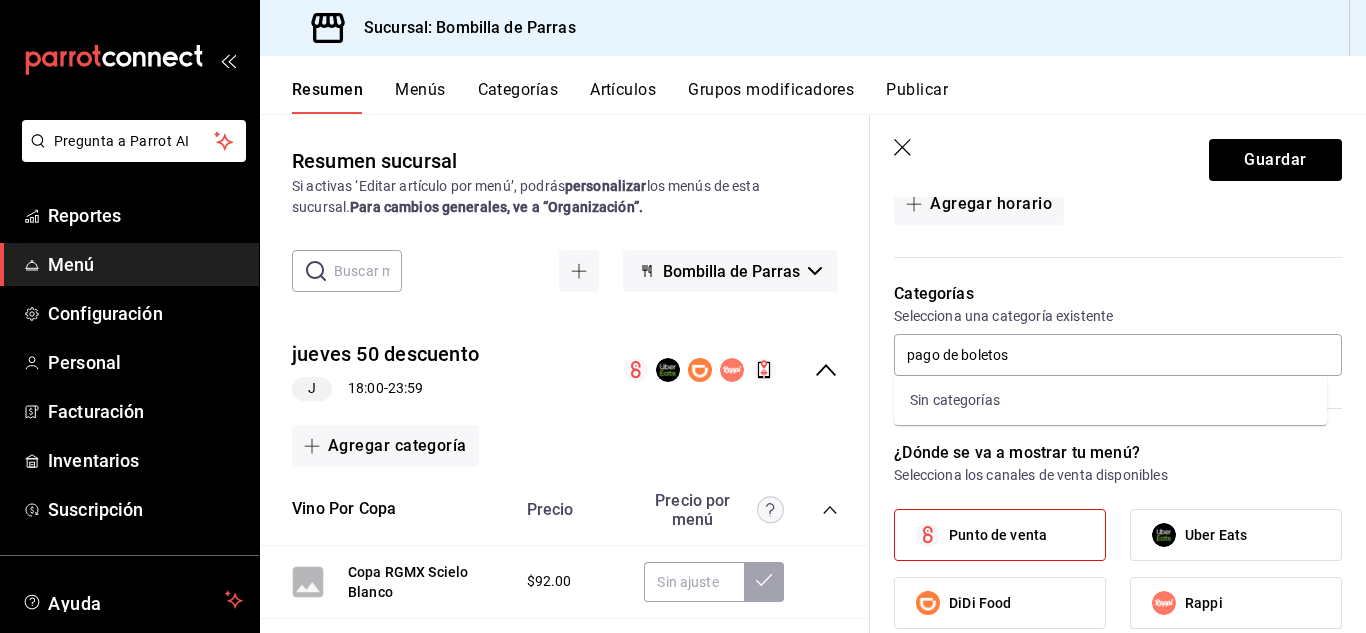 type 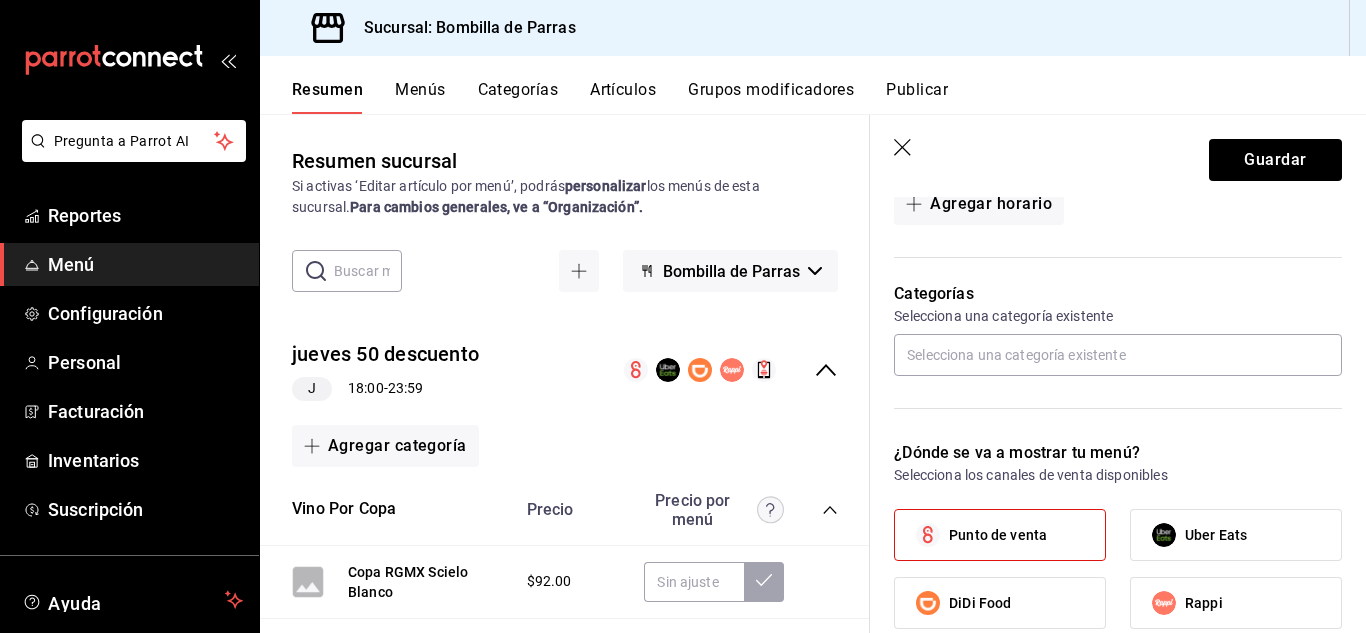 click on "¿Dónde se va a mostrar tu menú?" at bounding box center [1118, 453] 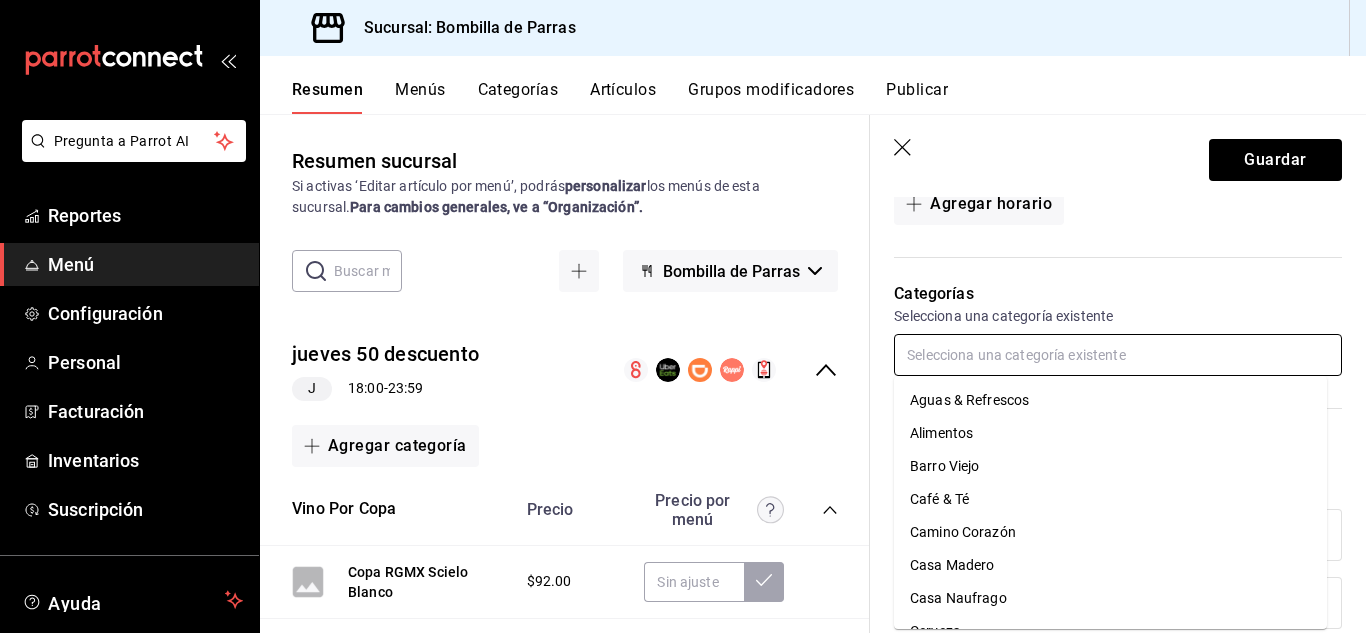 click at bounding box center (1118, 355) 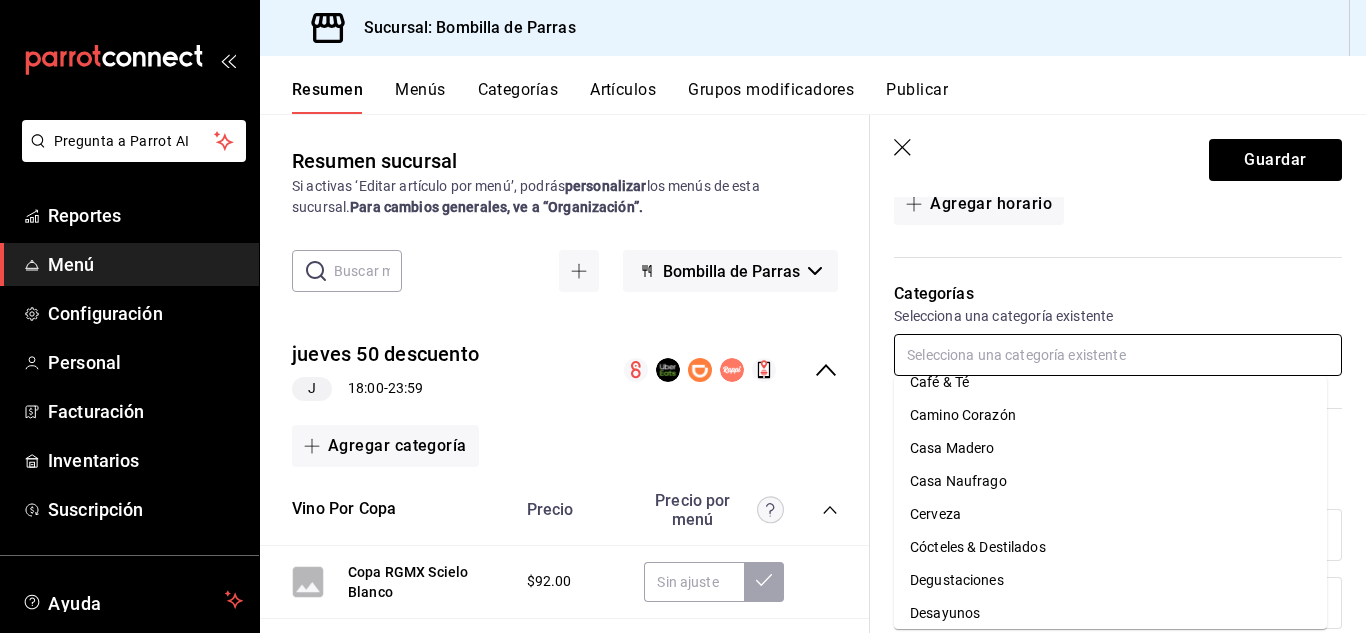scroll, scrollTop: 0, scrollLeft: 0, axis: both 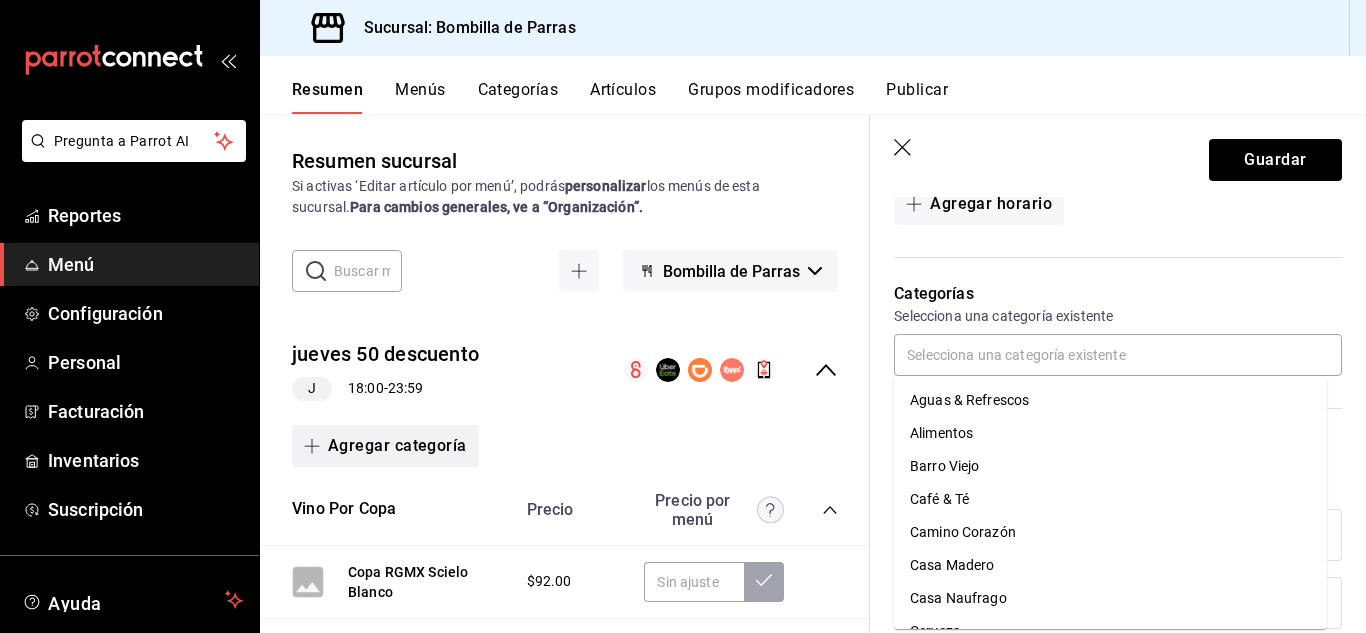 click on "Agregar categoría" at bounding box center [385, 446] 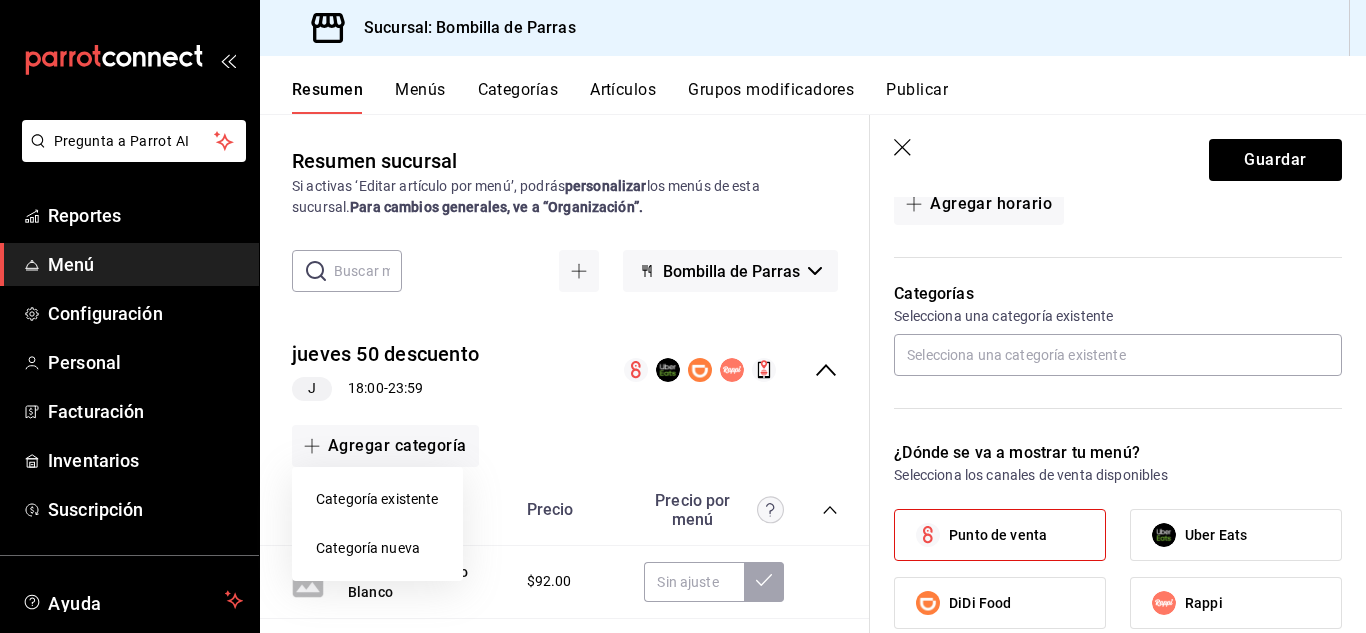click on "Categoría nueva" at bounding box center (377, 548) 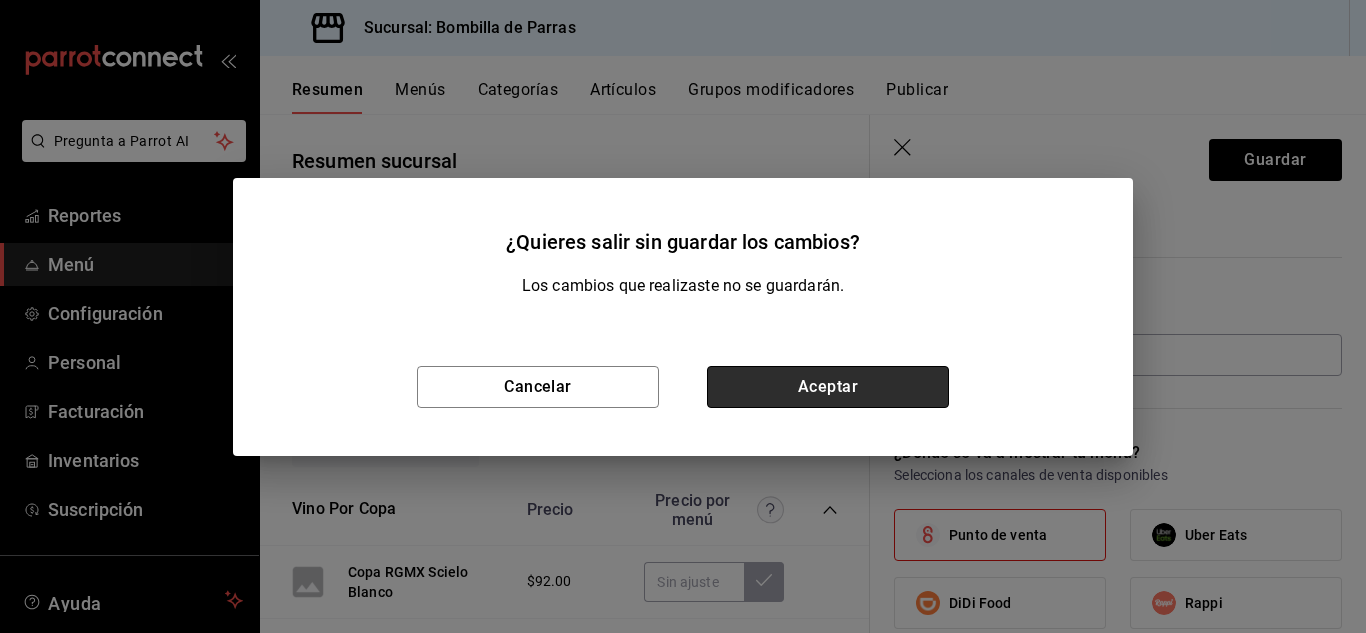 click on "Aceptar" at bounding box center [828, 387] 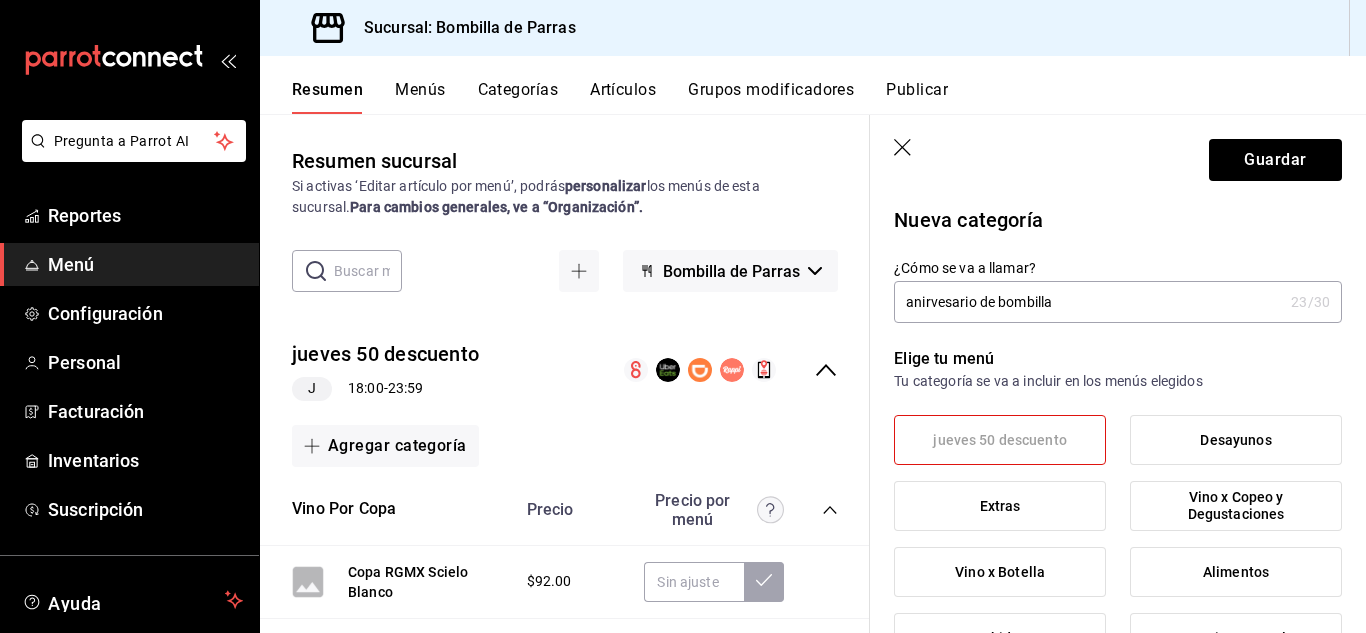click on "anirvesario de bombilla" at bounding box center (1088, 302) 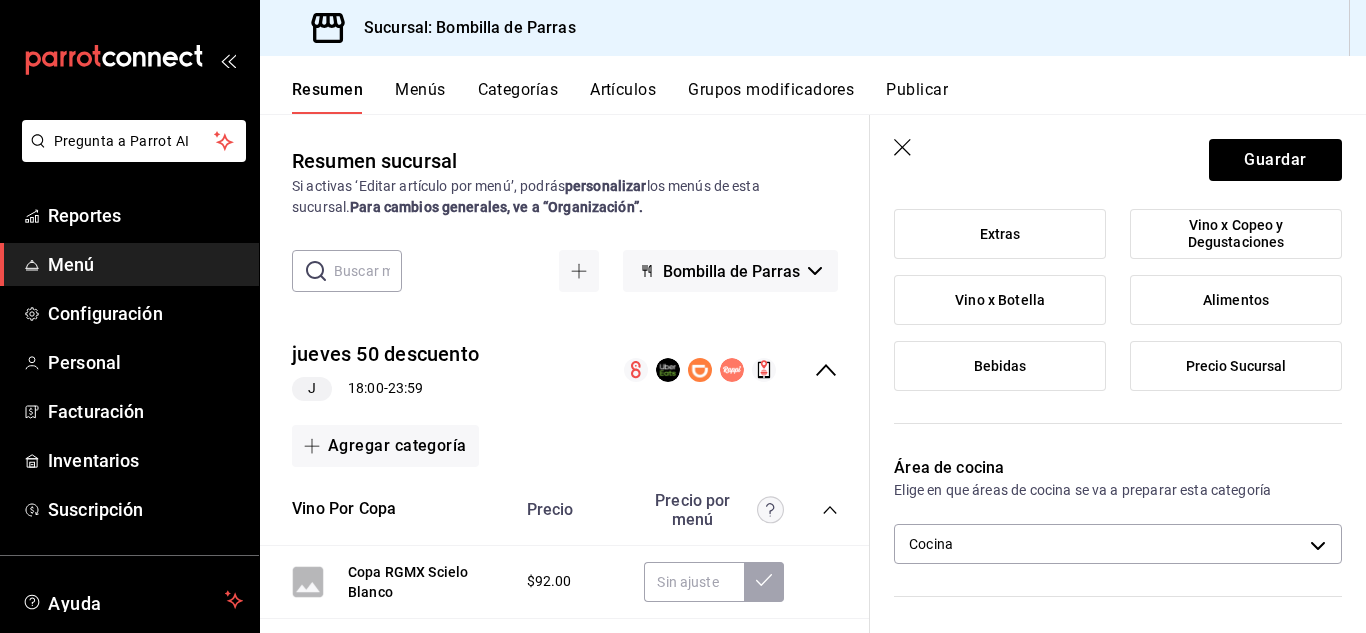 scroll, scrollTop: 278, scrollLeft: 0, axis: vertical 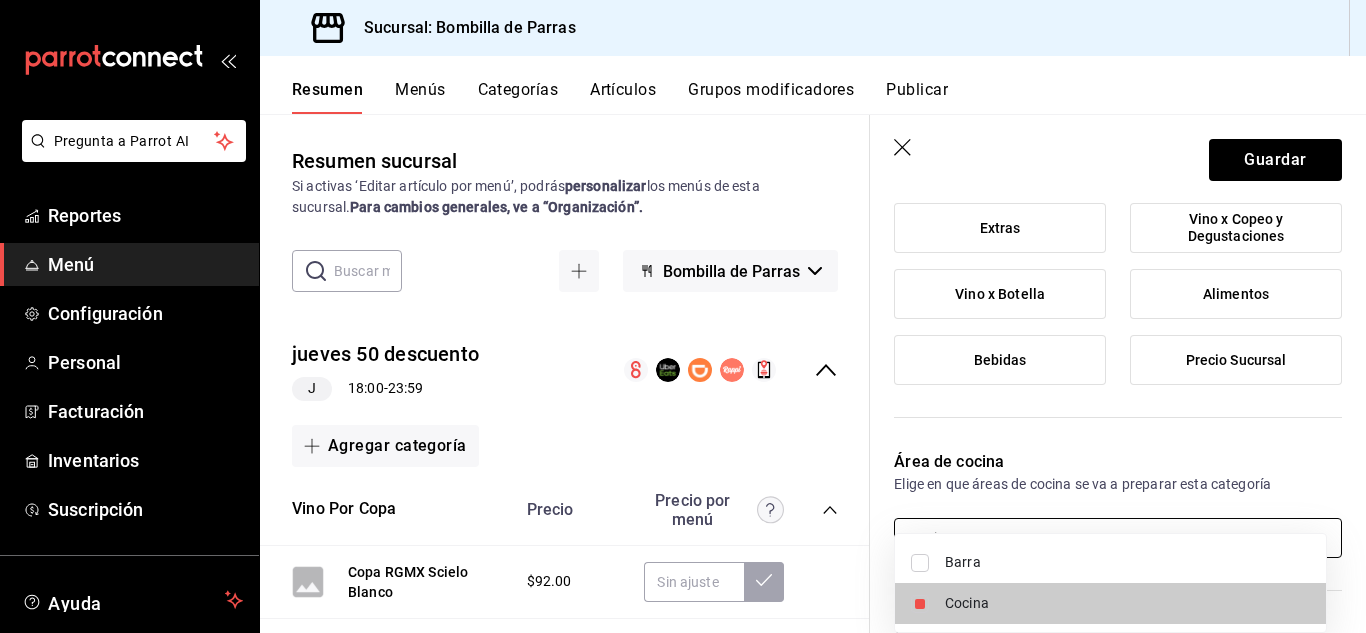 click on "Pregunta a Parrot AI Reportes   Menú   Configuración   Personal   Facturación   Inventarios   Suscripción   Ayuda Recomienda Parrot   [FIRST] [LAST]   Sugerir nueva función   Sucursal: Bombilla de Parras Resumen Menús Categorías Artículos Grupos modificadores Publicar Resumen sucursal Si activas ‘Editar artículo por menú’, podrás  personalizar  los menús de esta sucursal.  Para cambios generales, ve a “Organización”. ​ ​ Bombilla de Parras jueves 50 descuento J 18:00  -  23:59 Agregar categoría Vino Por Copa Precio Precio por menú   Copa RGMX Scielo Blanco $92.00 Copa Casa Madero V $93.00 Copa Las Pudencianas Ensayo $93.00 $47.00 Copa Hacienda del Marques Tinto $145.00 $75.00 Copa Casa Madero 3V $127.00 $65.00 Copa Don Leo Sauvignon Blanc $132.00 Copa Don Perfecto Blend $135.00 Copa Don Leo Linde CS y M $147.00 Copa Hacienda Florida Blend $150.00 Copa Parvada Cardenal $150.00 $75.00 Copa Don Leo Pinot Noir $216.00 Copa RGMX Tinto Gran Reserva $230.00 Copa Casa Madero 3V Gran Reserva" at bounding box center [683, 316] 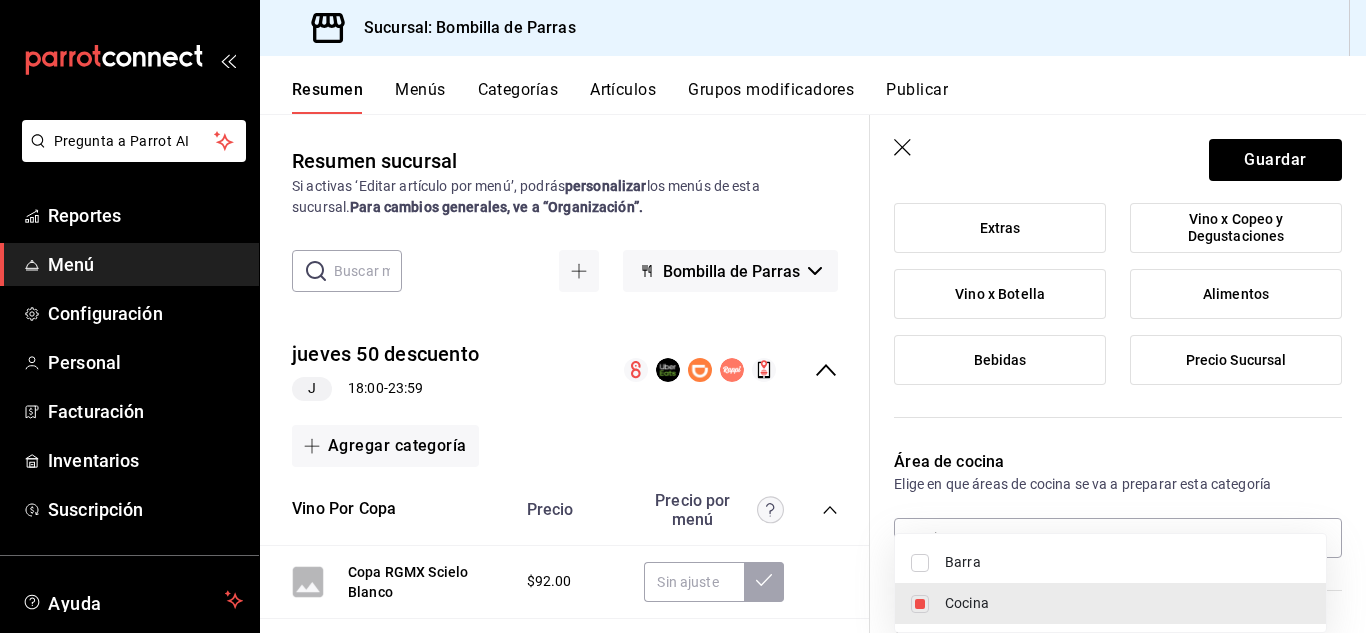 click at bounding box center [683, 316] 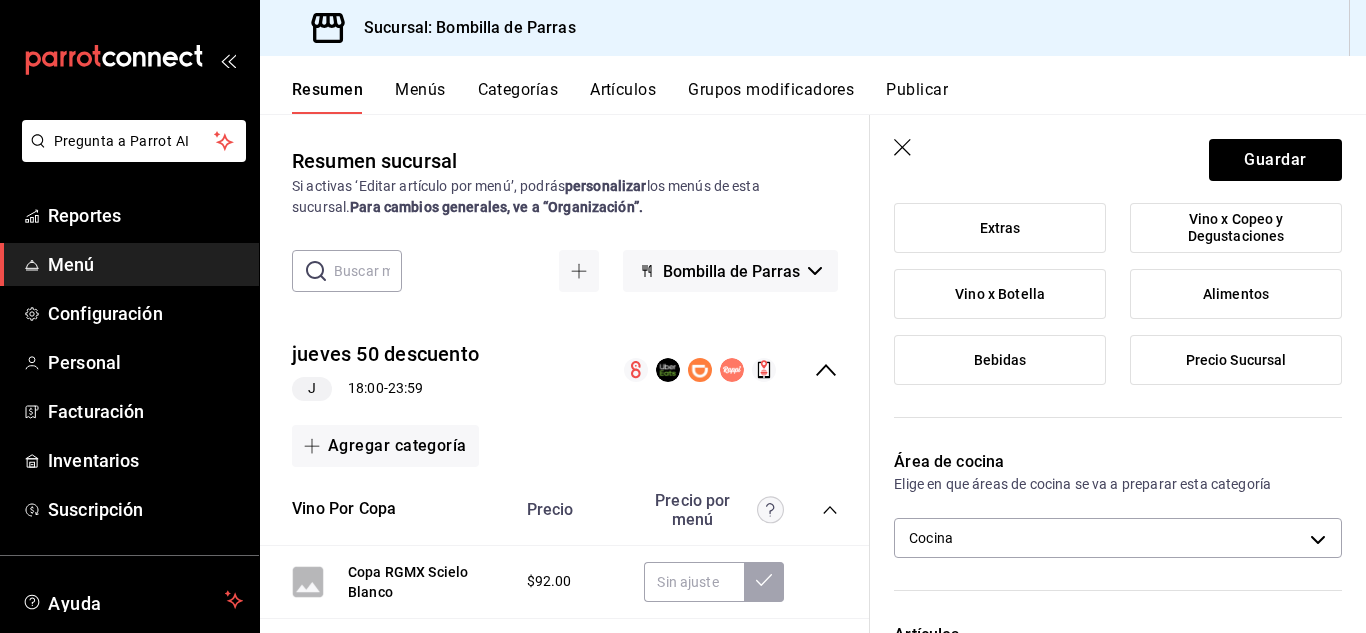 click on "Precio Sucursal" at bounding box center (1236, 360) 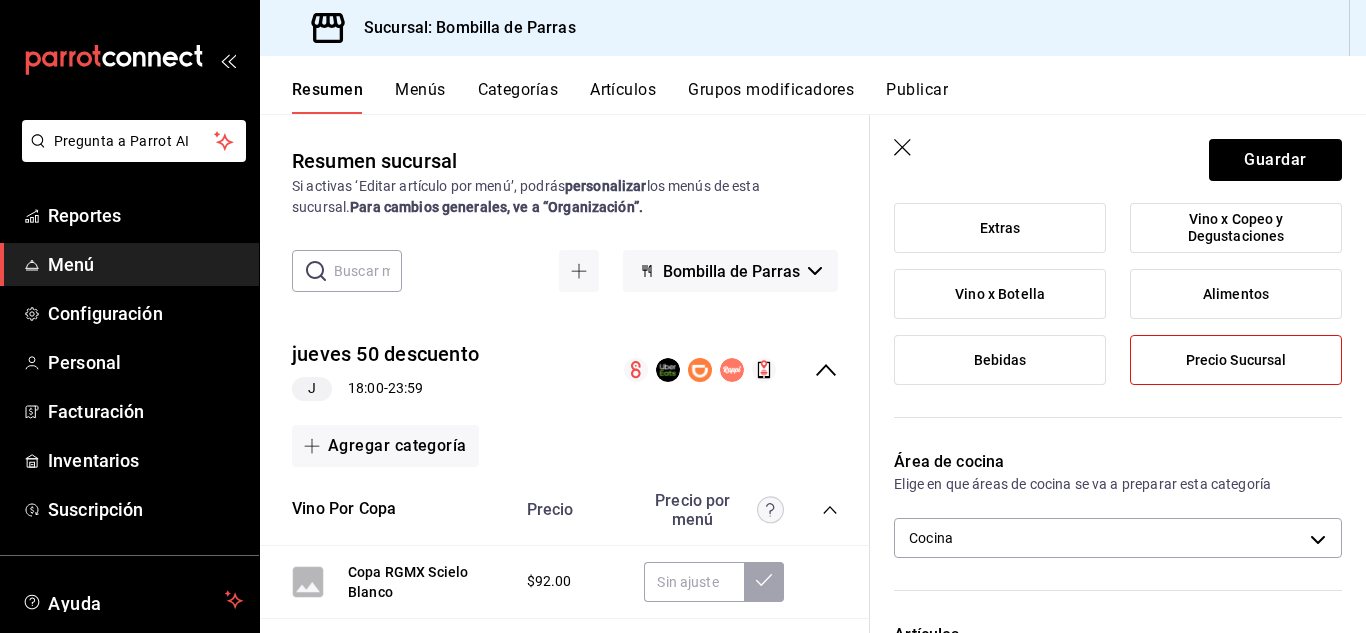 scroll, scrollTop: 0, scrollLeft: 0, axis: both 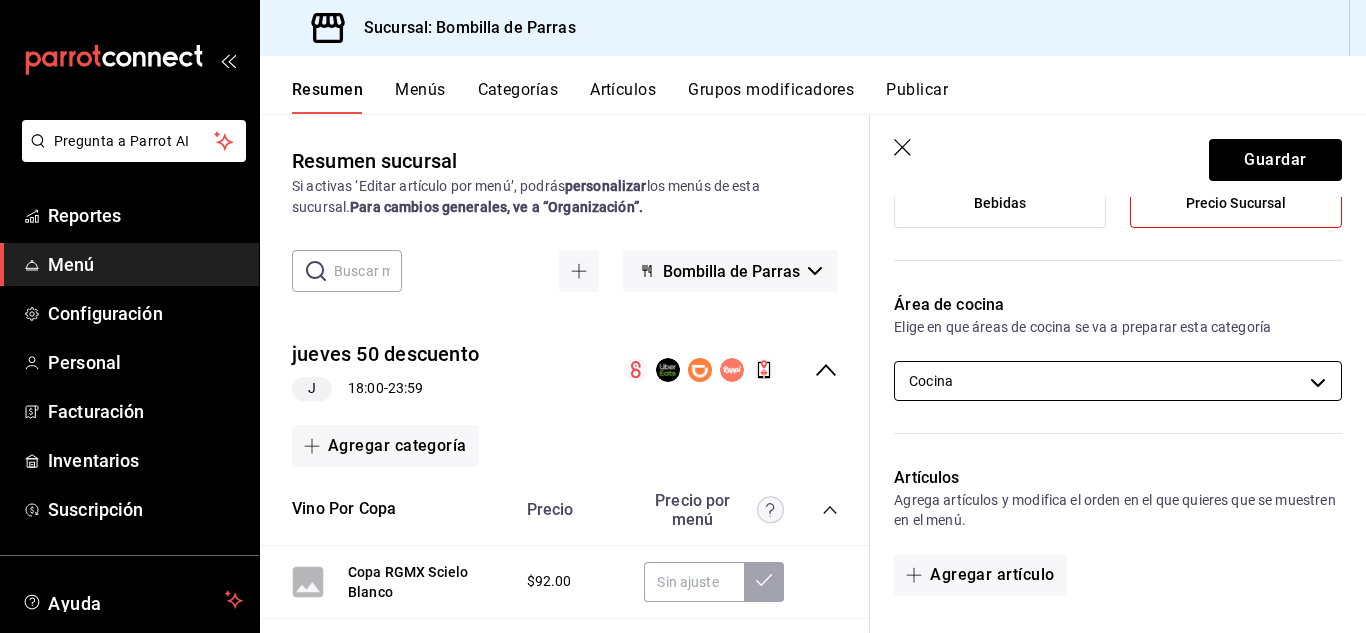 click on "Pregunta a Parrot AI Reportes   Menú   Configuración   Personal   Facturación   Inventarios   Suscripción   Ayuda Recomienda Parrot   [FIRST] [LAST]   Sugerir nueva función   Sucursal: Bombilla de Parras Resumen Menús Categorías Artículos Grupos modificadores Publicar Resumen sucursal Si activas ‘Editar artículo por menú’, podrás  personalizar  los menús de esta sucursal.  Para cambios generales, ve a “Organización”. ​ ​ Bombilla de Parras jueves 50 descuento J 18:00  -  23:59 Agregar categoría Vino Por Copa Precio Precio por menú   Copa RGMX Scielo Blanco $92.00 Copa Casa Madero V $93.00 Copa Las Pudencianas Ensayo $93.00 $47.00 Copa Hacienda del Marques Tinto $145.00 $75.00 Copa Casa Madero 3V $127.00 $65.00 Copa Don Leo Sauvignon Blanc $132.00 Copa Don Perfecto Blend $135.00 Copa Don Leo Linde CS y M $147.00 Copa Hacienda Florida Blend $150.00 Copa Parvada Cardenal $150.00 $75.00 Copa Don Leo Pinot Noir $216.00 Copa RGMX Tinto Gran Reserva $230.00 Copa Casa Madero 3V Gran Reserva" at bounding box center [683, 316] 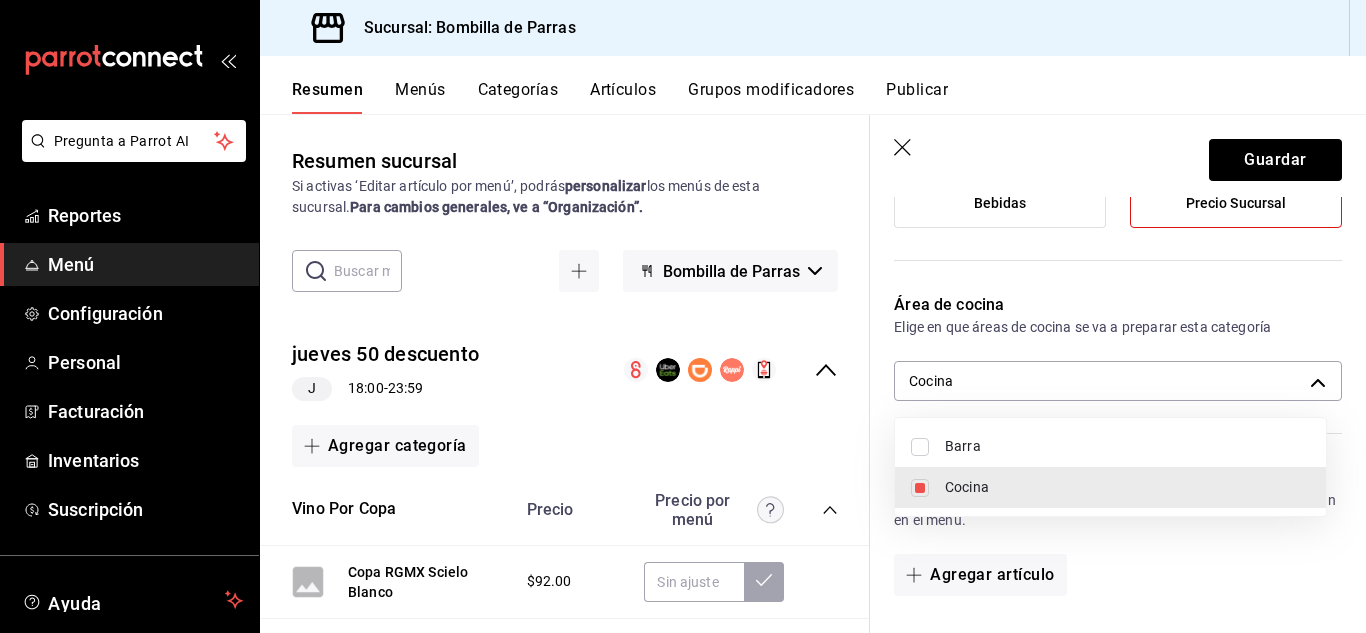 click on "Barra" at bounding box center [1127, 446] 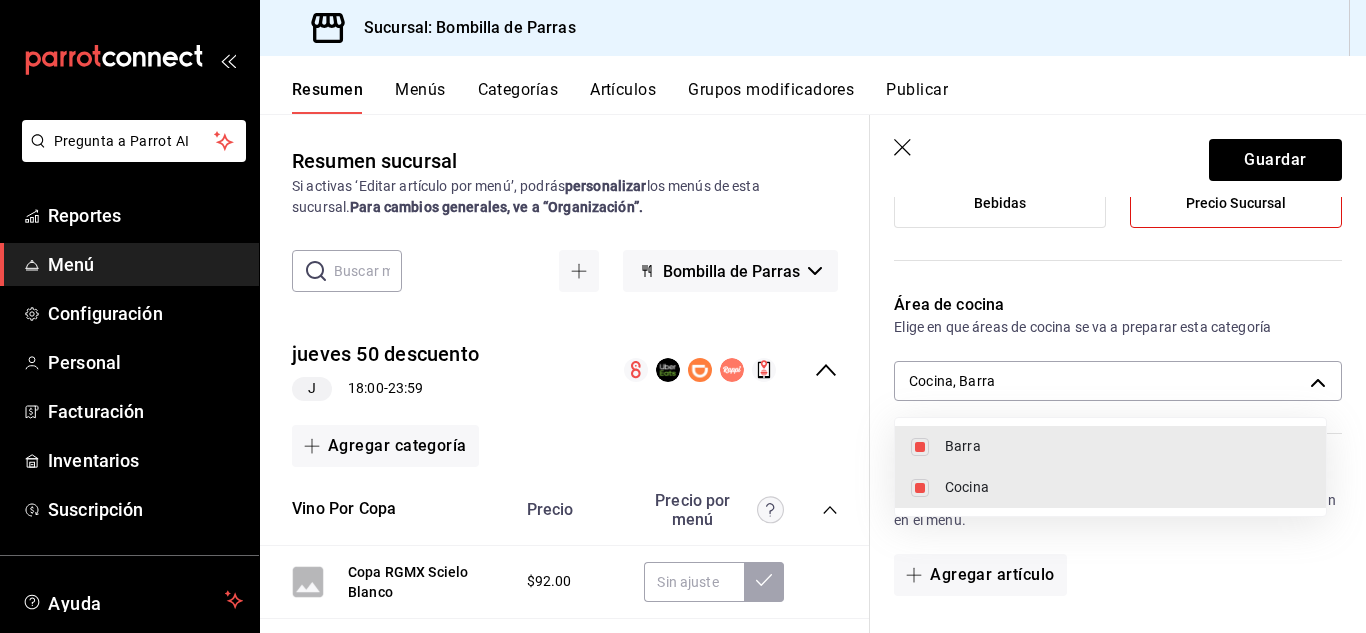 click on "Cocina" at bounding box center (1110, 487) 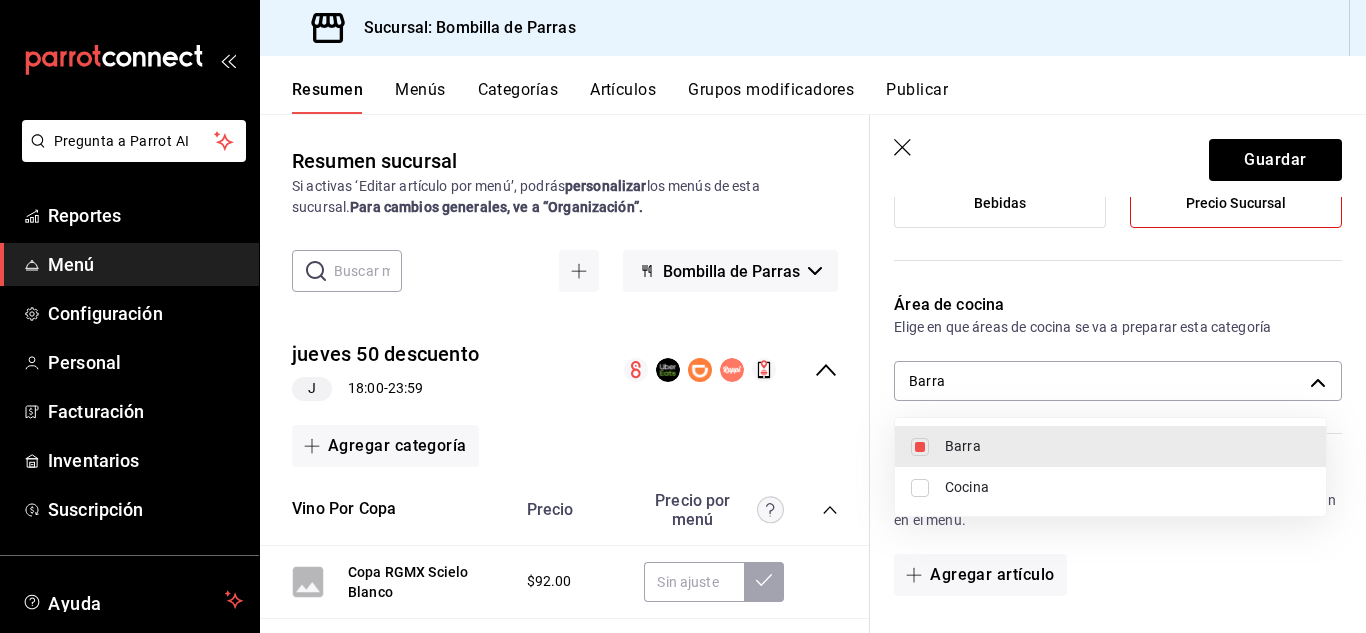 drag, startPoint x: 1354, startPoint y: 360, endPoint x: 1365, endPoint y: 510, distance: 150.40279 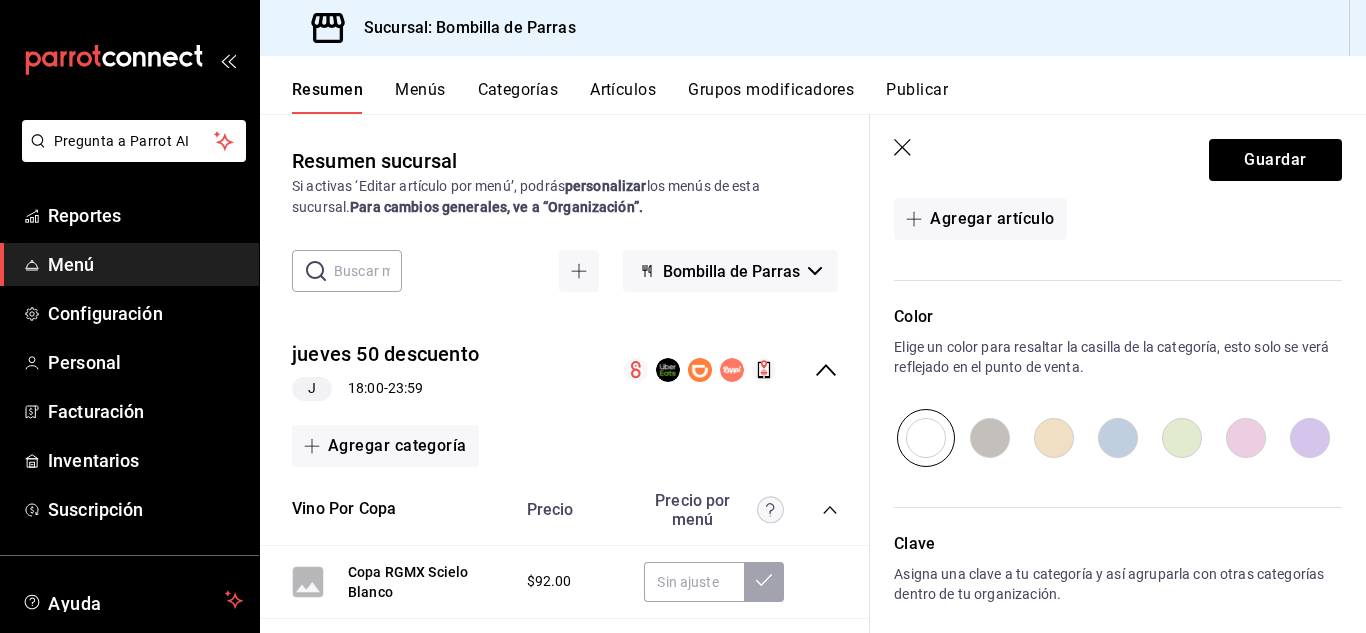 scroll, scrollTop: 835, scrollLeft: 0, axis: vertical 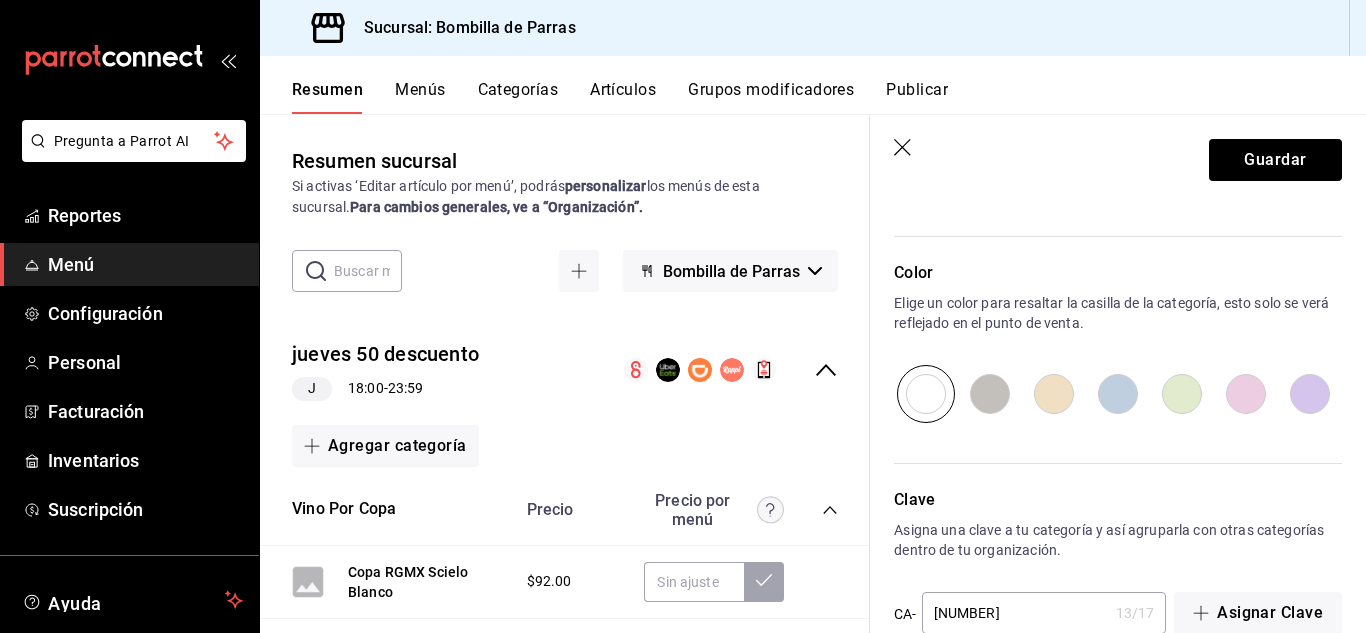 click at bounding box center [1054, 394] 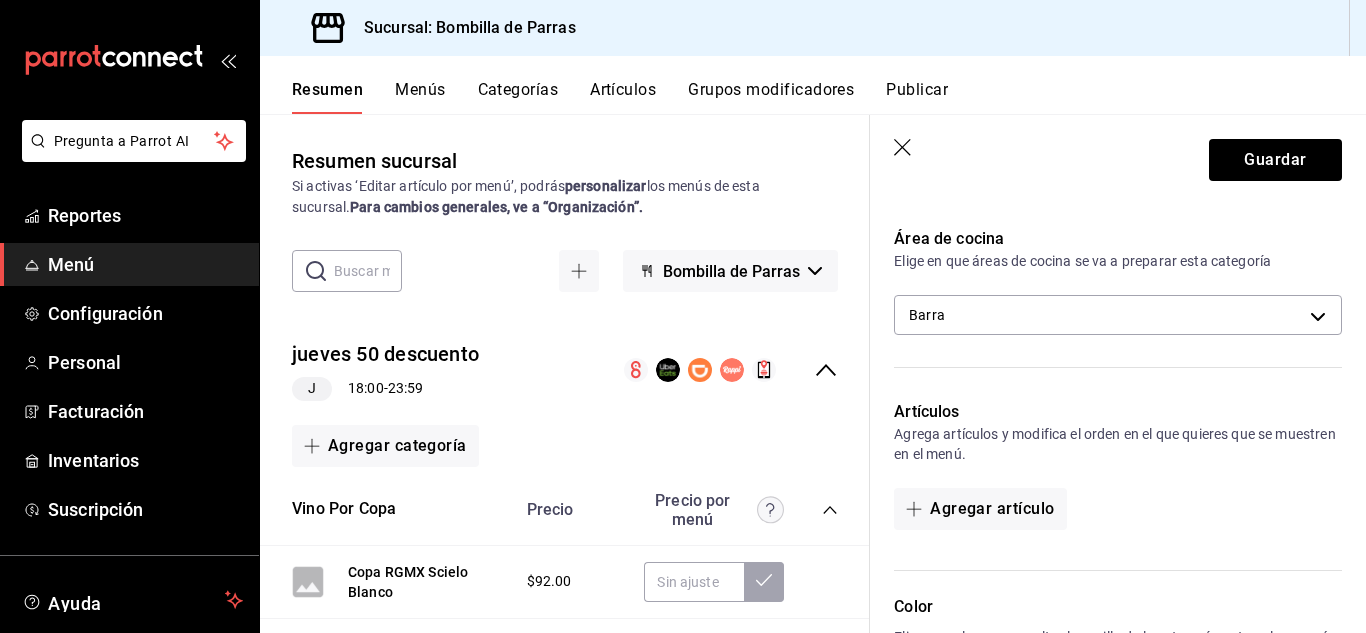 scroll, scrollTop: 516, scrollLeft: 0, axis: vertical 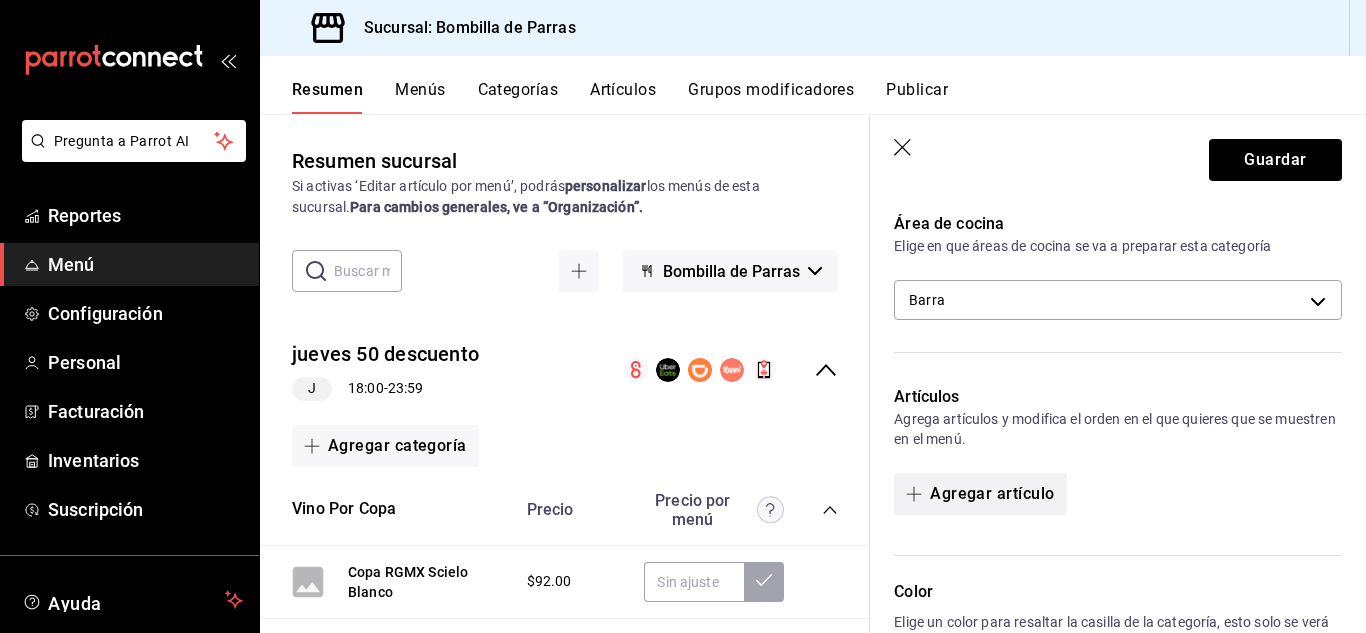 click on "Agregar artículo" at bounding box center (980, 494) 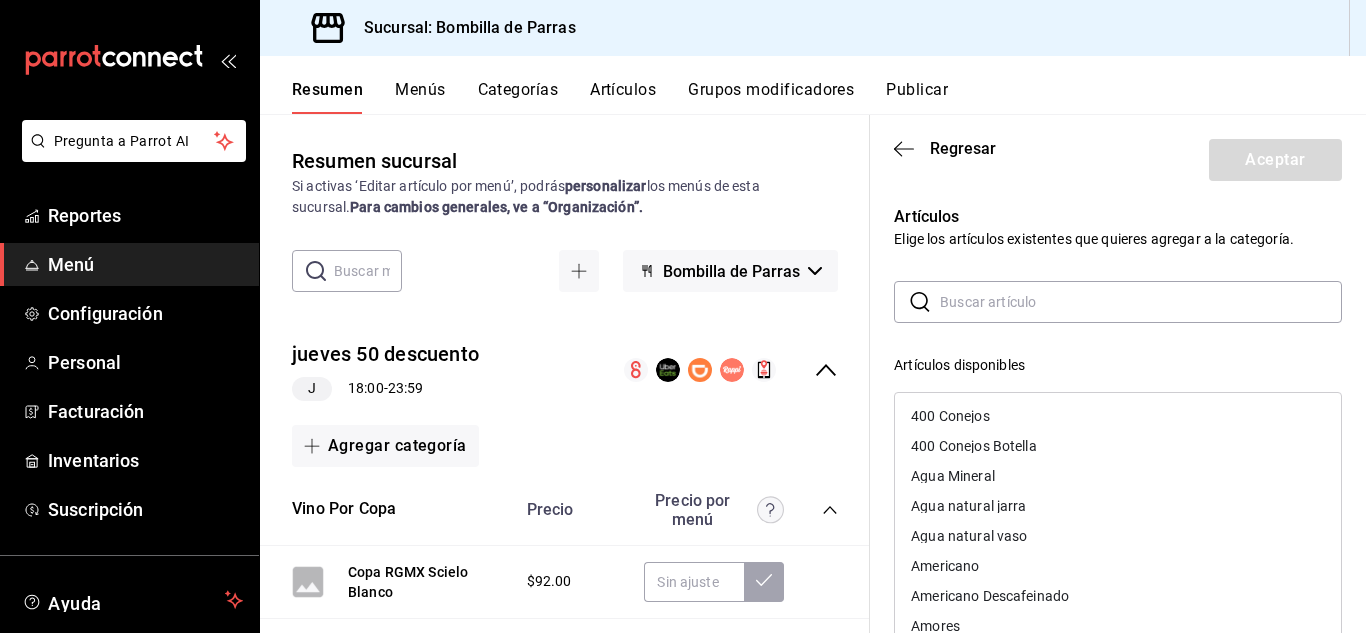click at bounding box center [1141, 302] 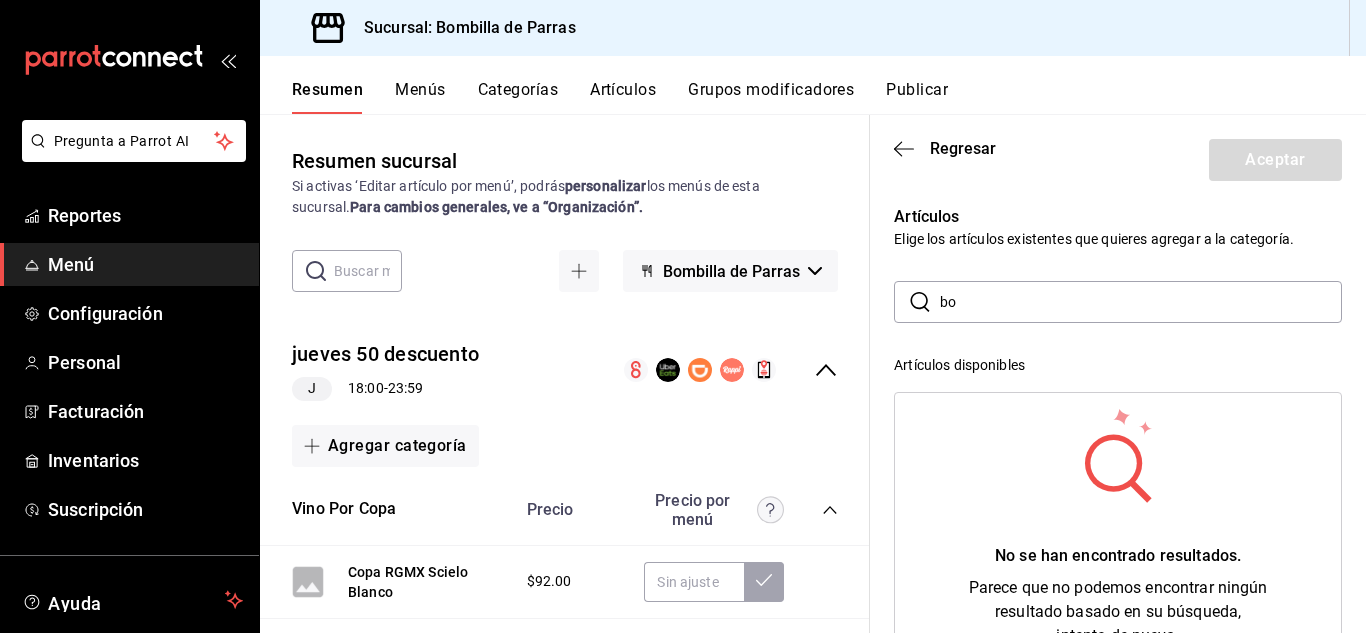 type on "b" 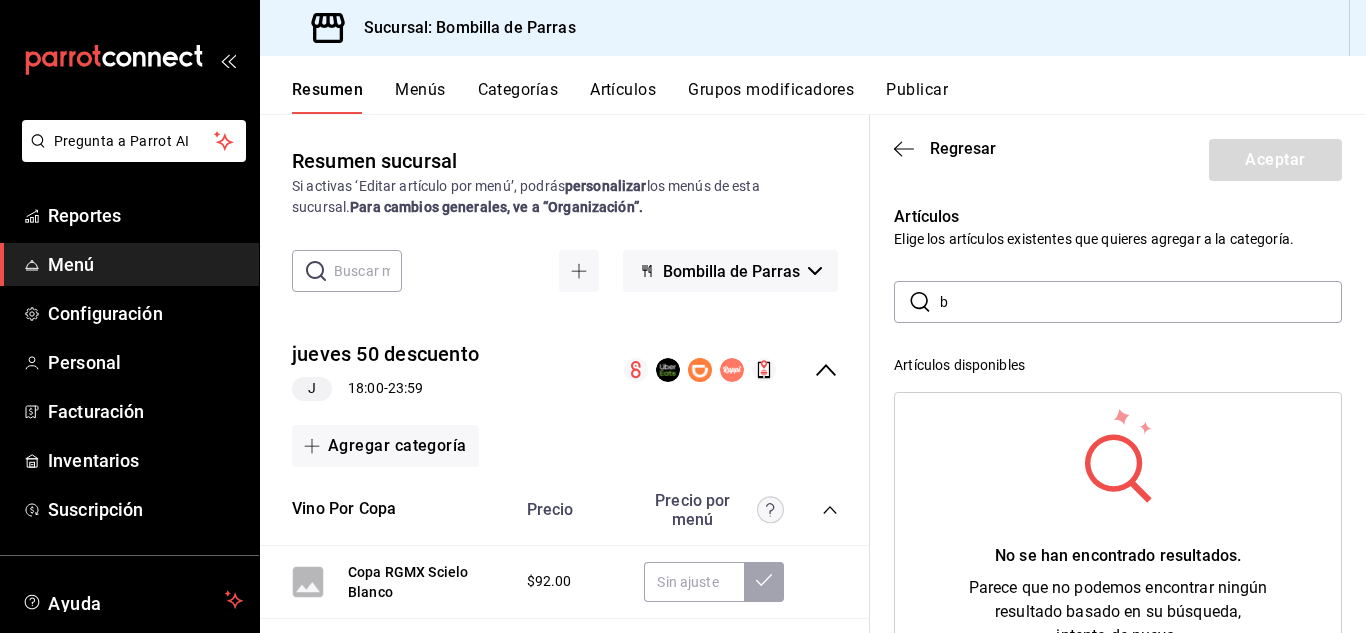 type 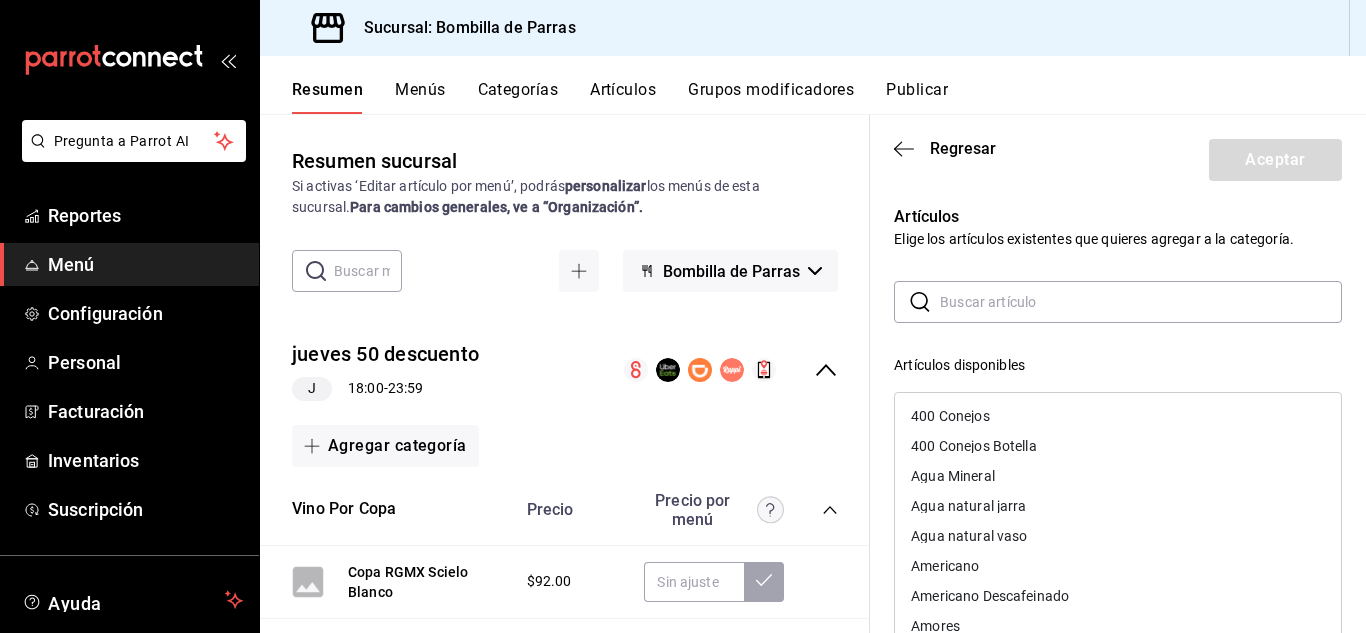 click on "Artículos disponibles" at bounding box center [1118, 365] 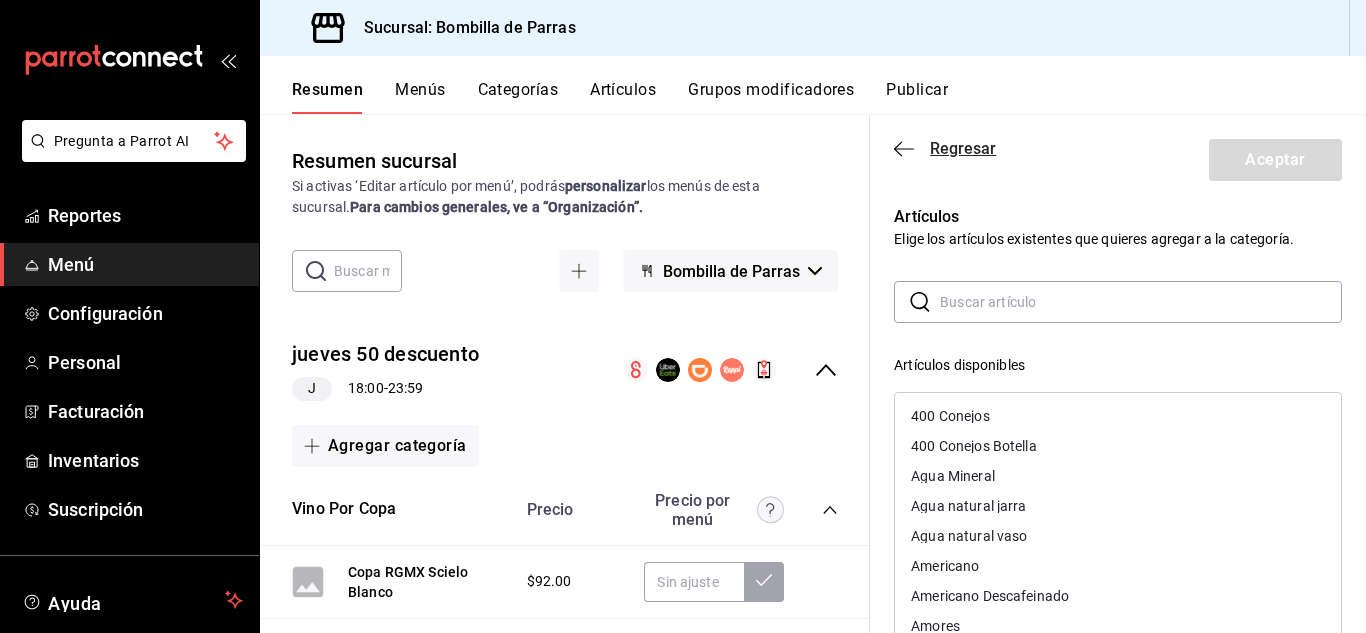 click 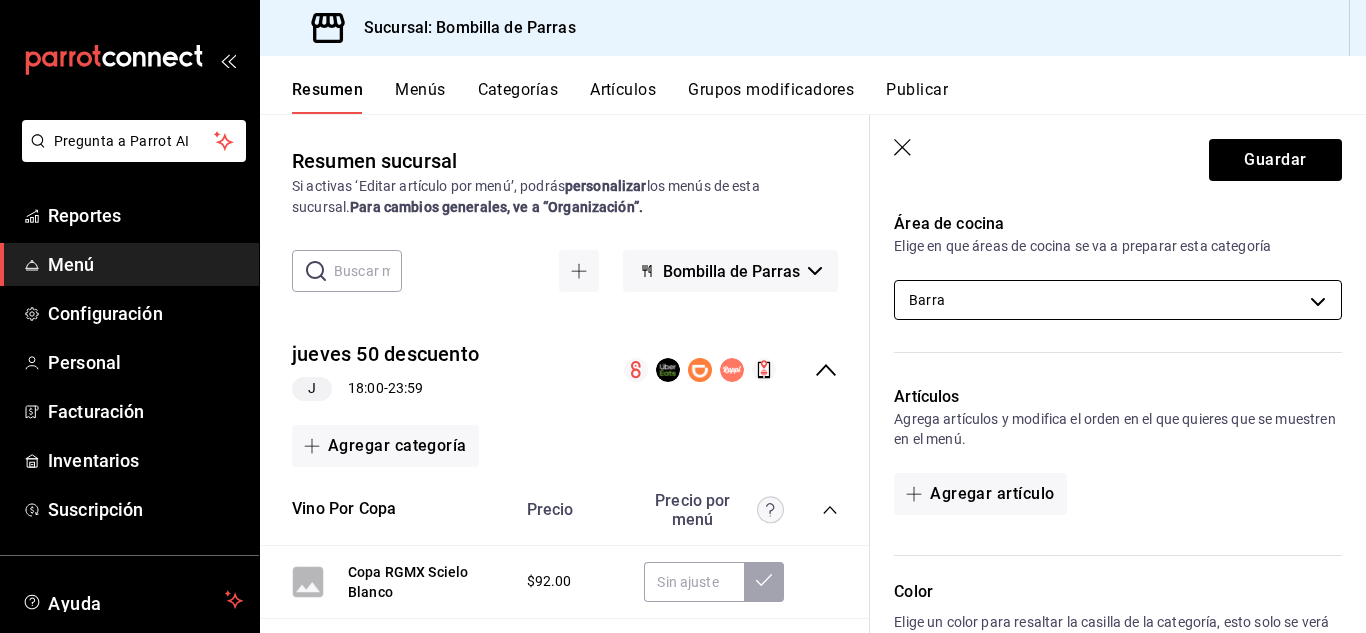 click on "Pregunta a Parrot AI Reportes   Menú   Configuración   Personal   Facturación   Inventarios   Suscripción   Ayuda Recomienda Parrot   [FIRST] [LAST]   Sugerir nueva función   Sucursal: Bombilla de Parras Resumen Menús Categorías Artículos Grupos modificadores Publicar Resumen sucursal Si activas ‘Editar artículo por menú’, podrás  personalizar  los menús de esta sucursal.  Para cambios generales, ve a “Organización”. ​ ​ Bombilla de Parras jueves 50 descuento J 18:00  -  23:59 Agregar categoría Vino Por Copa Precio Precio por menú   Copa RGMX Scielo Blanco $92.00 Copa Casa Madero V $93.00 Copa Las Pudencianas Ensayo $93.00 $47.00 Copa Hacienda del Marques Tinto $145.00 $75.00 Copa Casa Madero 3V $127.00 $65.00 Copa Don Leo Sauvignon Blanc $132.00 Copa Don Perfecto Blend $135.00 Copa Don Leo Linde CS y M $147.00 Copa Hacienda Florida Blend $150.00 Copa Parvada Cardenal $150.00 $75.00 Copa Don Leo Pinot Noir $216.00 Copa RGMX Tinto Gran Reserva $230.00 Copa Casa Madero 3V Gran Reserva" at bounding box center [683, 316] 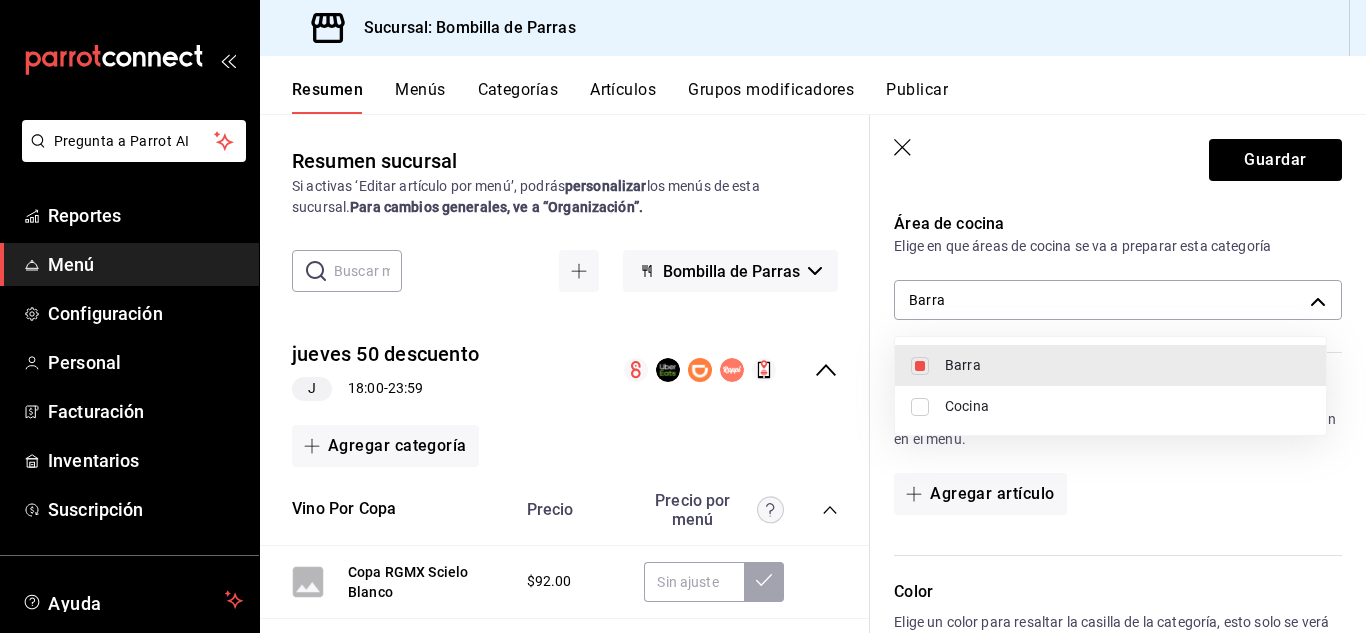 click at bounding box center (920, 366) 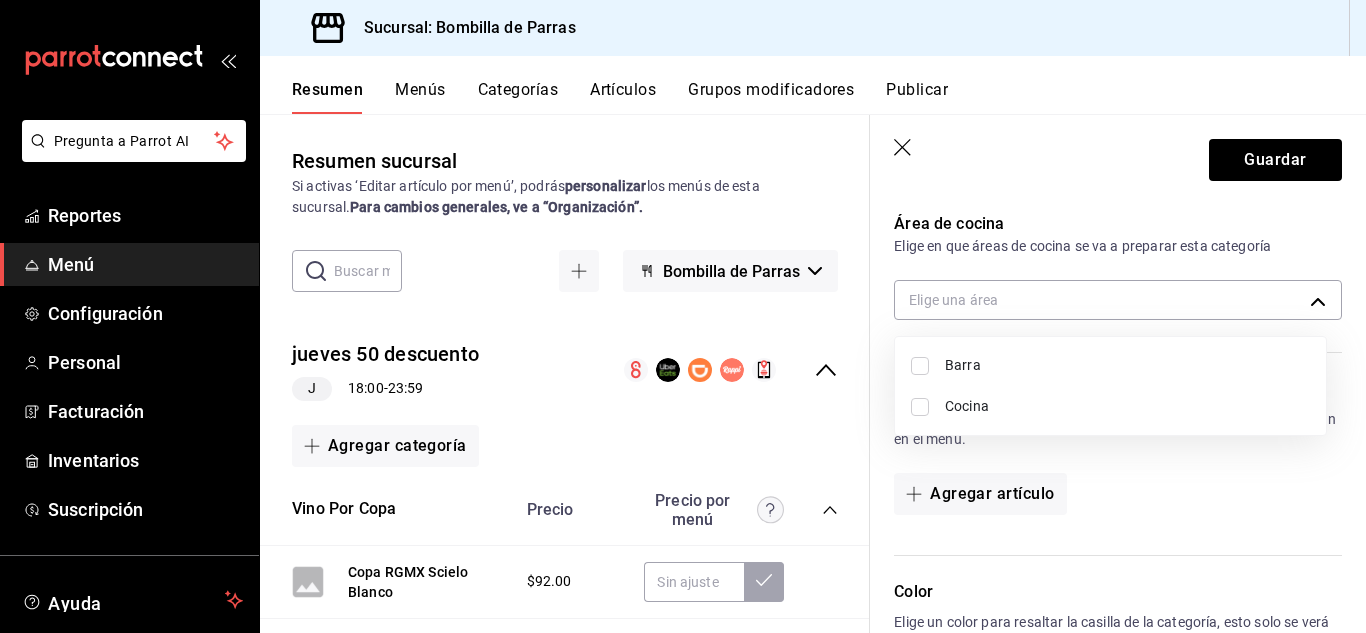 click at bounding box center [683, 316] 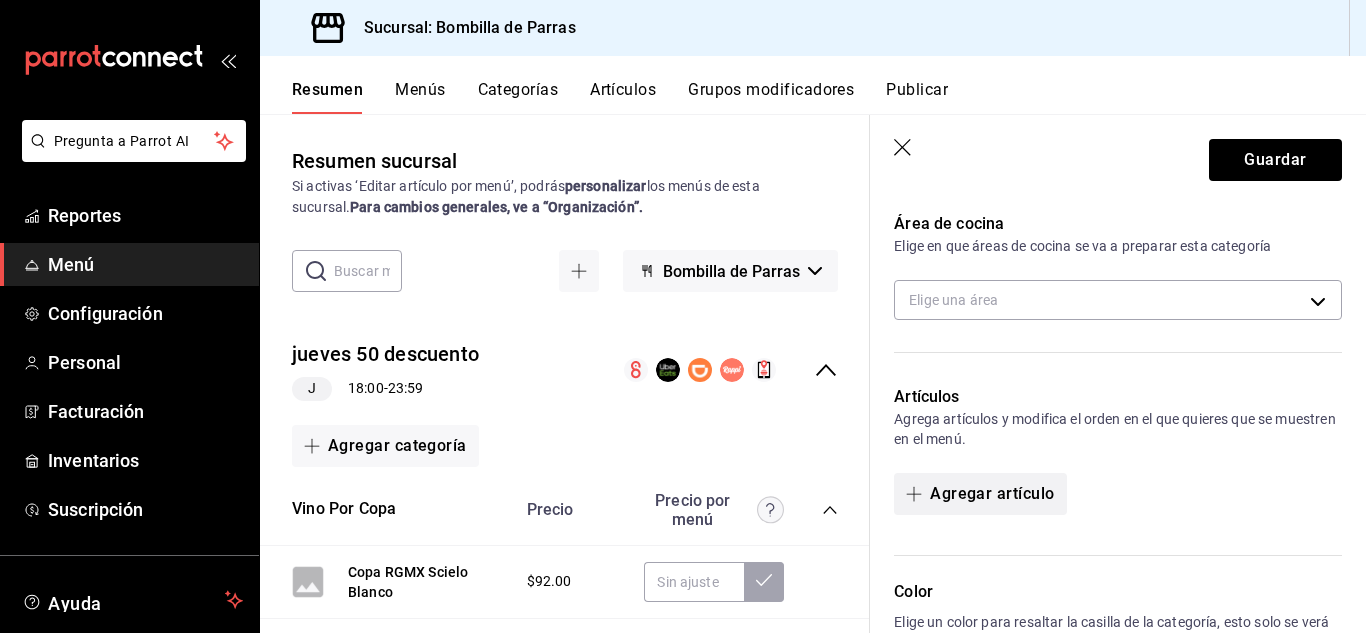 click on "Agregar artículo" at bounding box center [980, 494] 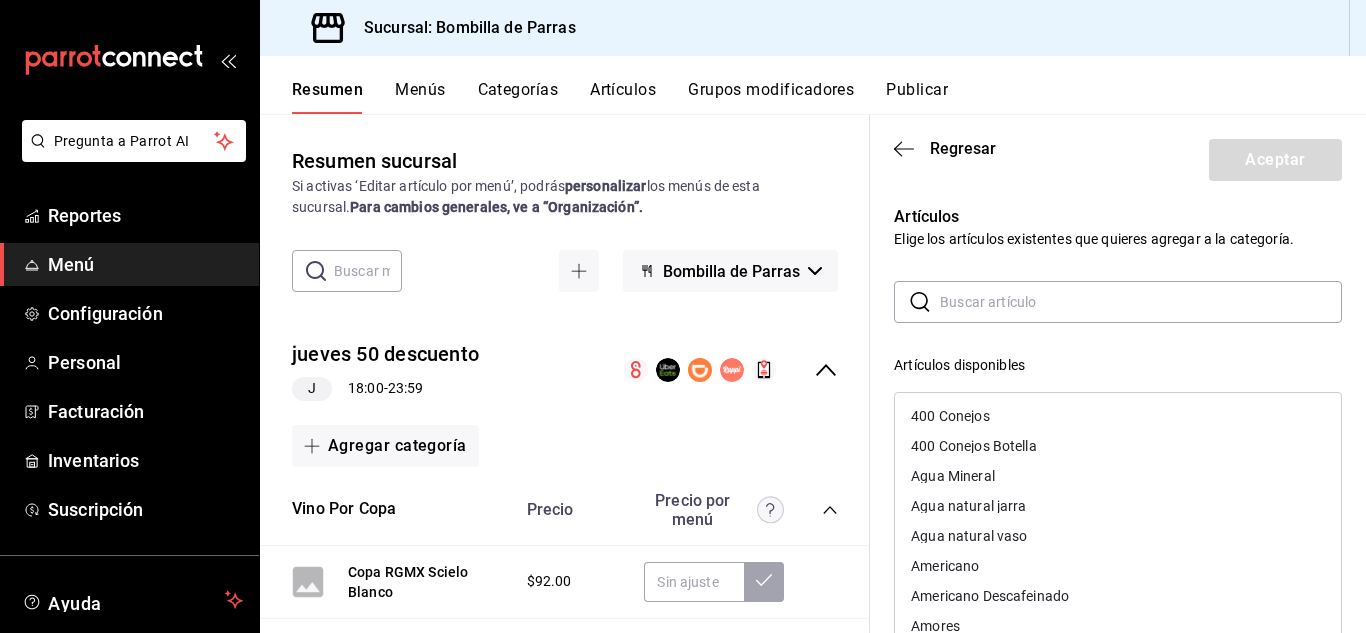 click at bounding box center (1141, 302) 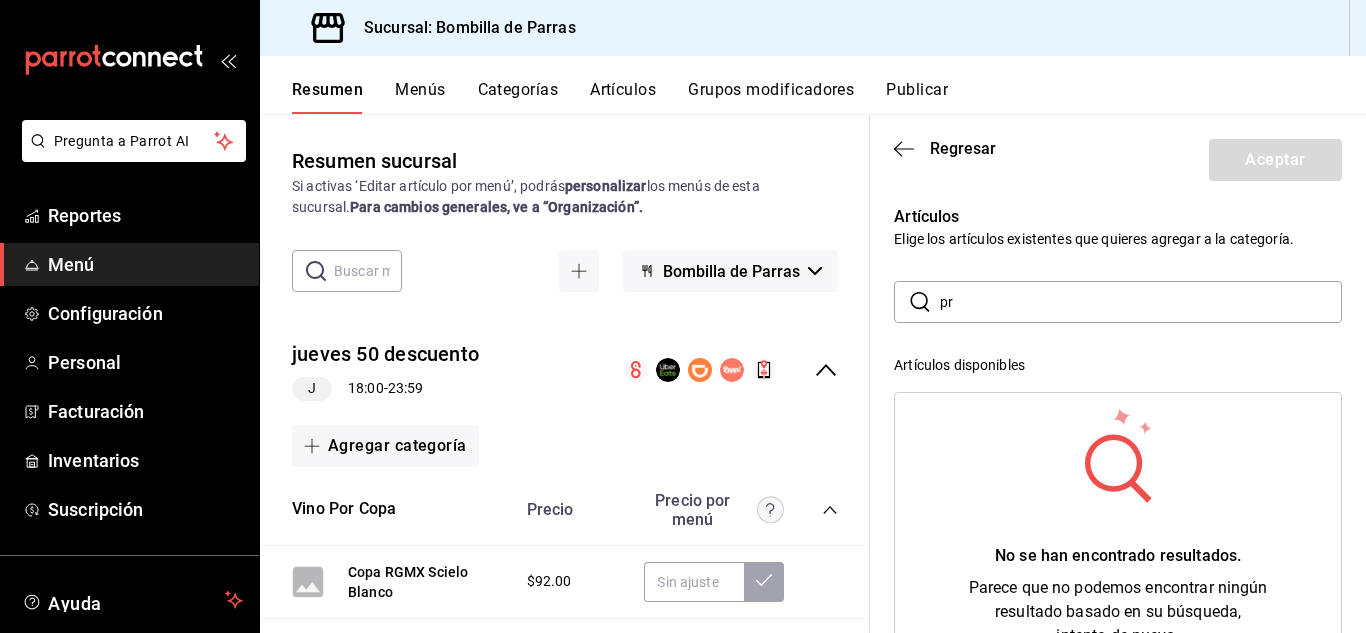 type on "p" 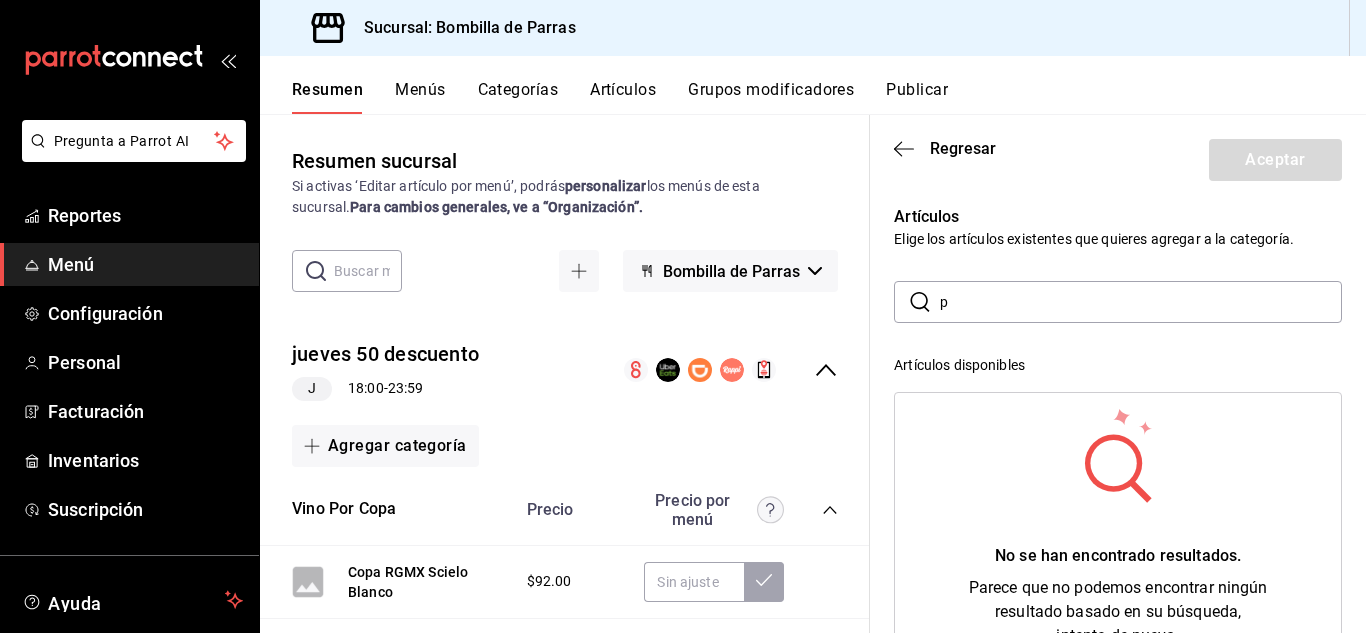 type 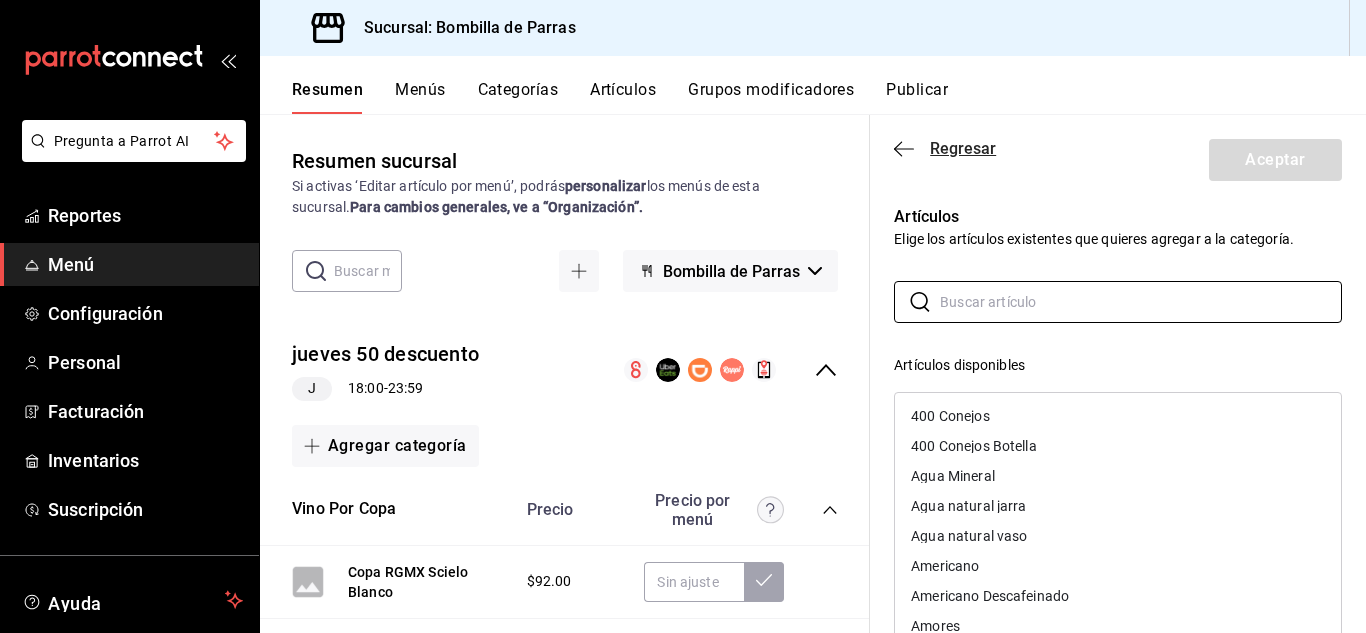 click 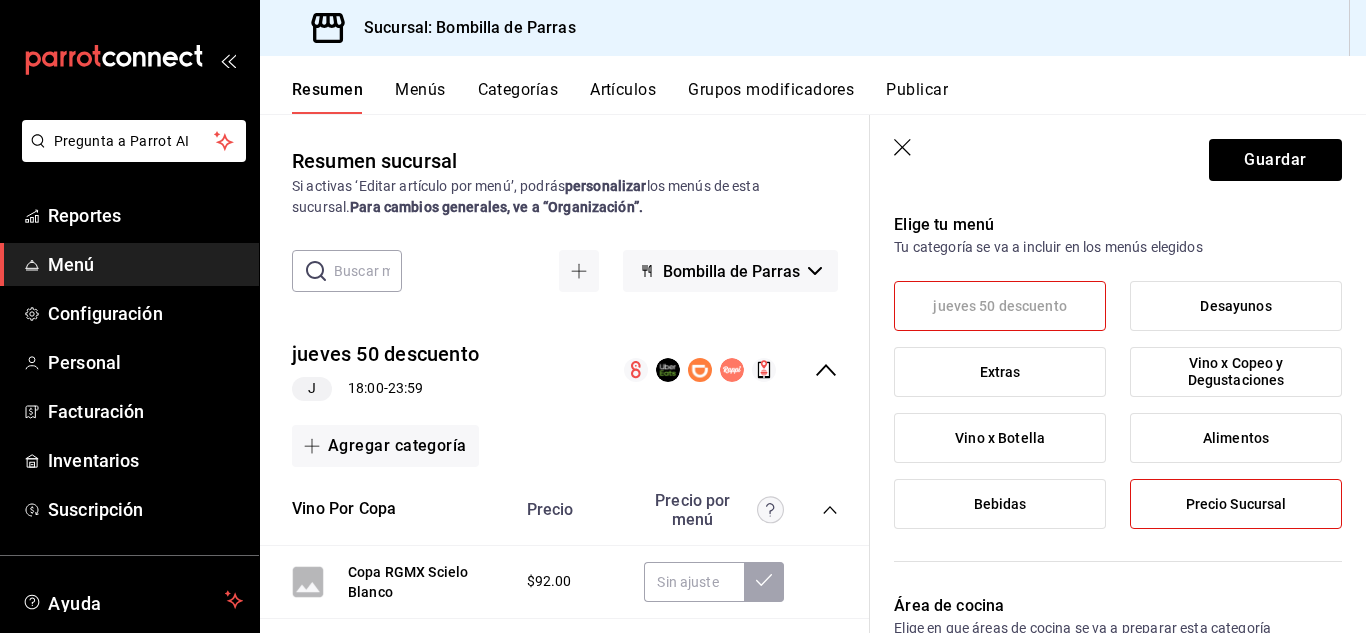 scroll, scrollTop: 131, scrollLeft: 0, axis: vertical 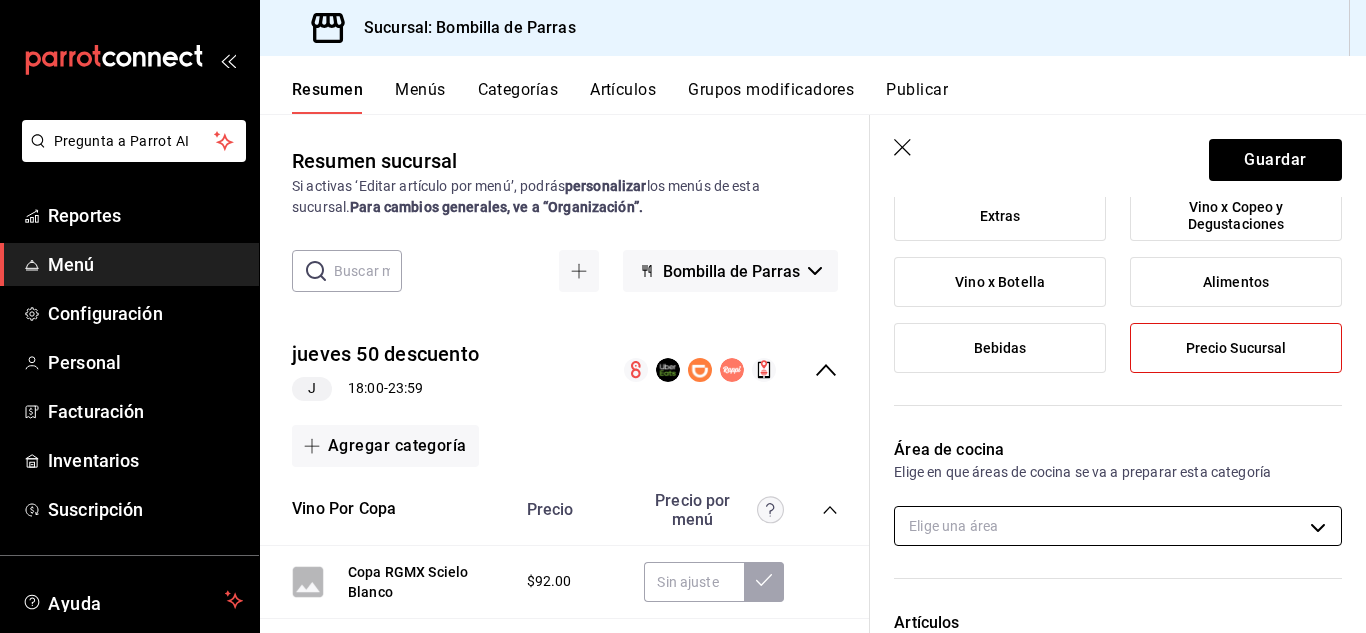 click on "Pregunta a Parrot AI Reportes   Menú   Configuración   Personal   Facturación   Inventarios   Suscripción   Ayuda Recomienda Parrot   [FIRST] [LAST]   Sugerir nueva función   Sucursal: Bombilla de Parras Resumen Menús Categorías Artículos Grupos modificadores Publicar Resumen sucursal Si activas ‘Editar artículo por menú’, podrás  personalizar  los menús de esta sucursal.  Para cambios generales, ve a “Organización”. ​ ​ Bombilla de Parras jueves 50 descuento J 18:00  -  23:59 Agregar categoría Vino Por Copa Precio Precio por menú   Copa RGMX Scielo Blanco $92.00 Copa Casa Madero V $93.00 Copa Las Pudencianas Ensayo $93.00 $47.00 Copa Hacienda del Marques Tinto $145.00 $75.00 Copa Casa Madero 3V $127.00 $65.00 Copa Don Leo Sauvignon Blanc $132.00 Copa Don Perfecto Blend $135.00 Copa Don Leo Linde CS y M $147.00 Copa Hacienda Florida Blend $150.00 Copa Parvada Cardenal $150.00 $75.00 Copa Don Leo Pinot Noir $216.00 Copa RGMX Tinto Gran Reserva $230.00 Copa Casa Madero 3V Gran Reserva" at bounding box center (683, 316) 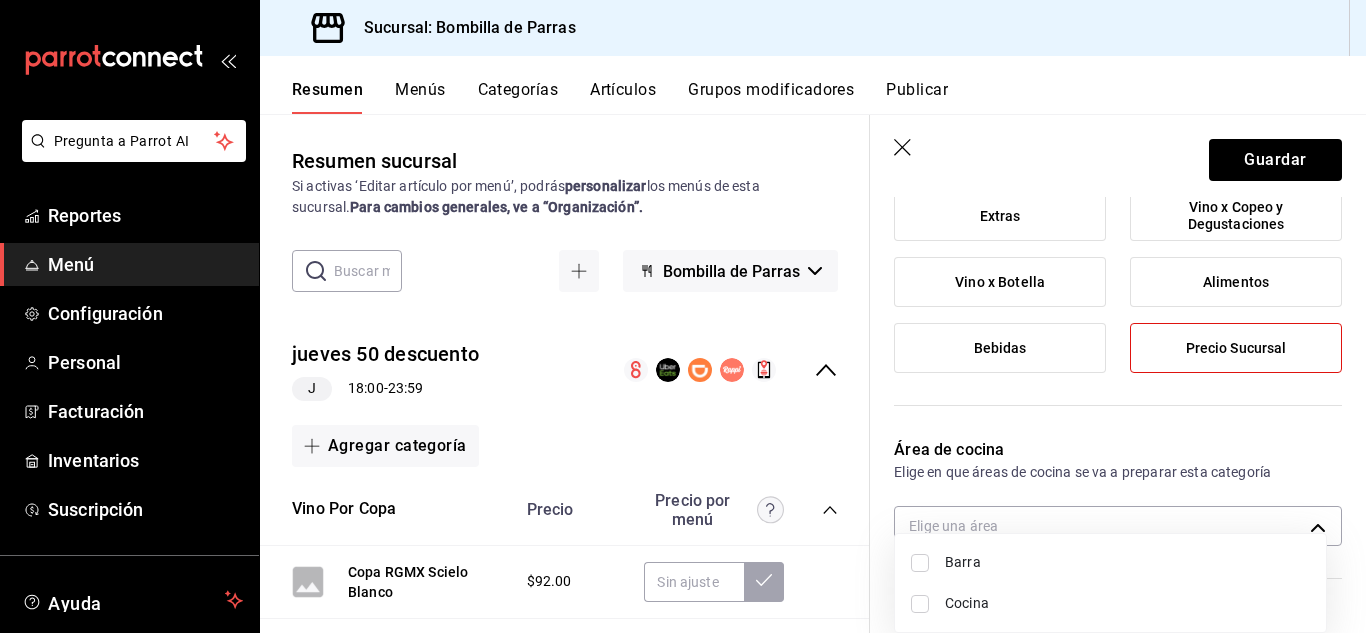click at bounding box center [683, 316] 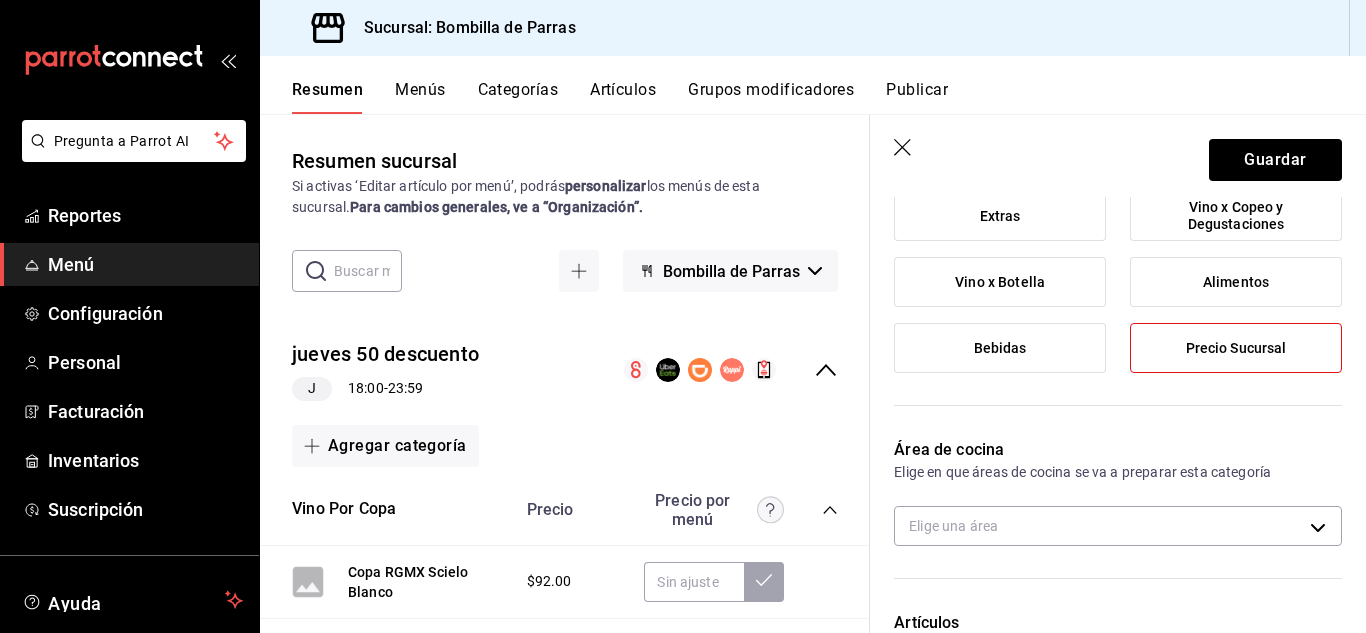click on "jueves 50 descuento J 18:00  -  23:59" at bounding box center (565, 370) 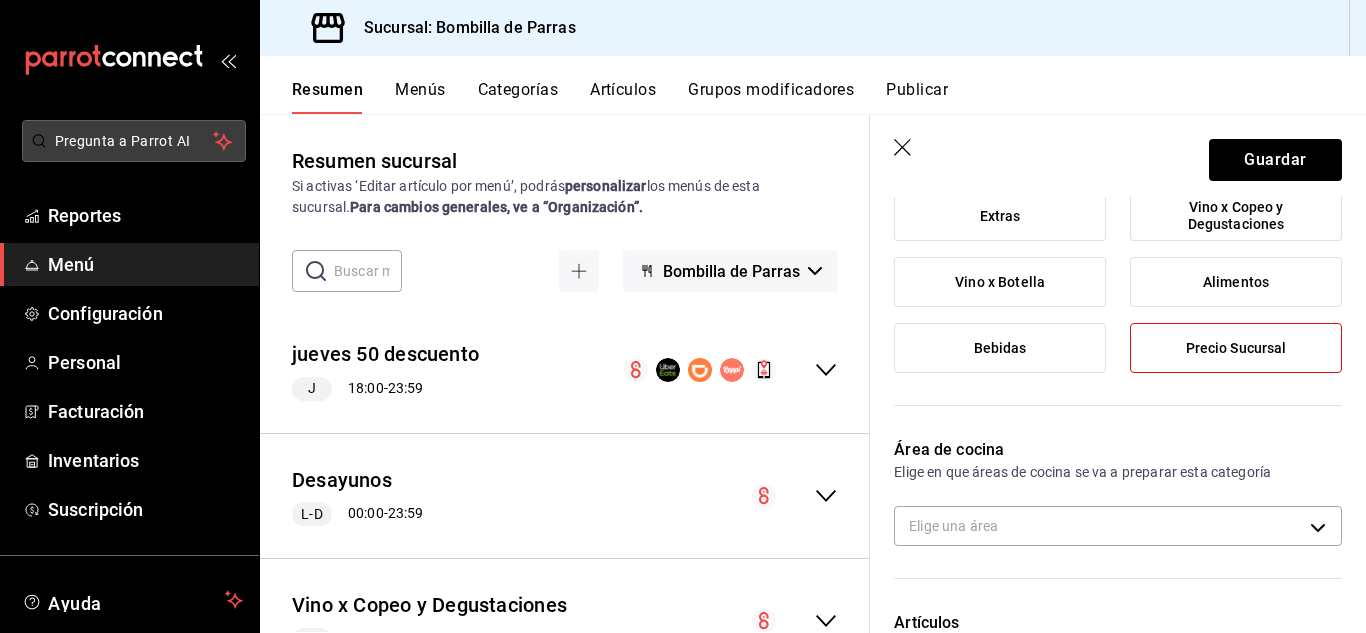 click on "Pregunta a Parrot AI" at bounding box center [134, 141] 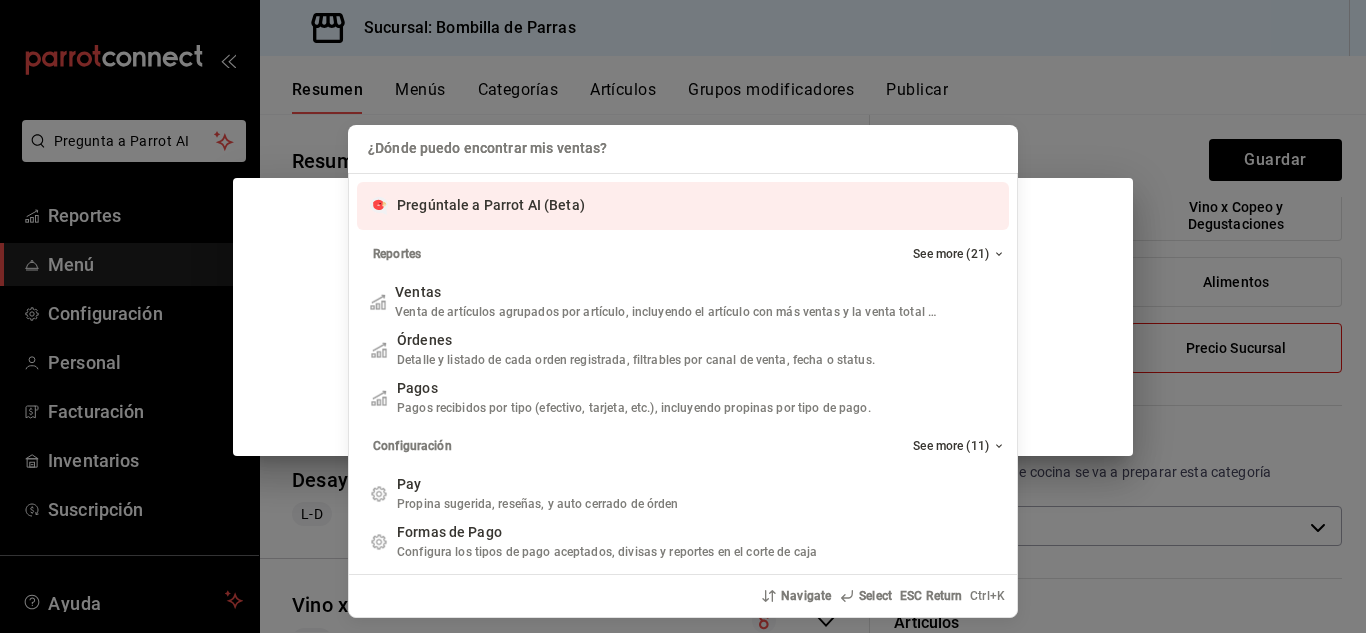 click on "Pregúntale a Parrot AI (Beta)" at bounding box center (683, 206) 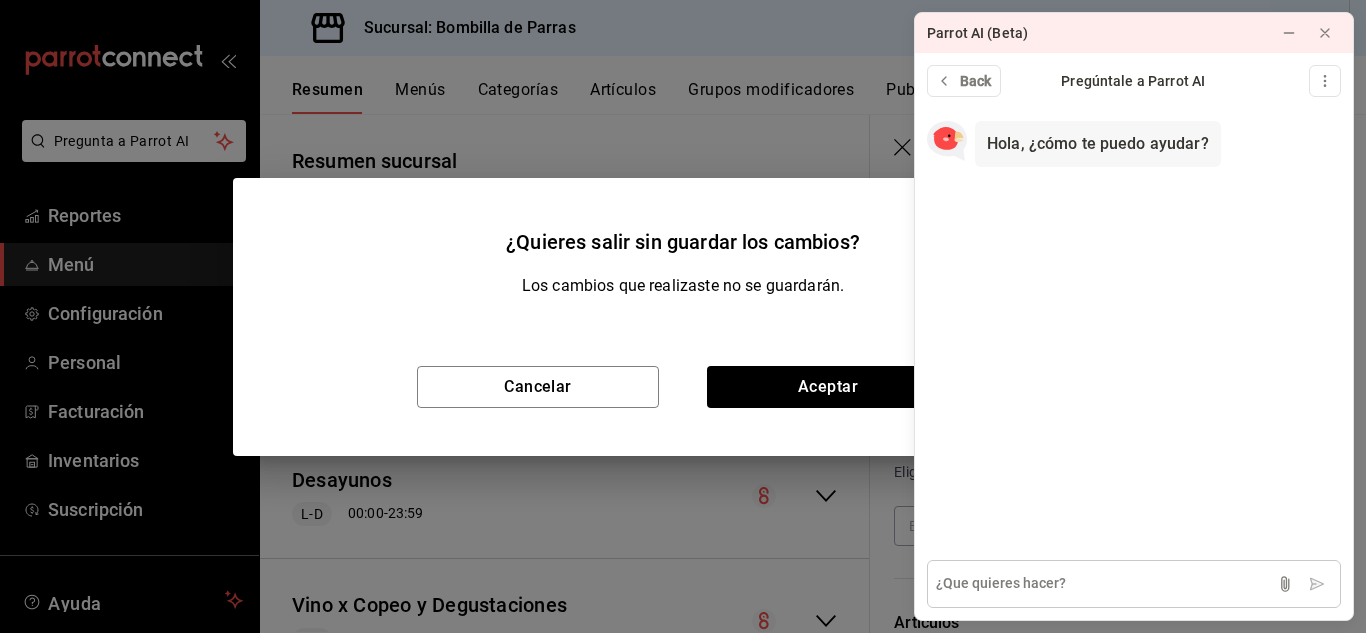 click at bounding box center (1134, 584) 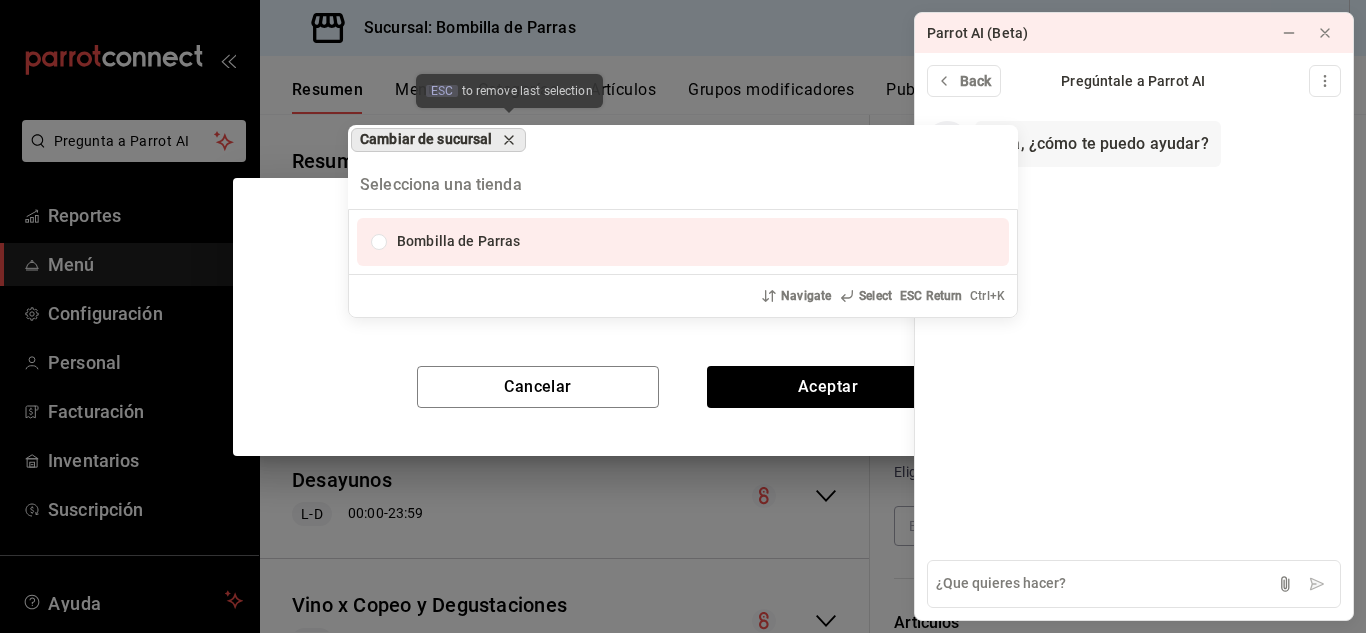 click 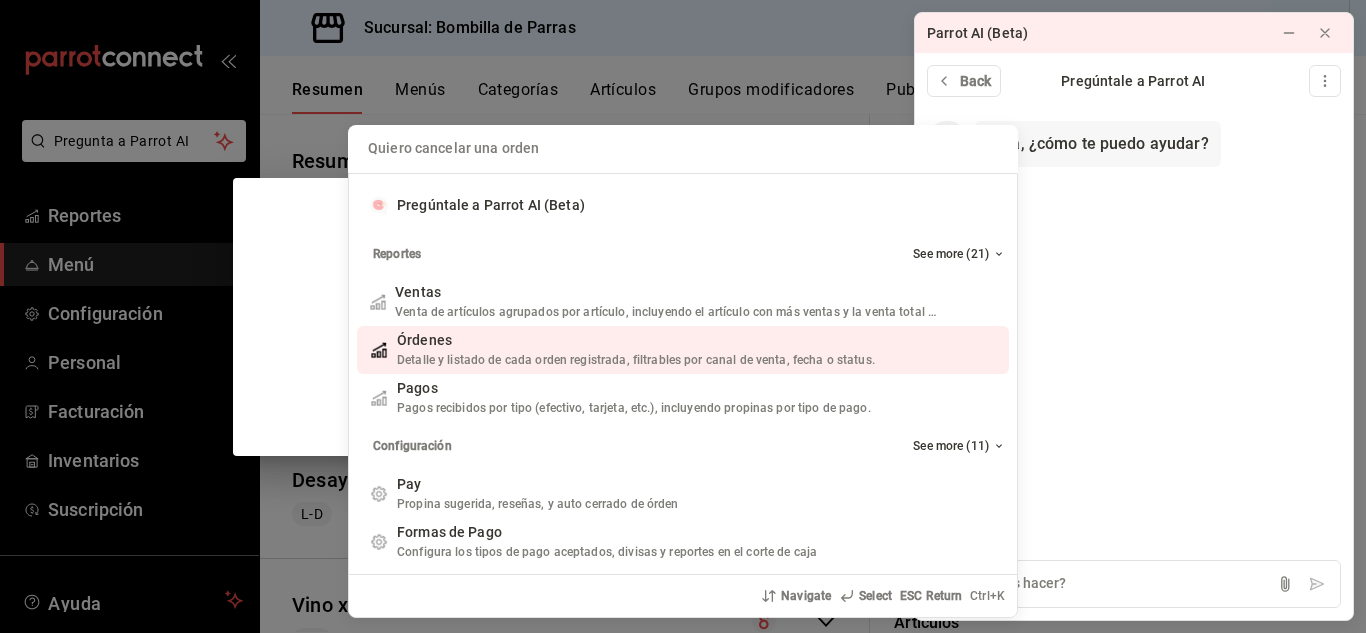 click on "Quiero cancelar una orden Pregúntale a Parrot AI (Beta) Reportes See more (21) Ventas Venta de artículos agrupados por artículo, incluyendo el artículo con más ventas y la venta total por periodo. Add shortcut Órdenes Detalle y listado de cada orden registrada, filtrables por canal de venta, fecha o status. Add shortcut Pagos Pagos recibidos por tipo (efectivo, tarjeta, etc.), incluyendo propinas por tipo de pago. Add shortcut Configuración See more (11) Pay Propina sugerida, reseñas, y auto cerrado de órden Add shortcut Formas de Pago Configura los tipos de pago aceptados, divisas y reportes en el corte de caja Add shortcut Descuentos Configura los descuentos aplicables a órdenes o artículos en el restaurante. Add shortcut Personal Roles Administra los roles de permisos disponibles en tu restaurante Add shortcut Usuarios Administra los usuarios, sus accesos y permisos así como notificaciones. Add shortcut Referidos Referidos Refiérenos a través de WhatsApp y recibe 1 mes gratis de suscripción" at bounding box center [683, 316] 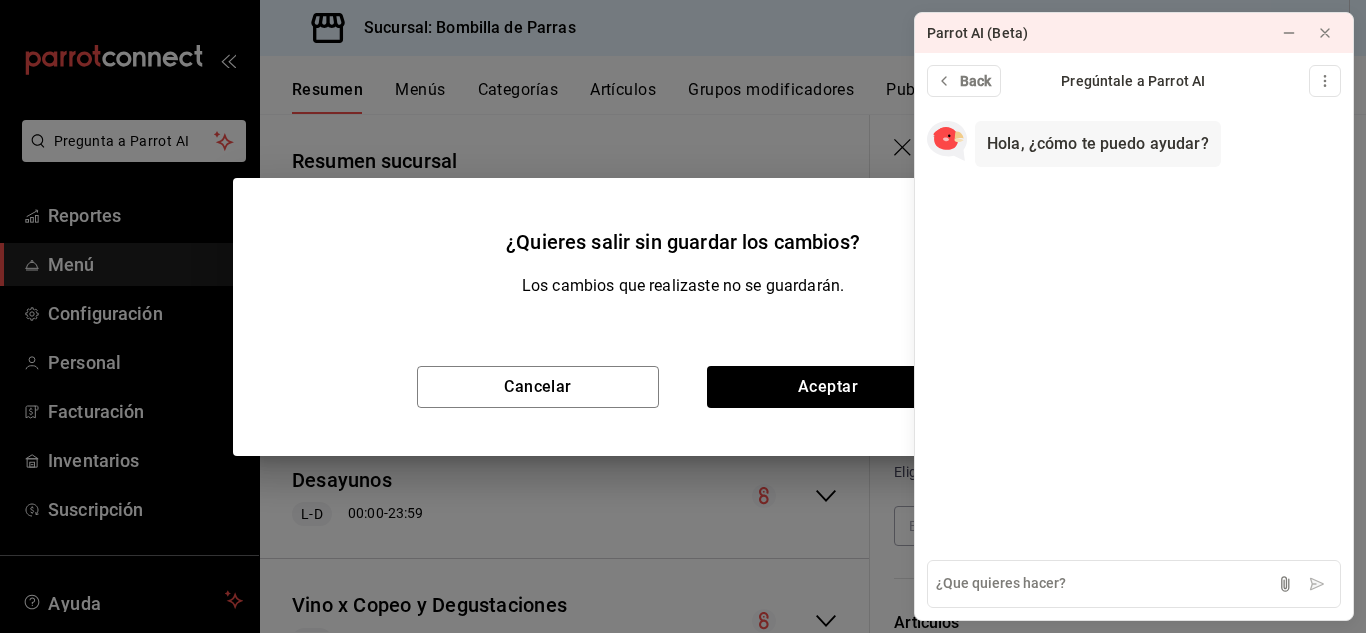 click at bounding box center [1134, 584] 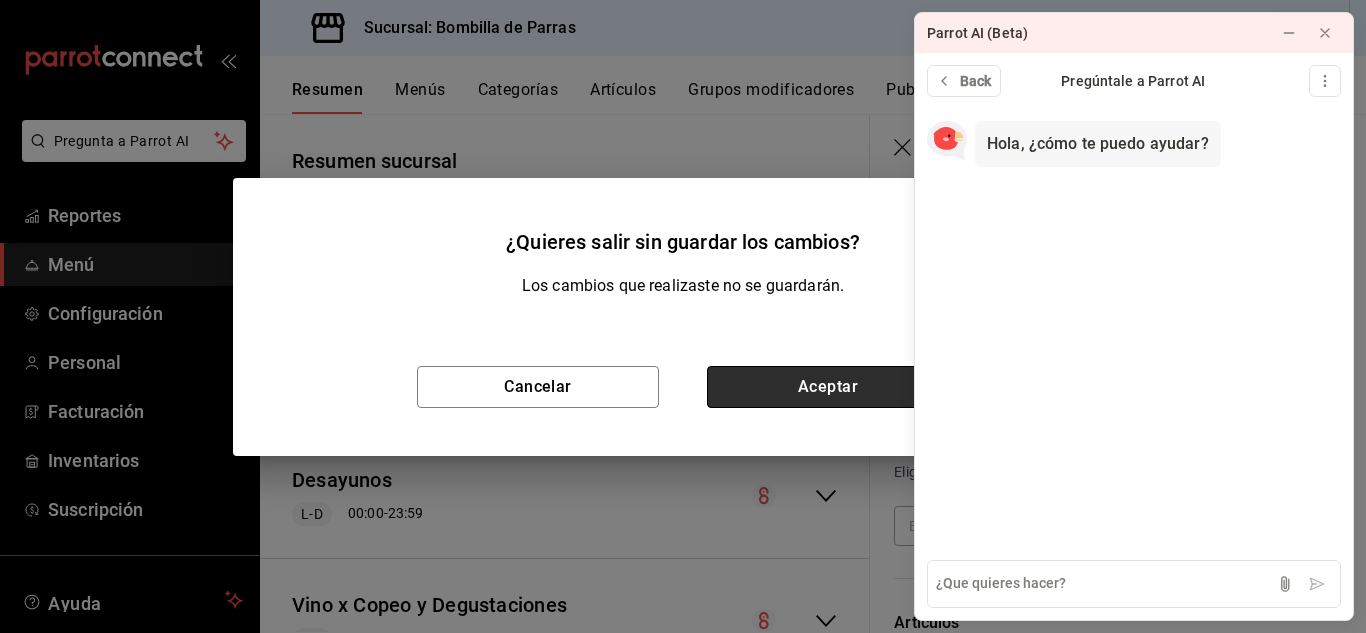 click on "Aceptar" at bounding box center [828, 387] 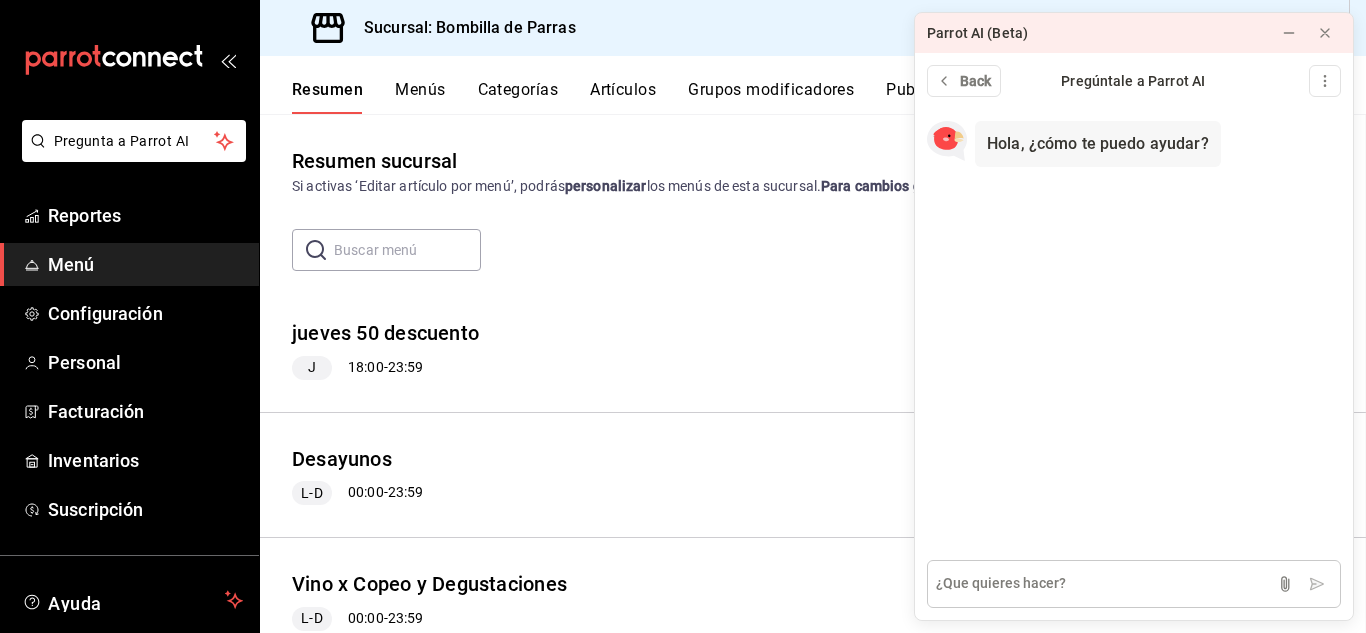 scroll, scrollTop: 0, scrollLeft: 0, axis: both 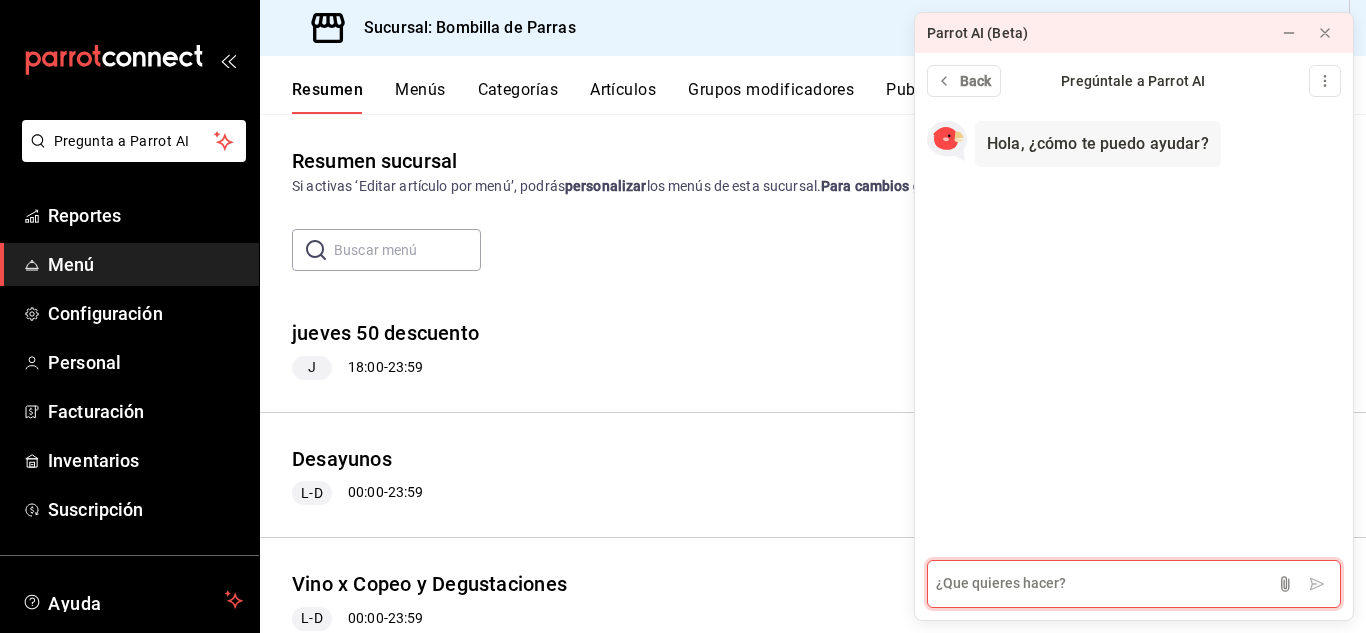 click at bounding box center (1134, 584) 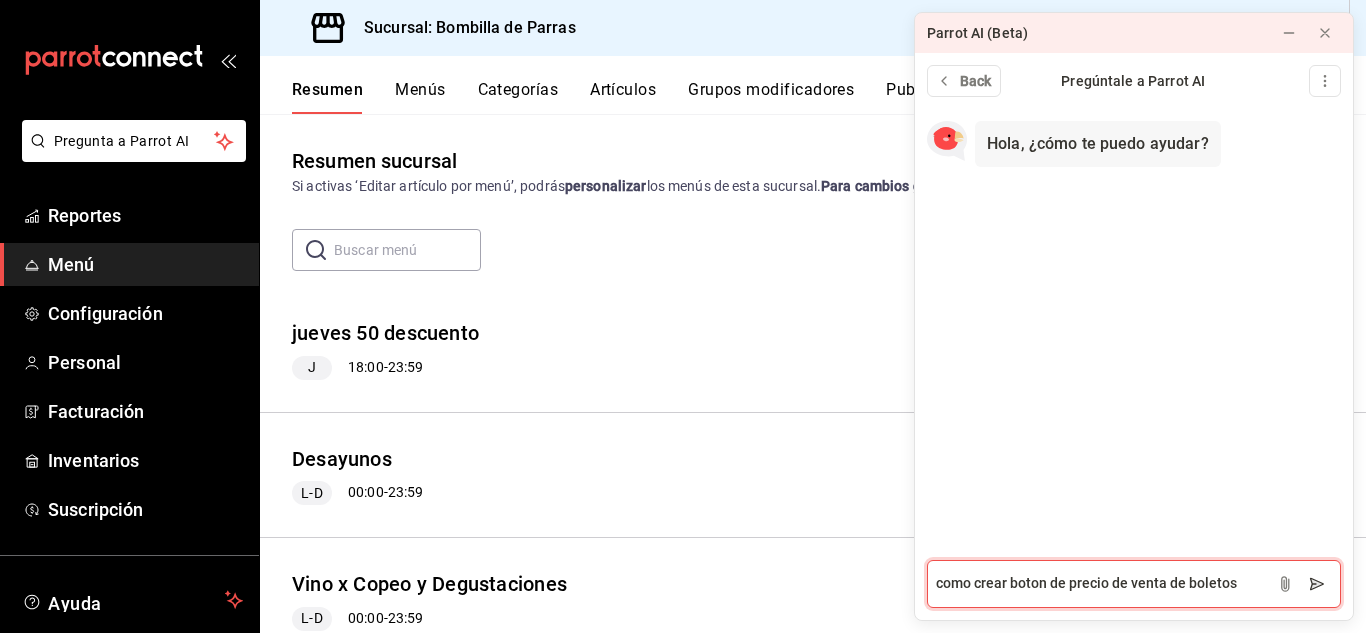 type on "como crear boton de precio de venta de boletos" 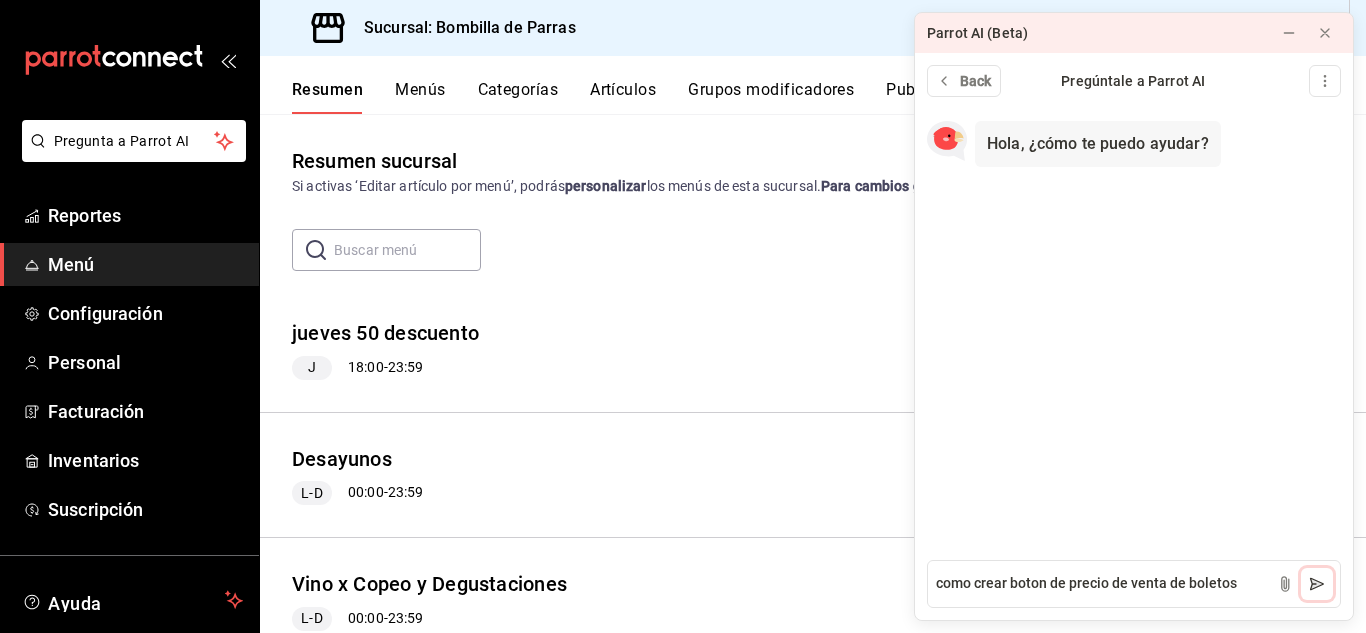 click 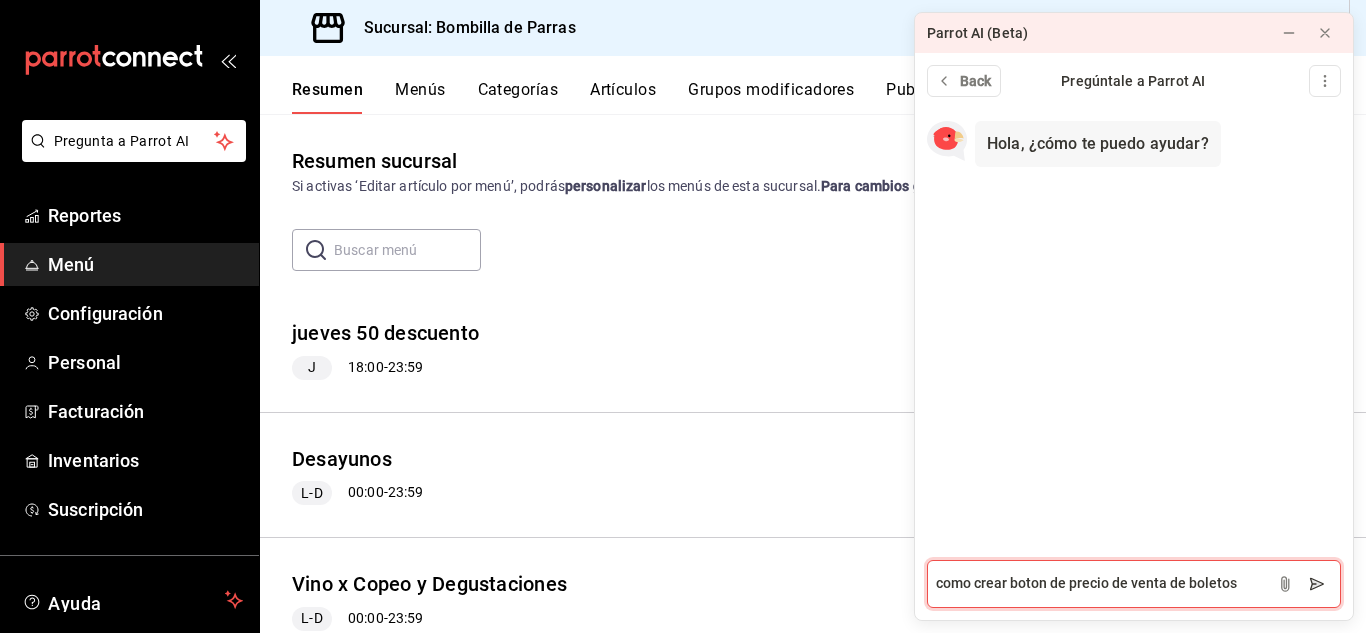 type 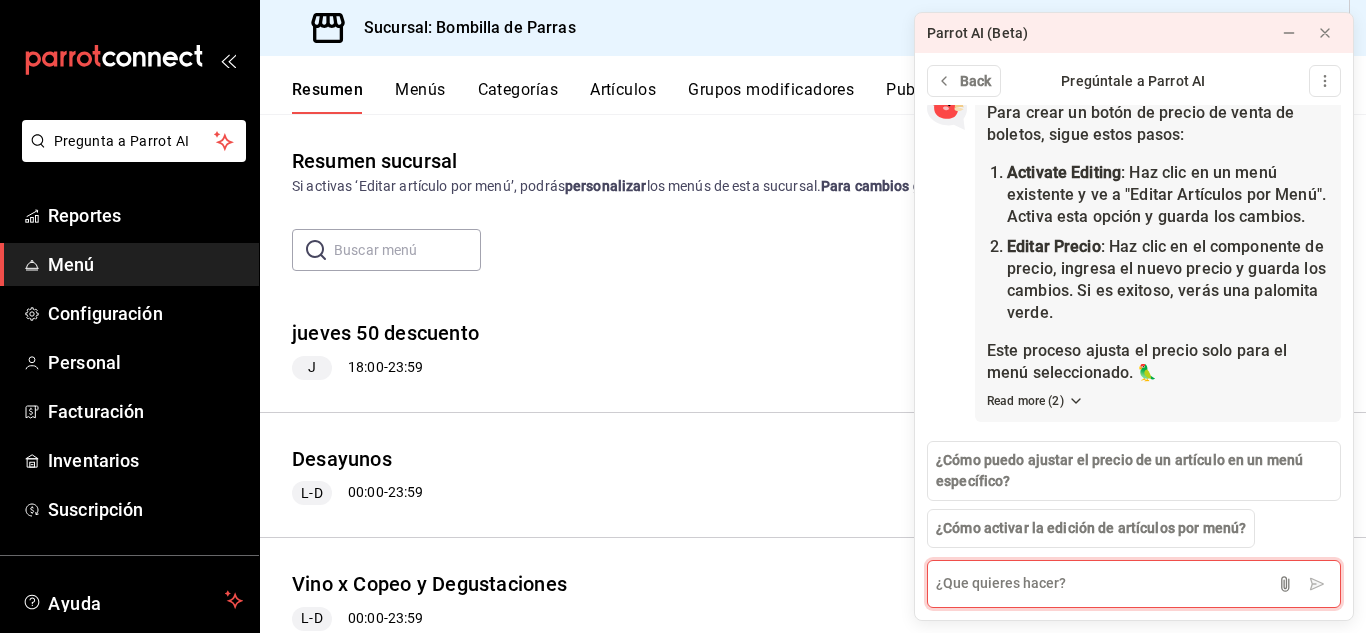 scroll, scrollTop: 215, scrollLeft: 0, axis: vertical 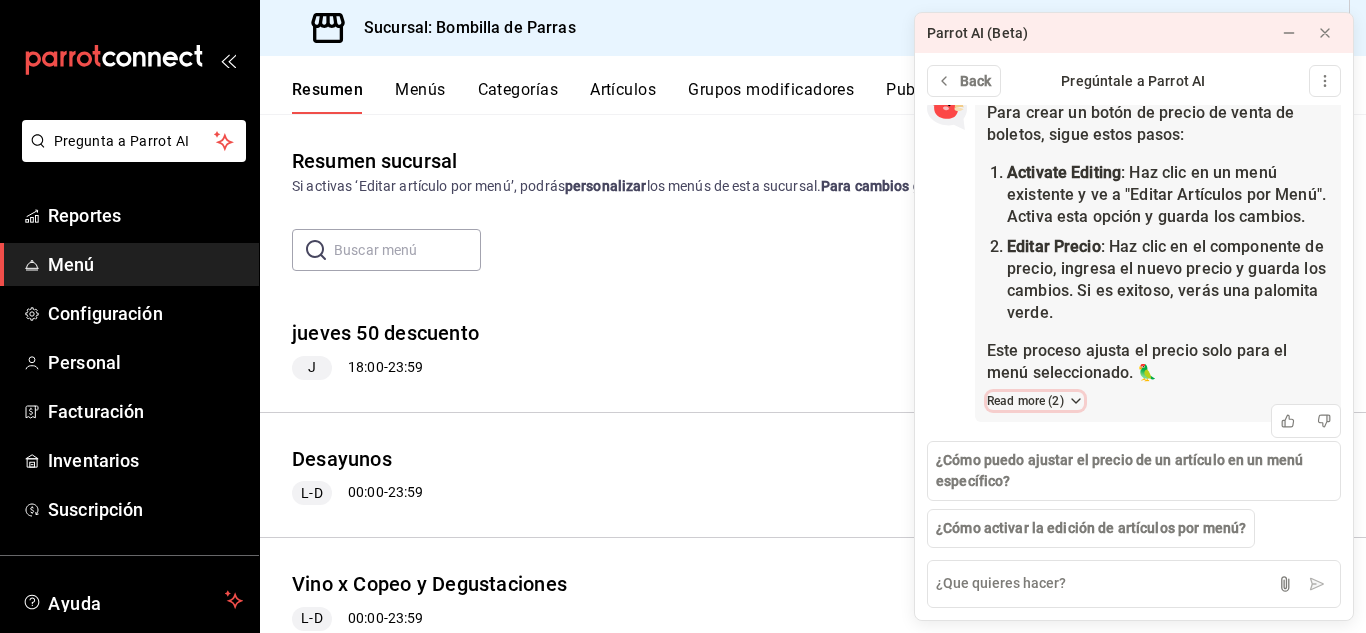 click 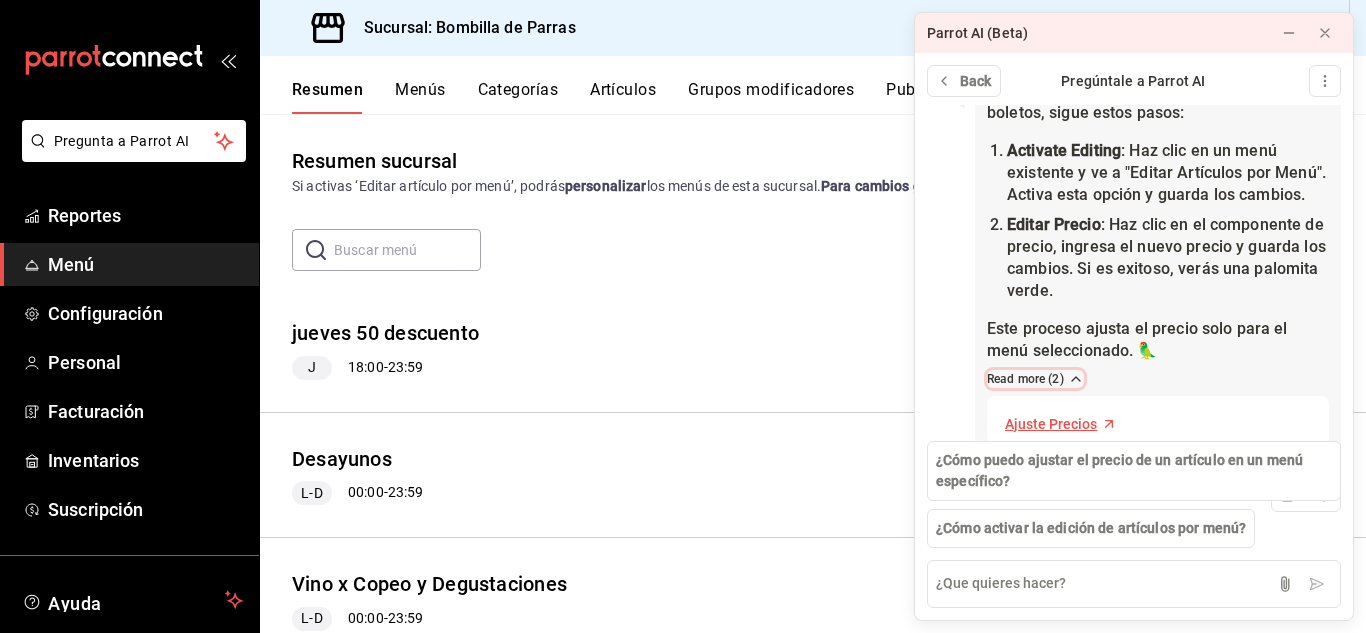 click 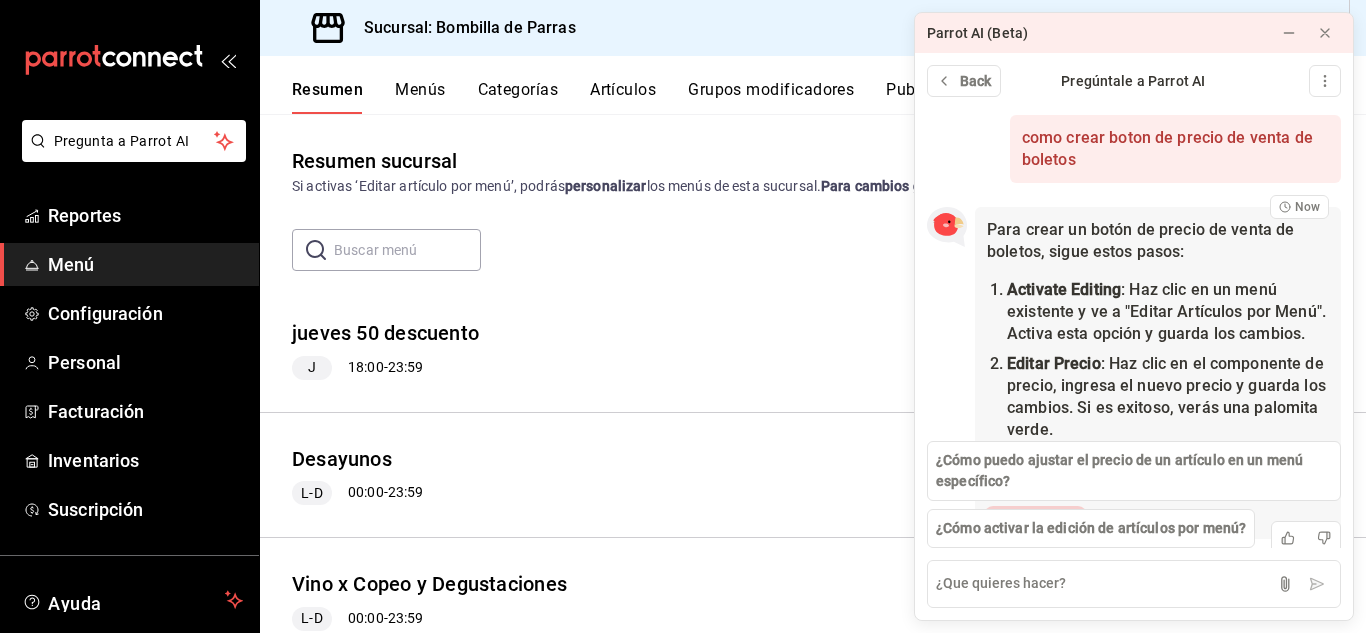 scroll, scrollTop: 142, scrollLeft: 0, axis: vertical 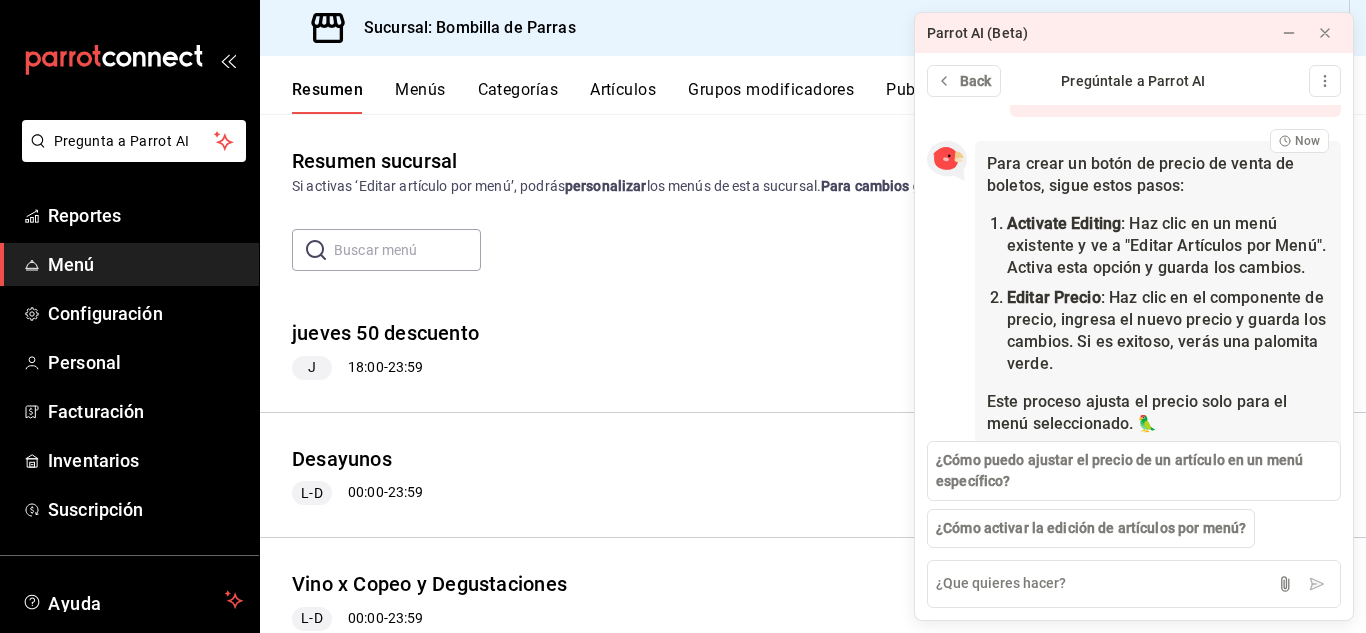 click on "[DAY] 50 discount [TIME] - [TIME] Add category Wine By Glass Price Price per menu Availability by menu Glass RGMX Scielo Blanco $[PRICE] Glass Casa Madero V $[PRICE] Glass Las Pudencianas Ensayo $[PRICE] $[PRICE] Glass Hacienda del Marques Tinto $[PRICE] $[PRICE] Glass Casa Madero 3V $[PRICE] $[PRICE] Glass Don Leo Sauvignon Blanc $[PRICE] Glass Don Perfecto Blend $[PRICE] Glass Don Leo Linde CS y M $[PRICE] Glass Hacienda Florida Blend $[PRICE] Glass Parvada Cardenal $[PRICE] $[PRICE] Glass Don Leo Pinot Noir $[PRICE] Glass RGMX Tinto Gran Reserva $[PRICE] Glass Casa Madero 3V Gran Reserva $[PRICE] Glass Casa Madero 2V $[PRICE] Glass Camino Corazón Malbec $[PRICE] $[PRICE] Glass Parvada Blanco $[PRICE] Glass Casa Naufrago Tinto $[PRICE] Glass Casa Naufrago Chardonnay $[PRICE] Glass RGMX Scielo Rosado $[PRICE] Glass Hacienda del Marques Rosado $[PRICE] Glass RGMX Scielo Tinto $[PRICE] Wine anniversary $[PRICE] Add item Camino Corazón Price Price per menu Availability by menu Bottle Camino Corazon Malbec $[PRICE] $[PRICE] $[PRICE]" at bounding box center (813, 350) 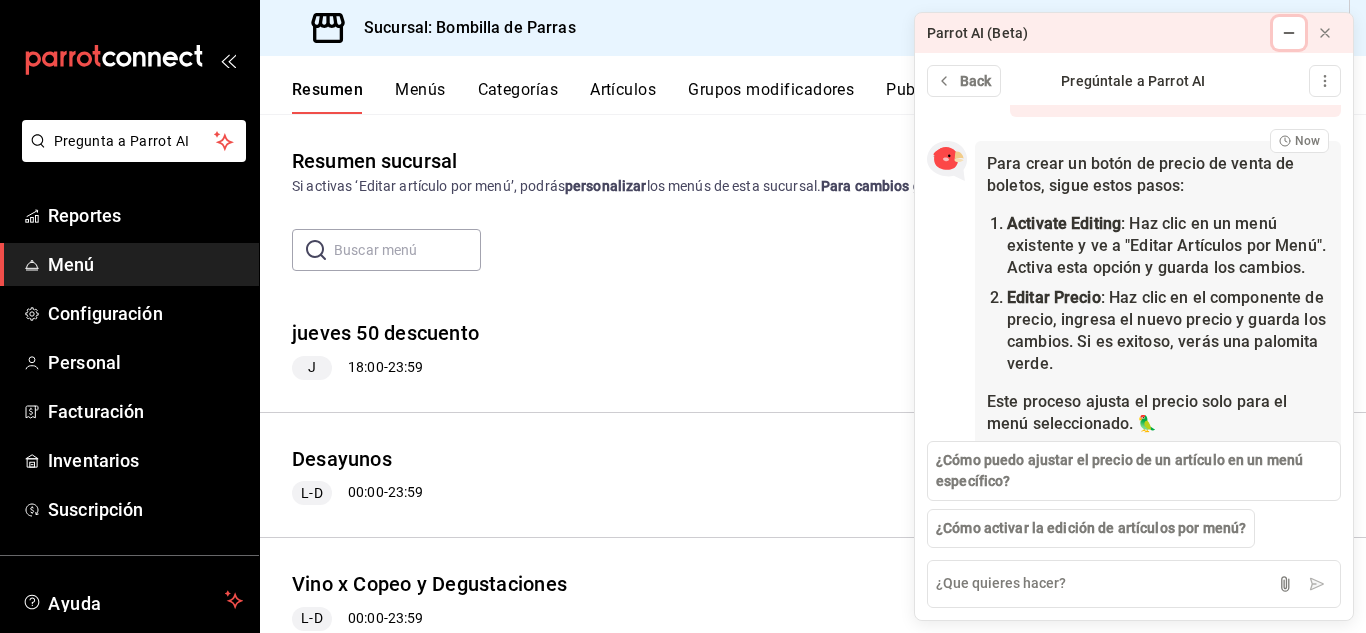 click at bounding box center (1289, 33) 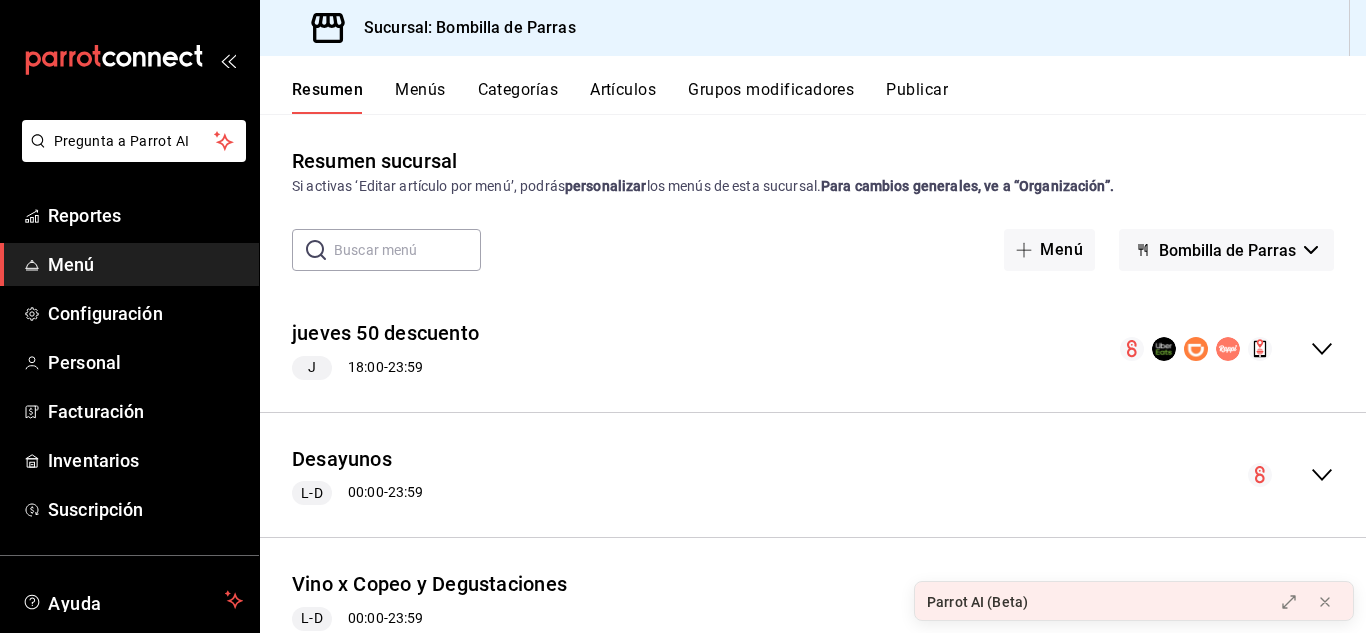 click on "Parrot AI (Beta)" at bounding box center [1088, 602] 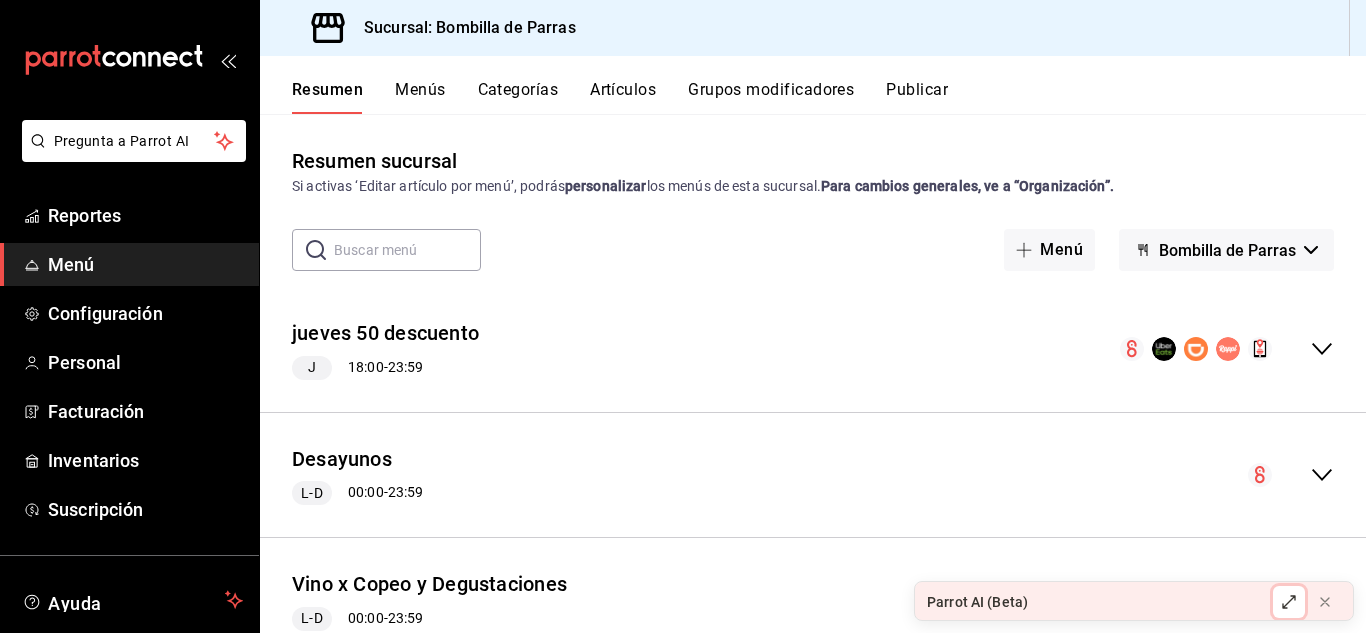 click 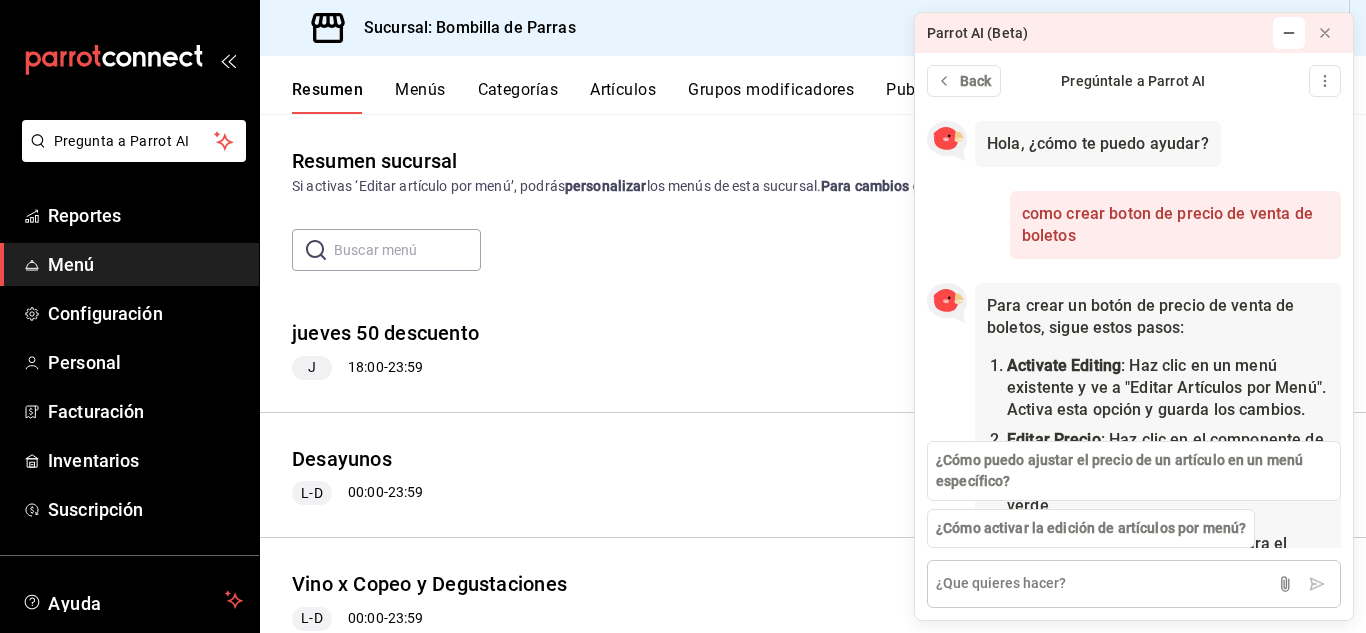 click at bounding box center [1134, 584] 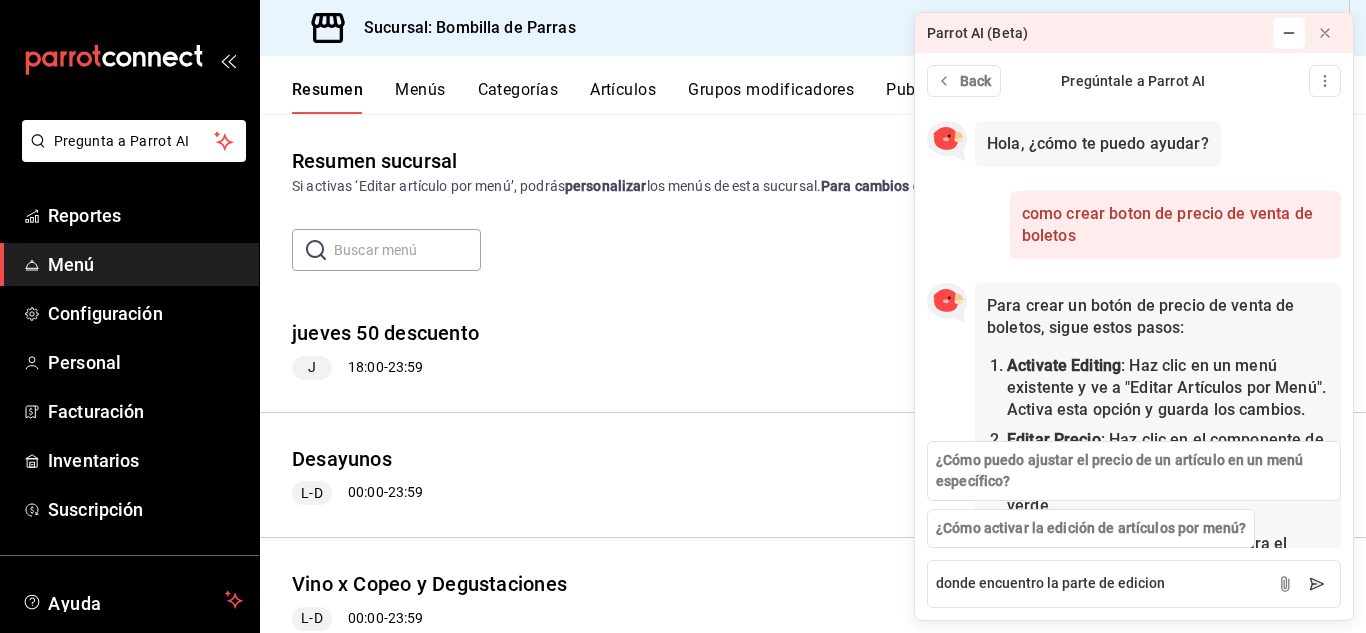 type on "donde encuentro la parte de edicion" 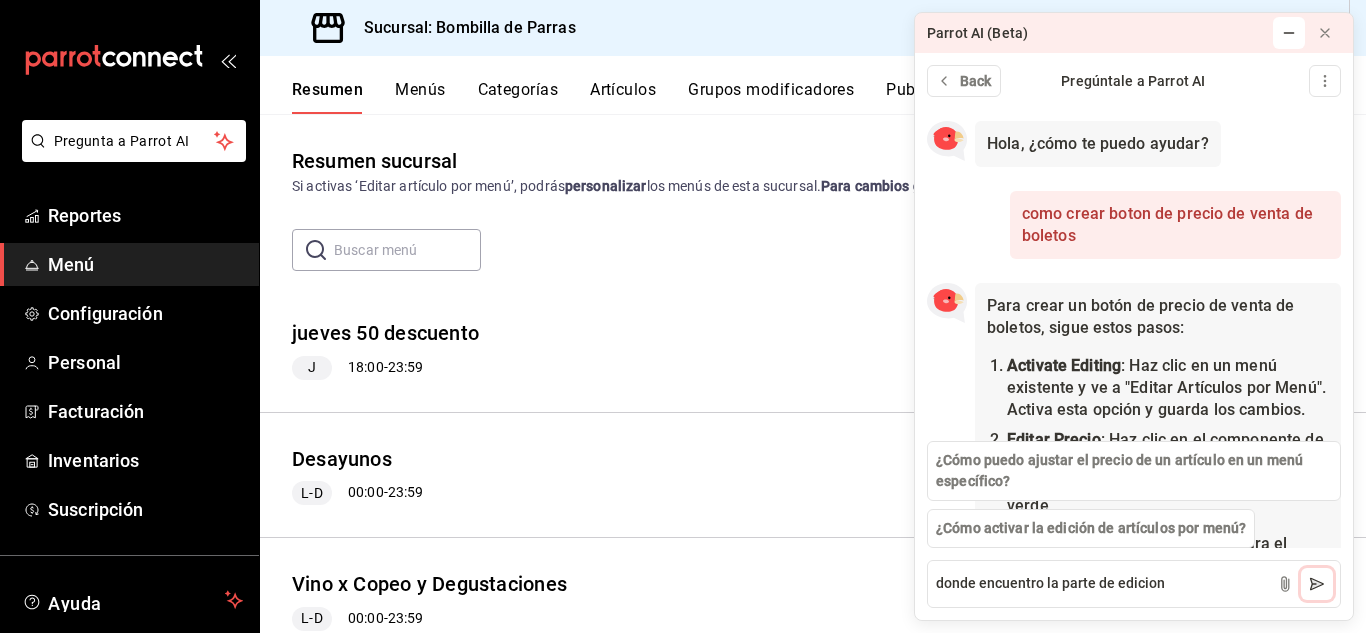 click 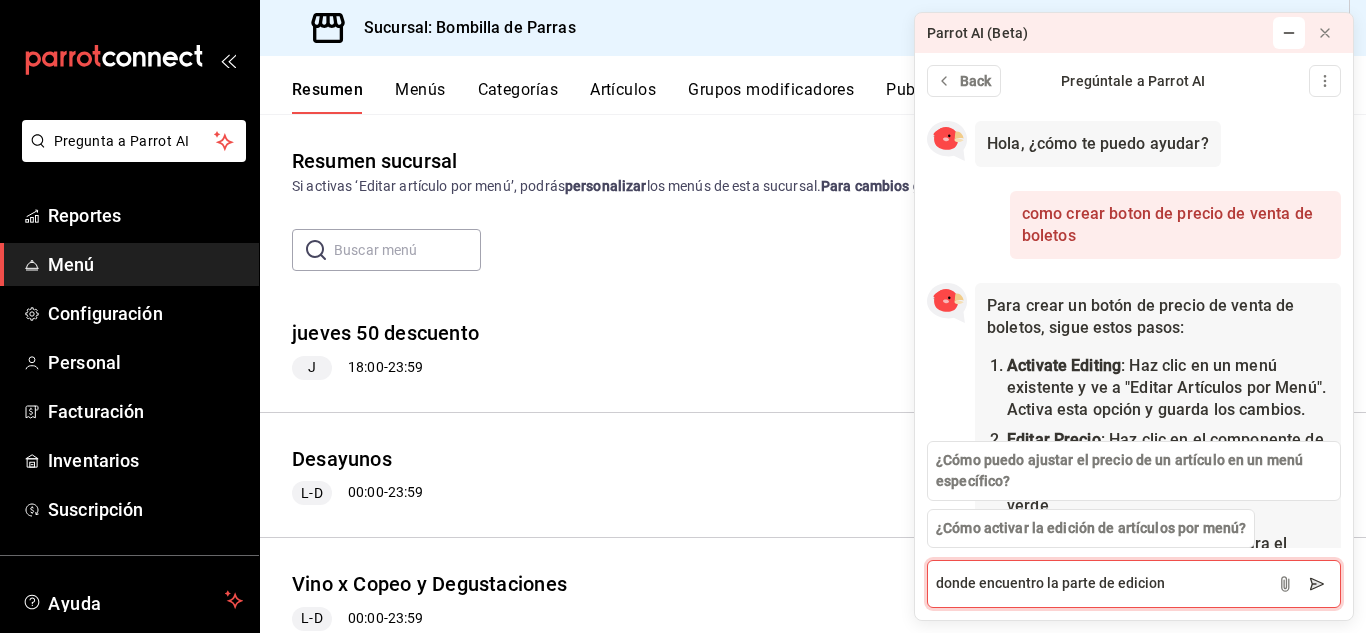 type 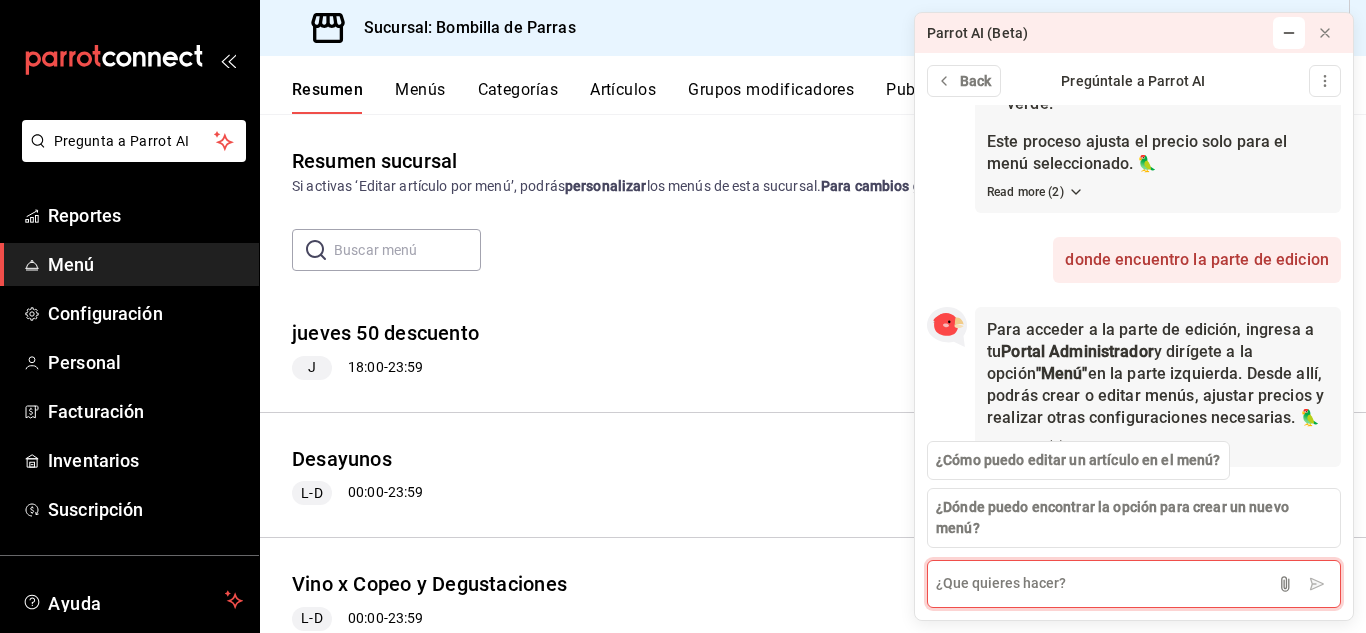 scroll, scrollTop: 491, scrollLeft: 0, axis: vertical 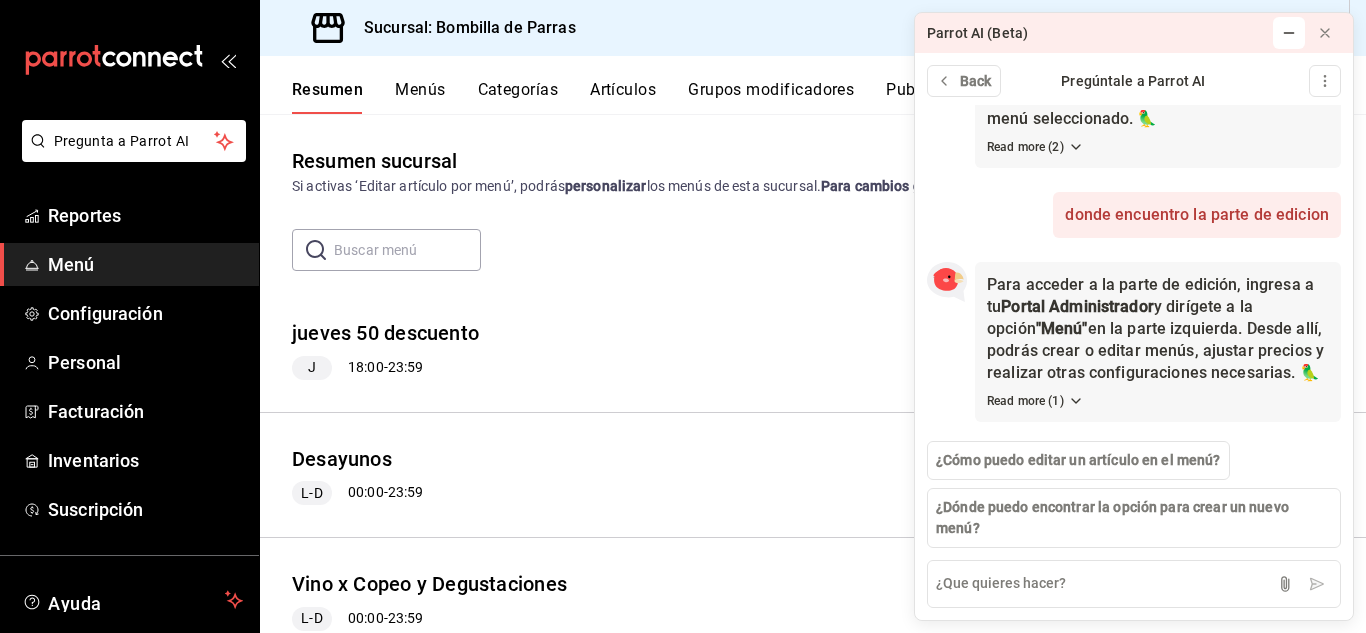 click on "jueves 50 descuento J 18:00  -  23:59" at bounding box center (813, 349) 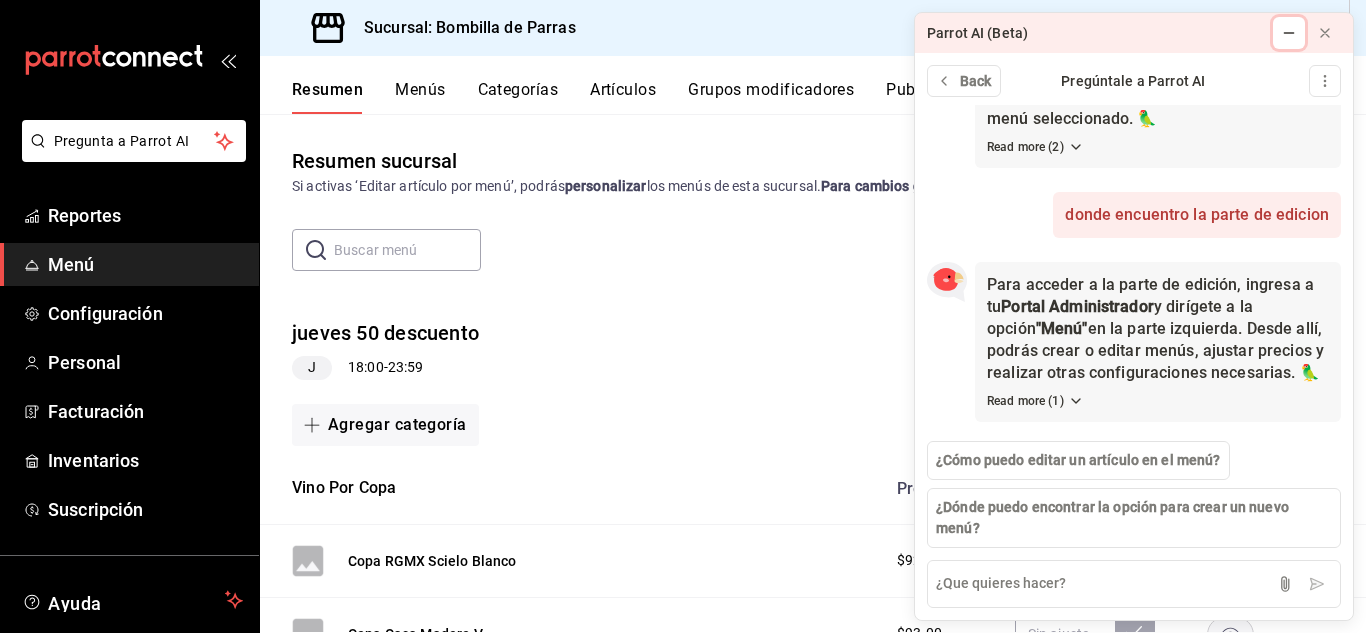 click at bounding box center (1289, 33) 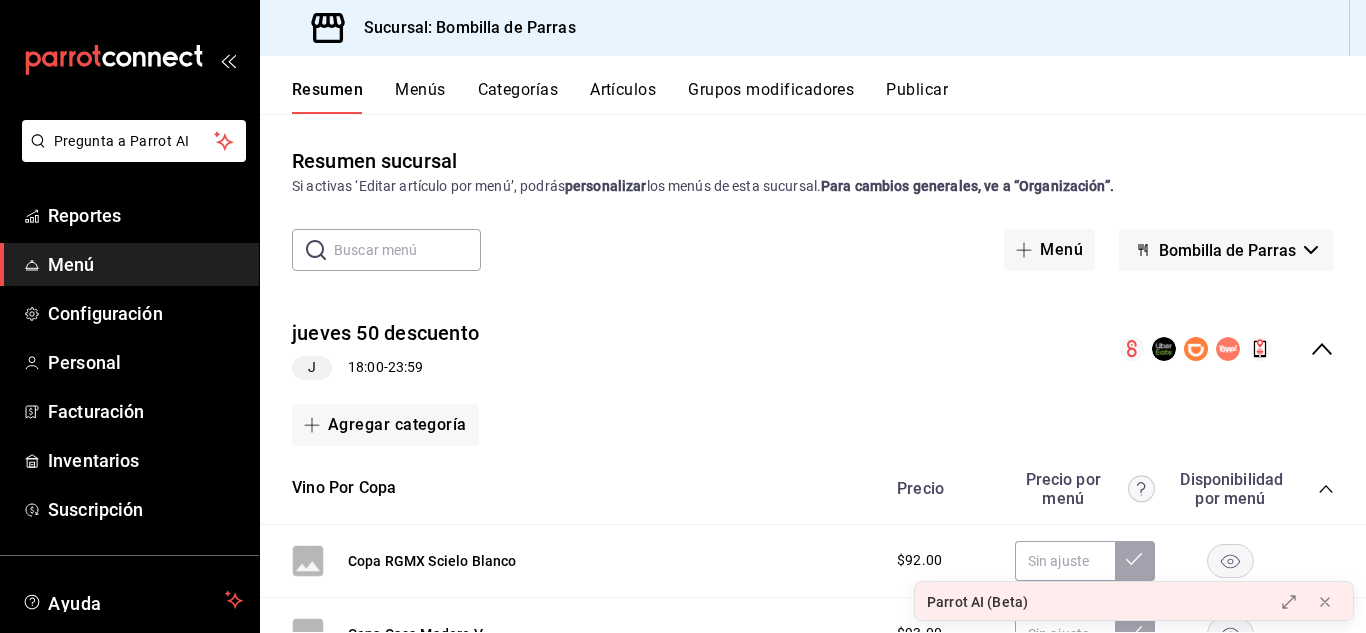 click on "Menús" at bounding box center (420, 97) 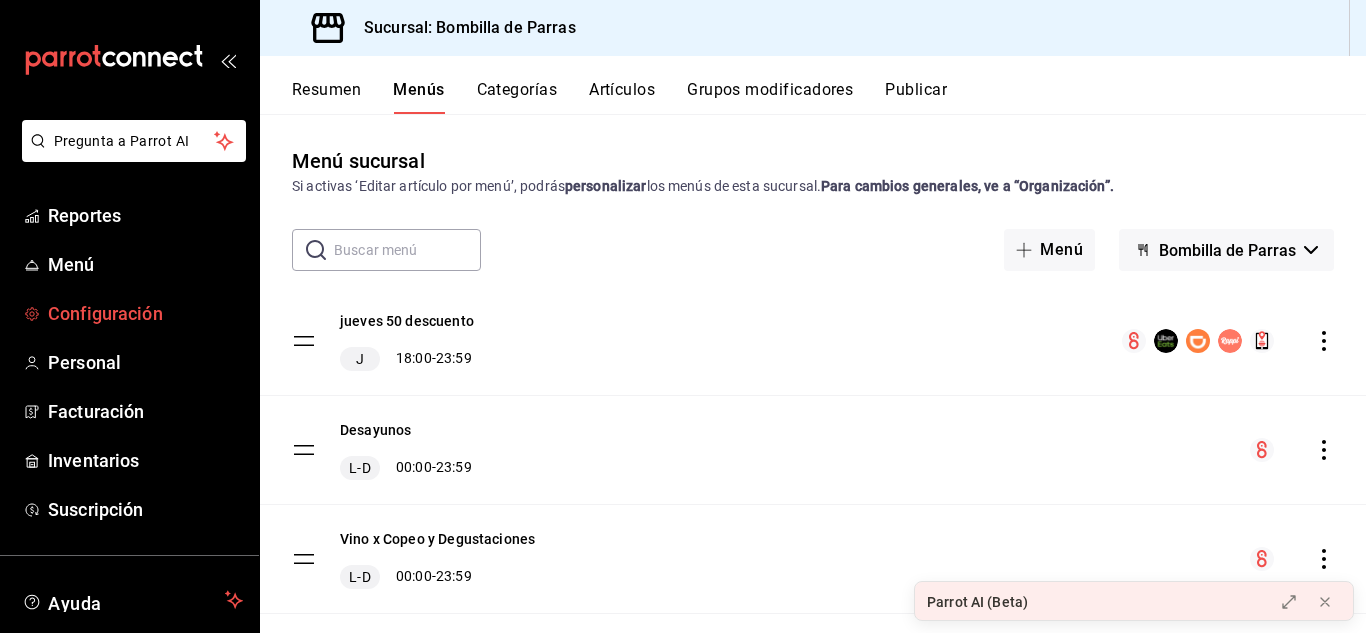 click on "Configuración" at bounding box center [145, 313] 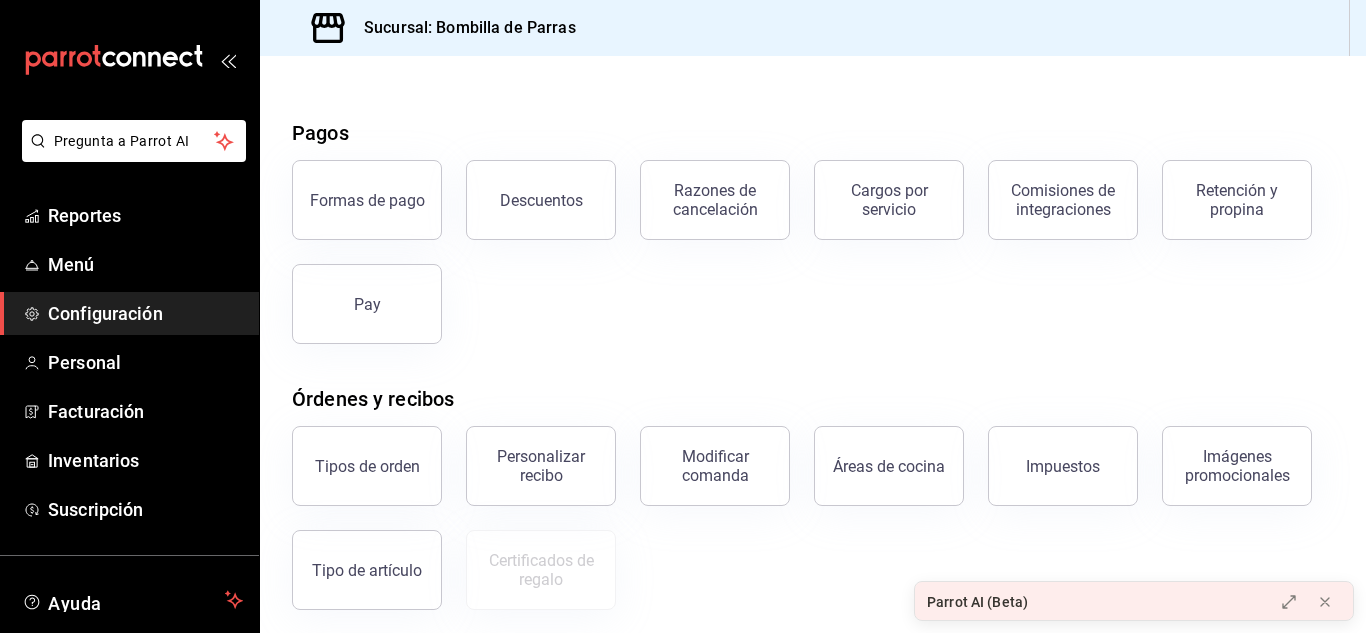 scroll, scrollTop: 44, scrollLeft: 0, axis: vertical 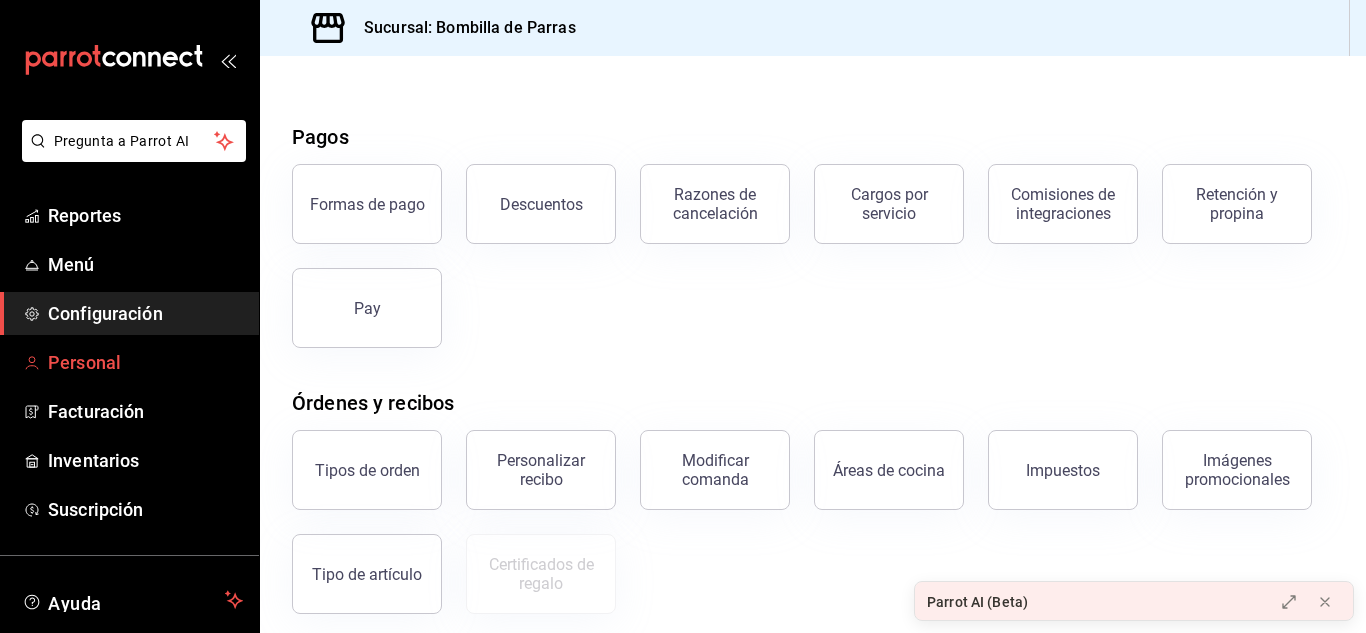 click on "Personal" at bounding box center [129, 362] 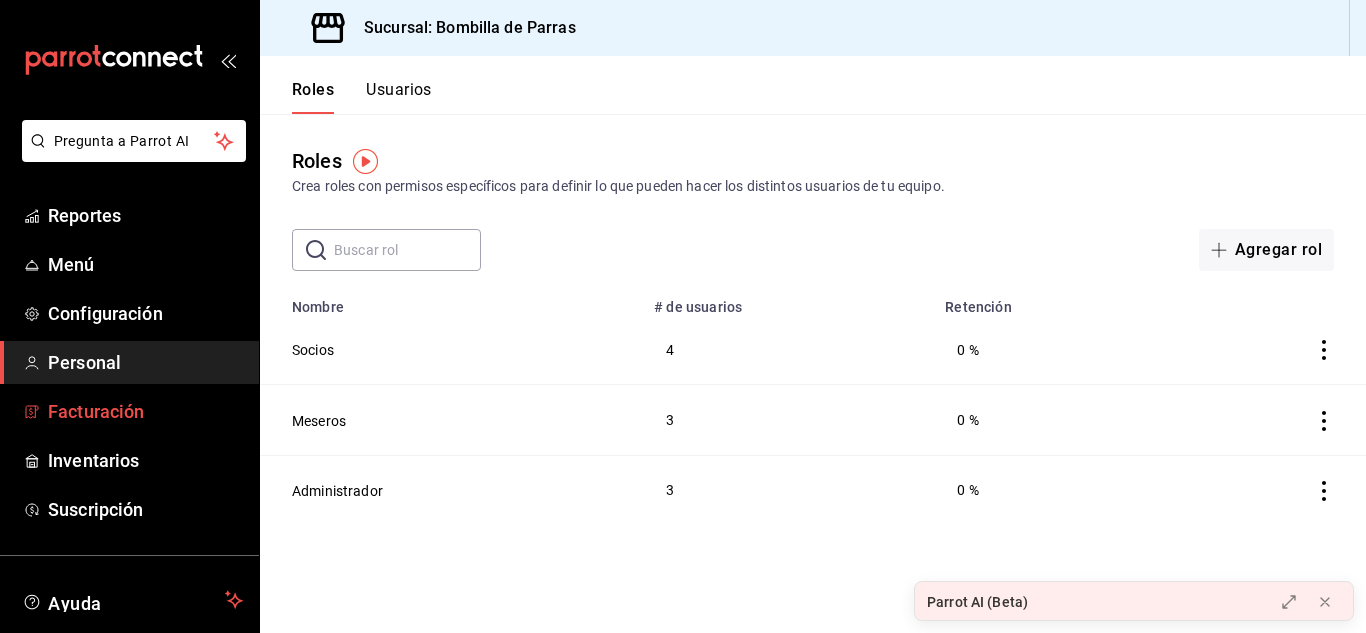 click on "Facturación" at bounding box center [145, 411] 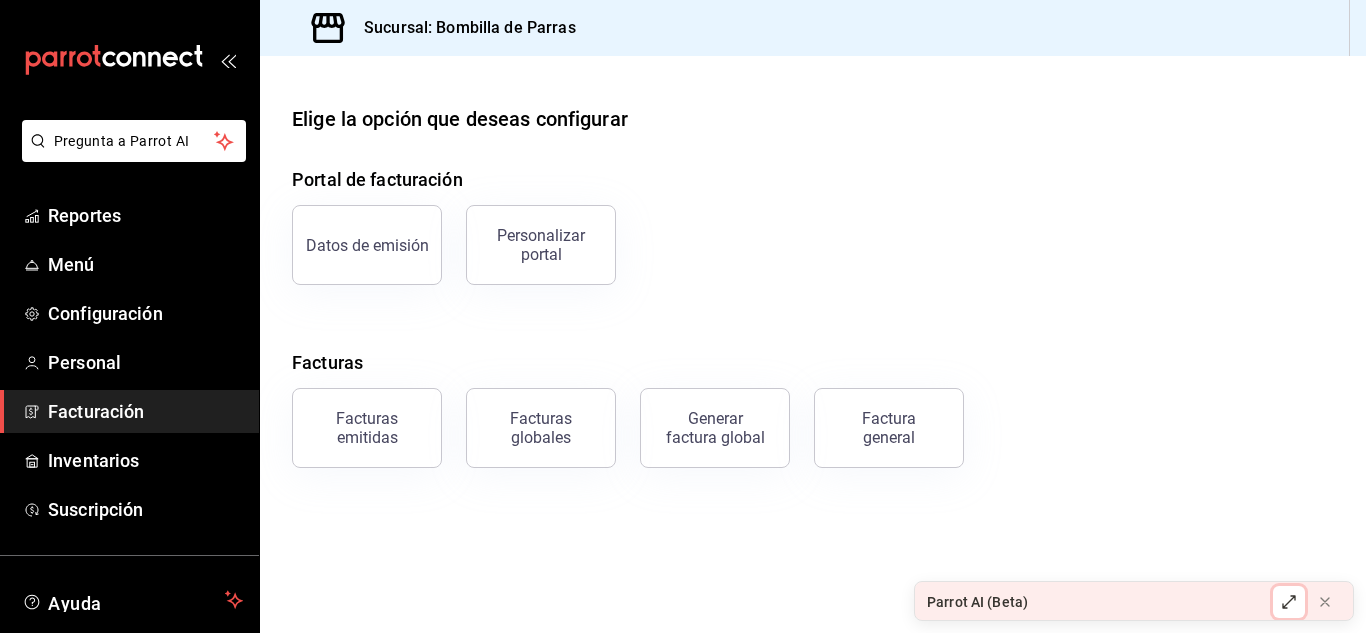 click 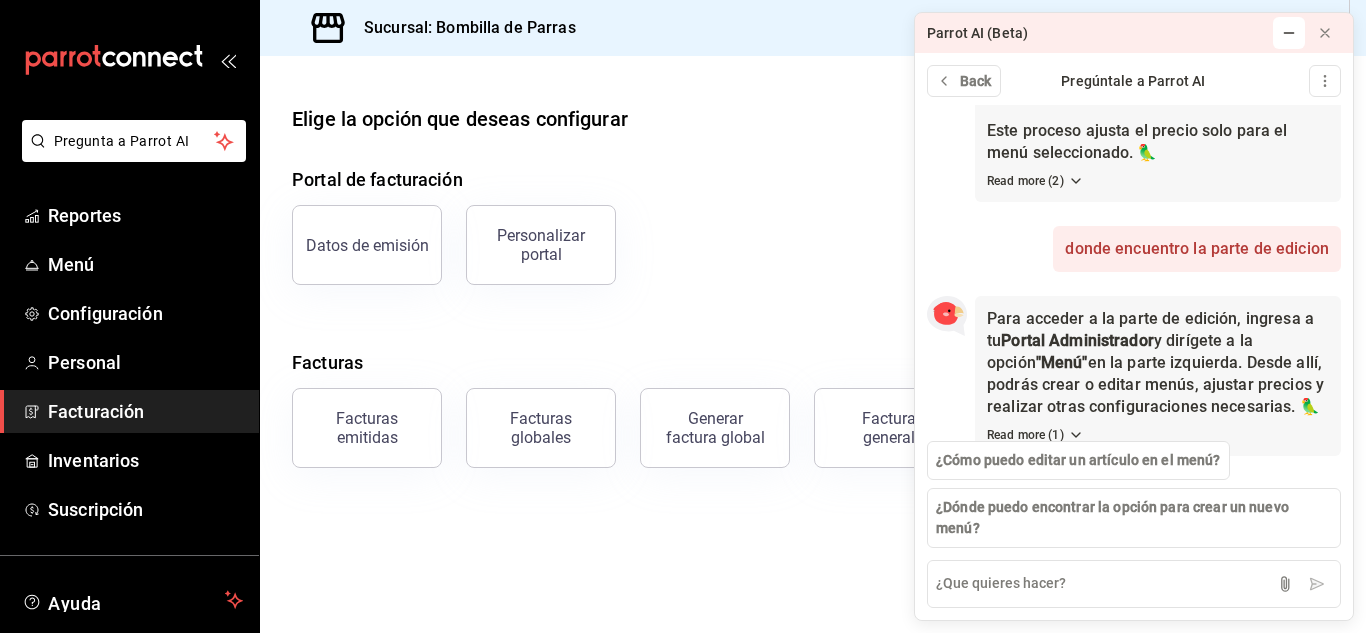 scroll, scrollTop: 418, scrollLeft: 0, axis: vertical 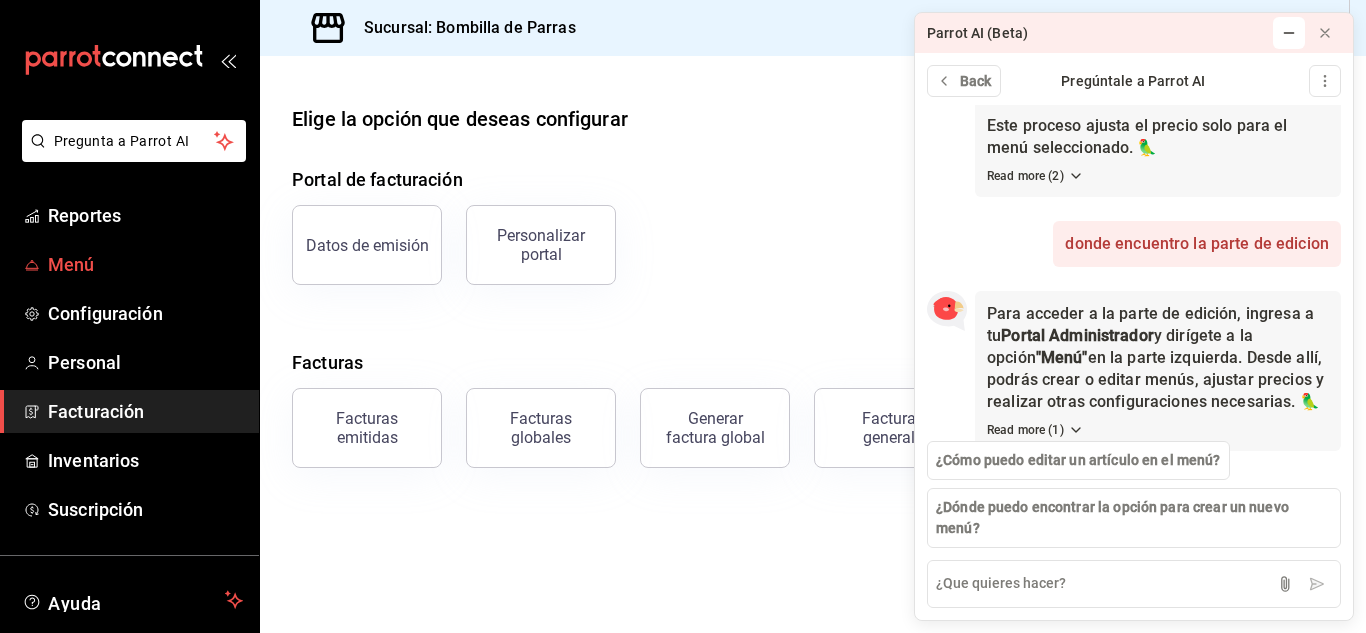 click on "Menú" at bounding box center [145, 264] 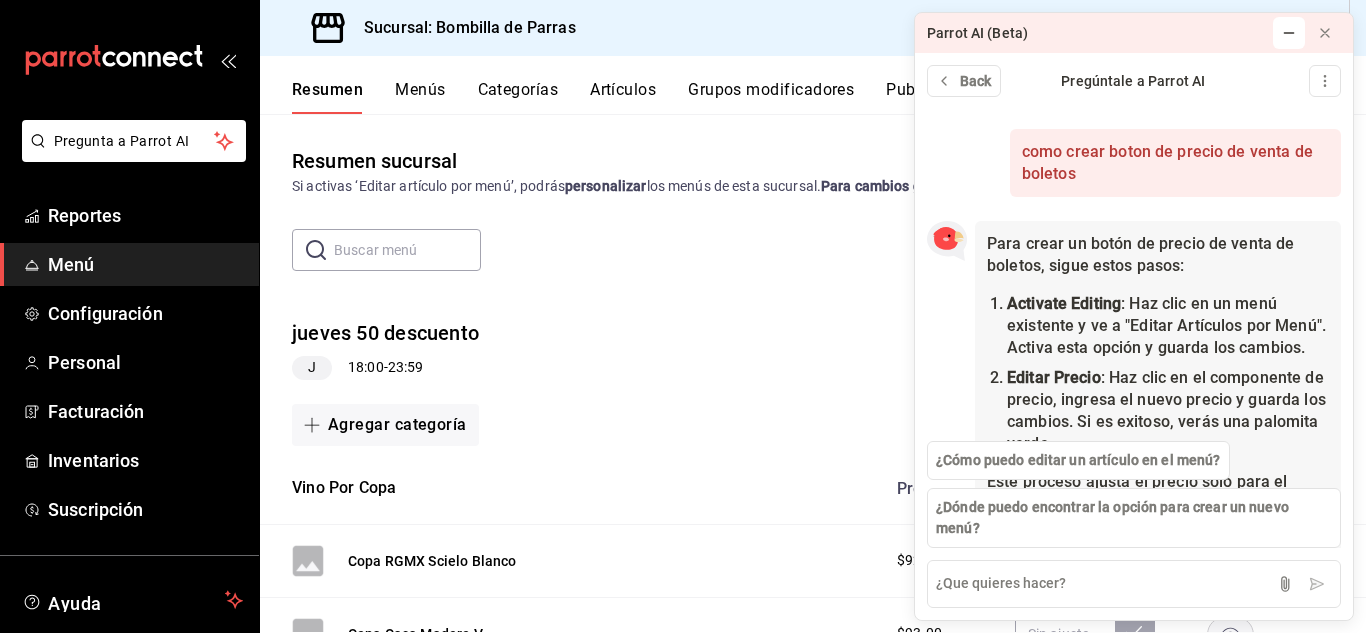 scroll, scrollTop: 53, scrollLeft: 0, axis: vertical 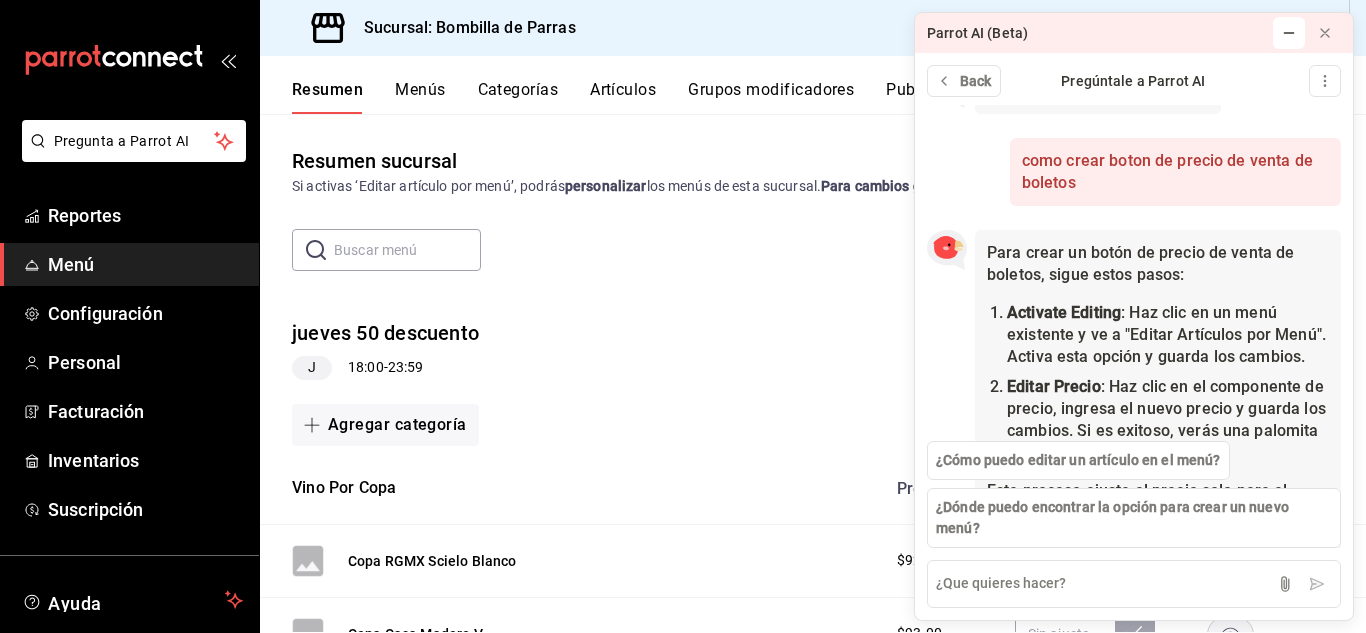 click on "[DAY] 50 discount [TIME] - [TIME] Add category Wine By Glass Price Price per menu Availability by menu Glass RGMX Scielo Blanco $[PRICE] Glass Casa Madero V $[PRICE] Glass Las Pudencianas Ensayo $[PRICE] $[PRICE] Glass Hacienda del Marques Tinto $[PRICE] $[PRICE] Glass Casa Madero 3V $[PRICE] $[PRICE] Glass Don Leo Sauvignon Blanc $[PRICE] Glass Don Perfecto Blend $[PRICE] Glass Don Leo Linde CS y M $[PRICE] Glass Hacienda Florida Blend $[PRICE] Glass Parvada Cardenal $[PRICE] $[PRICE] Glass Don Leo Pinot Noir $[PRICE] Glass RGMX Tinto Gran Reserva $[PRICE] Glass Casa Madero 3V Gran Reserva $[PRICE] Glass Casa Madero 2V $[PRICE] Glass Camino Corazón Malbec $[PRICE] $[PRICE] Glass Parvada Blanco $[PRICE] Glass Casa Naufrago Tinto $[PRICE] Glass Casa Naufrago Chardonnay $[PRICE] Glass RGMX Scielo Rosado $[PRICE] Glass Hacienda del Marques Rosado $[PRICE] Glass RGMX Scielo Tinto $[PRICE] Wine anniversary $[PRICE] Add item Camino Corazón Price Price per menu Availability by menu Bottle Camino Corazon Malbec $[PRICE] $[PRICE] $[PRICE]" at bounding box center [813, 1600] 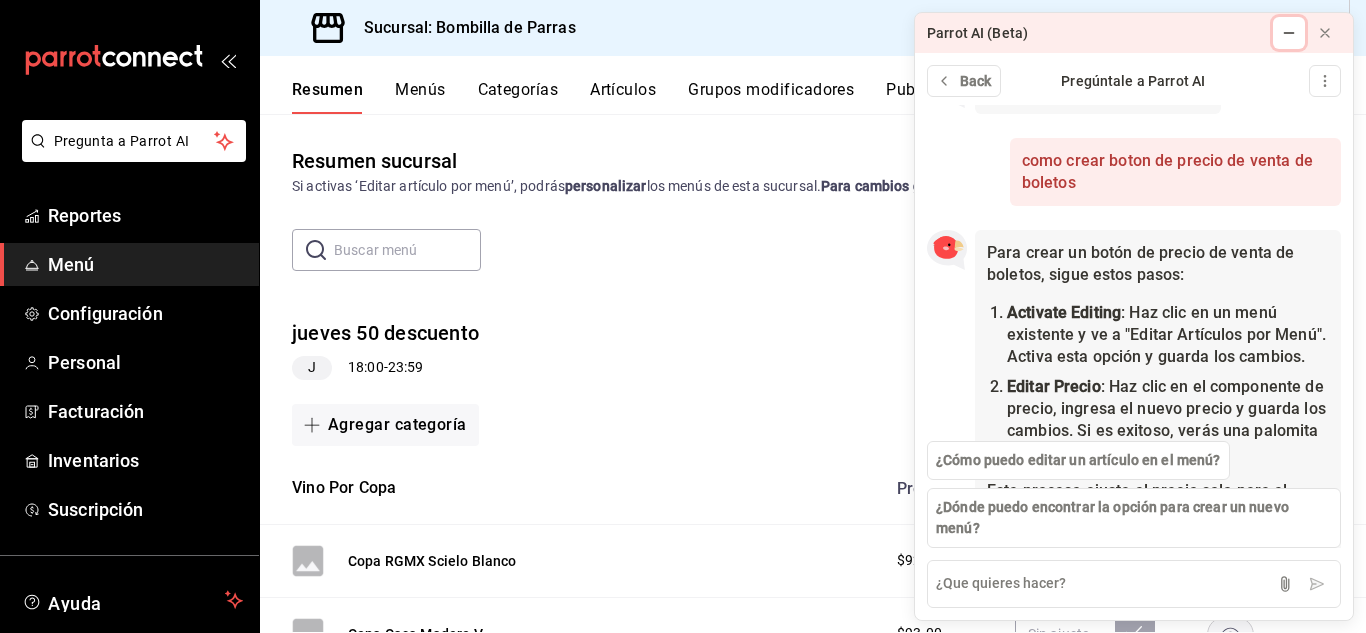 click at bounding box center [1289, 33] 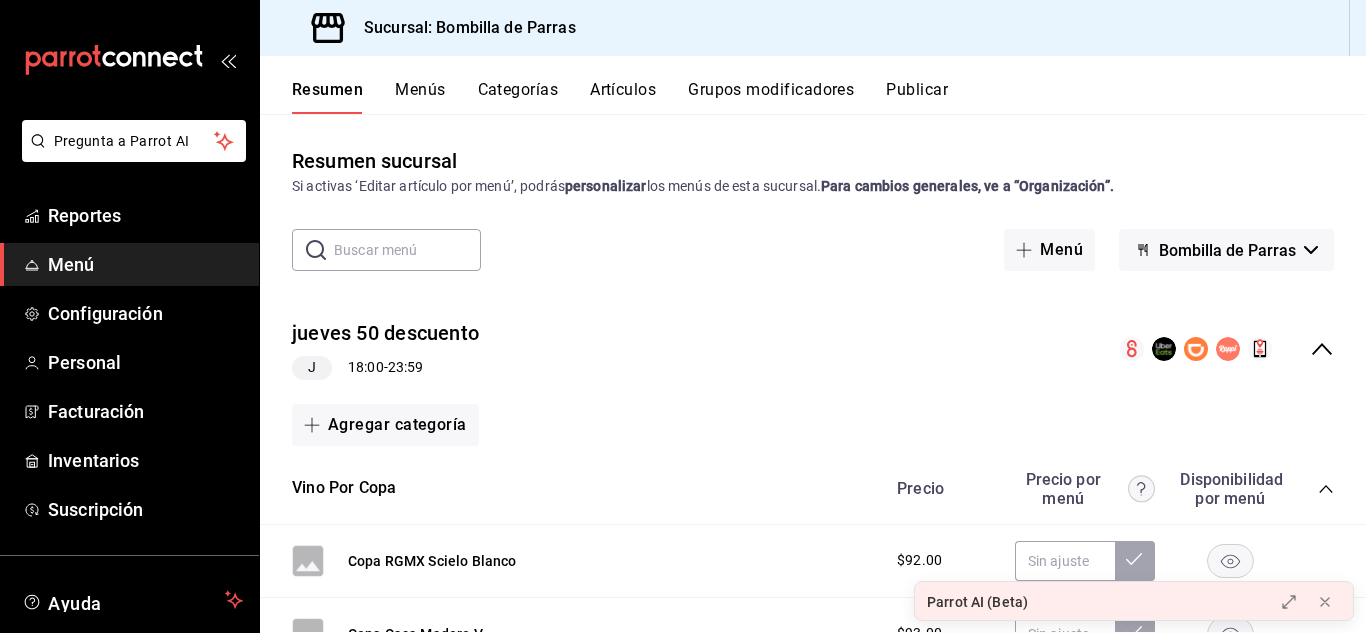 click on "Menús" at bounding box center [420, 97] 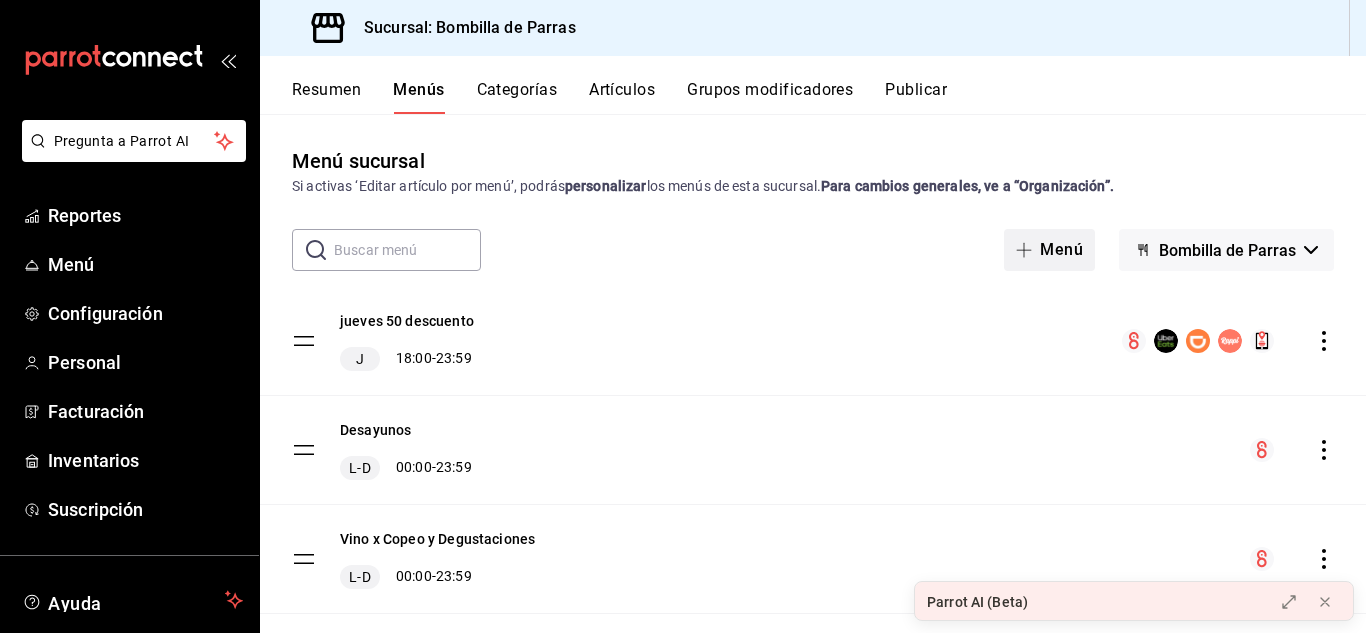 click 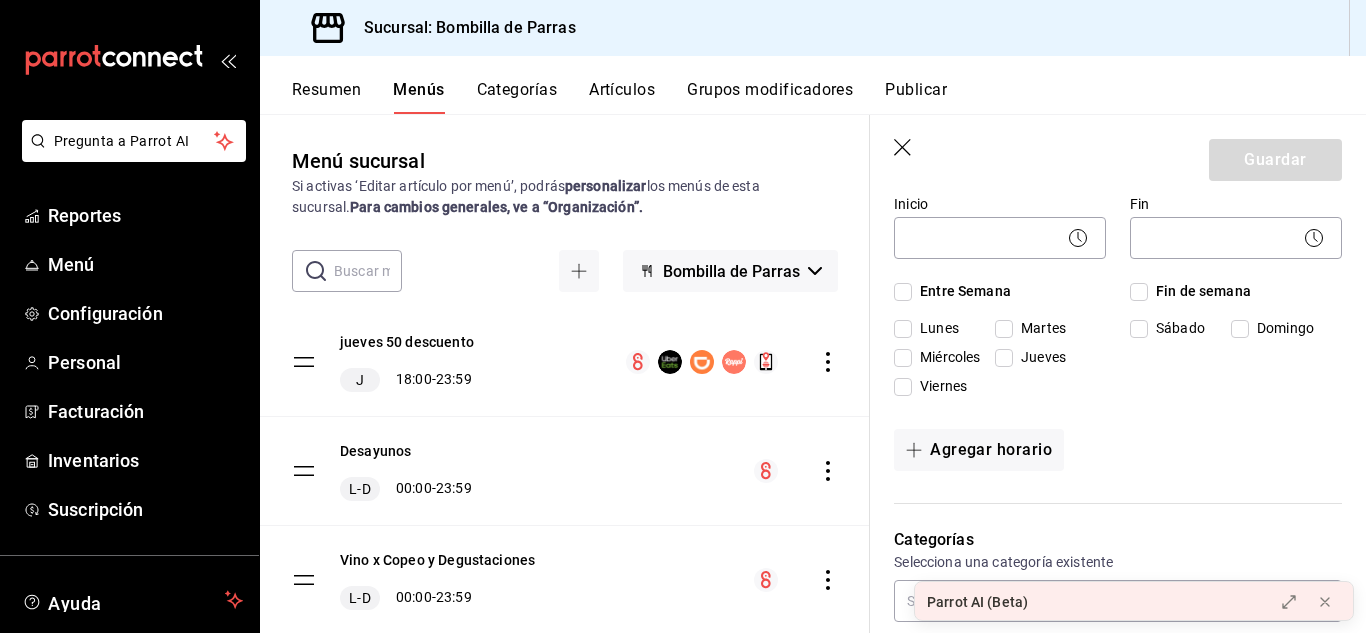 scroll, scrollTop: 217, scrollLeft: 0, axis: vertical 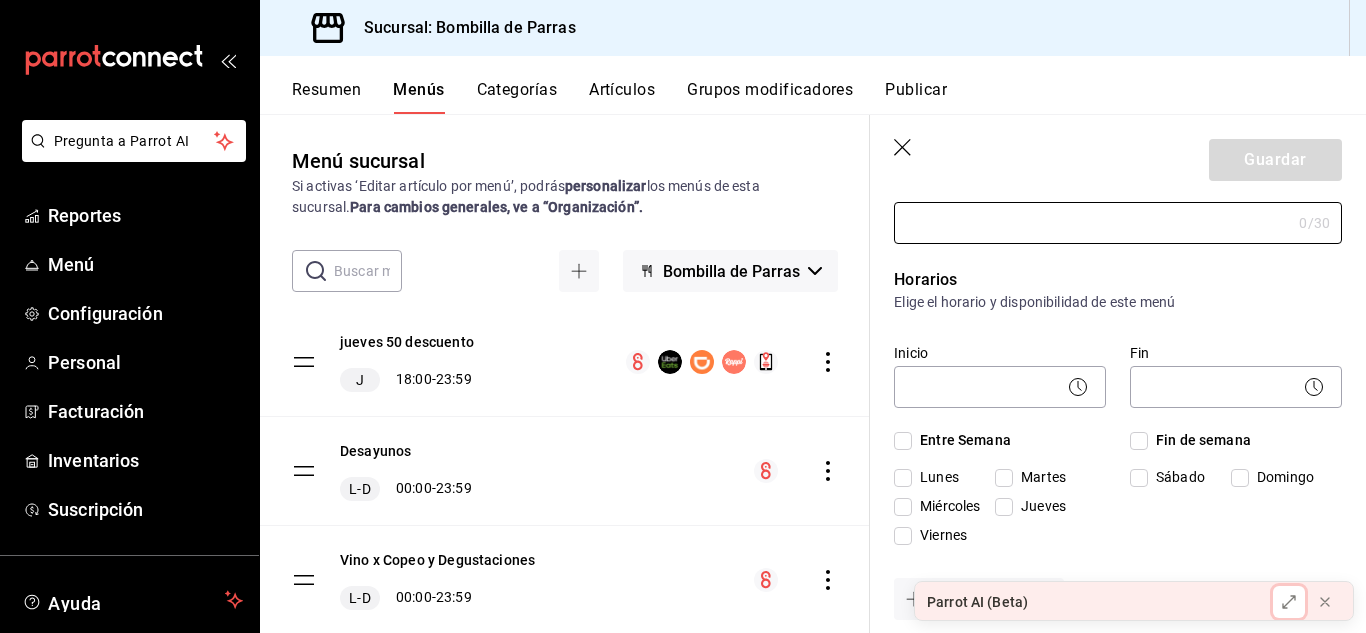 click 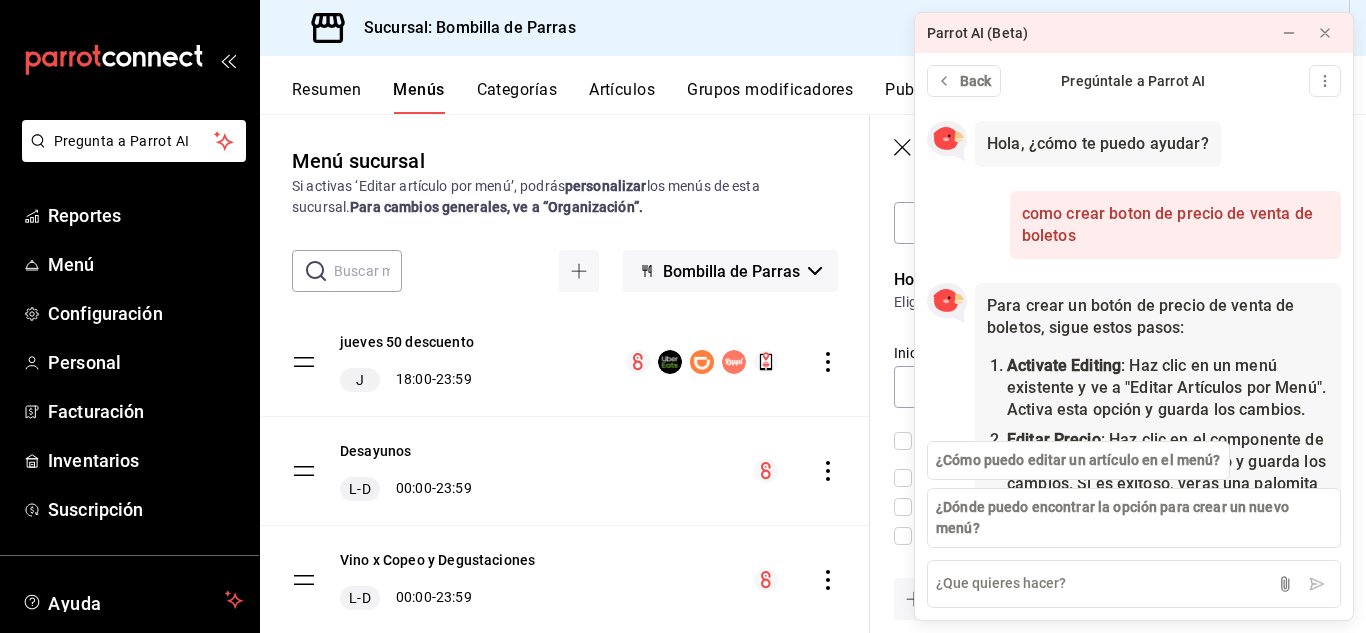 click on "Si activas ‘Editar artículo por menú’, podrás  personalizar  los menús de esta sucursal.  Para cambios generales, ve a “Organización”." at bounding box center [565, 197] 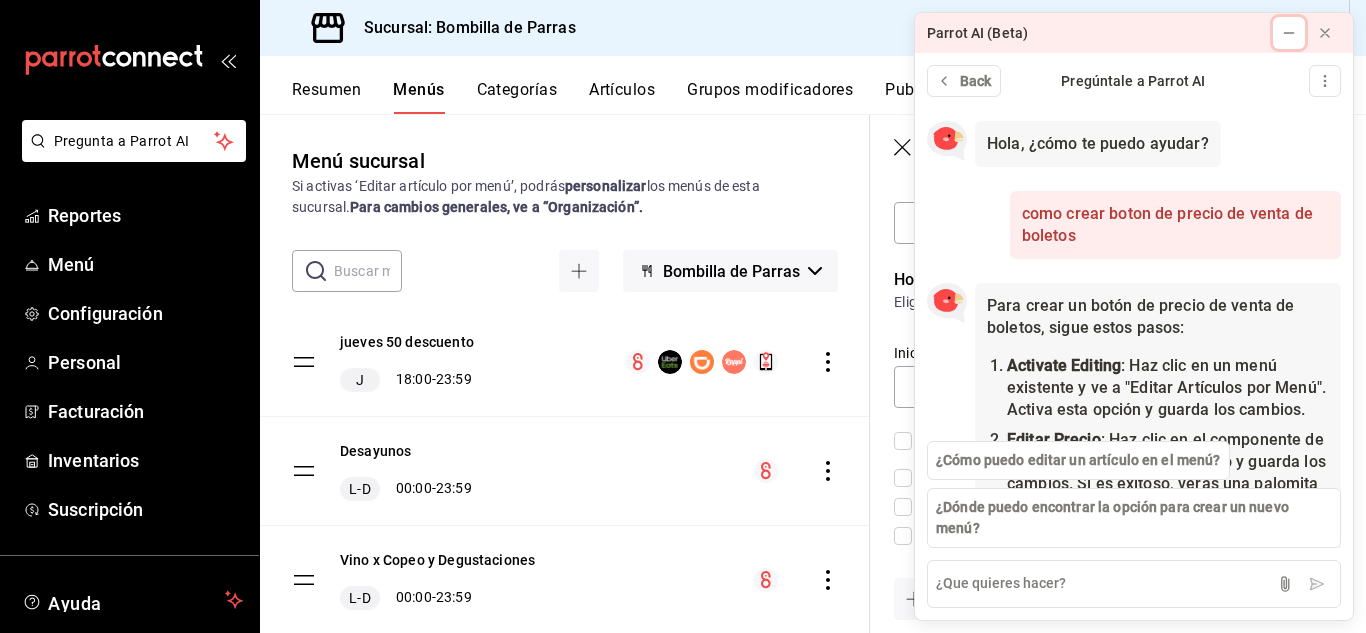 click 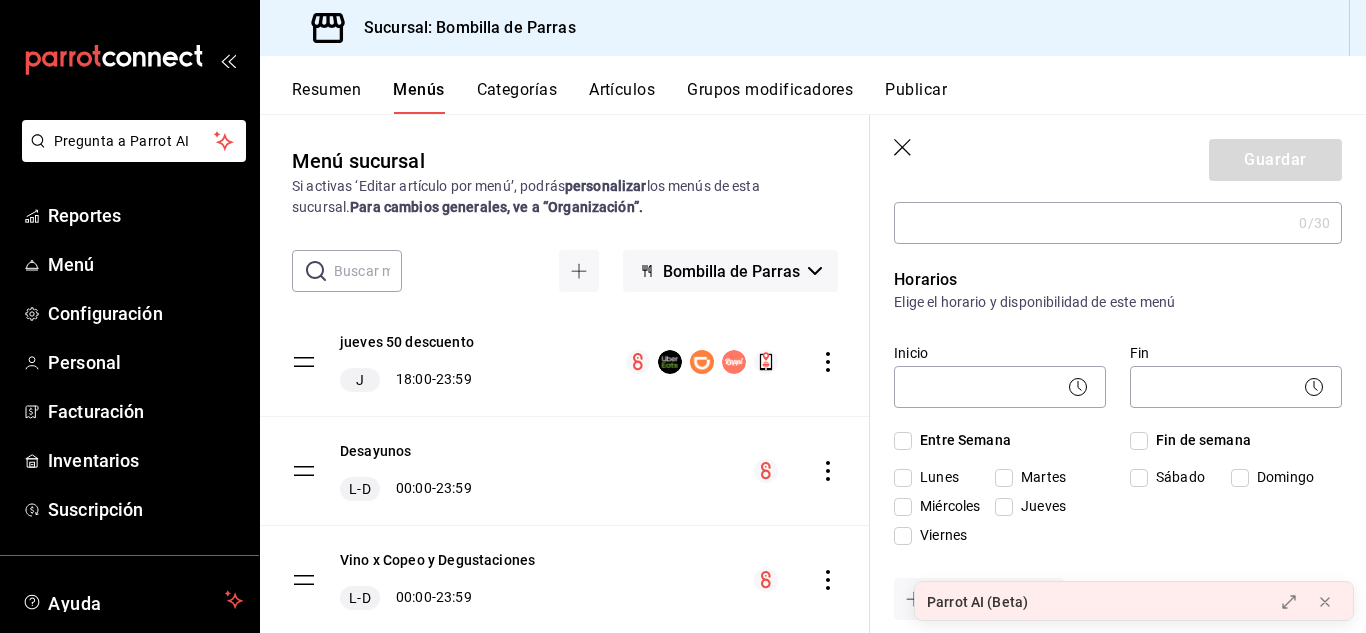click on "Guardar" at bounding box center (1118, 156) 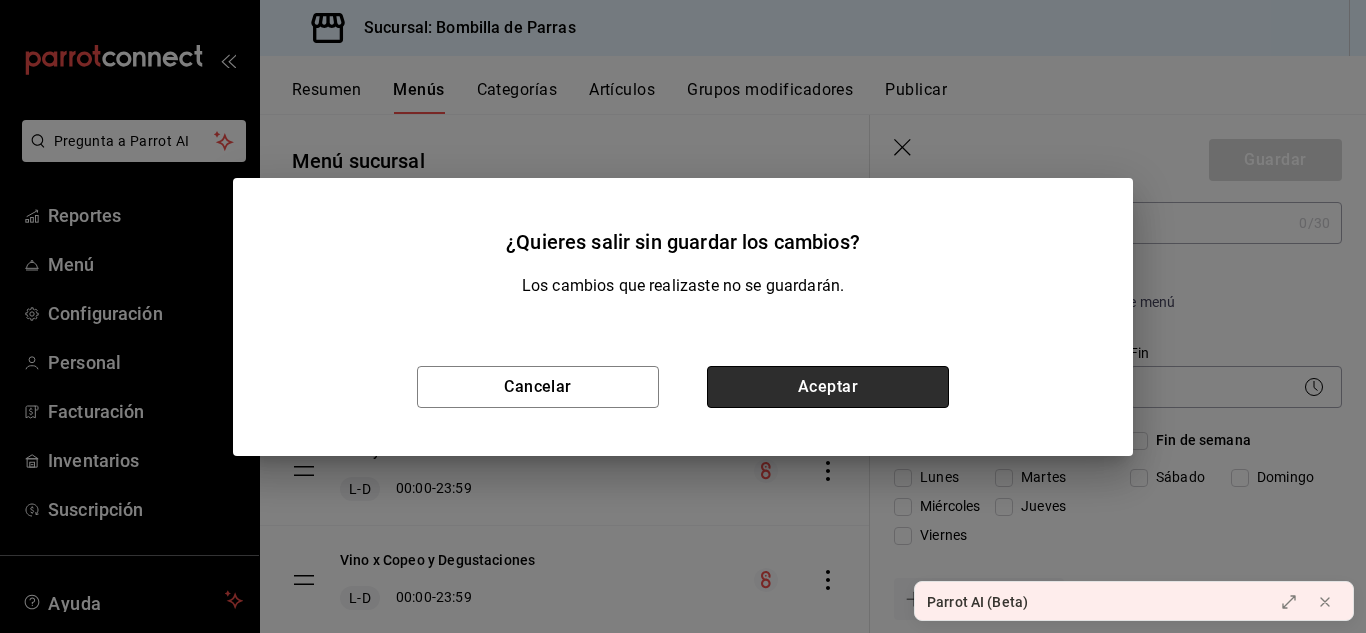 click on "Aceptar" at bounding box center [828, 387] 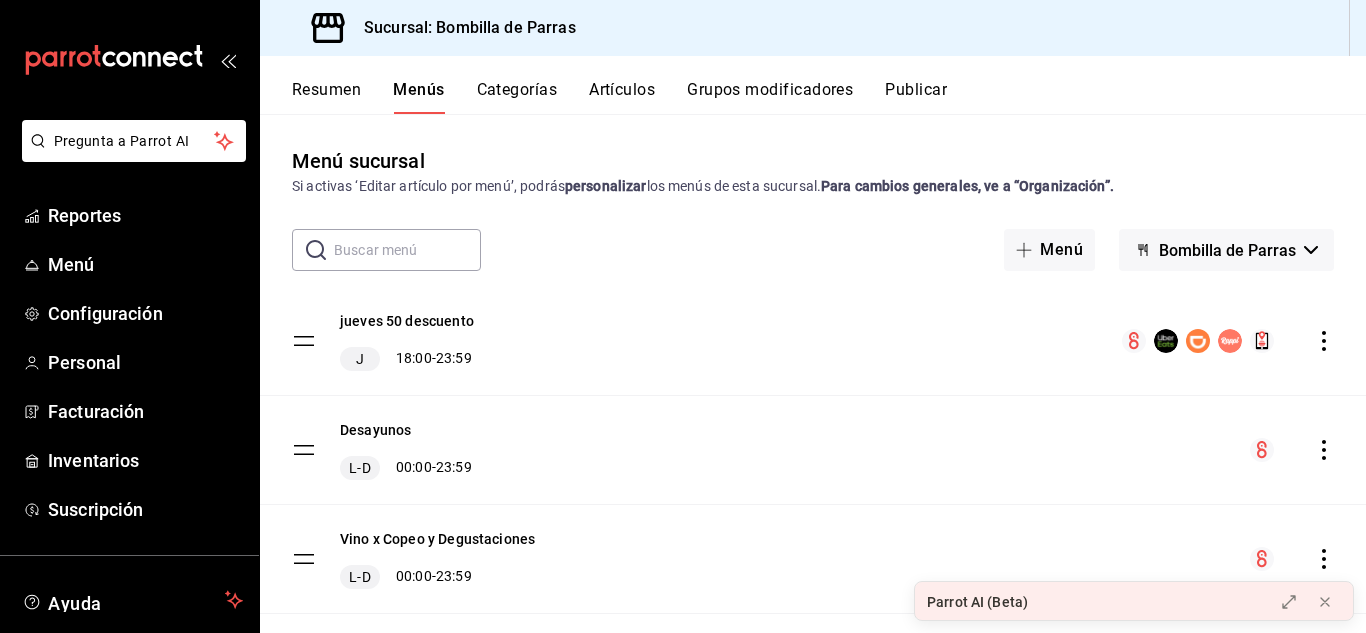 click on "Bombilla de Parras" at bounding box center (1227, 250) 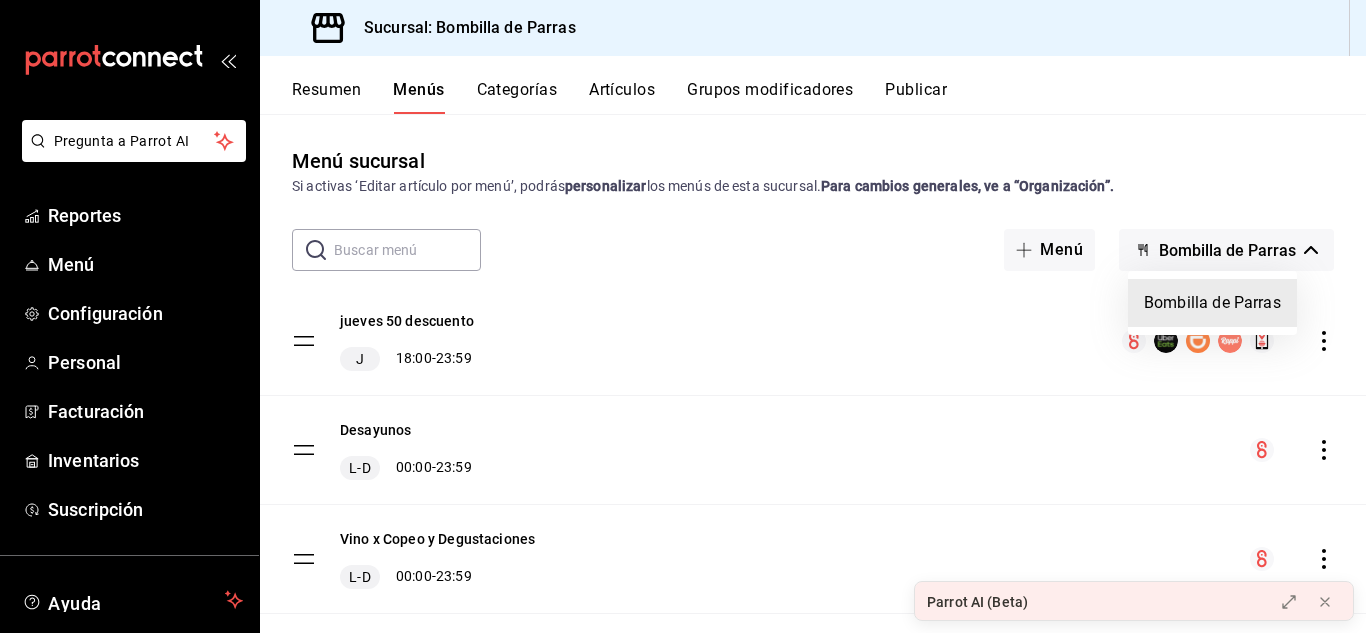 click on "Bombilla de Parras" at bounding box center [1212, 303] 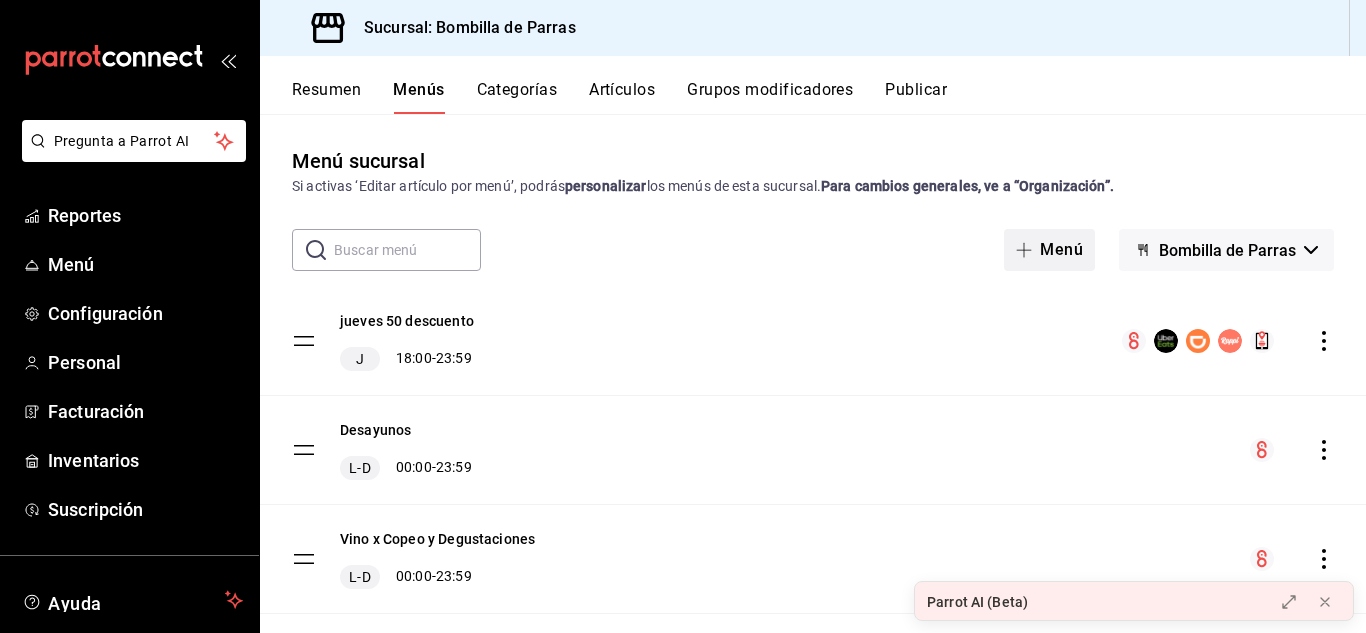 click on "Menú" at bounding box center [1049, 250] 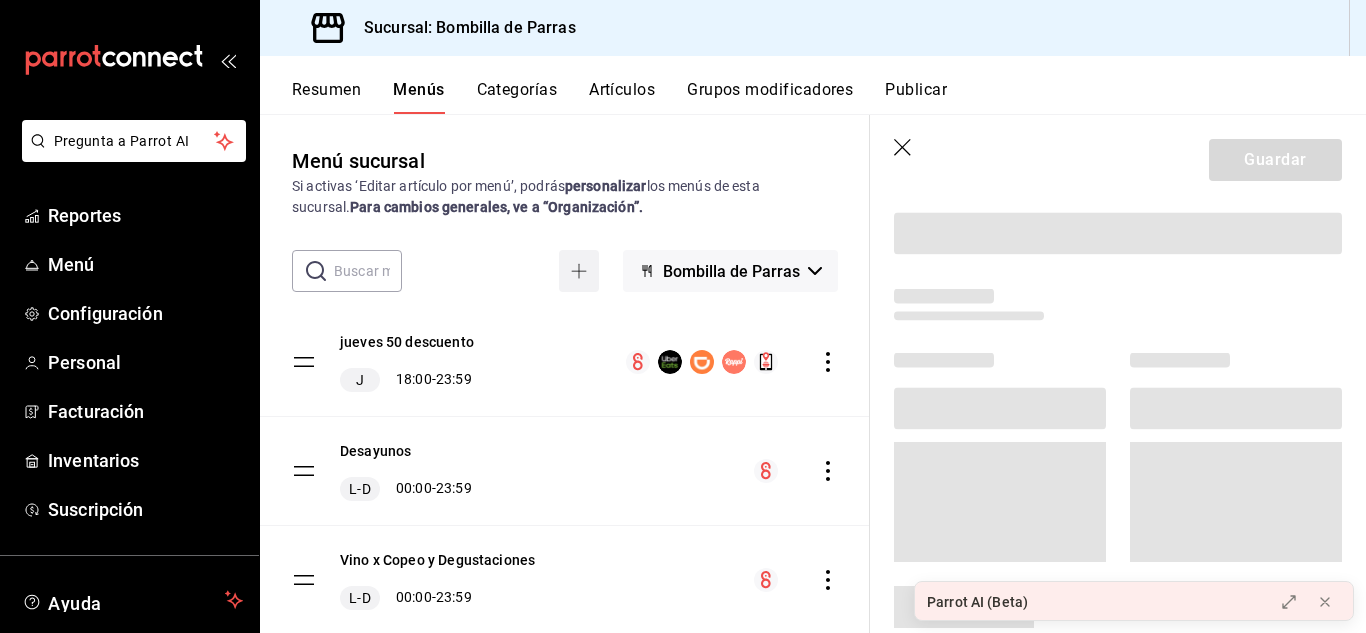 scroll, scrollTop: 0, scrollLeft: 0, axis: both 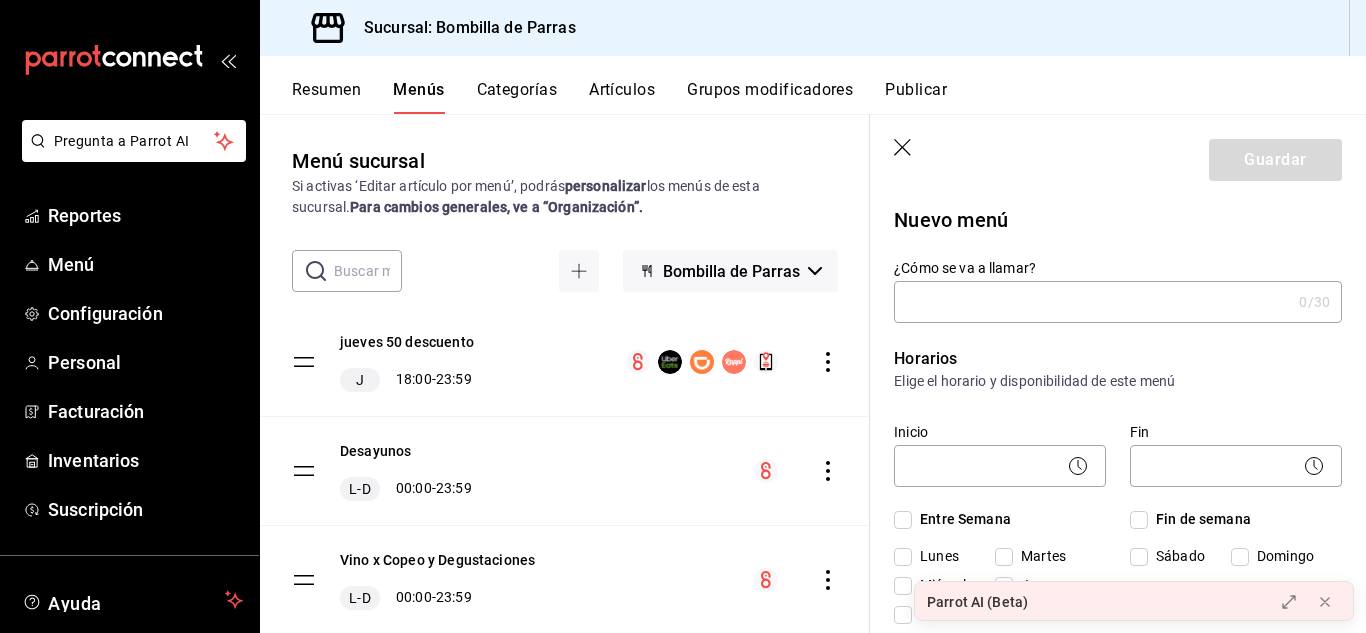 click 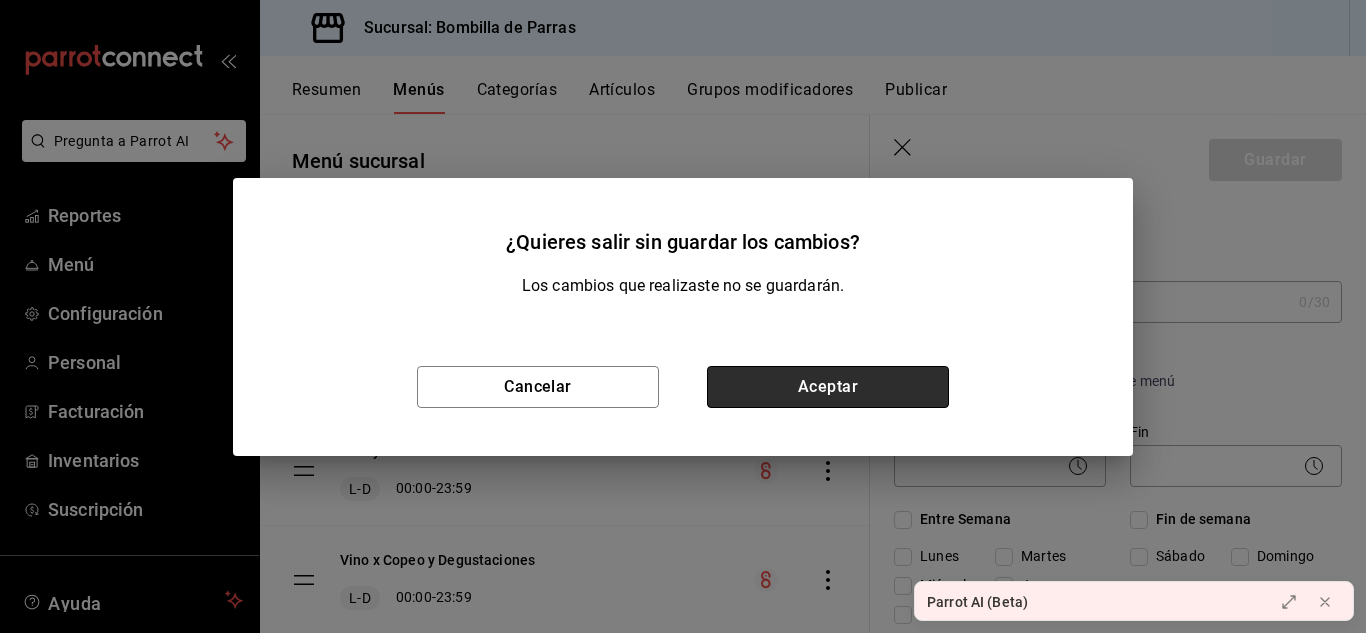 click on "Aceptar" at bounding box center (828, 387) 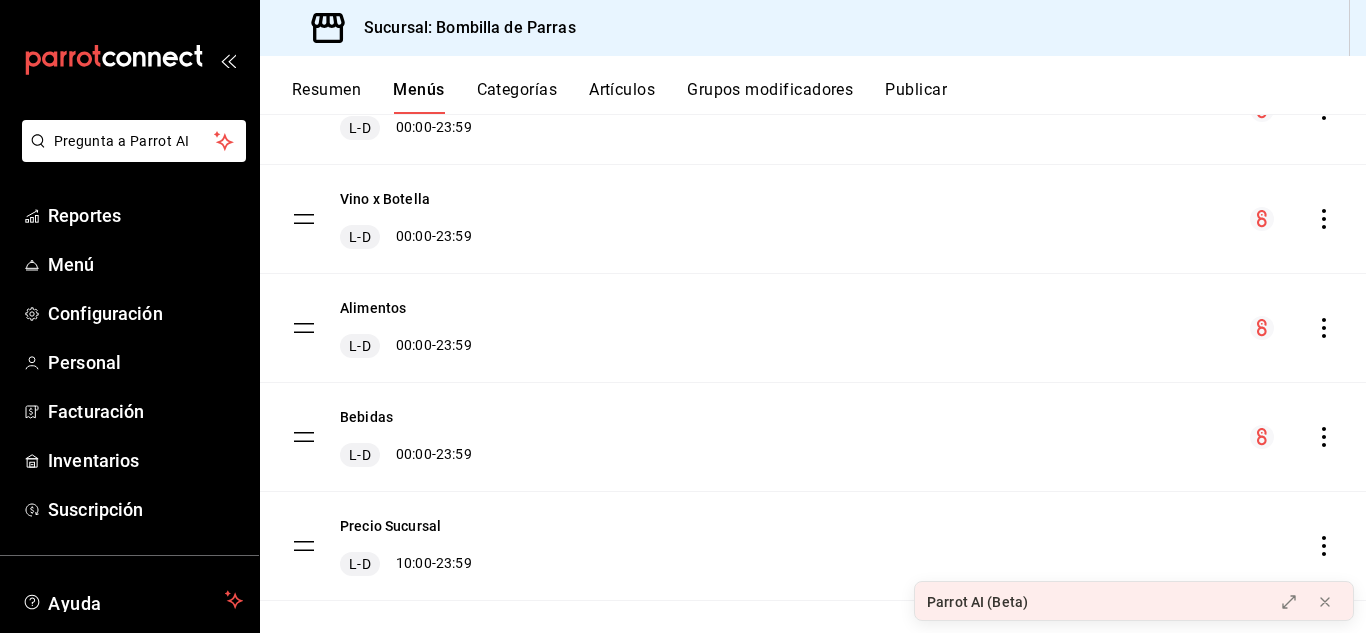 scroll, scrollTop: 583, scrollLeft: 0, axis: vertical 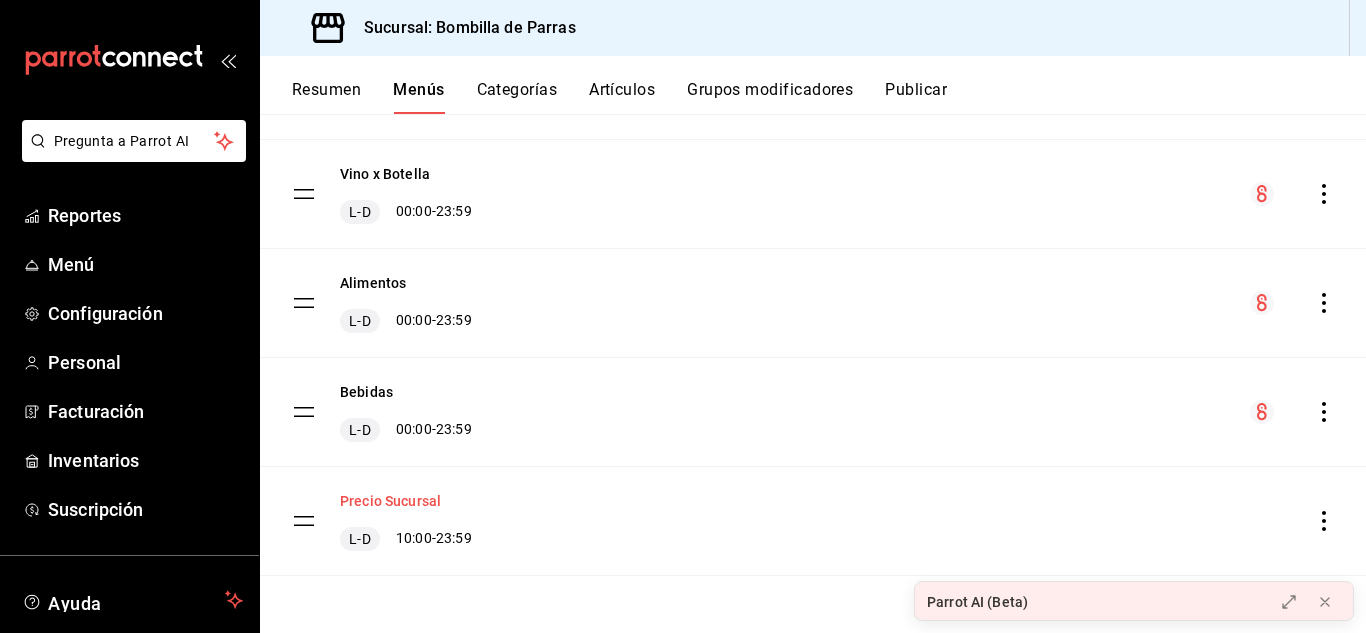 click on "Precio Sucursal" at bounding box center [390, 501] 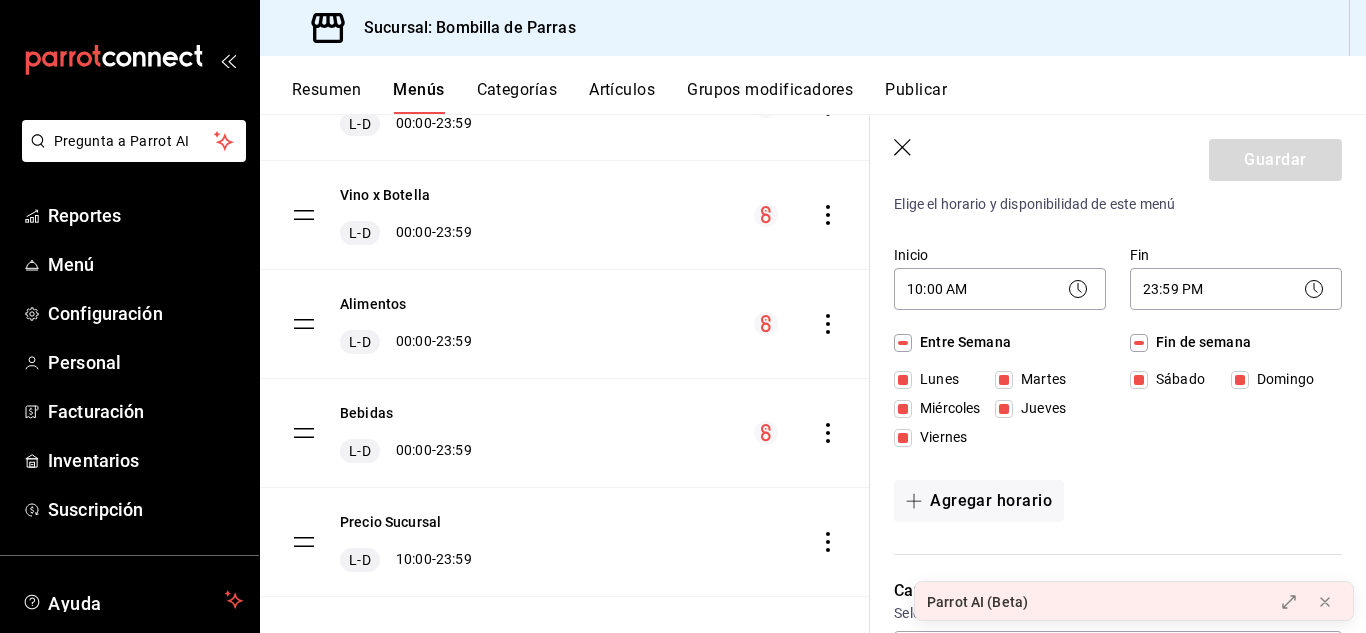 scroll, scrollTop: 0, scrollLeft: 0, axis: both 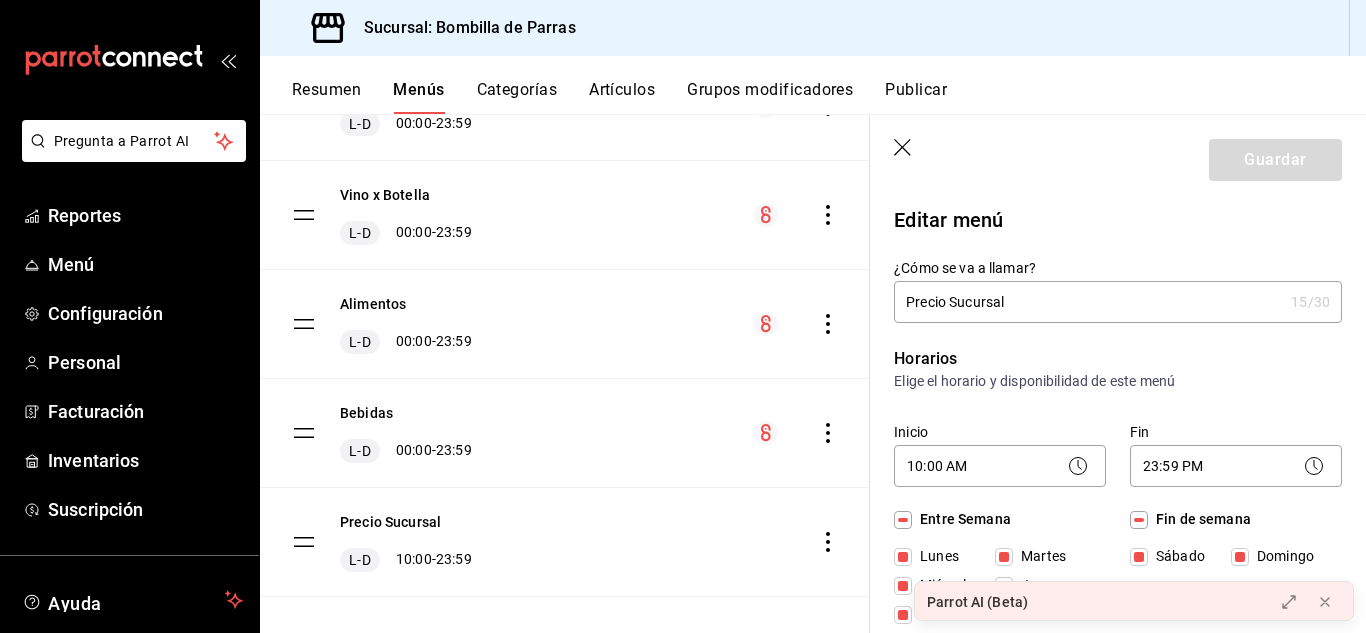 click 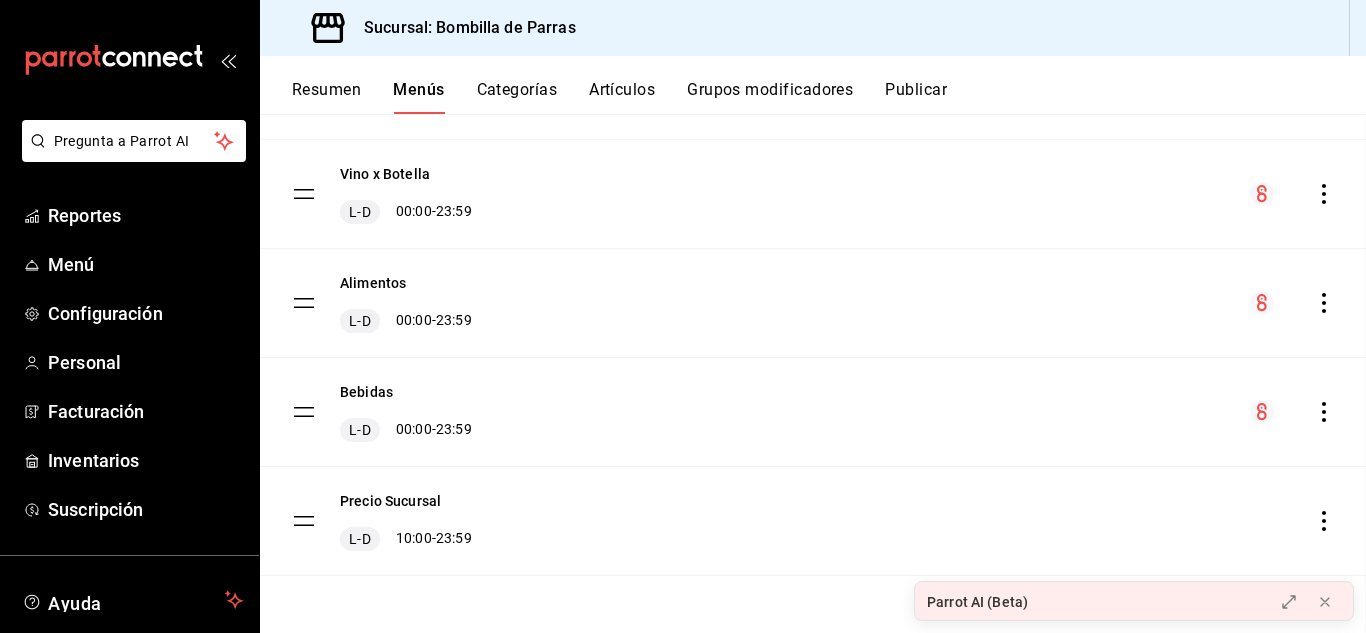 checkbox on "false" 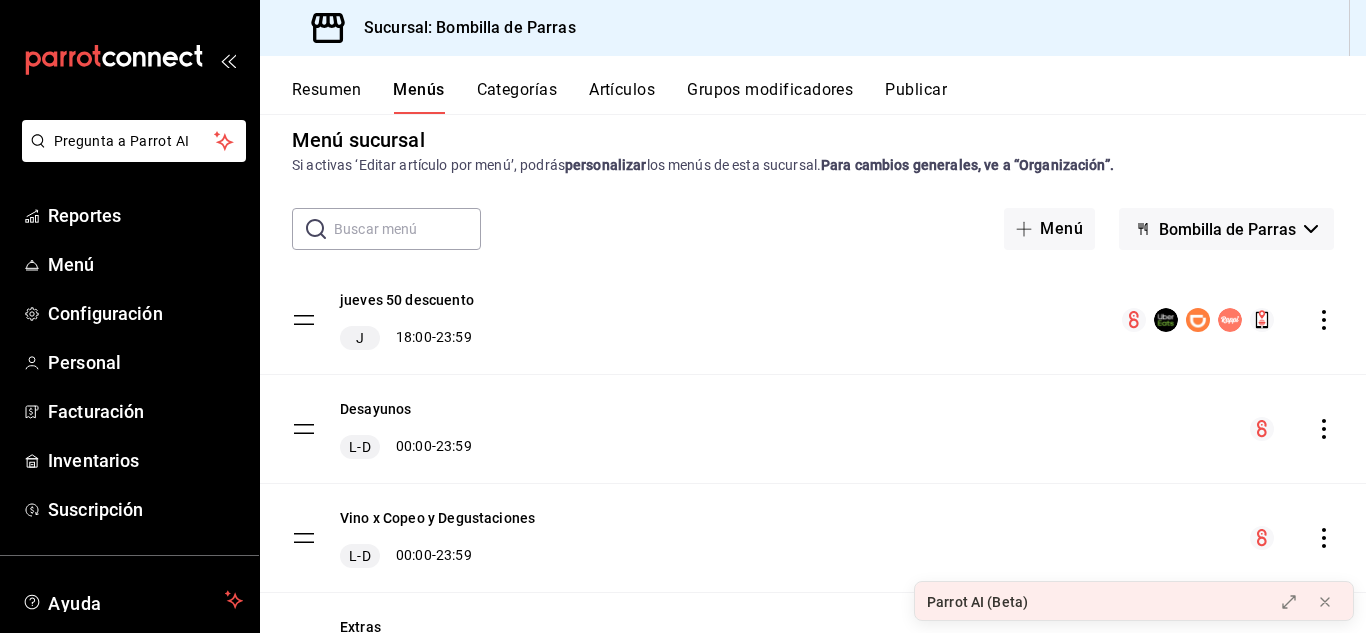 scroll, scrollTop: 0, scrollLeft: 0, axis: both 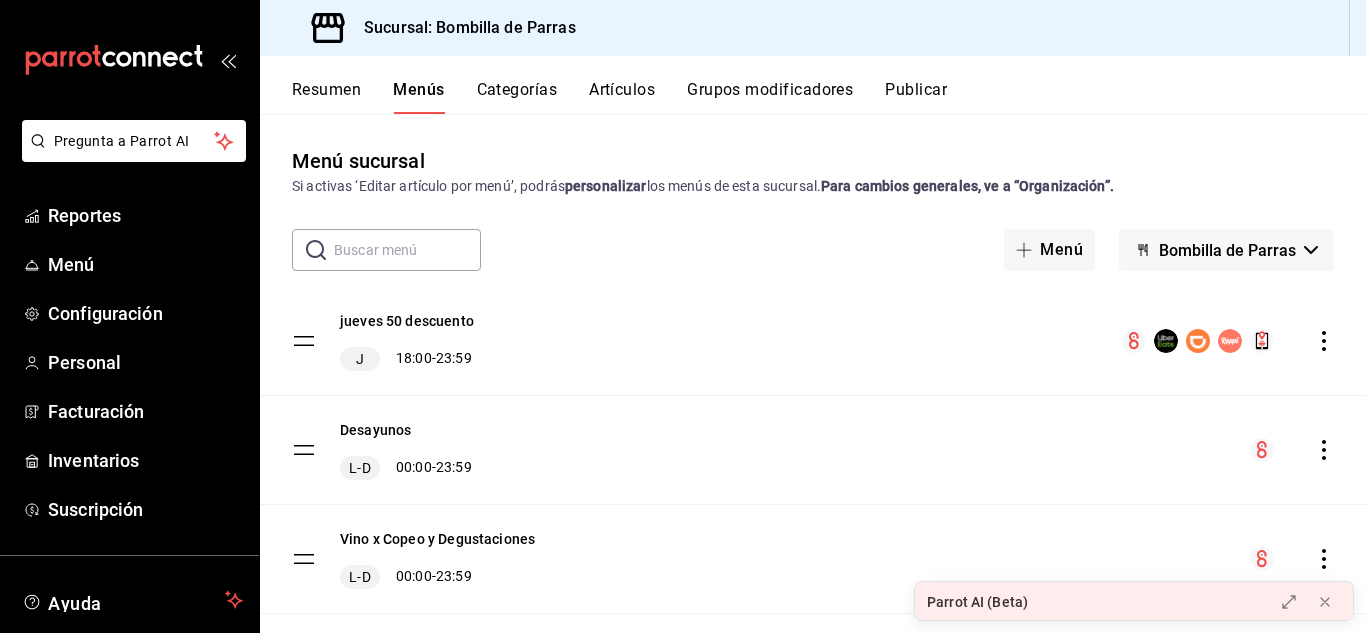 click on "Categorías" at bounding box center (517, 97) 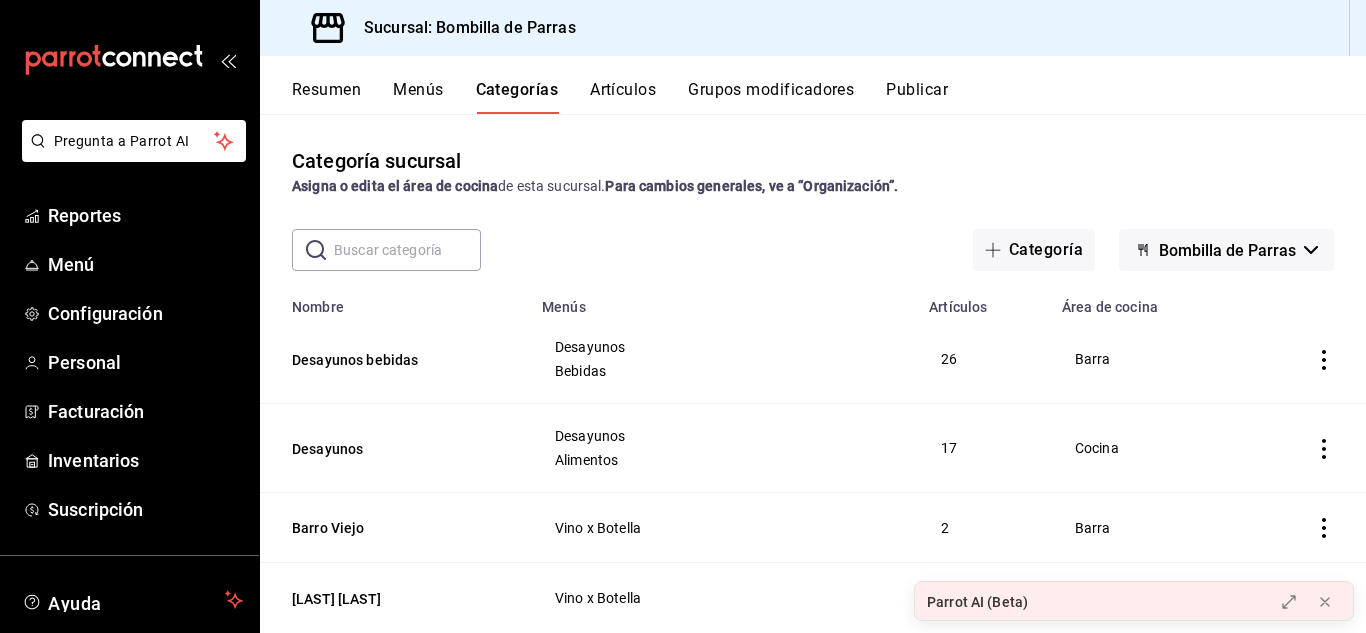 click on "Artículos" at bounding box center [623, 97] 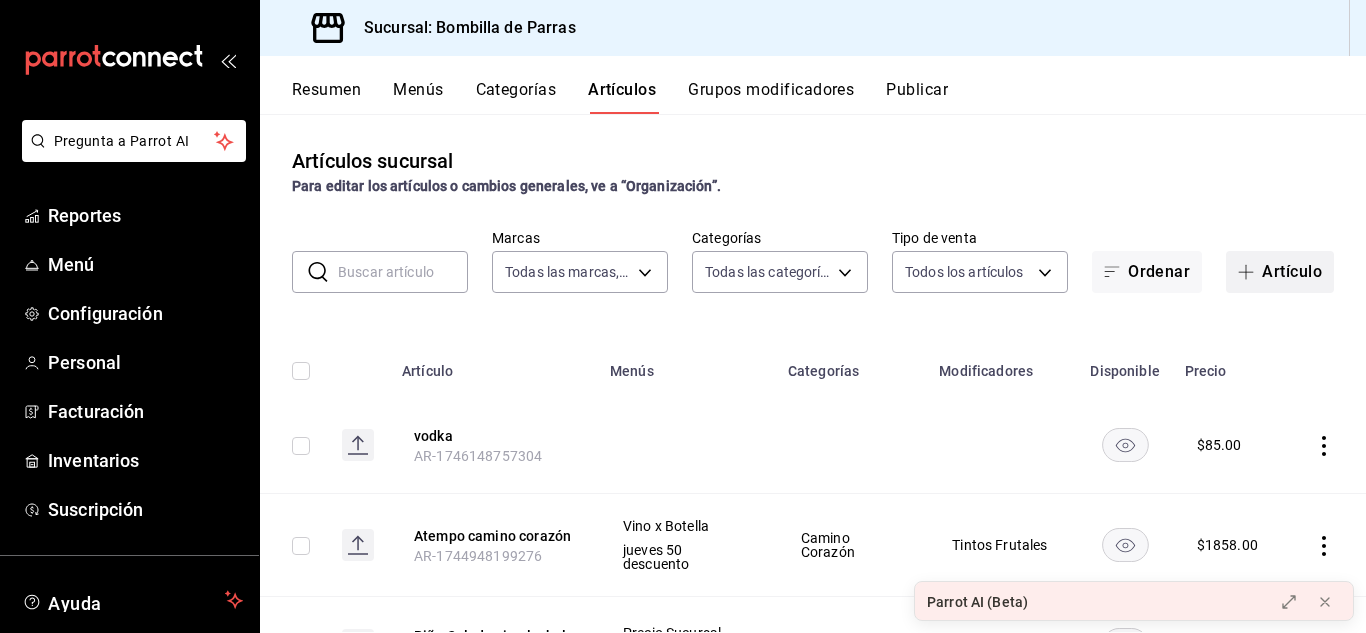type on "0ce0eaa1-b66b-4a09-a8c1-811654410356" 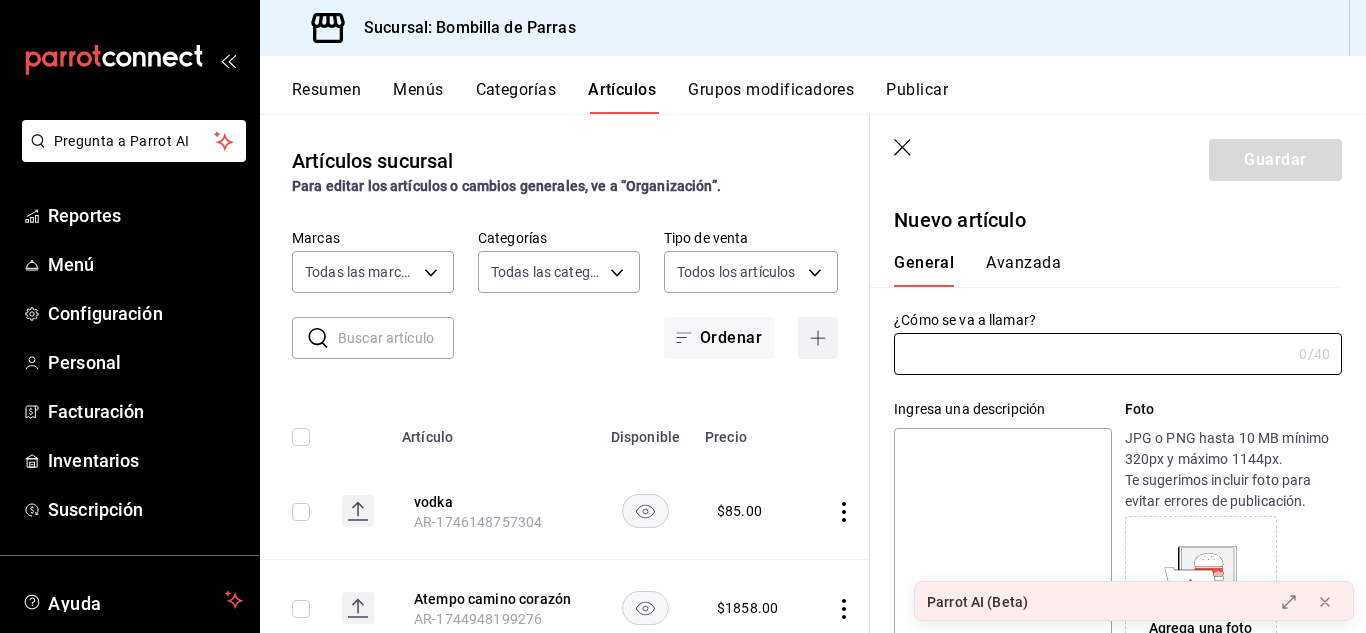 type on "AR-1754603574725" 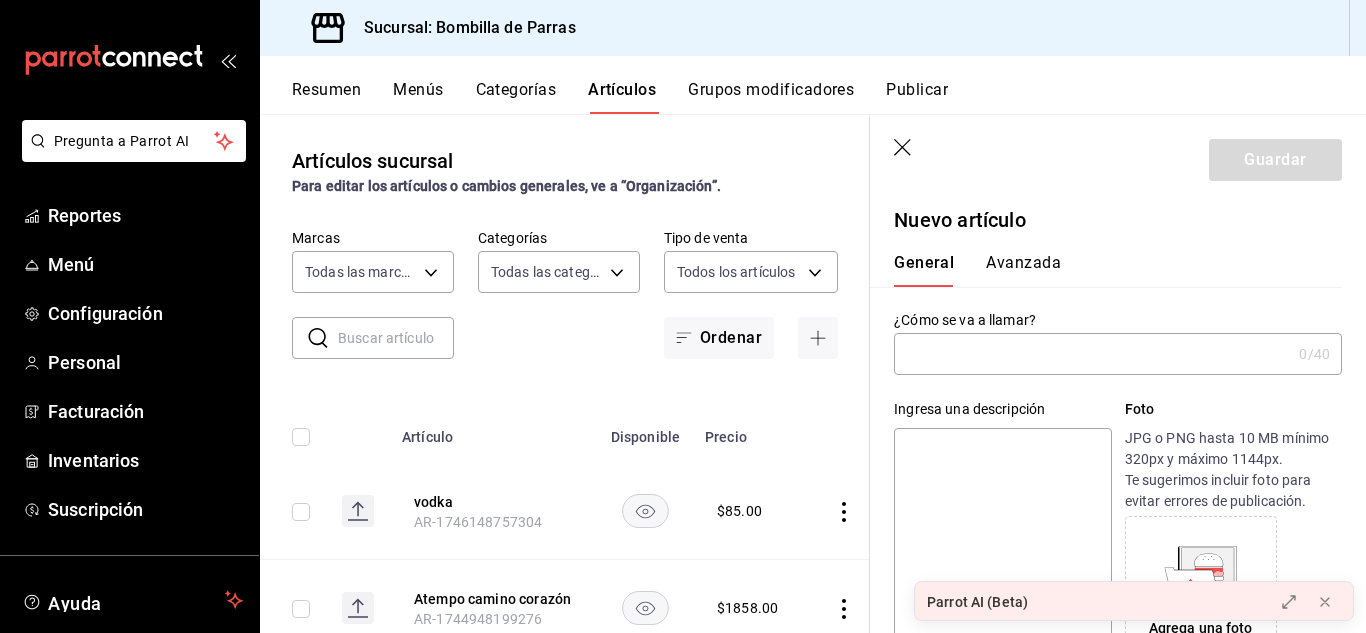 click at bounding box center [1092, 354] 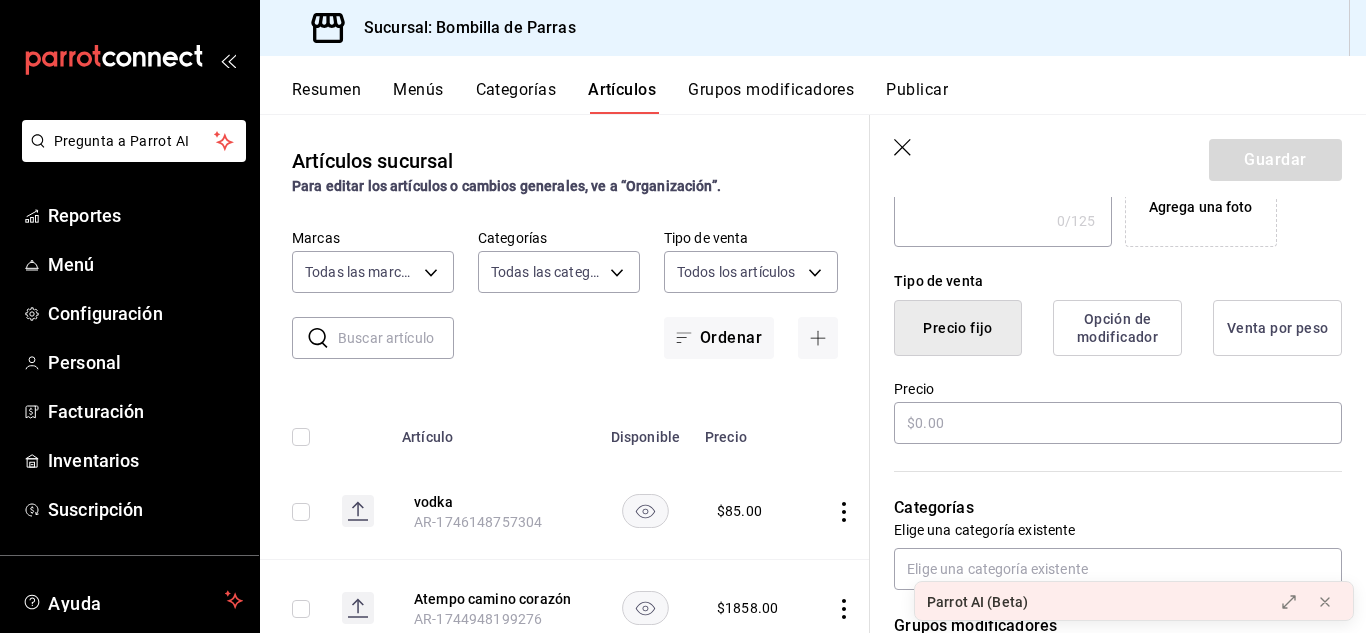 scroll, scrollTop: 415, scrollLeft: 0, axis: vertical 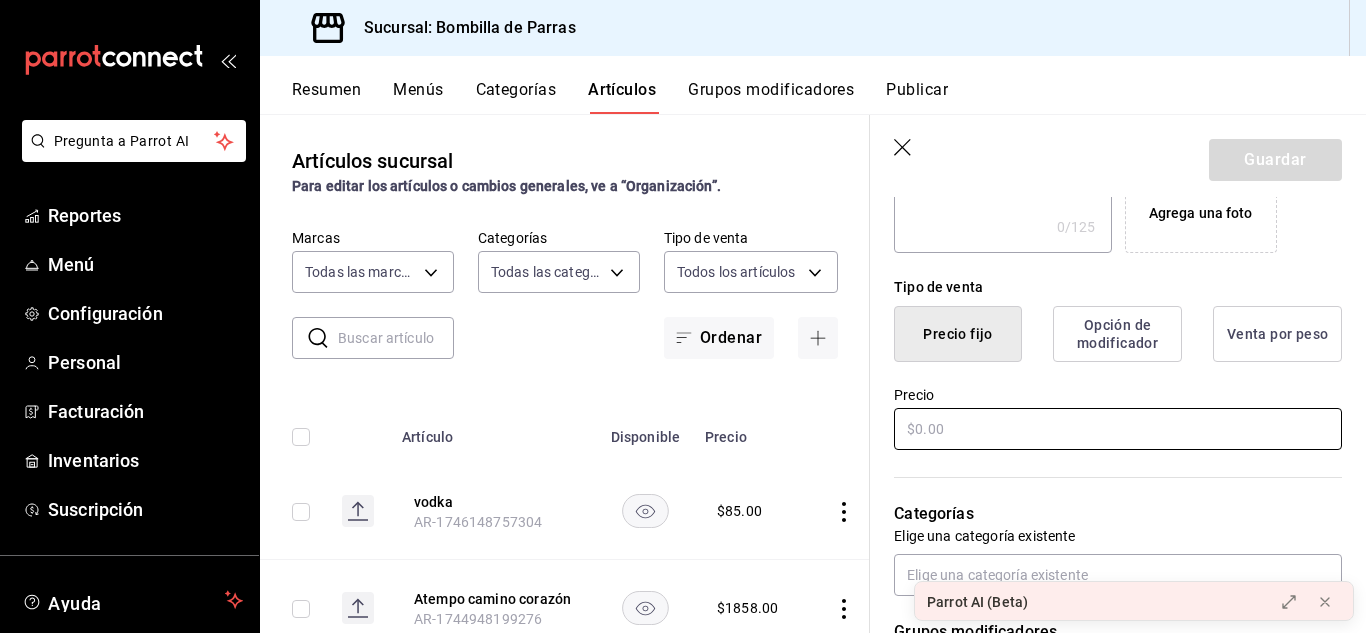 type on "boleto adulto" 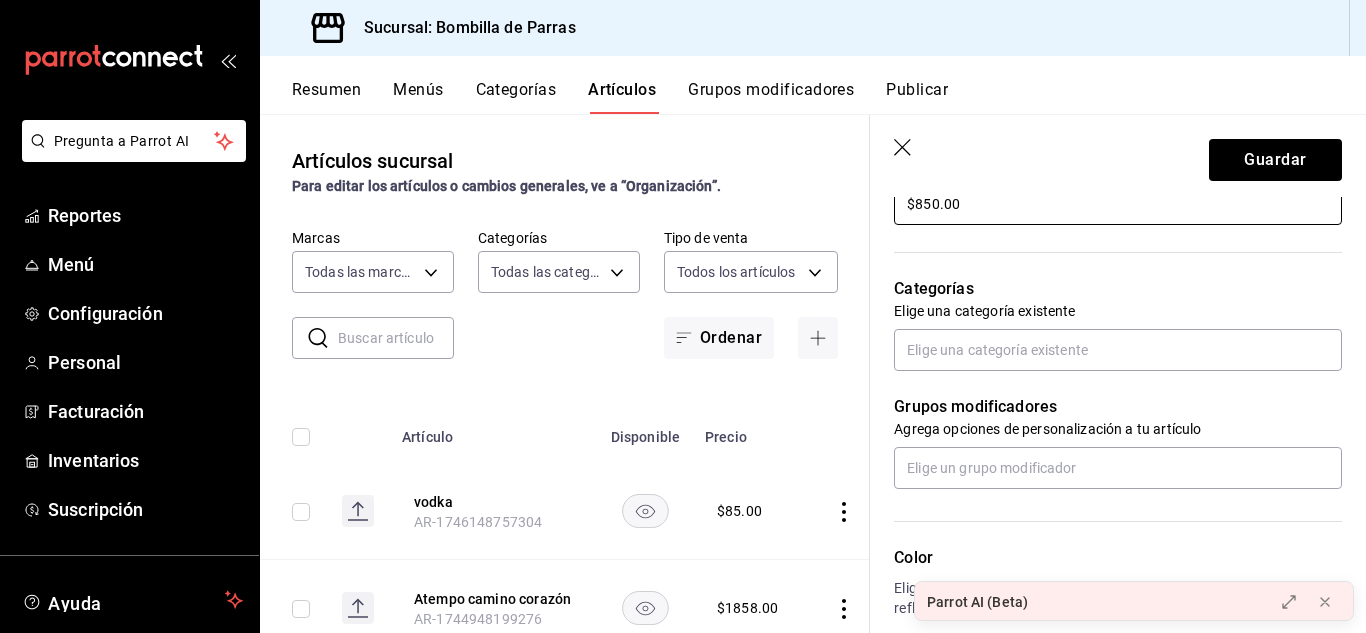 scroll, scrollTop: 618, scrollLeft: 0, axis: vertical 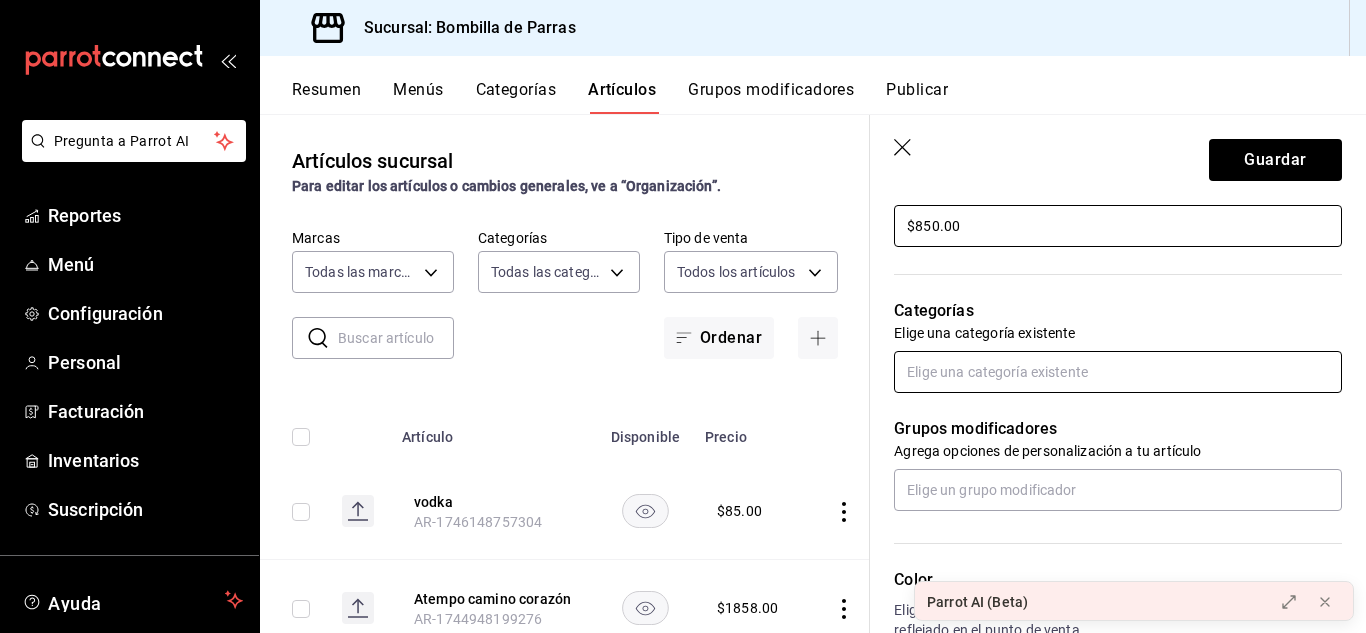 type on "$850.00" 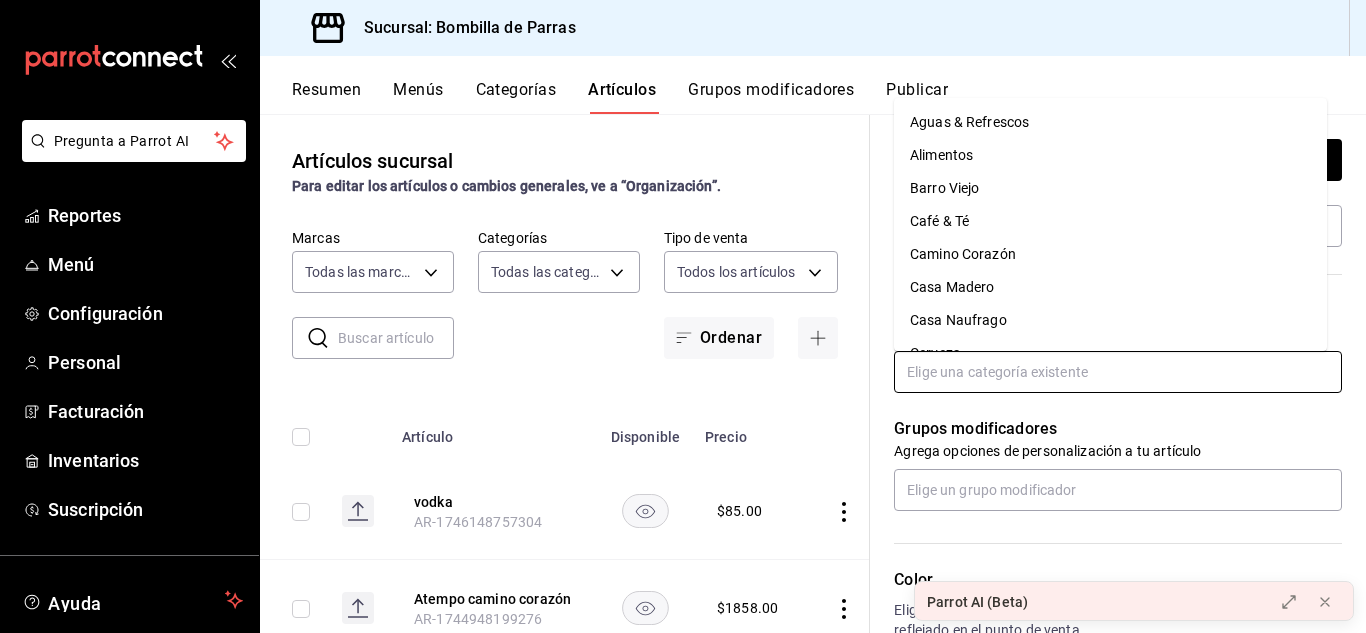 click at bounding box center (1118, 372) 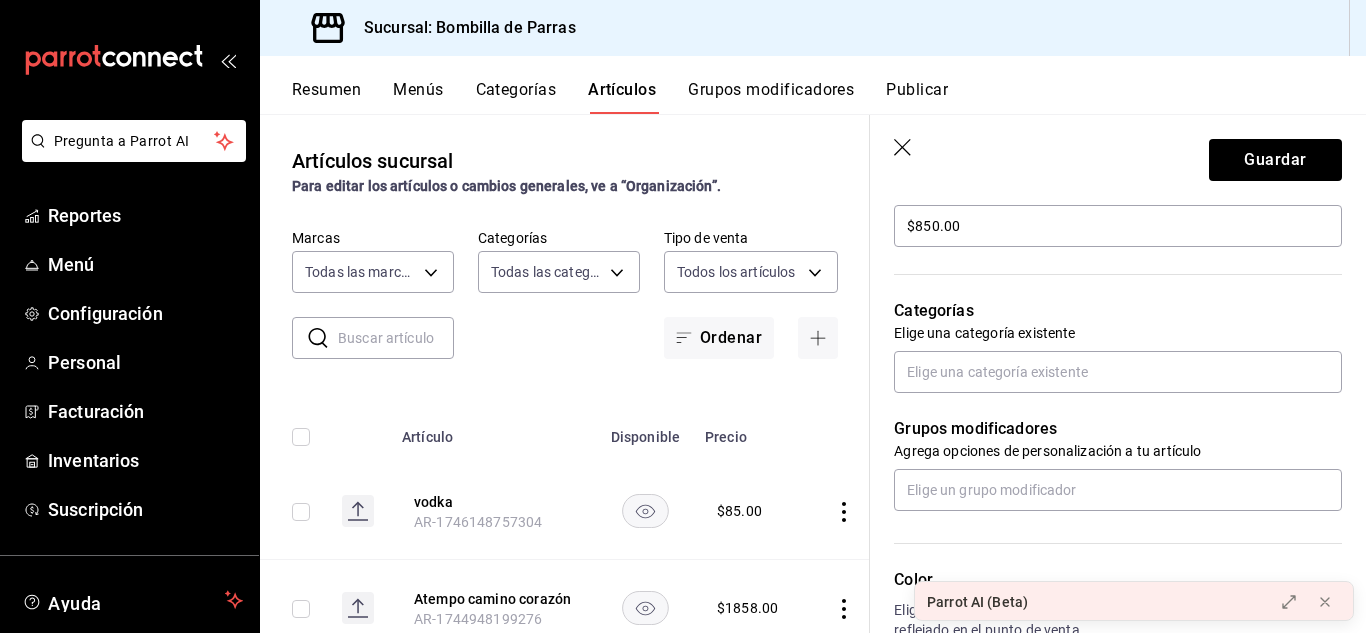 click on "Grupos modificadores Agrega opciones de personalización a tu artículo" at bounding box center (1106, 452) 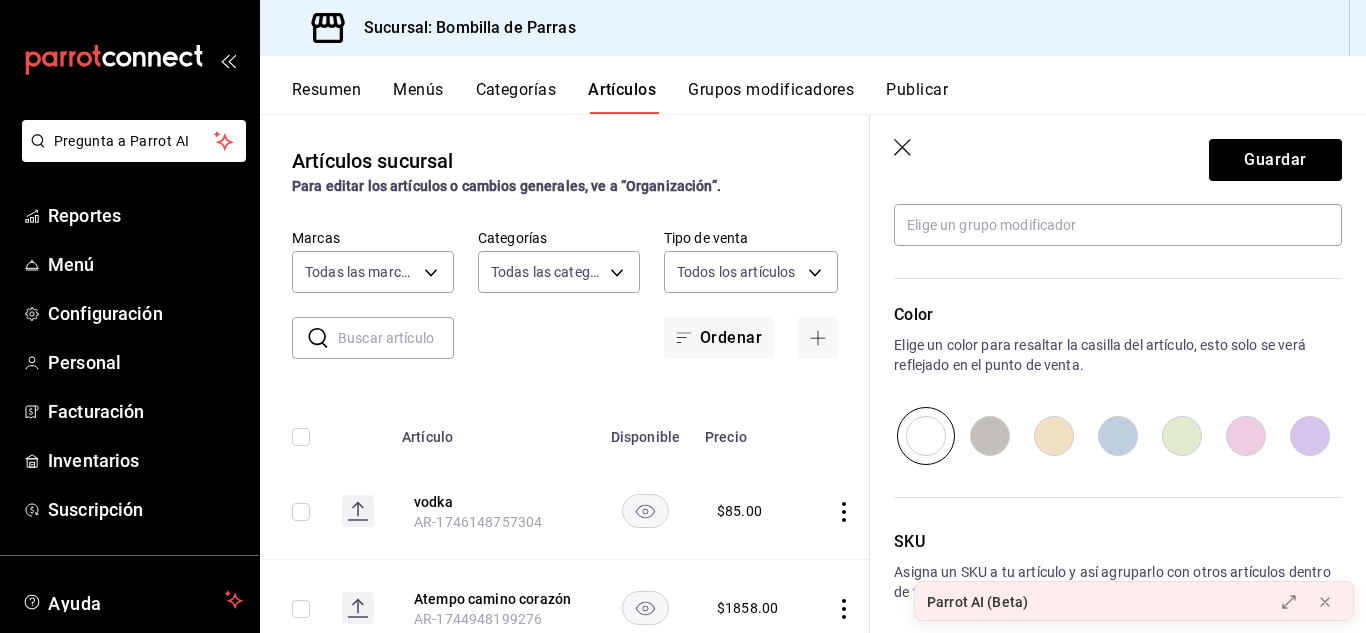 scroll, scrollTop: 886, scrollLeft: 0, axis: vertical 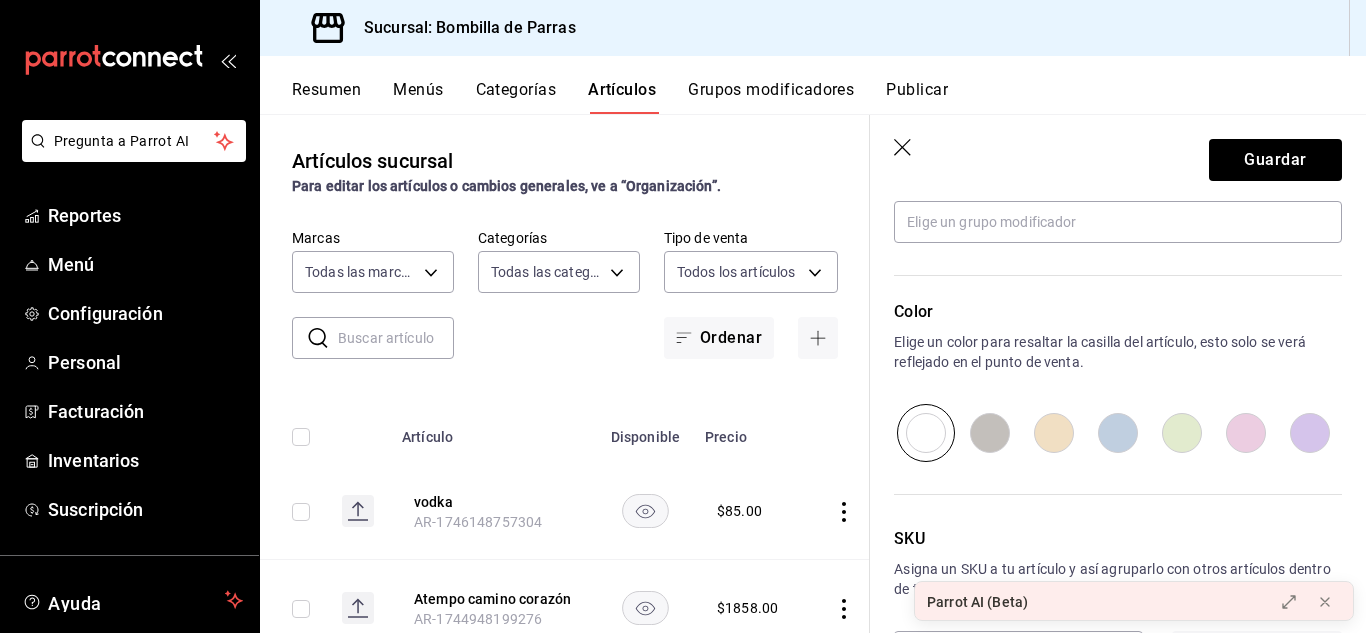 click at bounding box center (1054, 433) 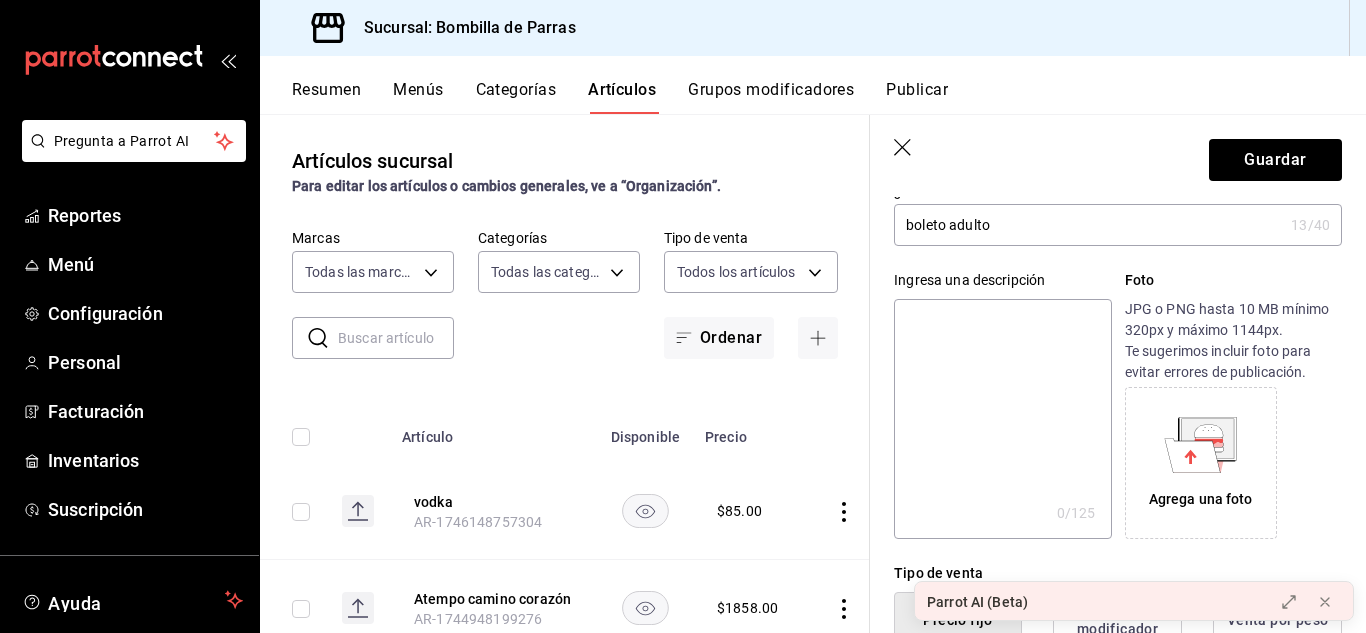 scroll, scrollTop: 120, scrollLeft: 0, axis: vertical 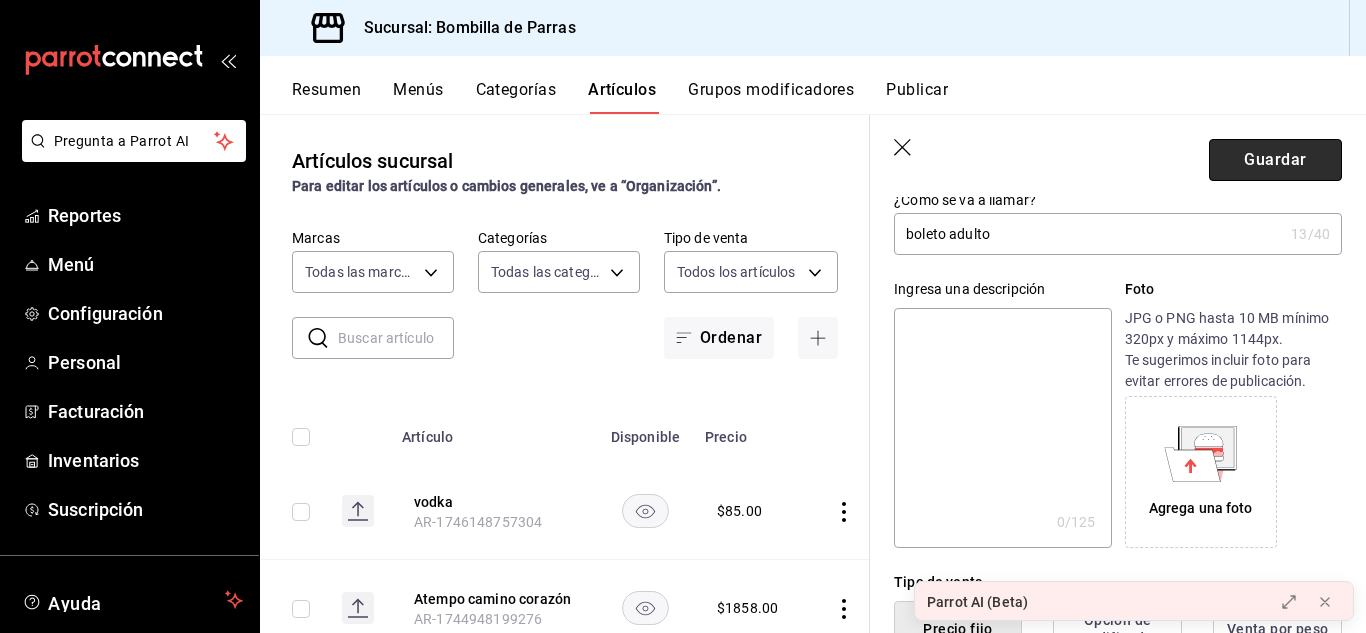 click on "Guardar" at bounding box center (1275, 160) 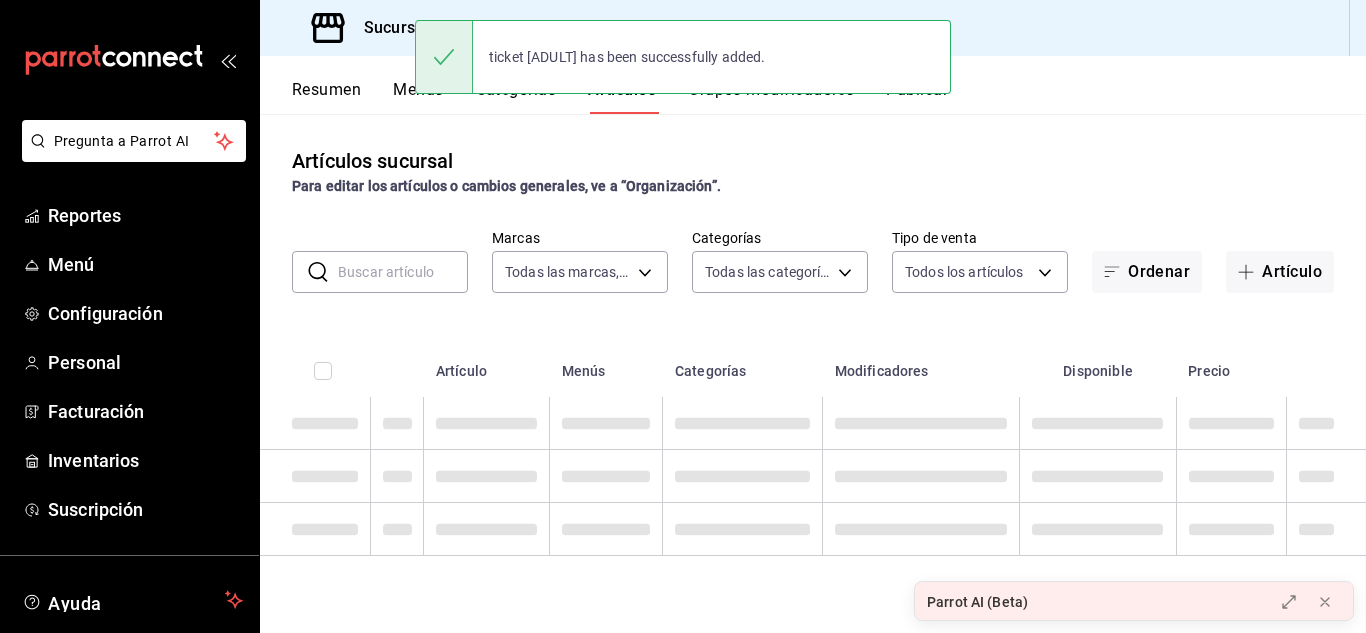 scroll, scrollTop: 0, scrollLeft: 0, axis: both 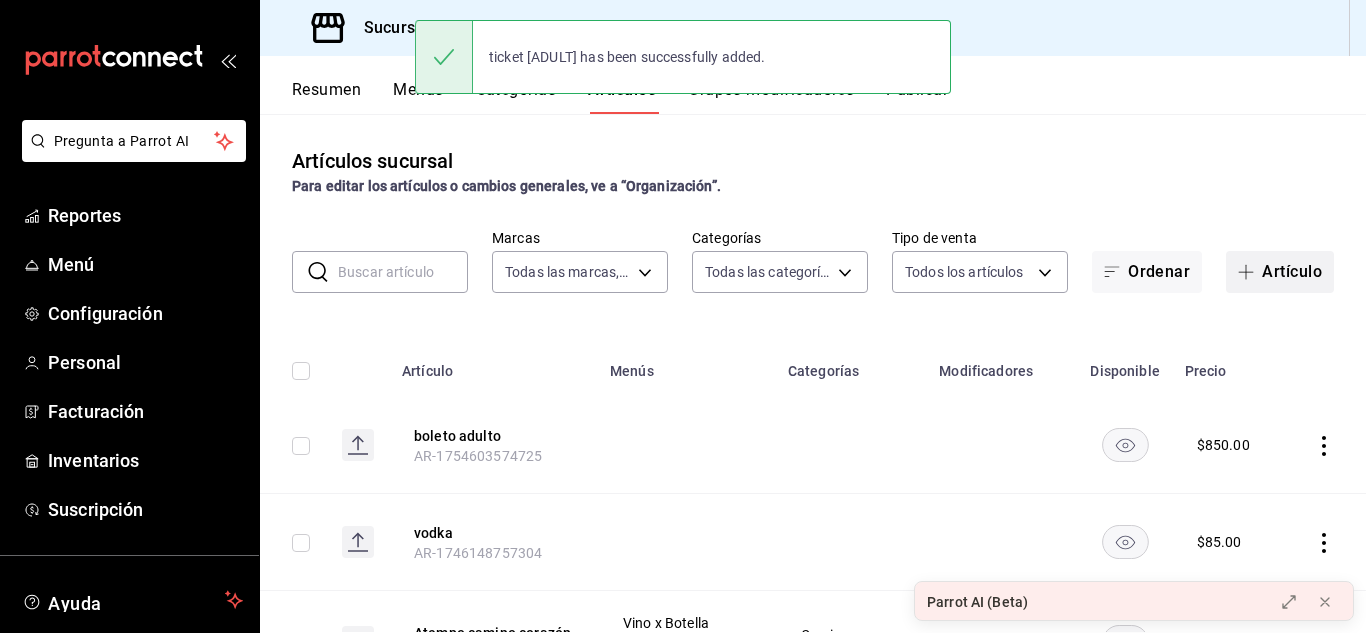 click on "Artículo" at bounding box center (1280, 272) 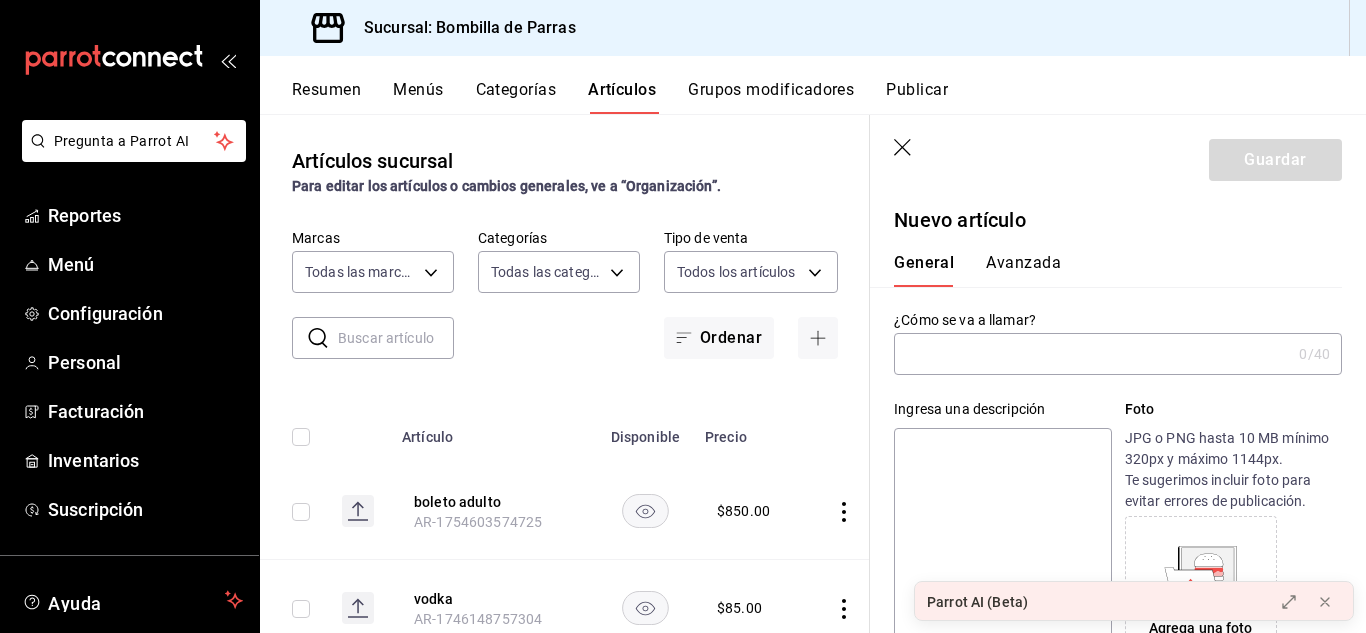 click at bounding box center (1092, 354) 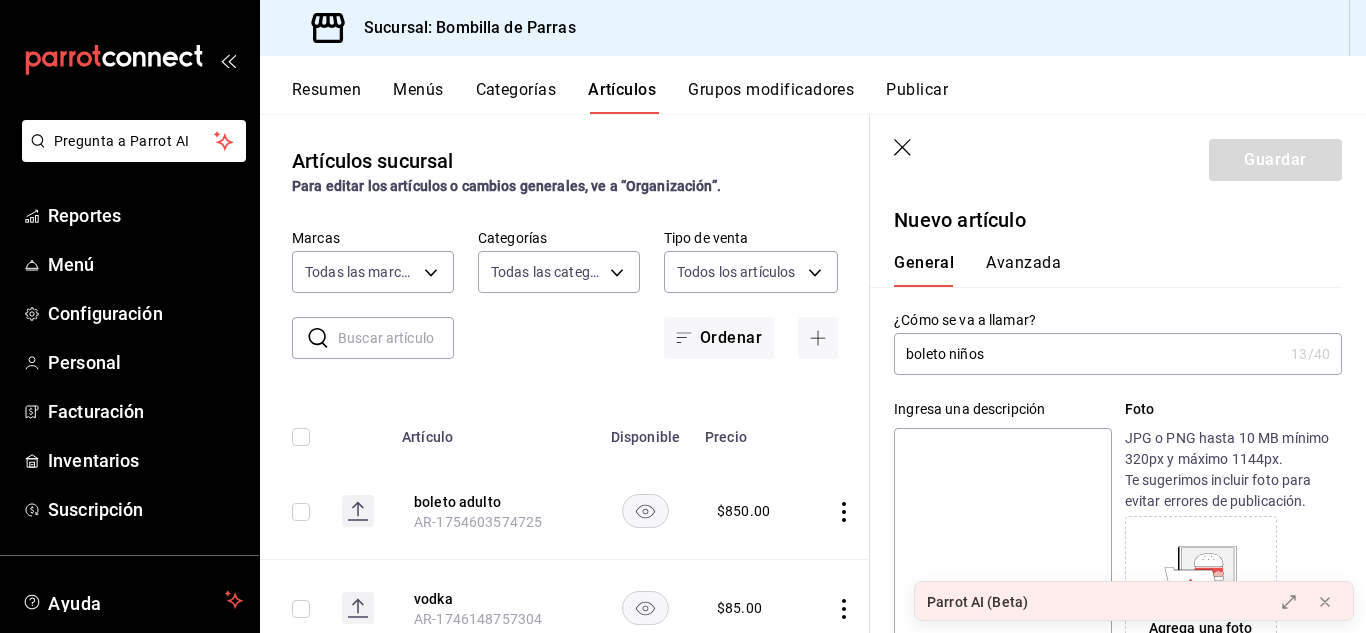 click on "boleto niños" at bounding box center [1088, 354] 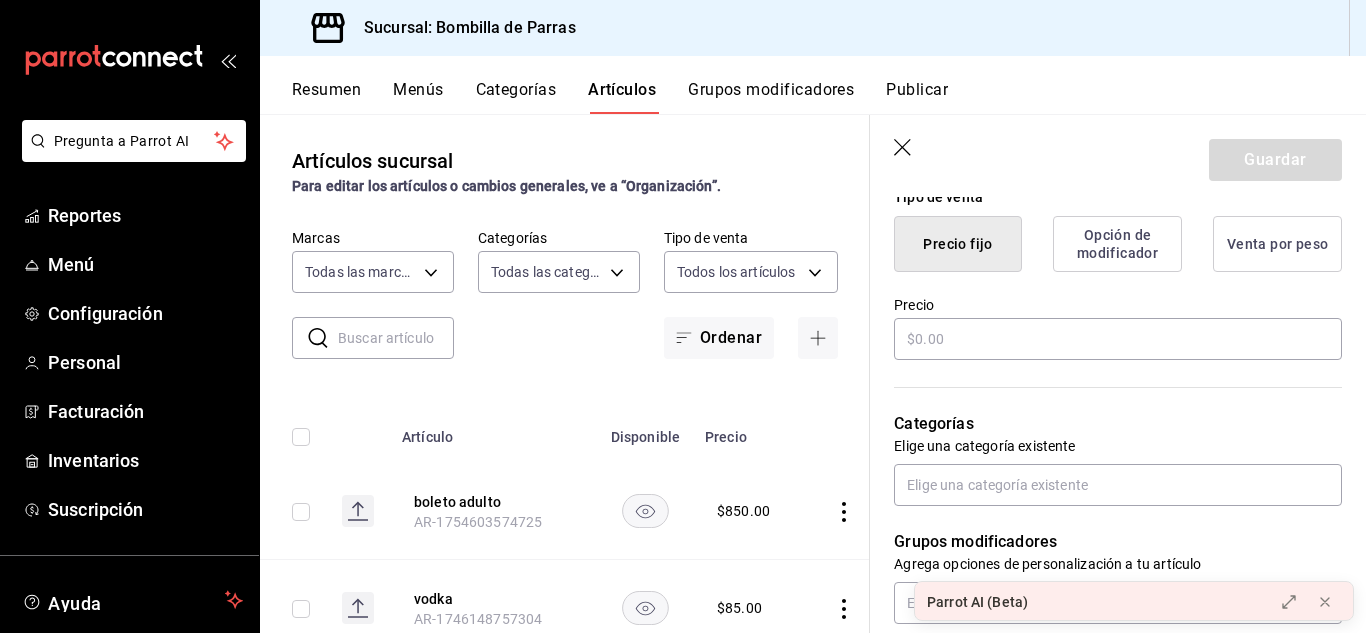 scroll, scrollTop: 501, scrollLeft: 0, axis: vertical 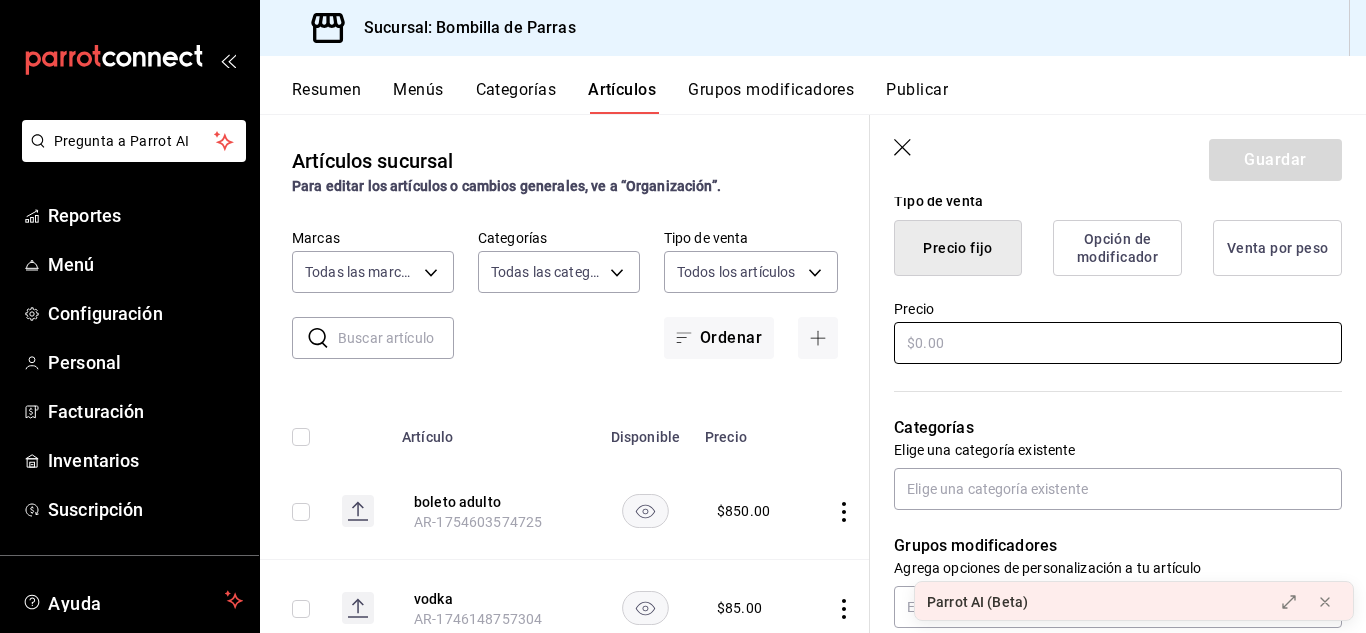 type on "Boleto niños" 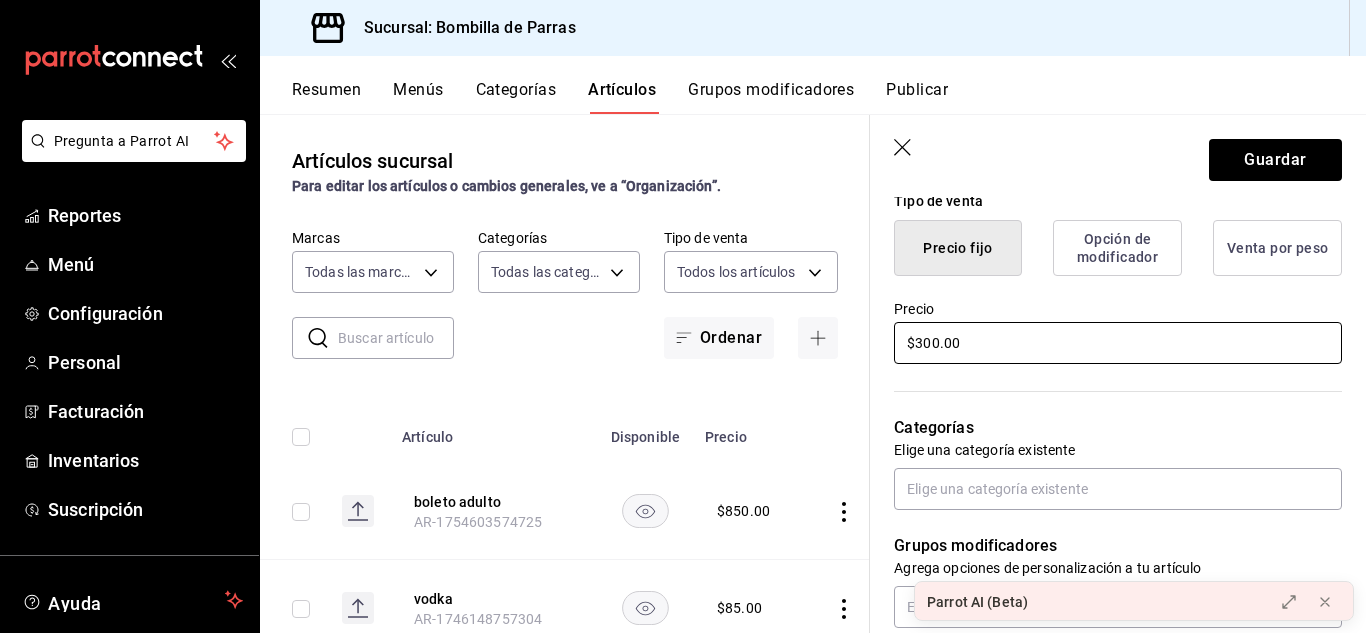 type on "$300.00" 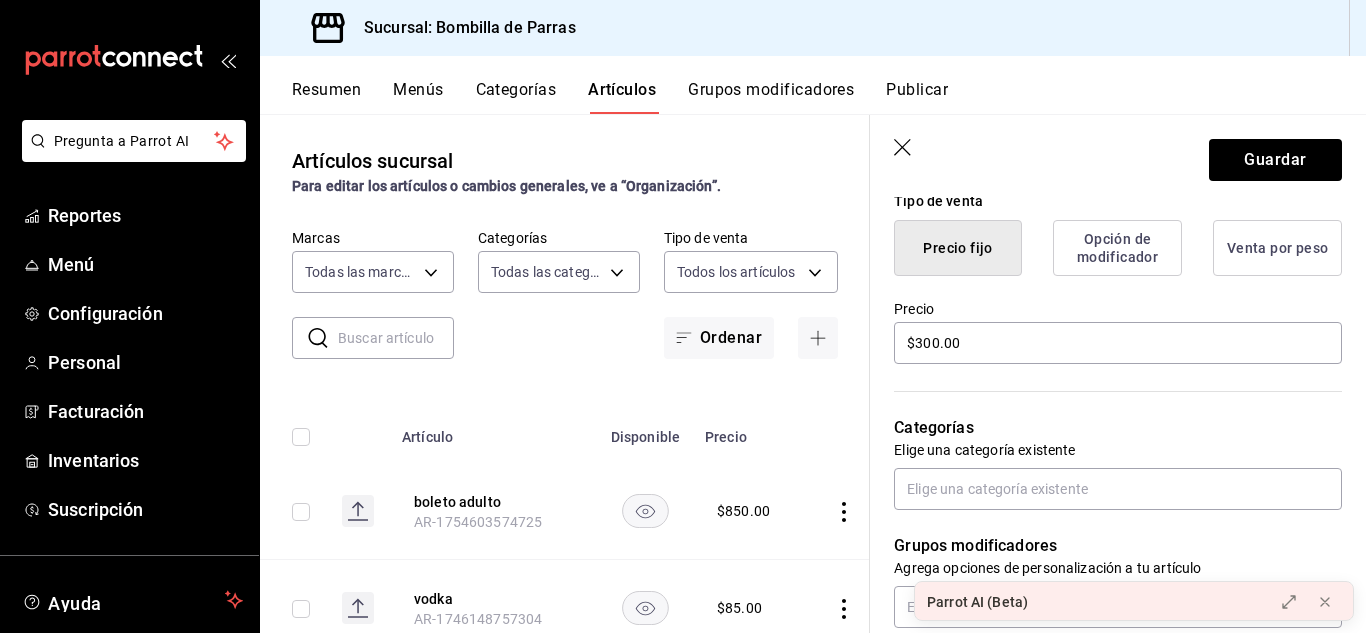 click on "Categorías" at bounding box center (1118, 428) 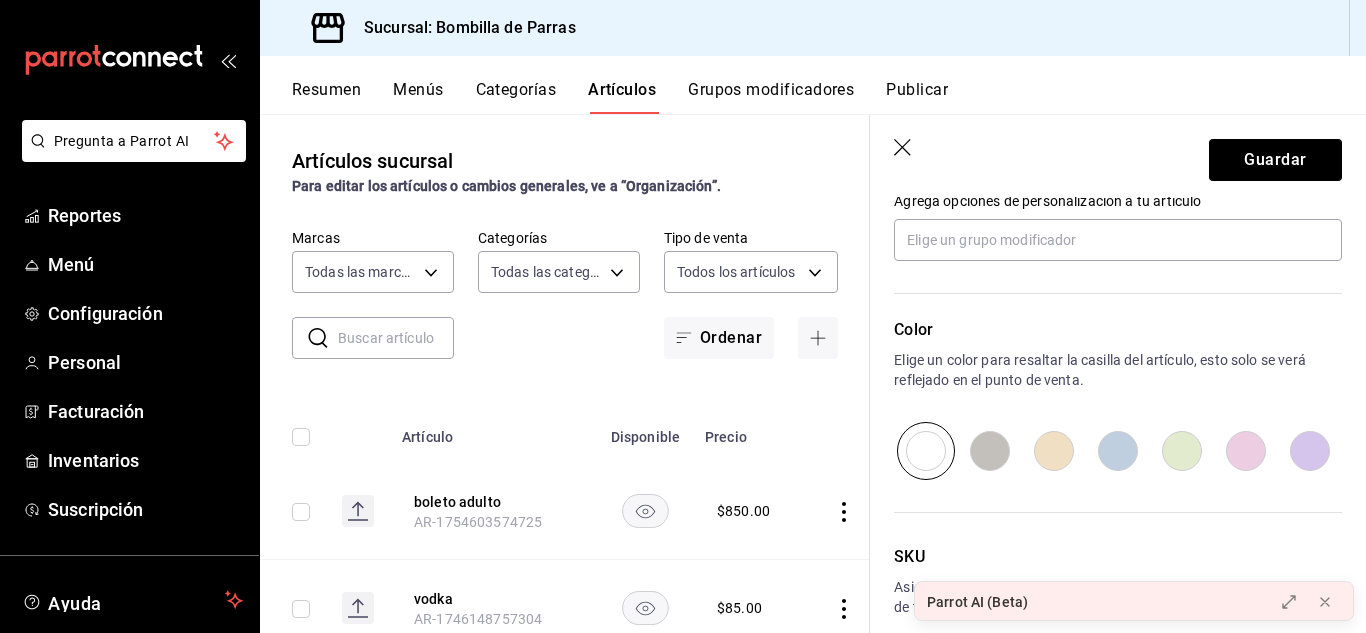 scroll, scrollTop: 843, scrollLeft: 0, axis: vertical 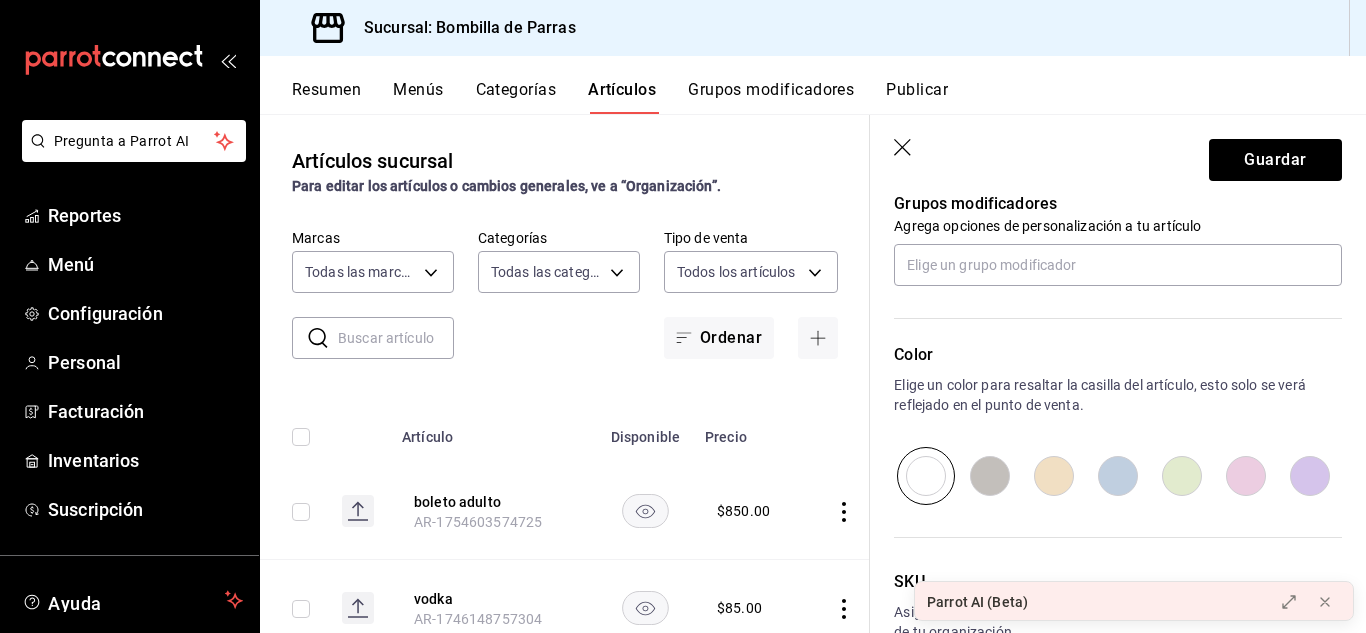 click at bounding box center [1118, 476] 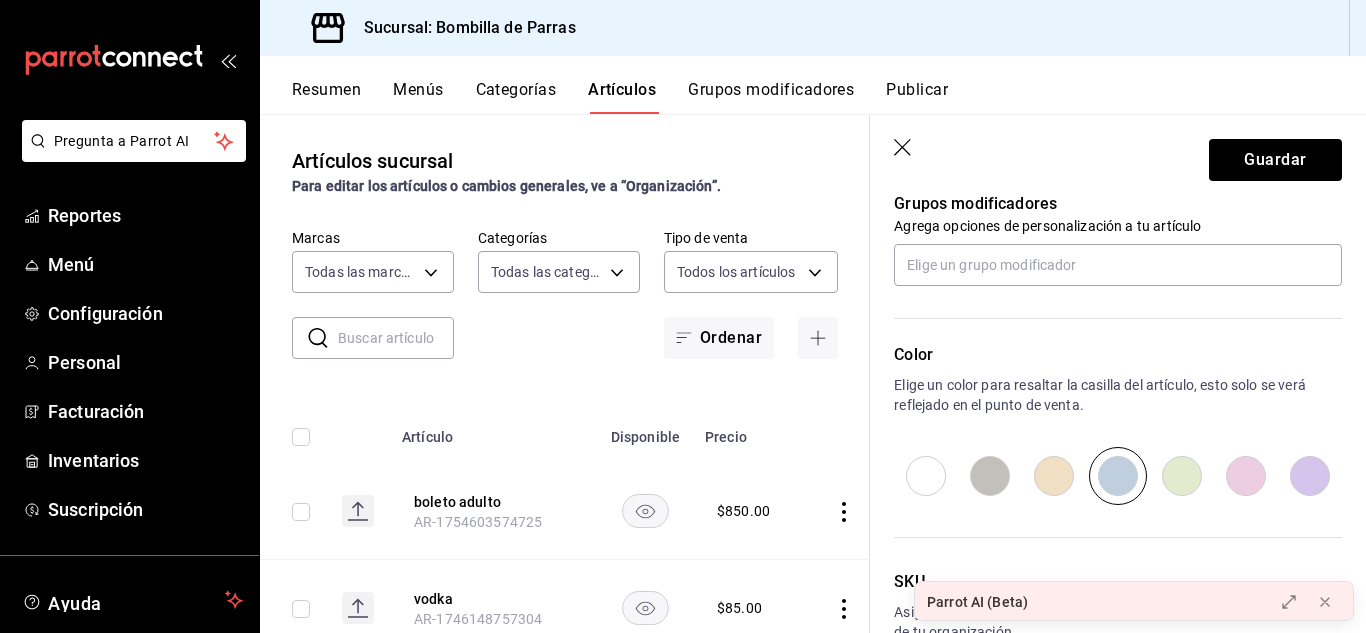 scroll, scrollTop: 966, scrollLeft: 0, axis: vertical 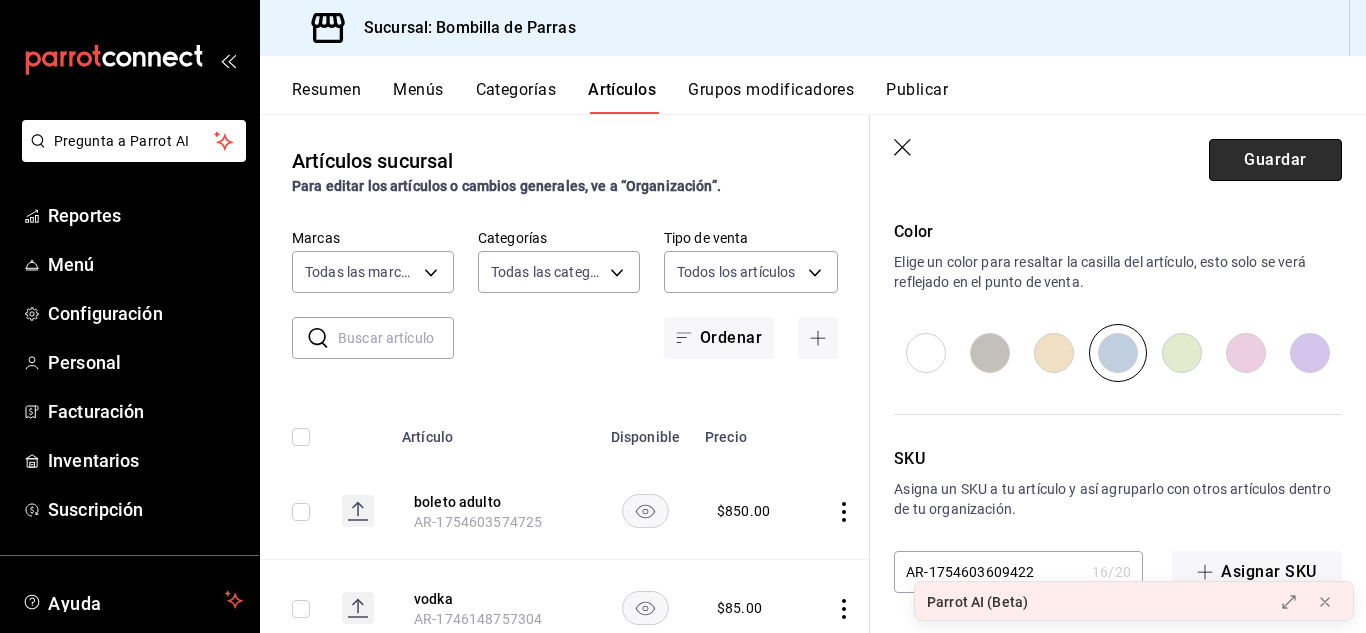 click on "Guardar" at bounding box center [1275, 160] 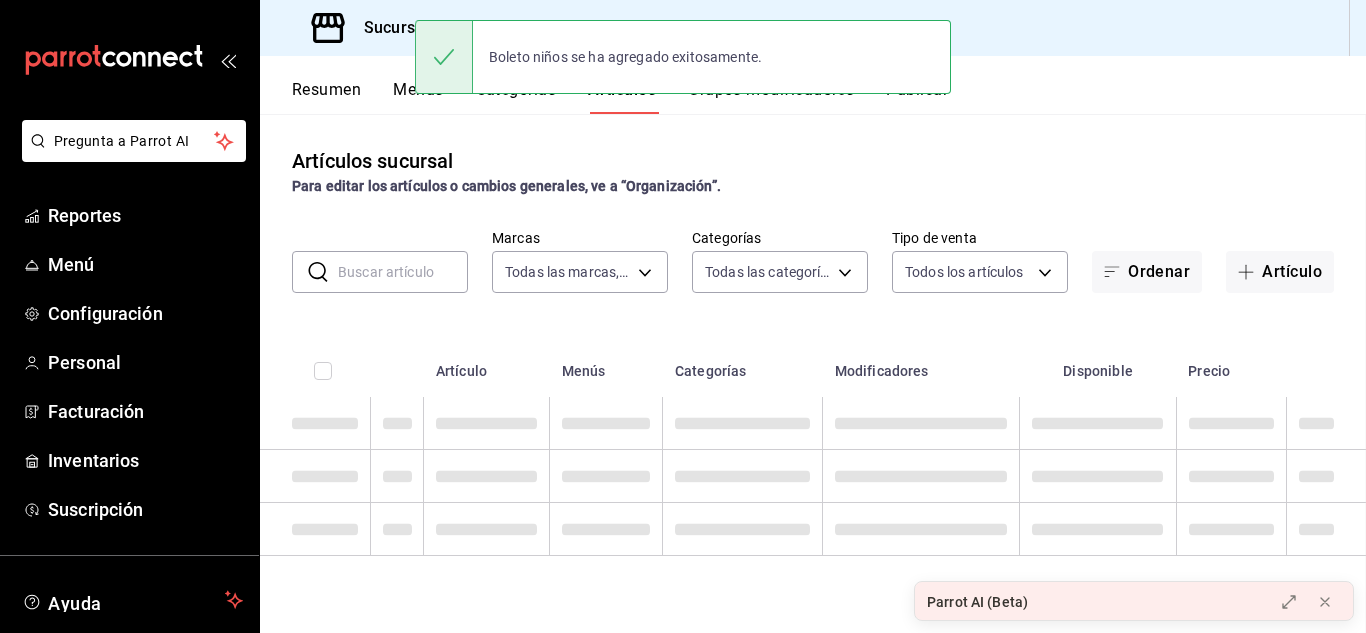 scroll, scrollTop: 0, scrollLeft: 0, axis: both 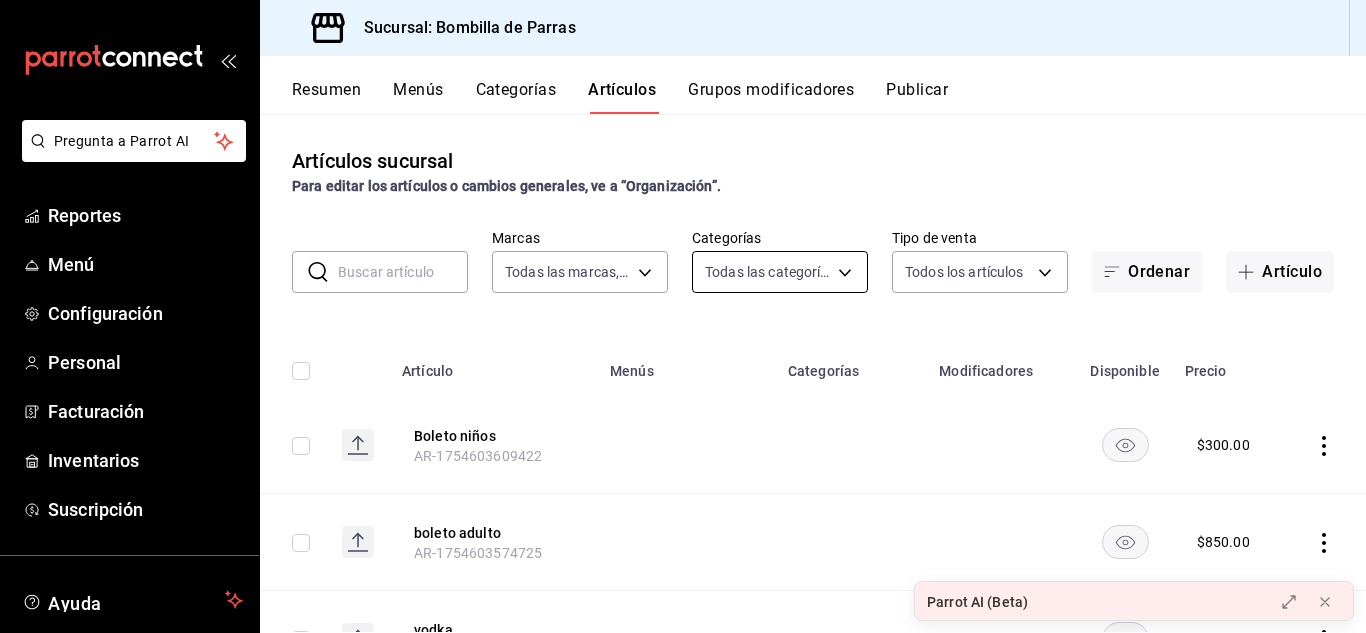 click on "Pregunta a Parrot AI Reportes Menú Configuración Personal Facturación Inventarios Suscripción Ayuda Recomienda Parrot victor ramos Sugerir nueva función Sucursal: Bombilla de Parras Resumen Menús Categorías Artículos Grupos modificadores Publicar Artículos sucursal Para editar los artículos o cambios generales, ve a “Organización”. ​ ​ Marcas Todas las marcas, Sin marca [UUID] Categorías Todas las categorías, Sin categoría Tipo de venta Todos los artículos ALL Ordenar Artículo Artículo Menús Categorías Modificadores Disponible Precio Boleto niños [DOCUMENT_ID] $[PRICE] boleto adulto [DOCUMENT_ID] $[PRICE] vodka [DOCUMENT_ID] $[PRICE] Atempo camino corazón [DOCUMENT_ID] Wine x Bottle jueves 50 descuento Camino Corazón Tintos Frutales $[PRICE] Piña Colada sin alcohol [DOCUMENT_ID] Price Sucursal Bebidas Cócteles & Destilados $[PRICE] Piña colada con alcohol [DOCUMENT_ID] Price Sucursal Bebidas $[PRICE] $[PRICE] $[PRICE] $[PRICE]" at bounding box center (683, 316) 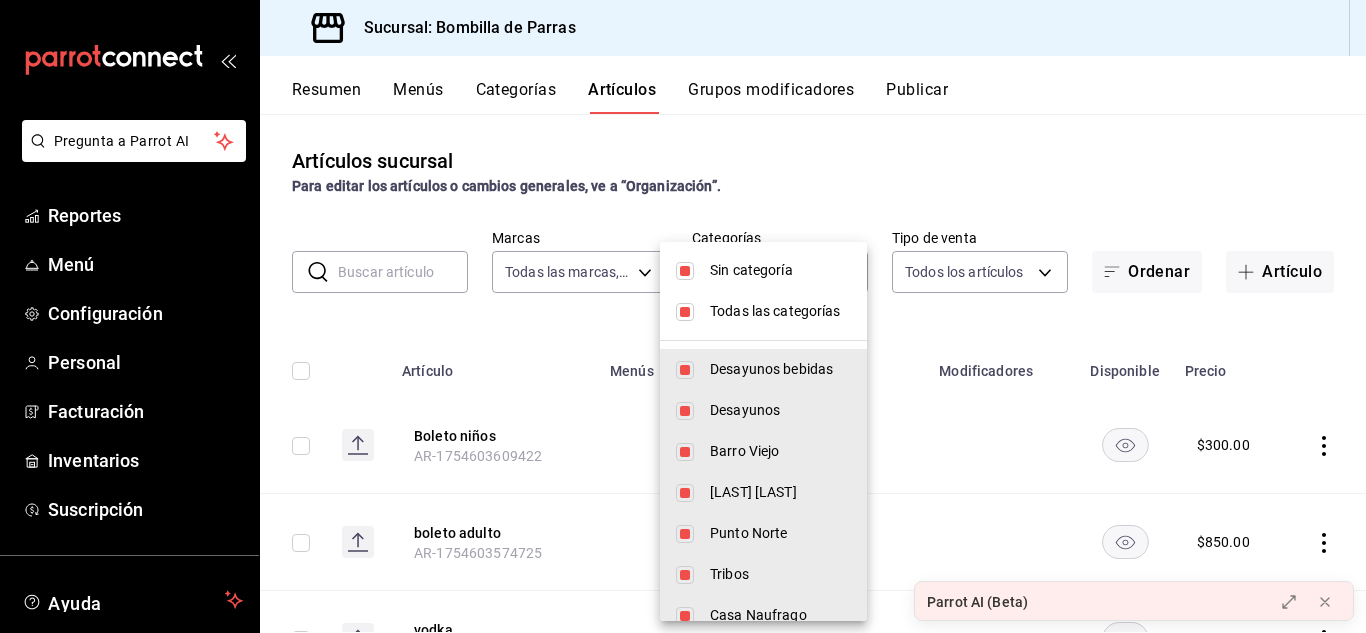click at bounding box center (683, 316) 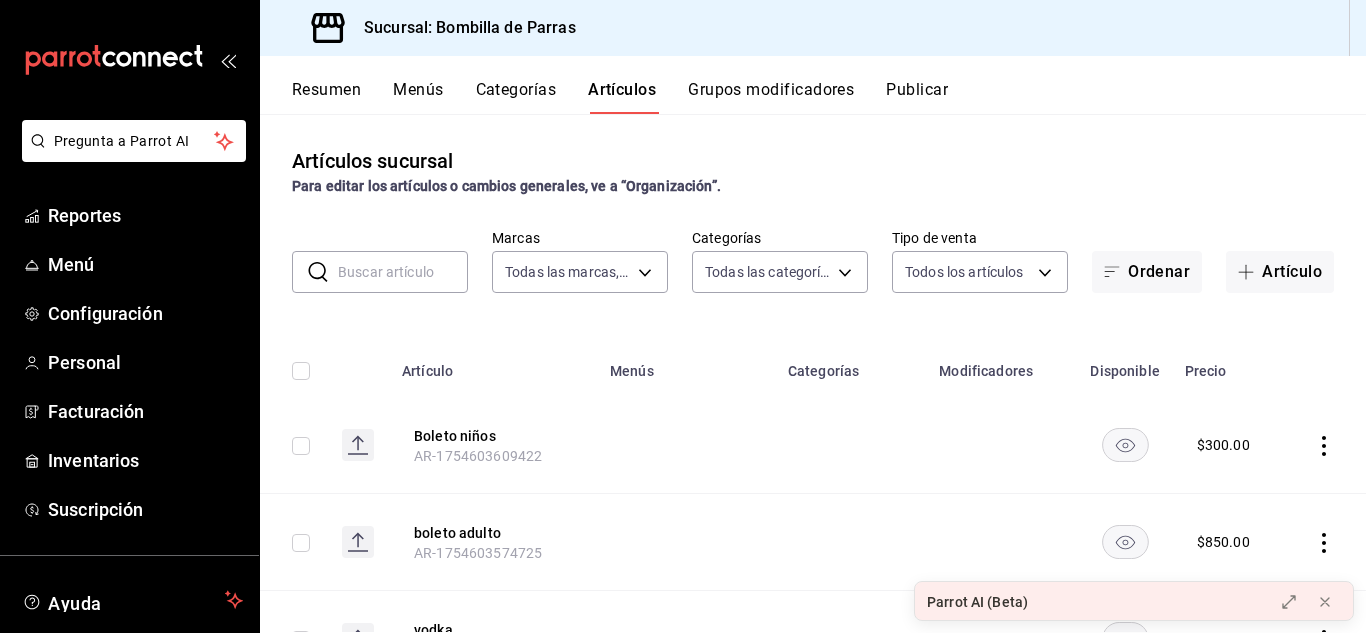 click on "Categorías" at bounding box center (516, 97) 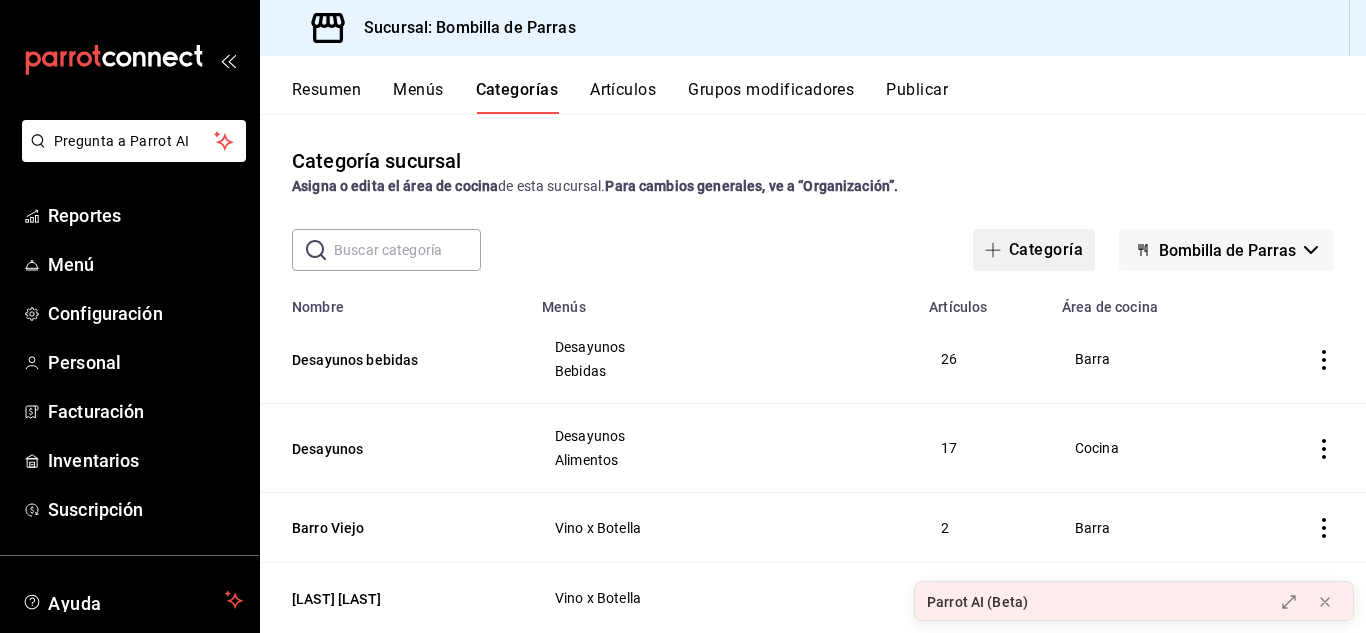 click on "Categoría" at bounding box center (1034, 250) 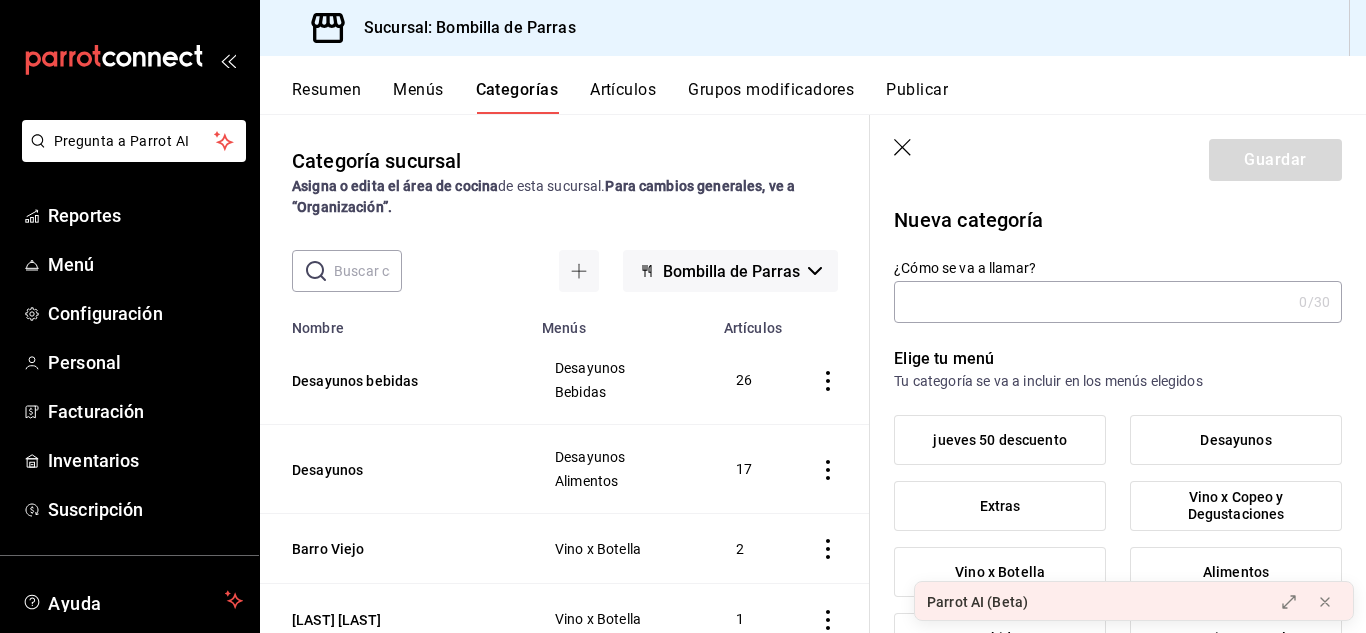 click on "¿Cómo se va a llamar?" at bounding box center [1092, 302] 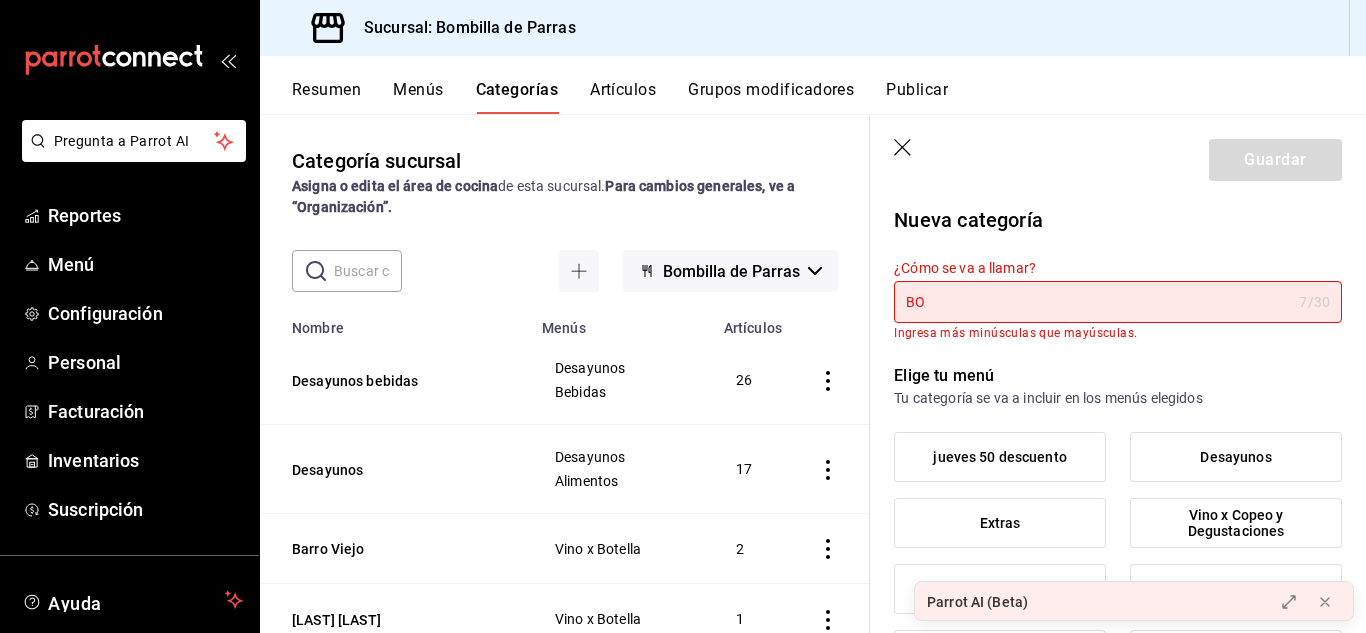 type on "B" 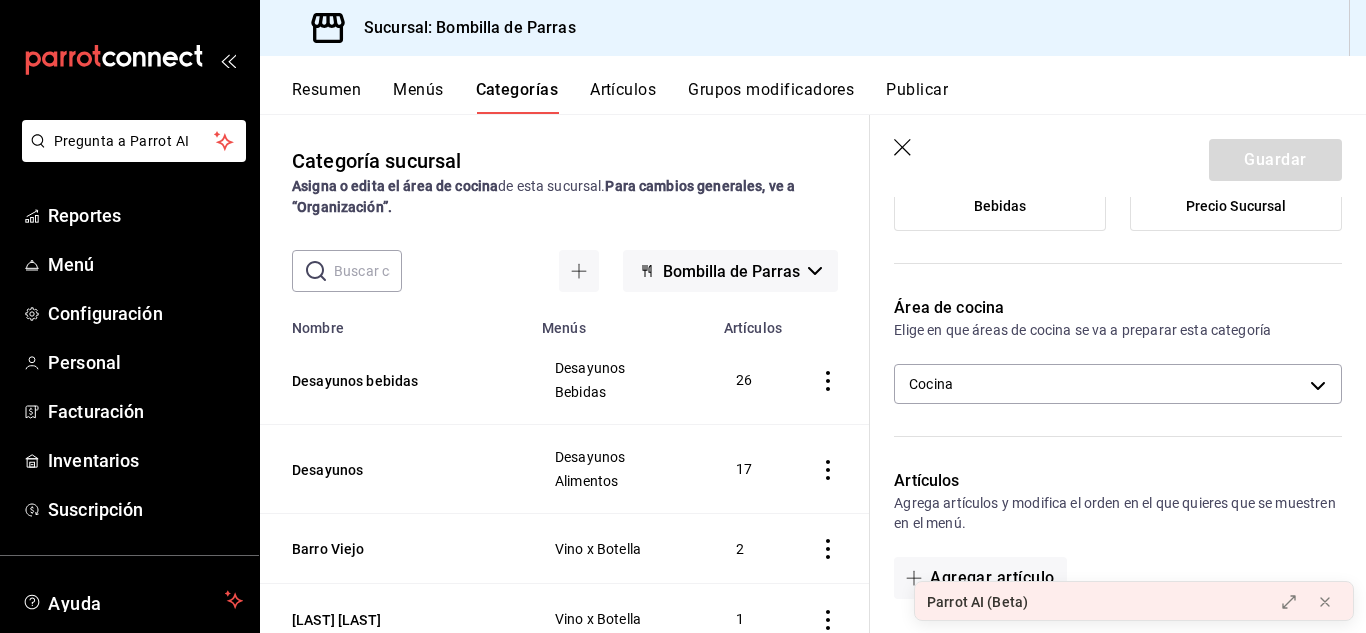 scroll, scrollTop: 461, scrollLeft: 0, axis: vertical 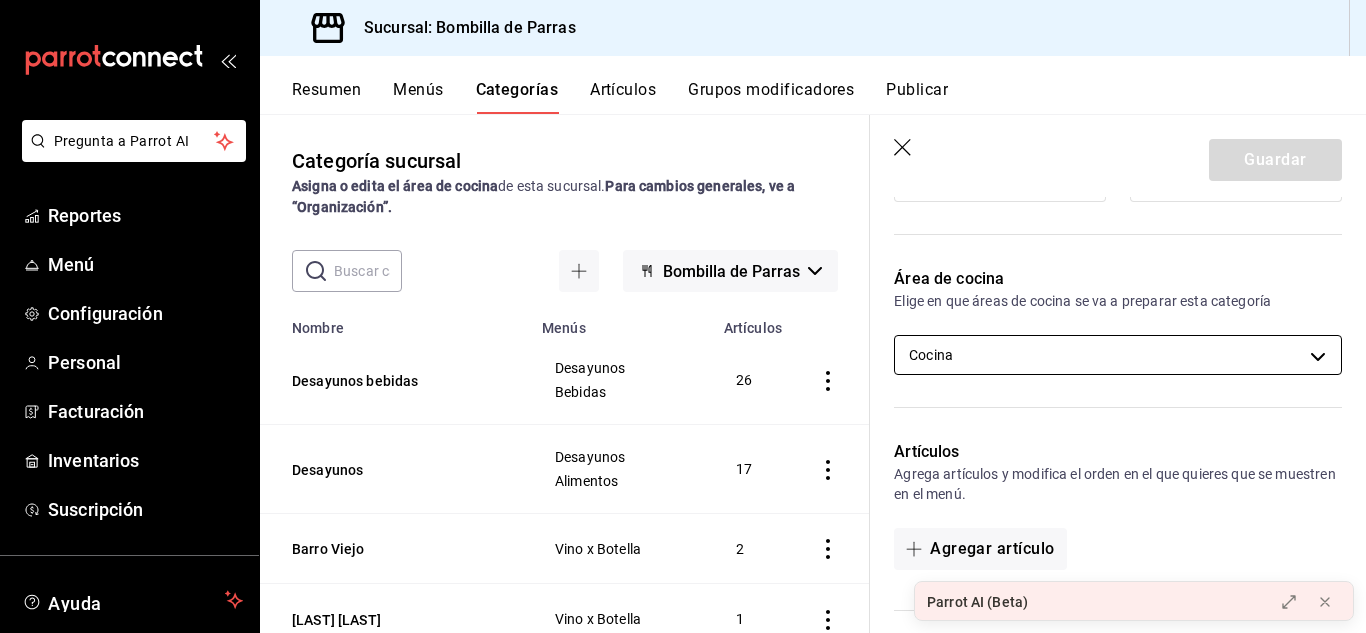 type on "Boletos evento bombilla" 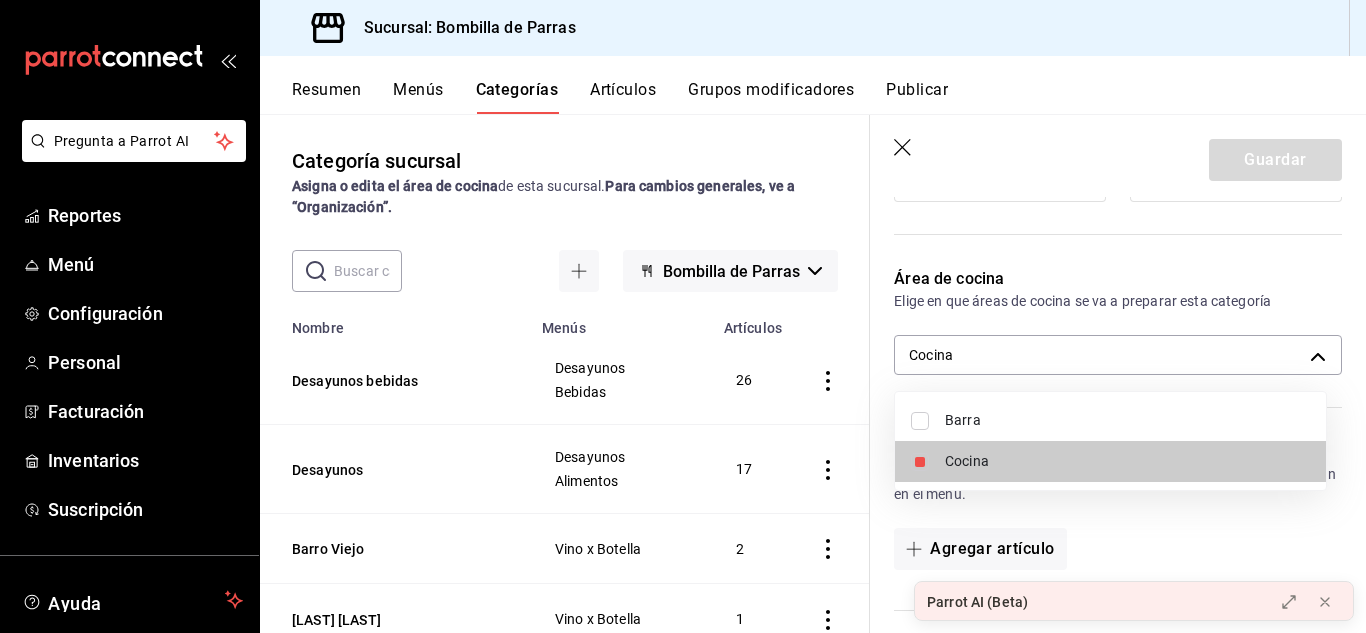 click on "Barra" at bounding box center (1110, 420) 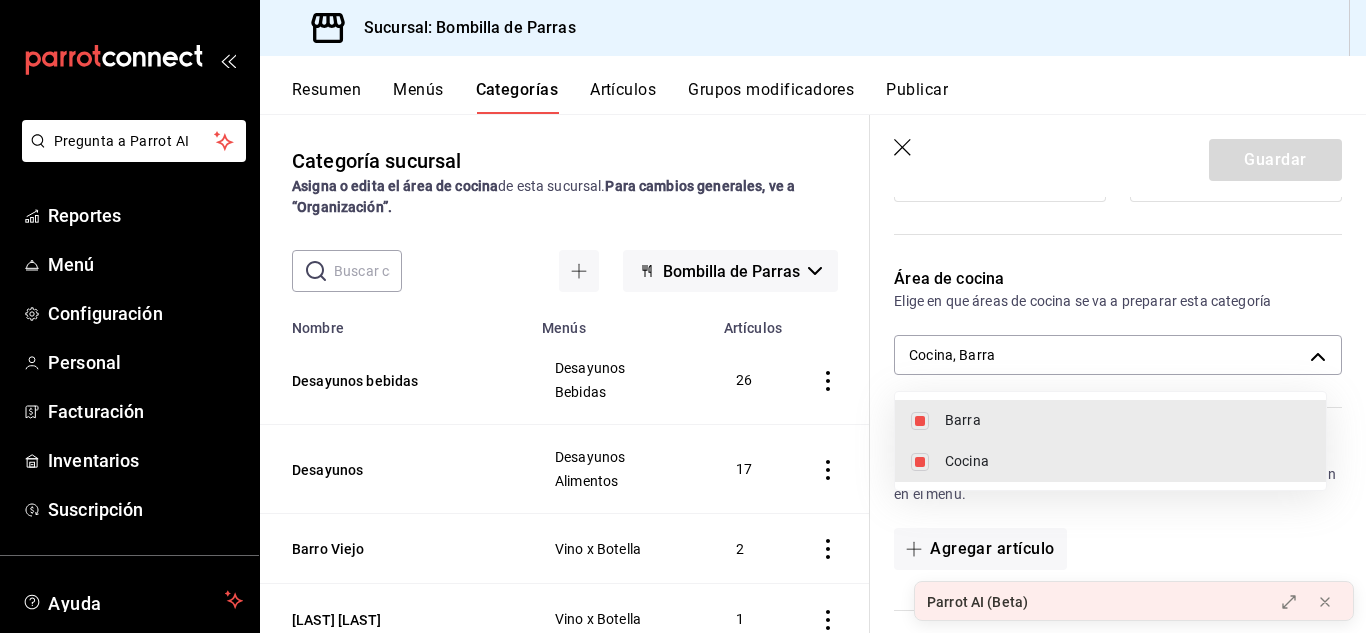 click on "Cocina" at bounding box center [1127, 461] 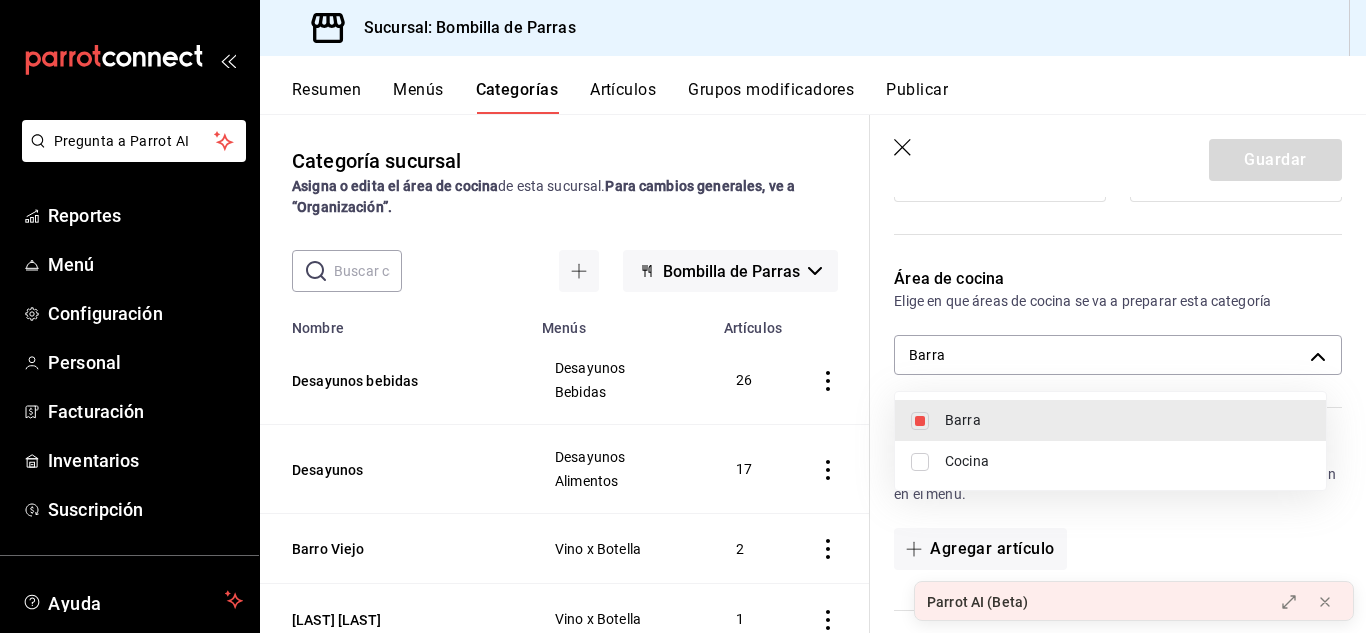 drag, startPoint x: 1359, startPoint y: 331, endPoint x: 1365, endPoint y: 418, distance: 87.20665 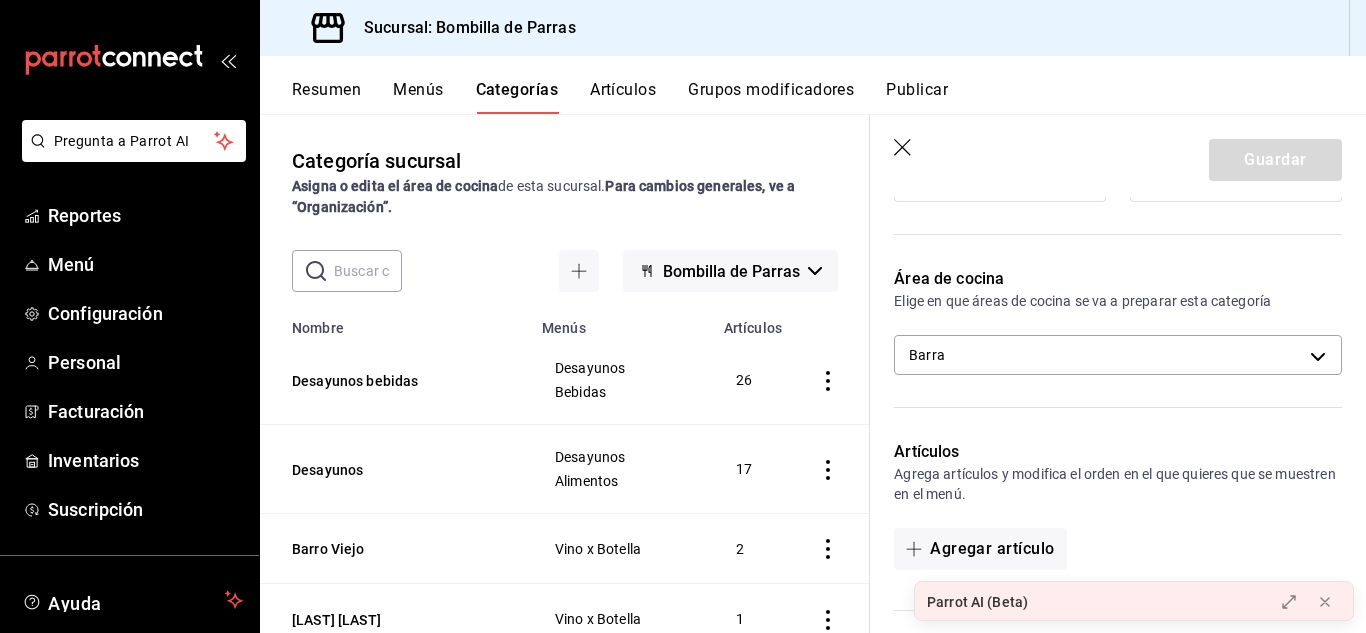 click on "Agregar artículo" at bounding box center [1118, 549] 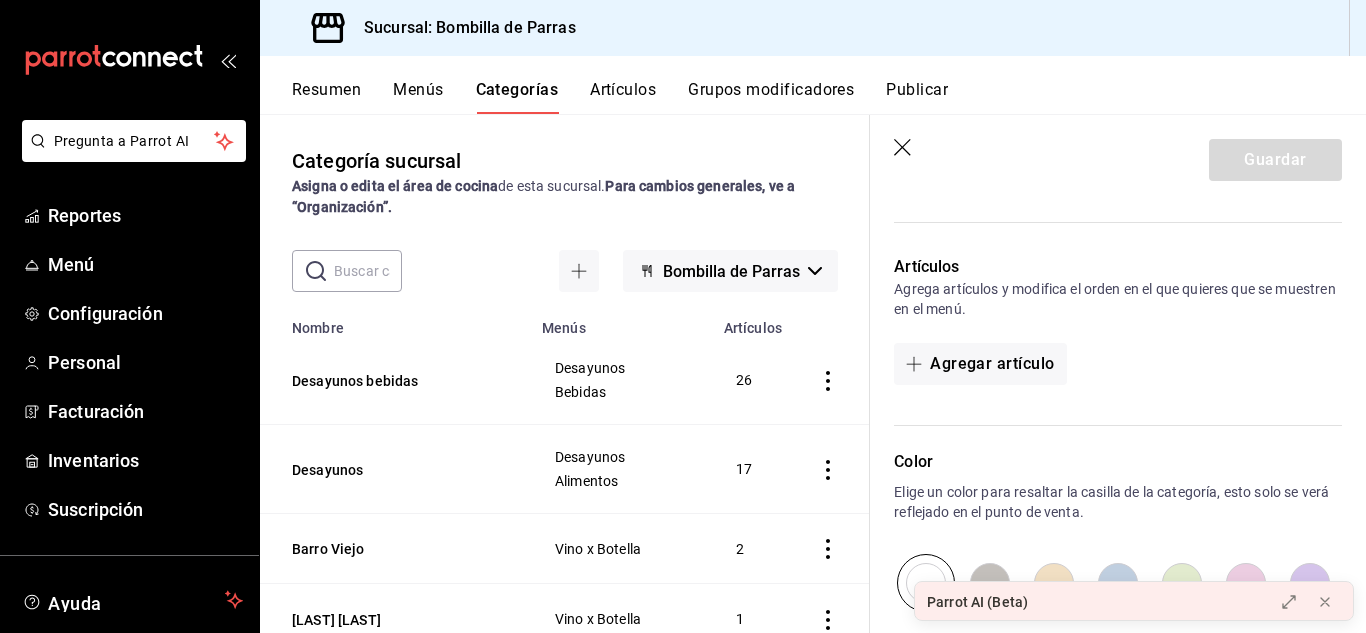 scroll, scrollTop: 640, scrollLeft: 0, axis: vertical 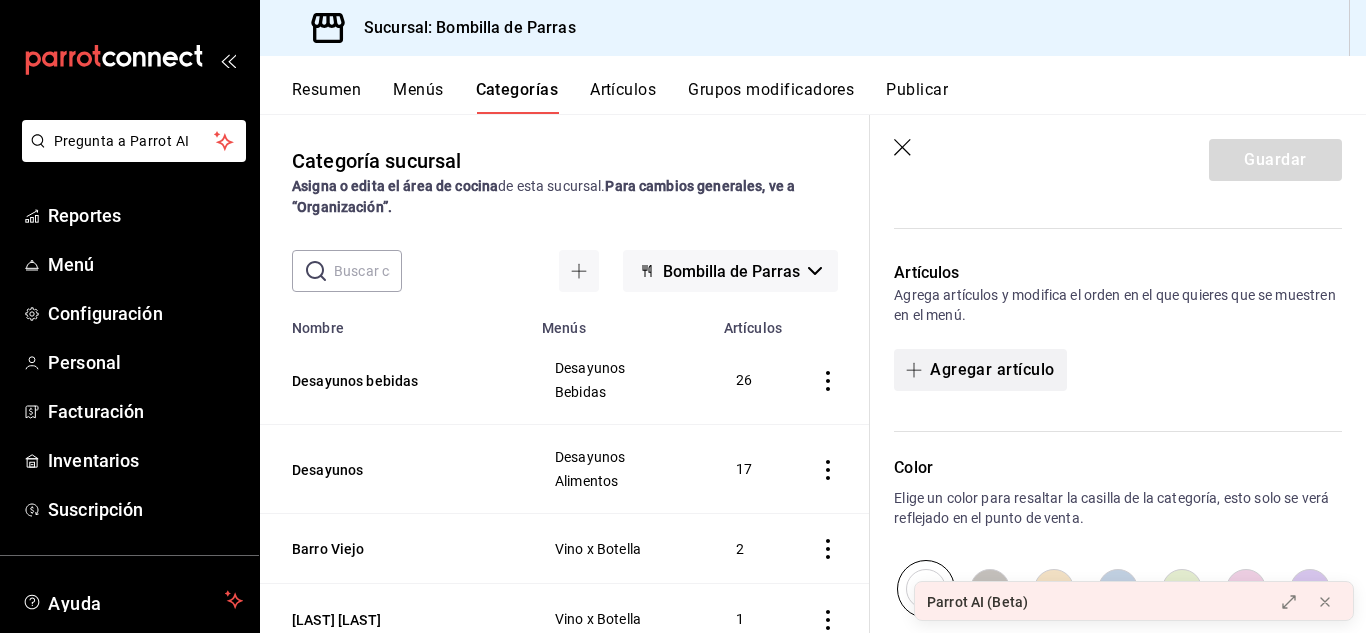 click on "Agregar artículo" at bounding box center (980, 370) 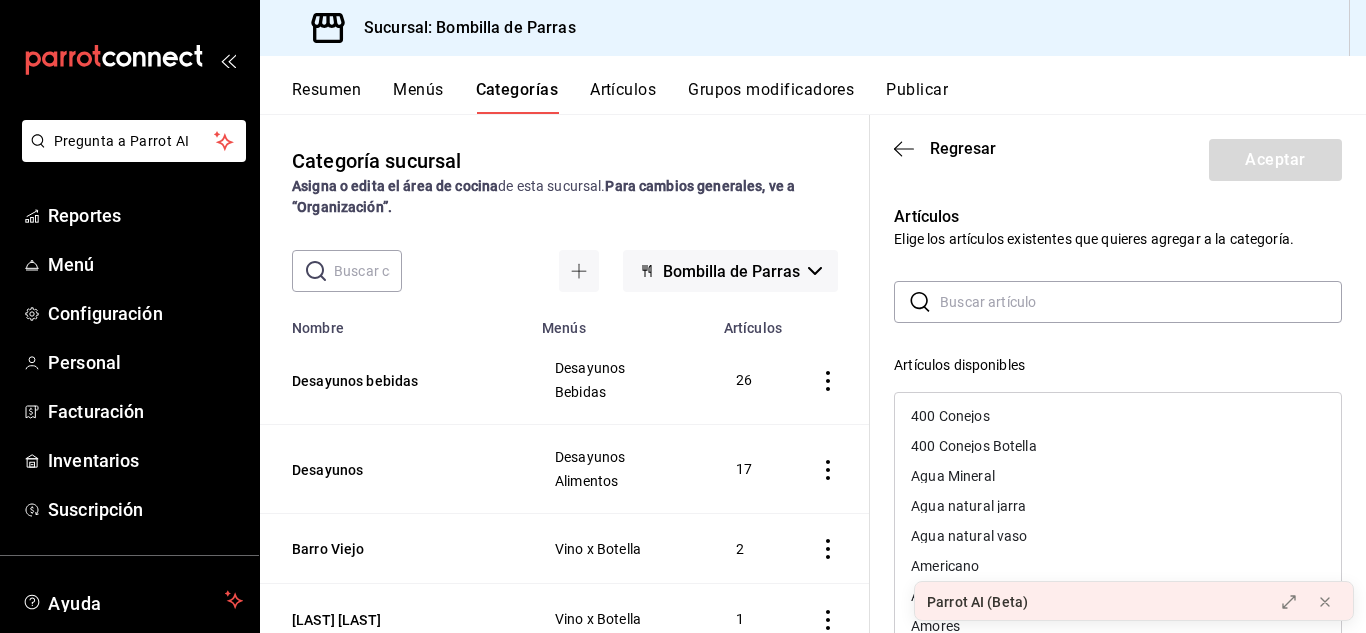 click at bounding box center [1141, 302] 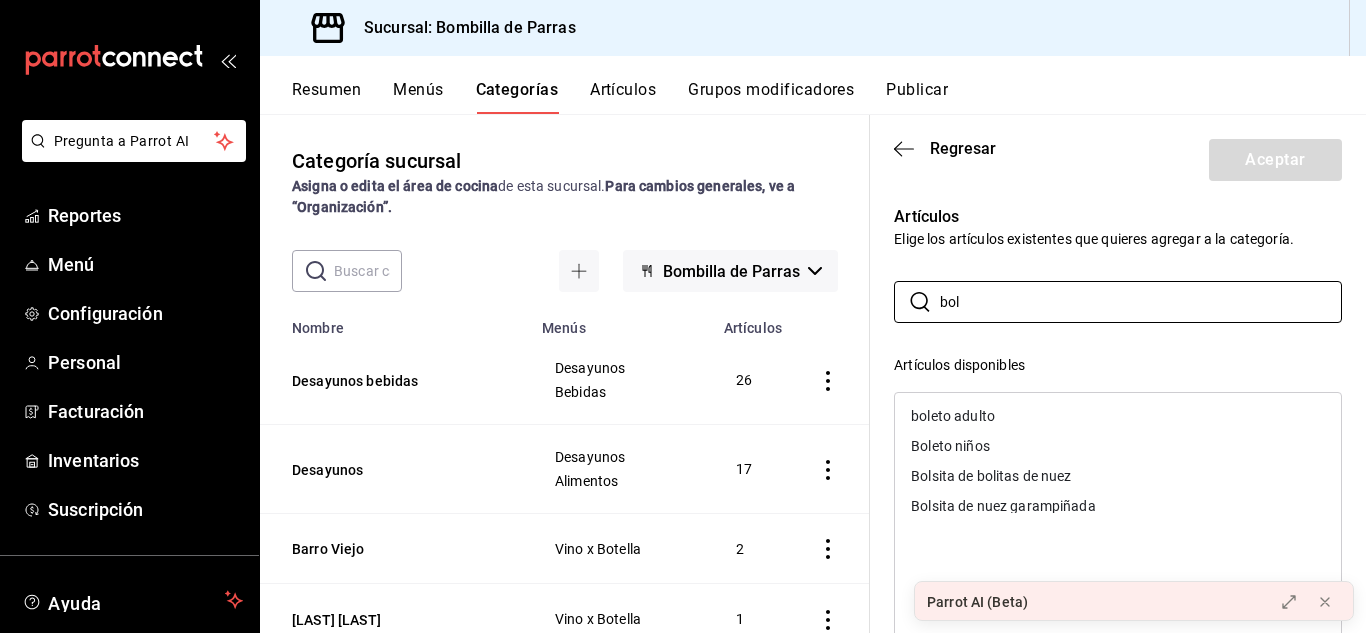 type on "bol" 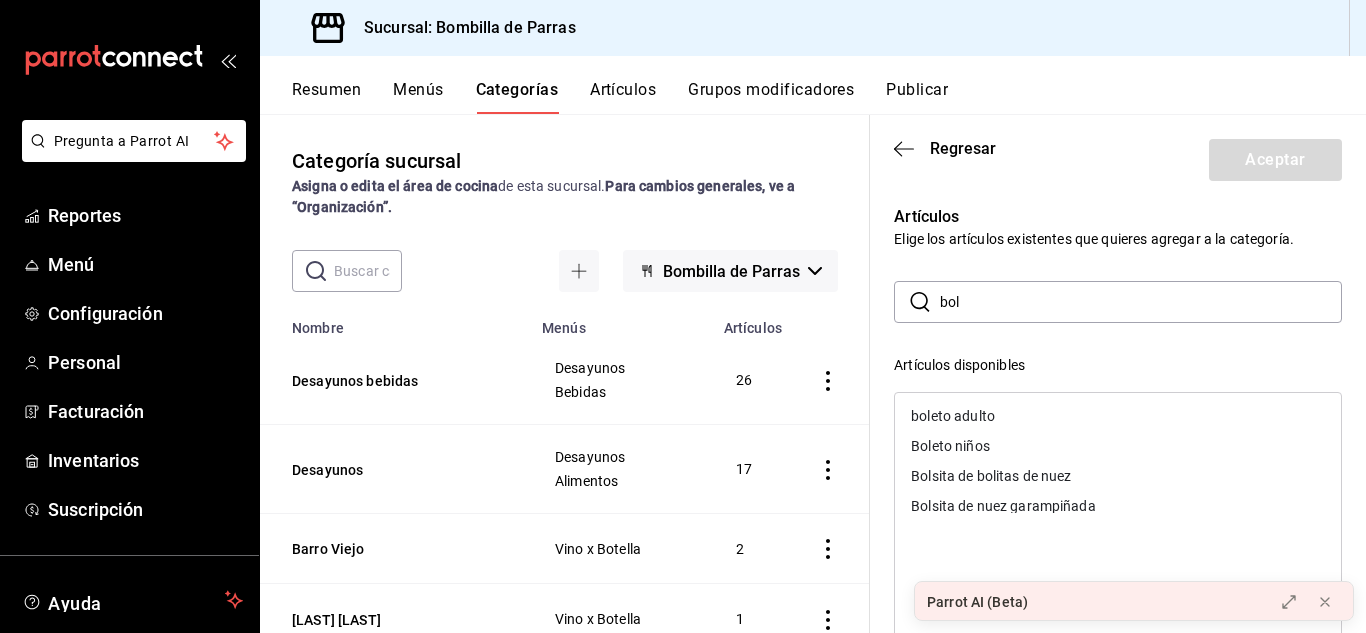 click on "boleto adulto" at bounding box center (1118, 416) 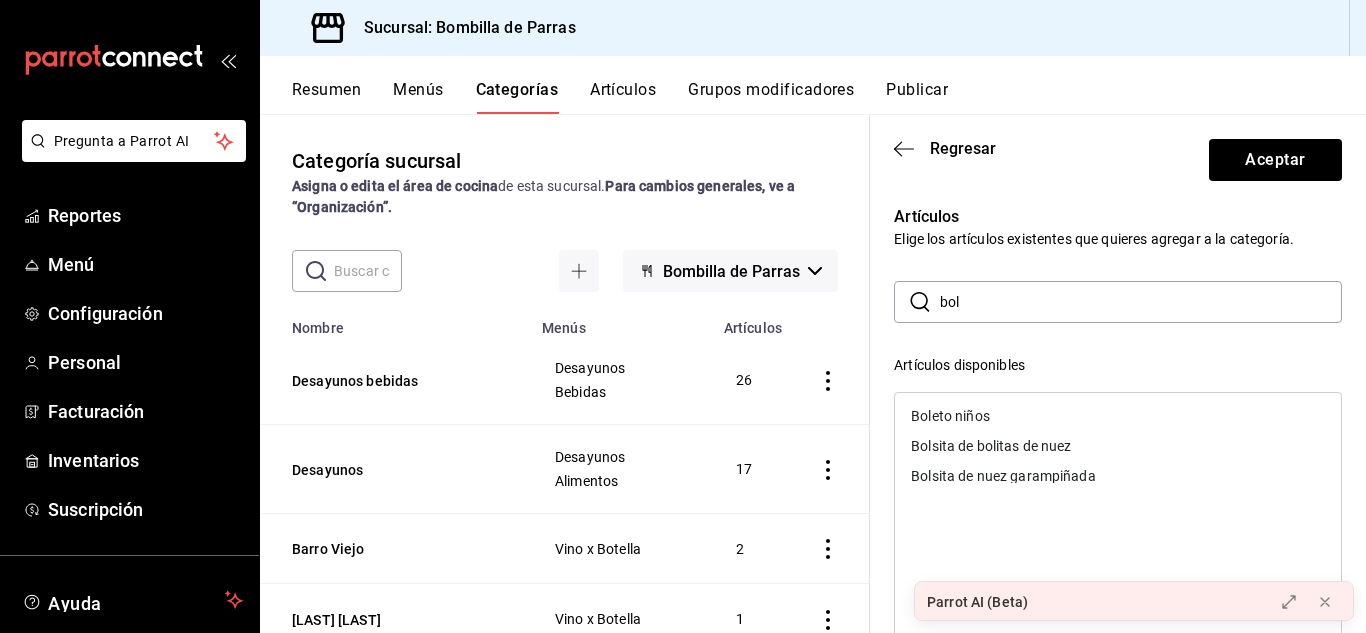click on "Boleto niños" at bounding box center [950, 416] 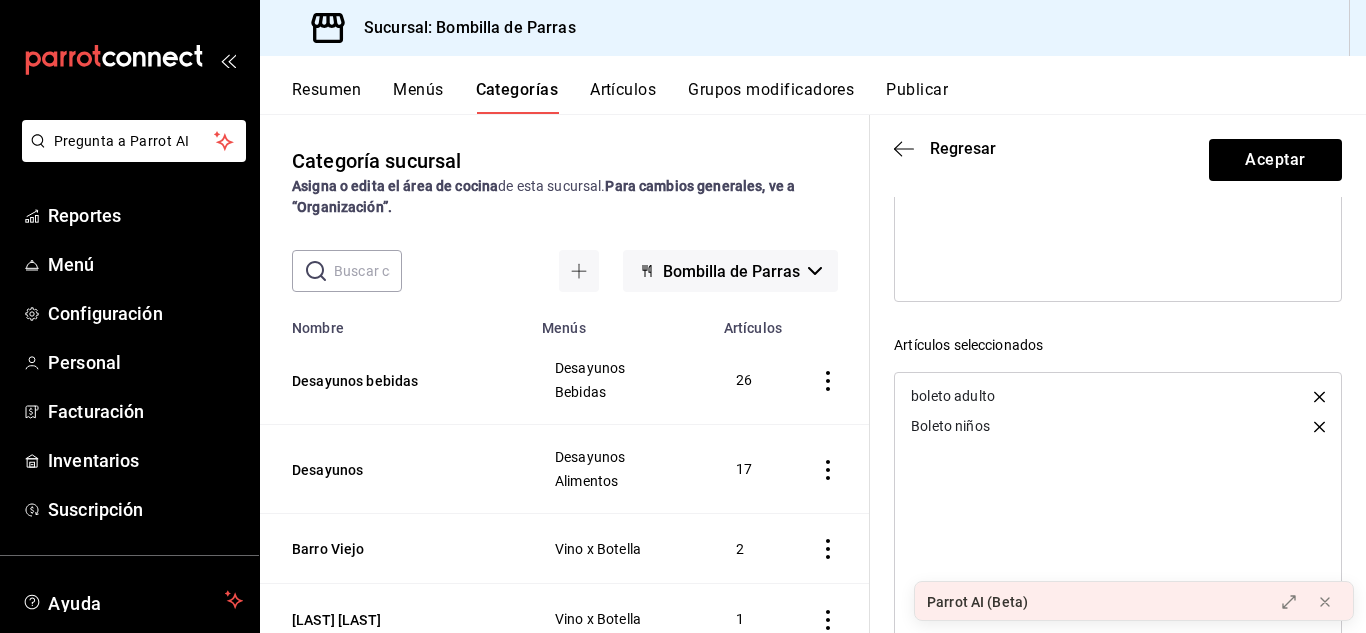 scroll, scrollTop: 0, scrollLeft: 0, axis: both 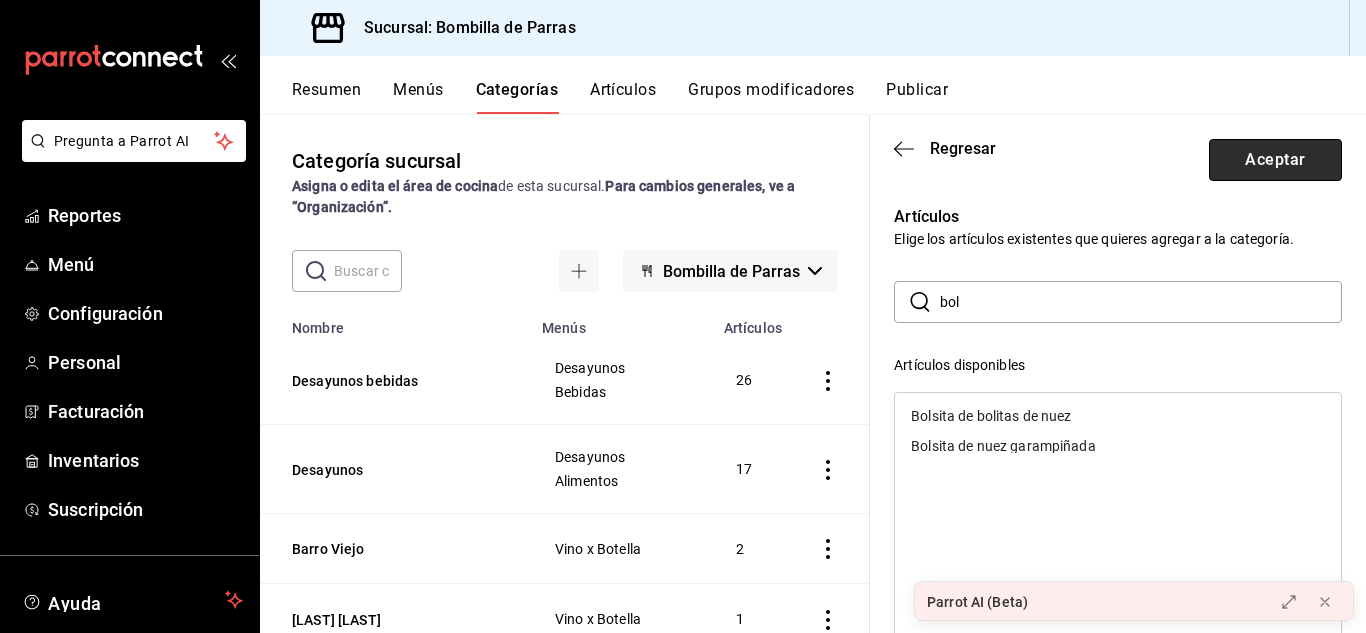 click on "Aceptar" at bounding box center (1275, 160) 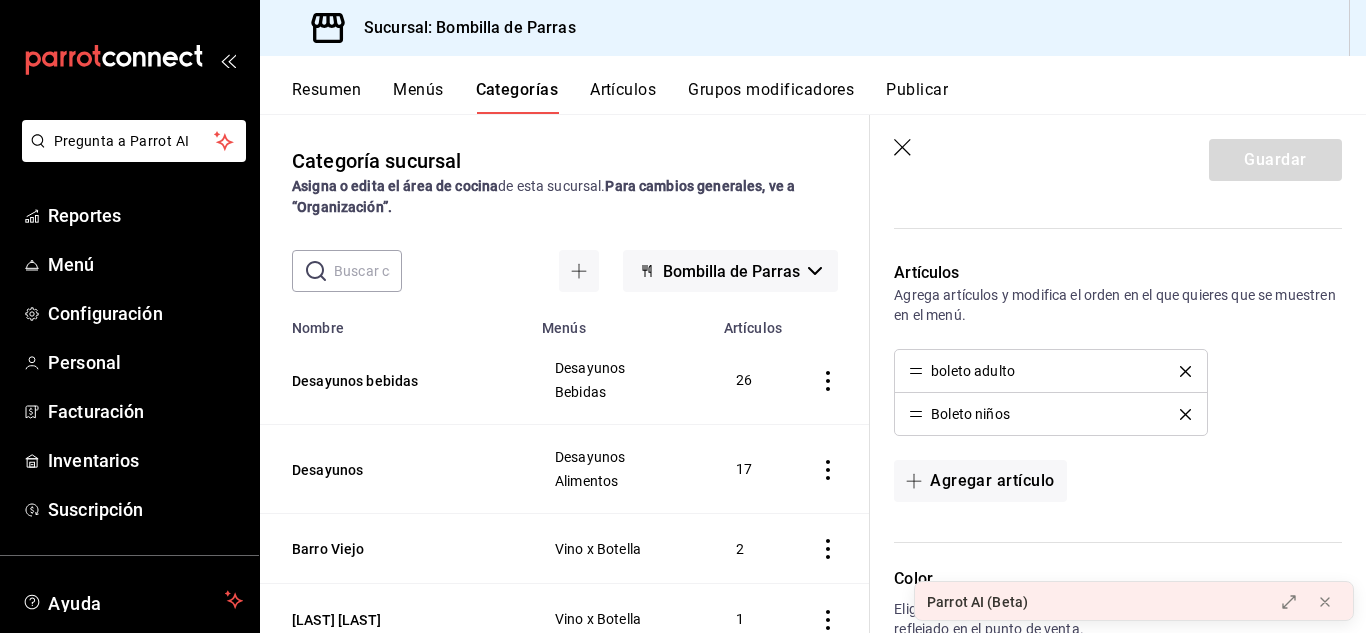 scroll, scrollTop: 989, scrollLeft: 0, axis: vertical 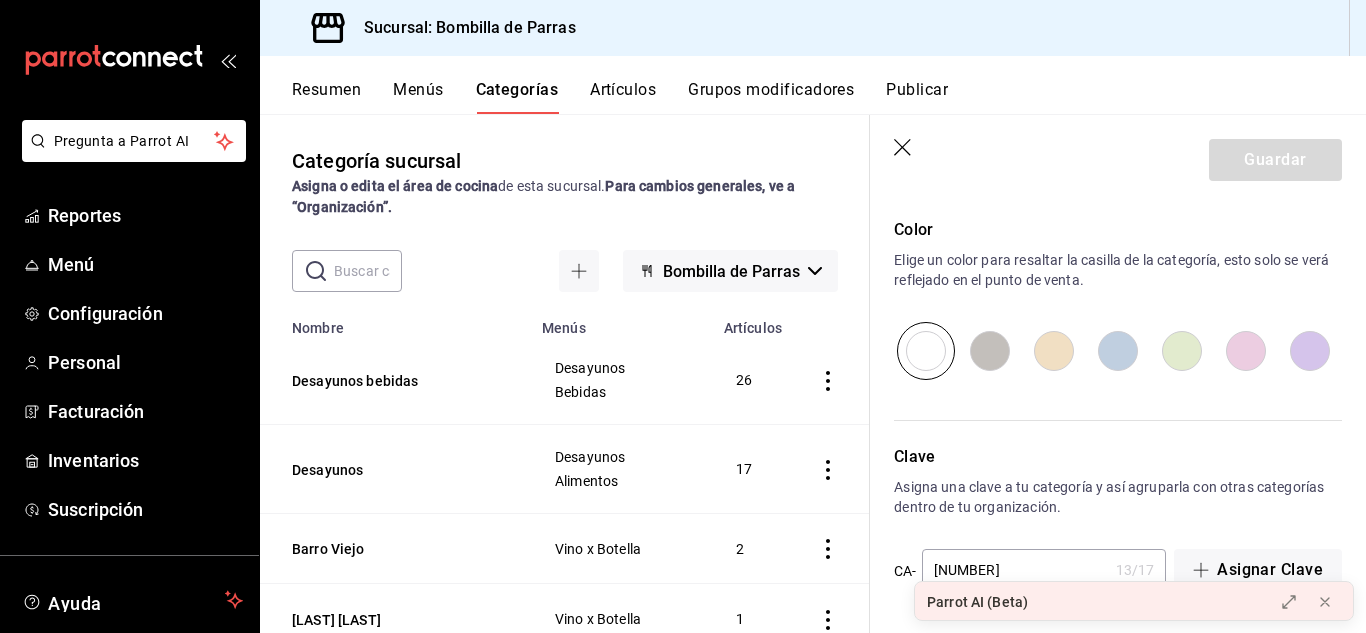 click at bounding box center (1054, 351) 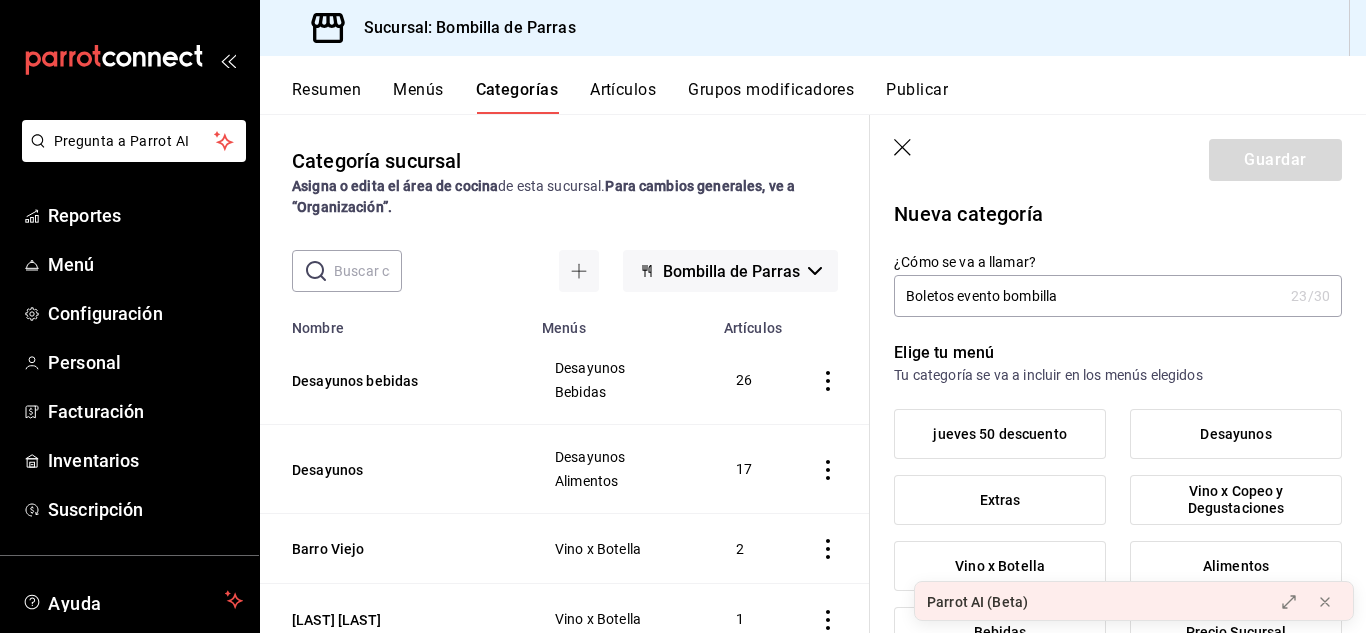 scroll, scrollTop: 0, scrollLeft: 0, axis: both 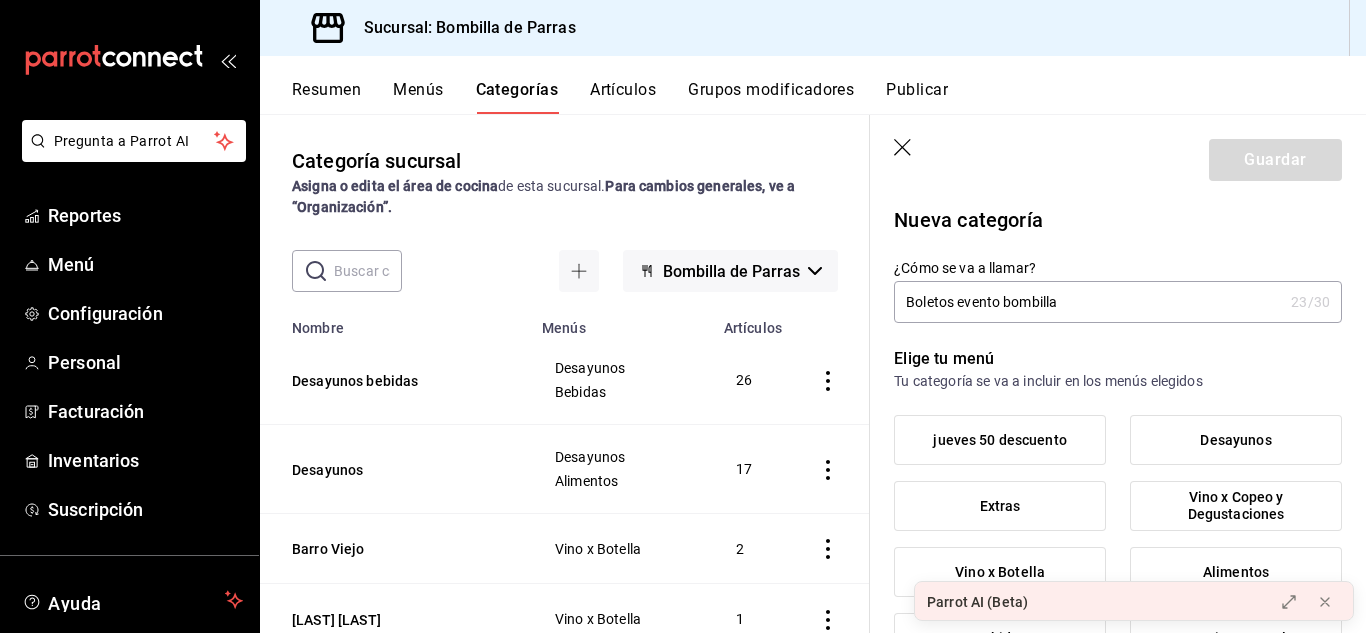 click on "Boletos evento bombilla" at bounding box center [1088, 302] 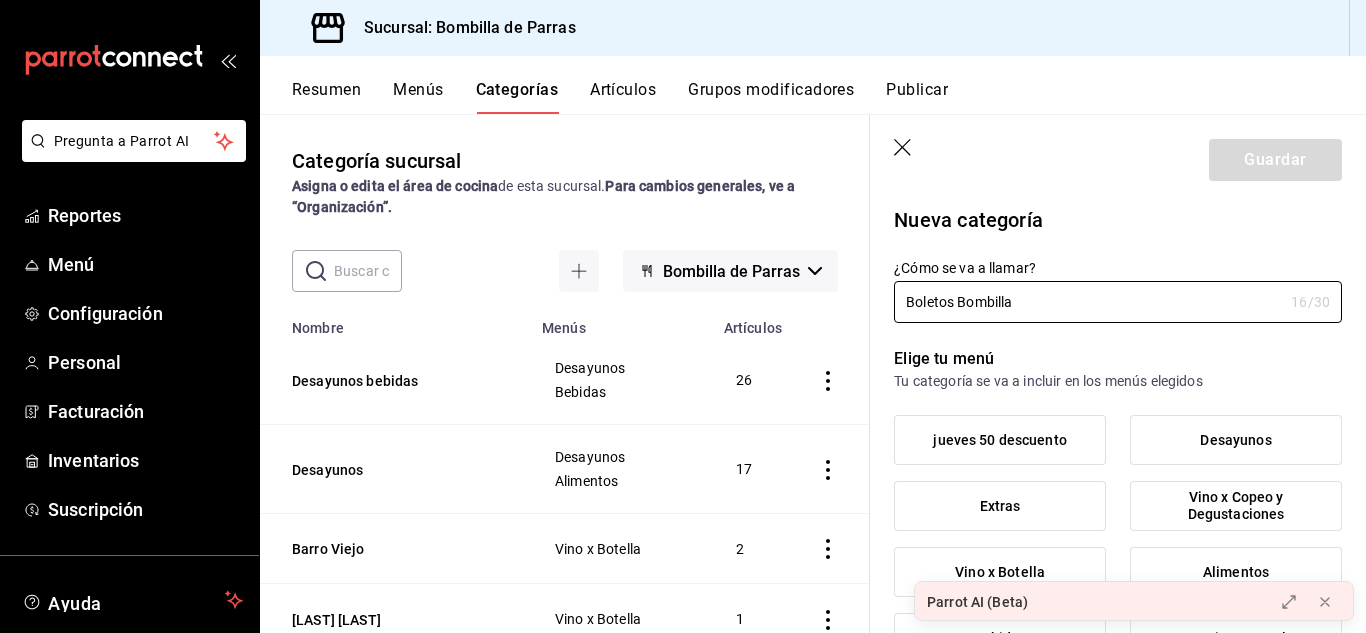 type on "Boletos Bombilla" 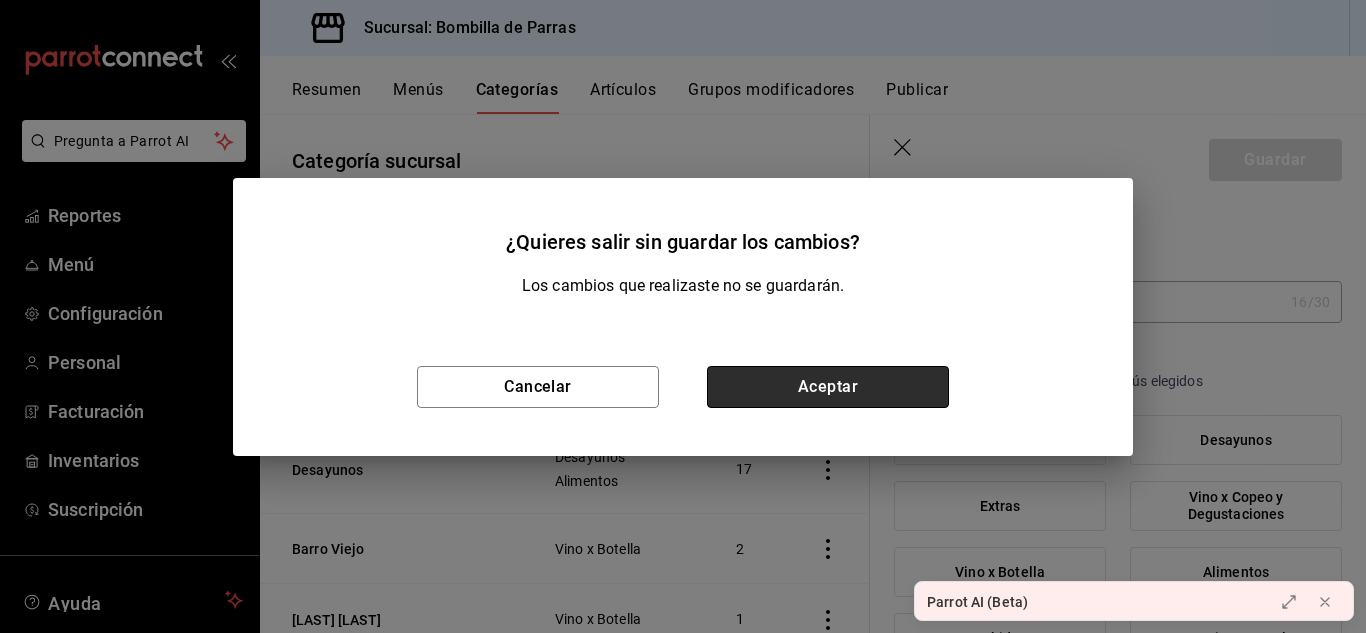 click on "Aceptar" at bounding box center [828, 387] 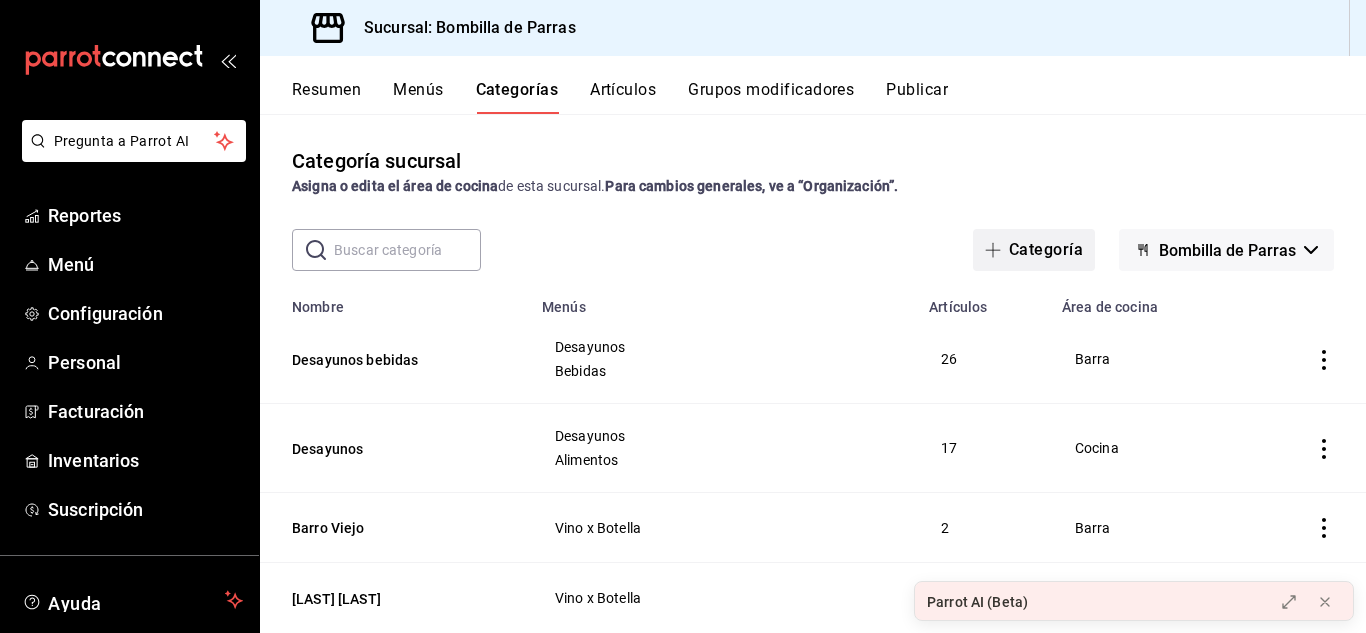 click on "Categoría" at bounding box center (1034, 250) 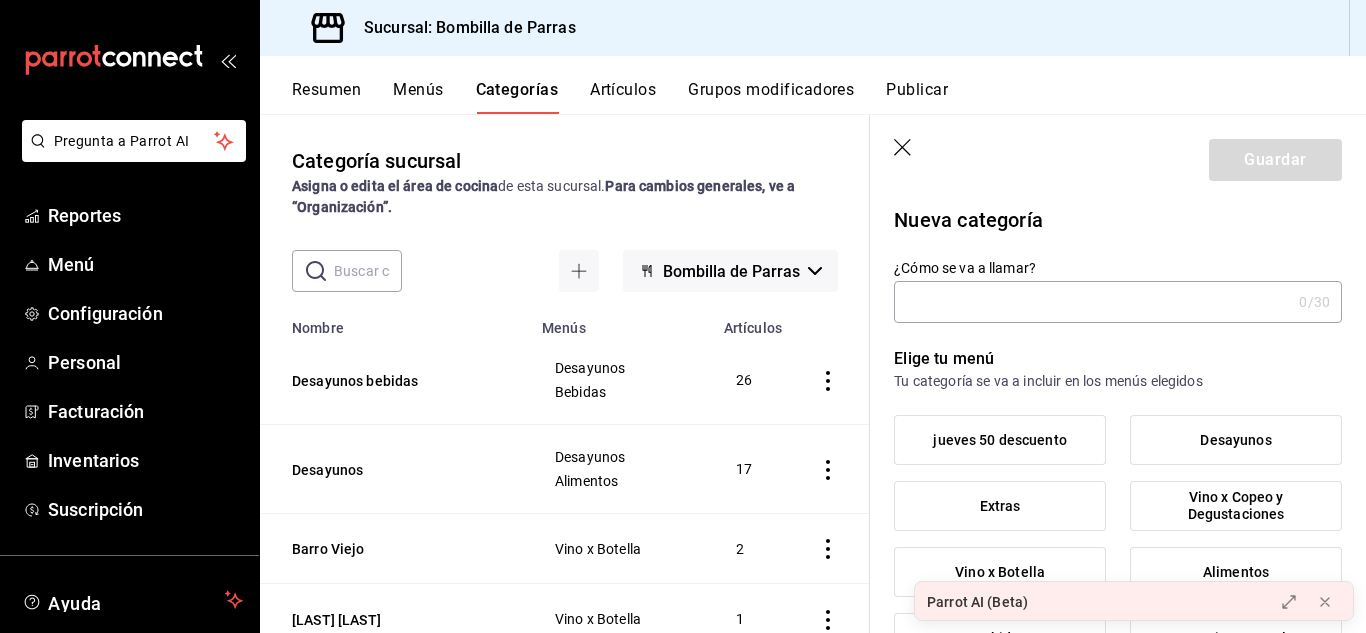 click on "¿Cómo se va a llamar?" at bounding box center (1092, 302) 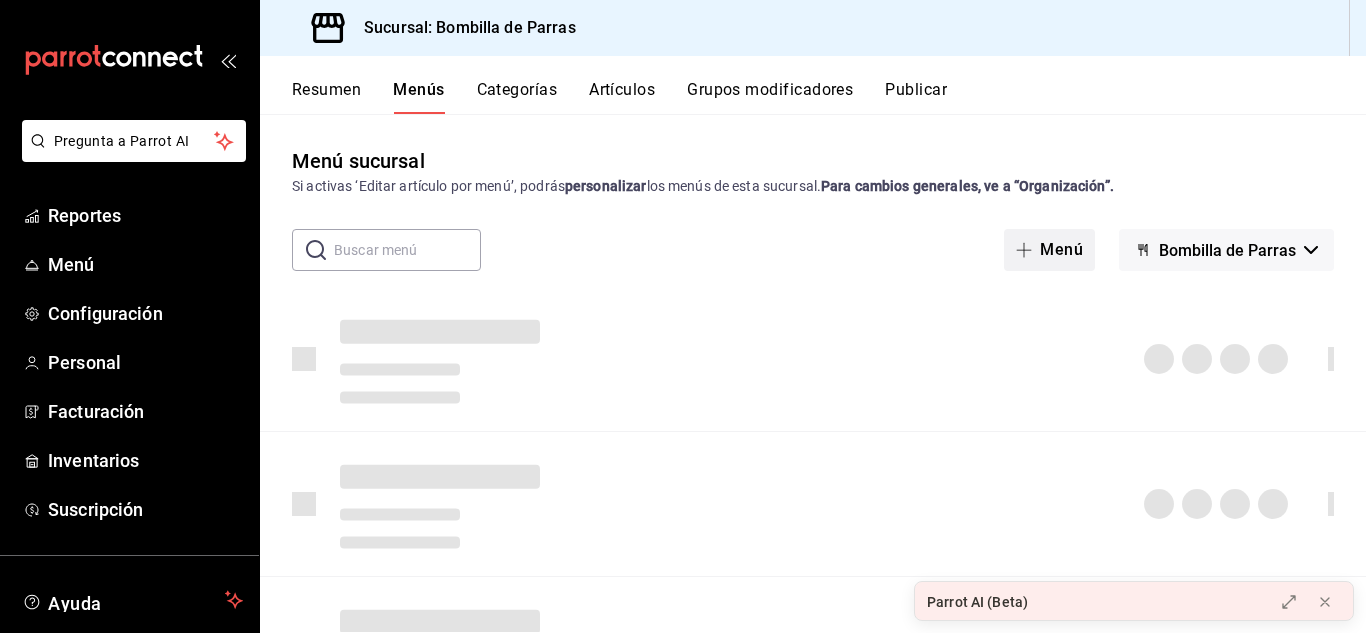 click on "Menú" at bounding box center (1049, 250) 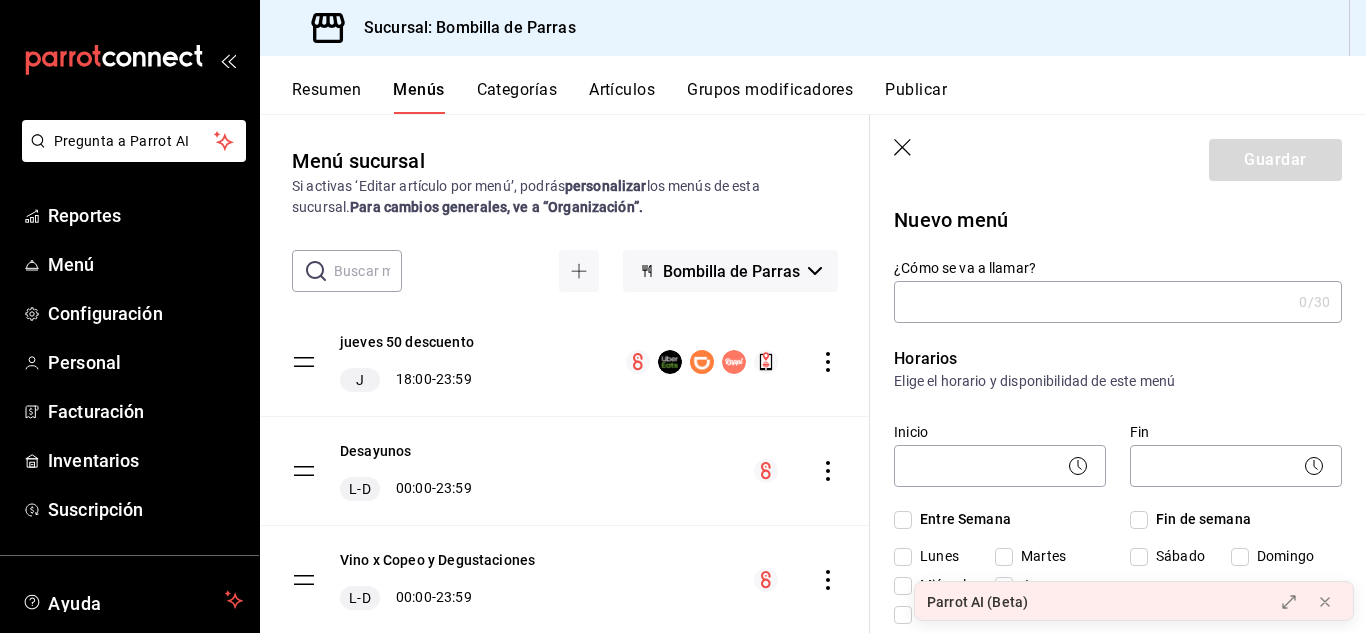 click on "¿Cómo se va a llamar?" at bounding box center (1092, 302) 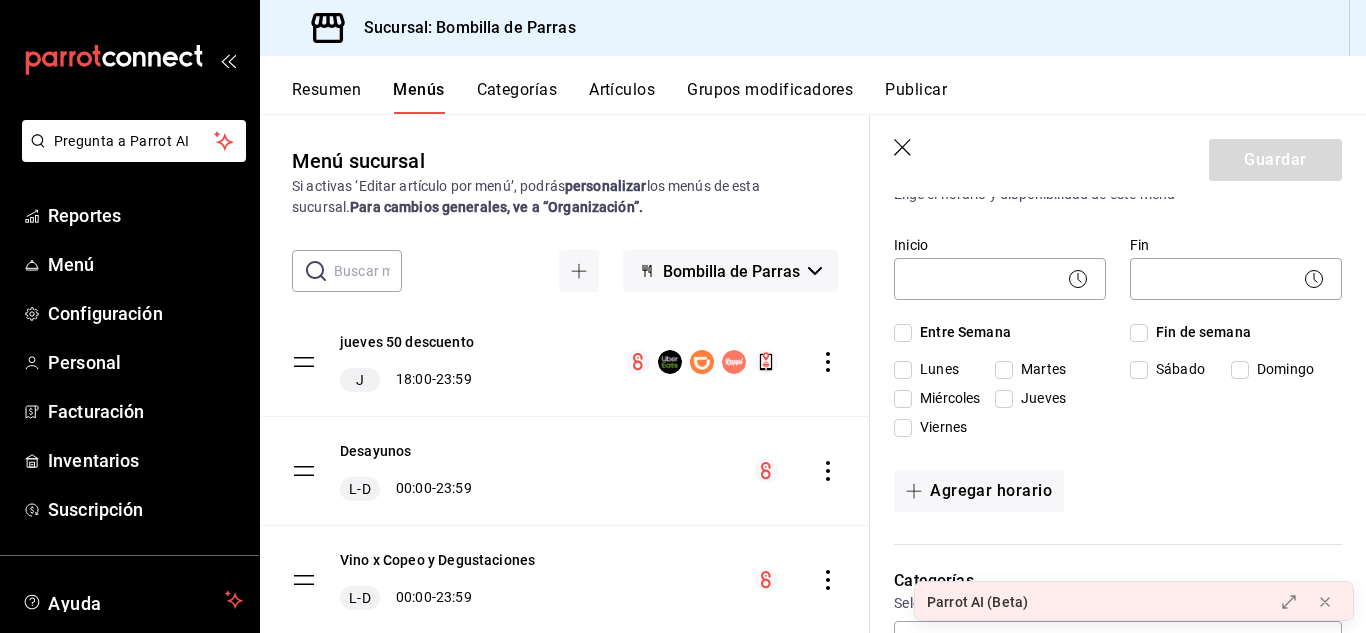 scroll, scrollTop: 213, scrollLeft: 0, axis: vertical 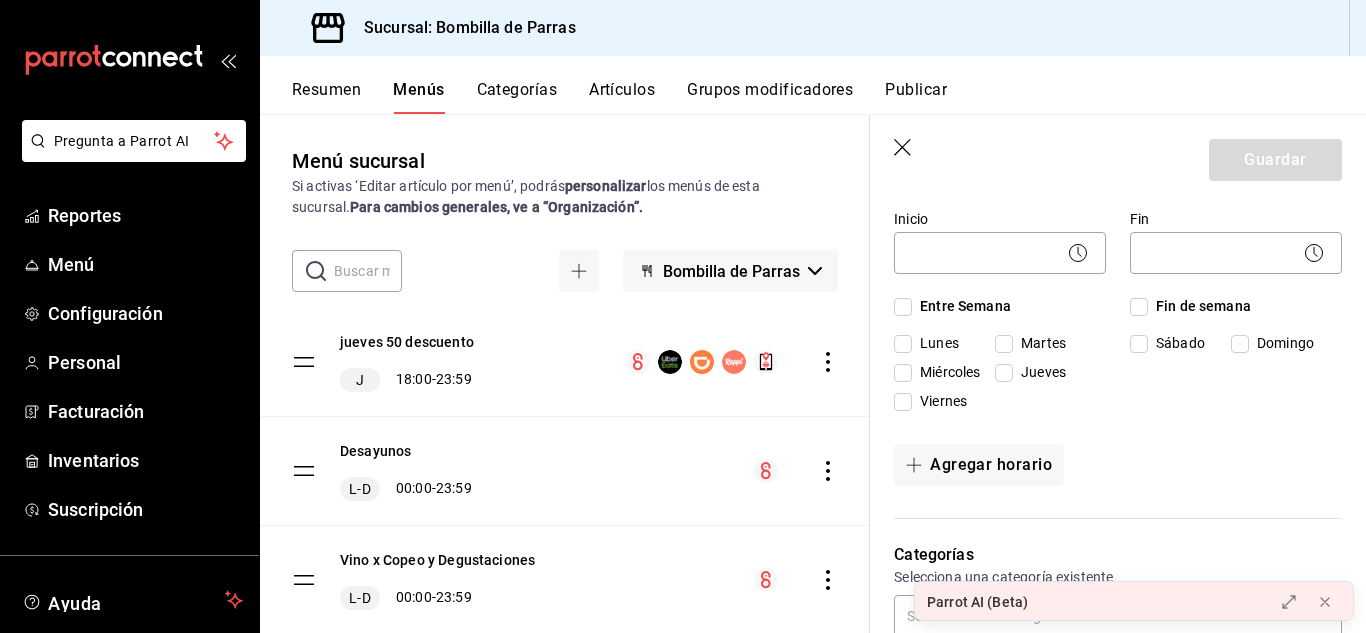type on "2do aniversario" 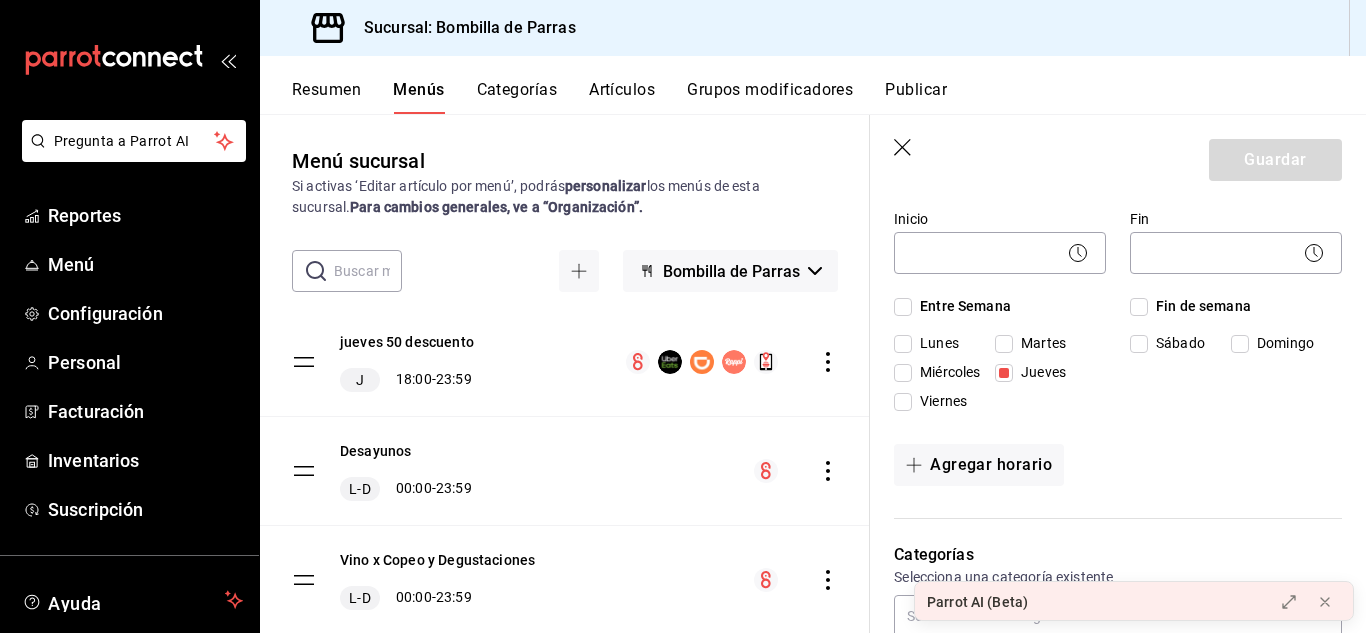 click 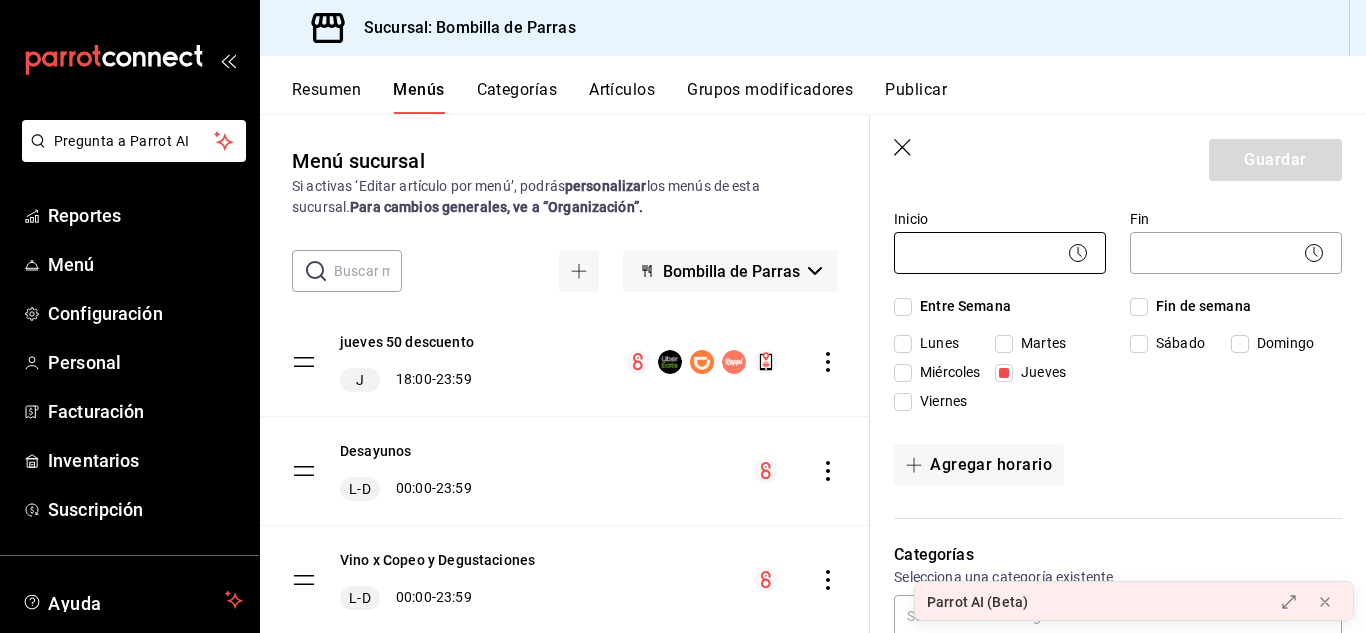 click on "Pregunta a Parrot AI Reportes   Menú   Configuración   Personal   Facturación   Inventarios   Suscripción   Ayuda Recomienda Parrot   [FIRST] [LAST]   Sugerir nueva función   Sucursal: Bombilla de Parras Resumen Menús Categorías Artículos Grupos modificadores Publicar Menú sucursal Si activas ‘Editar artículo por menú’, podrás  personalizar  los menús de esta sucursal.  Para cambios generales, ve a “Organización”. ​ ​ Bombilla de Parras jueves 50 descuento J 18:00  -  23:59 Desayunos L-D 00:00  -  23:59 Vino x Copeo y Degustaciones L-D 00:00  -  23:59 Extras L-D 00:00  -  23:59 Vino x Botella L-D 00:00  -  23:59 Alimentos L-D 00:00  -  23:59 Bebidas L-D 00:00  -  23:59 Precio Sucursal L-D 10:00  -  23:59 Guardar Nuevo menú ¿Cómo se va a llamar? 2do aniversario 15 /30 ¿Cómo se va a llamar? Horarios Elige el horario y disponibilidad de este menú Inicio ​ Fin ​ Entre Semana Lunes Martes Miércoles Jueves Viernes Fin de semana Sábado Domingo Agregar horario Categorías Uber Eats" at bounding box center [683, 316] 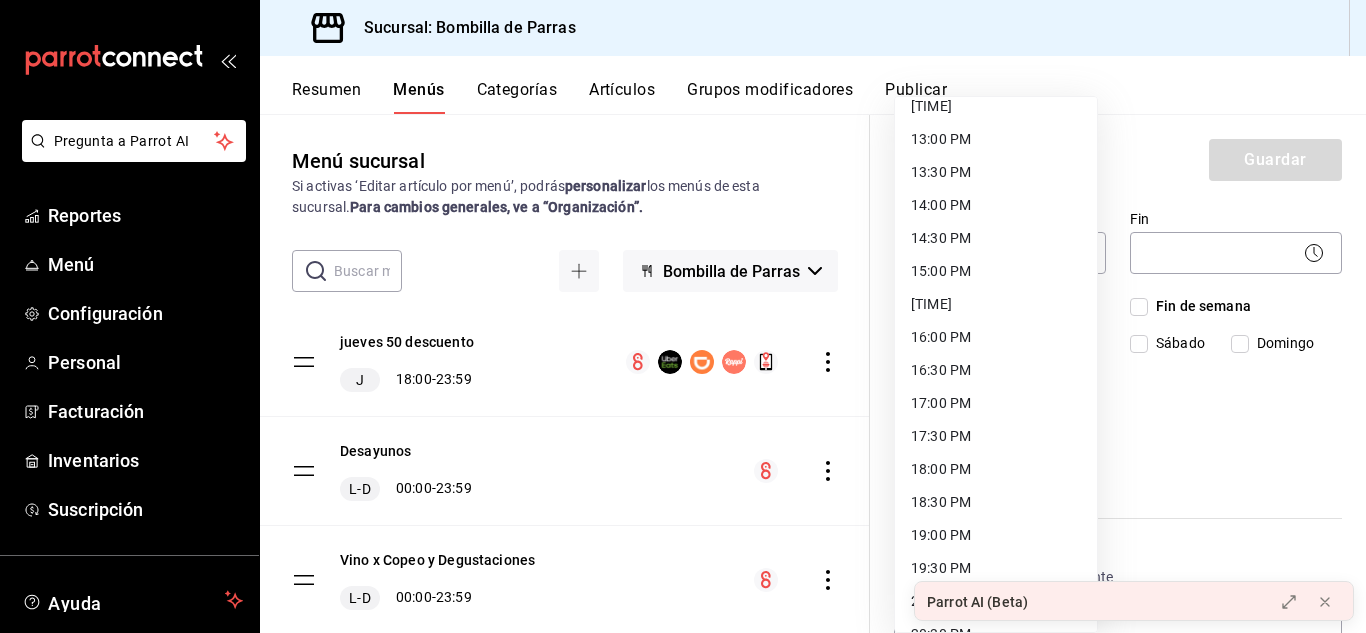 scroll, scrollTop: 830, scrollLeft: 0, axis: vertical 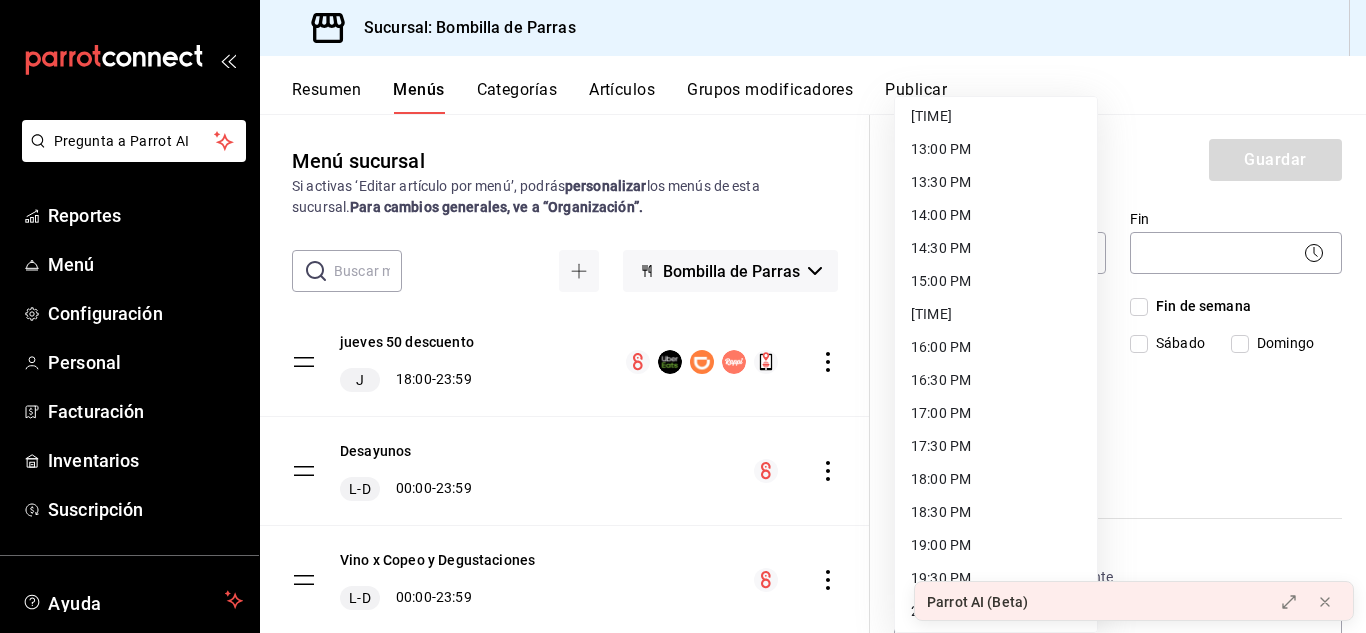 click on "17:00 PM" at bounding box center (996, 413) 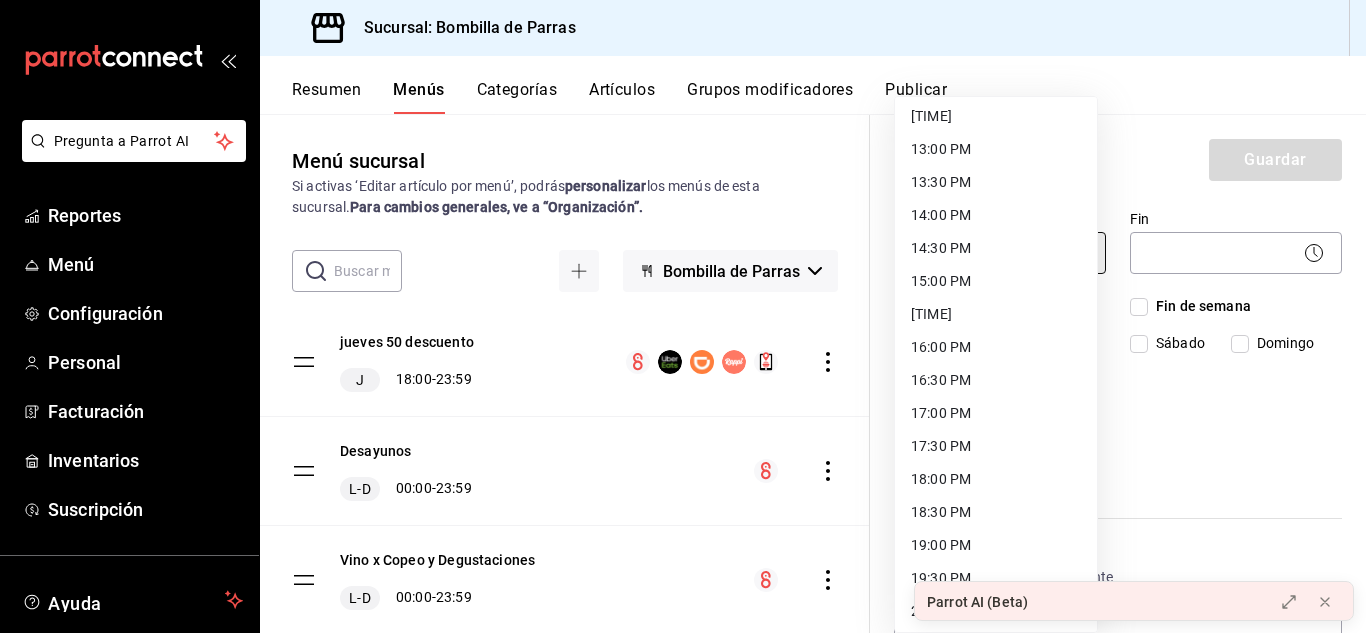 type on "17:00" 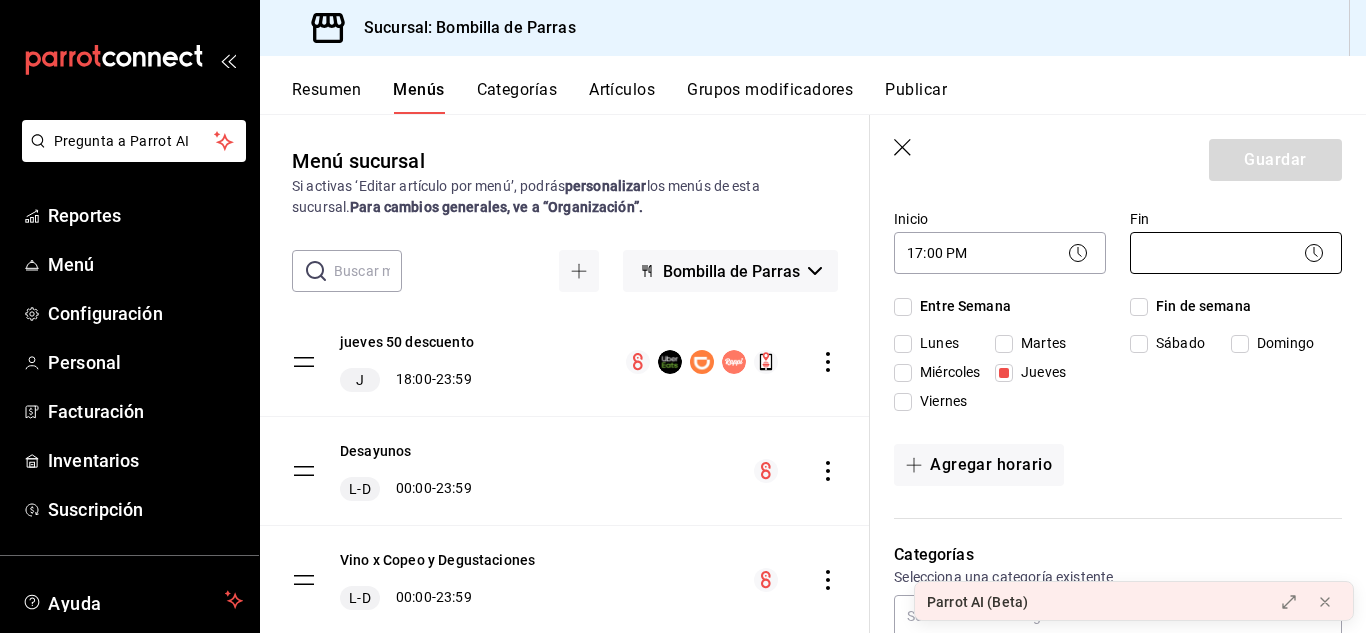 click on "Pregunta a Parrot AI Reportes   Menú   Configuración   Personal   Facturación   Inventarios   Suscripción   Ayuda Recomienda Parrot   [FIRST] [LAST]   Sugerir nueva función   Sucursal: Bombilla de Parras Resumen Menús Categorías Artículos Grupos modificadores Publicar Menú sucursal Si activas ‘Editar artículo por menú’, podrás  personalizar  los menús de esta sucursal.  Para cambios generales, ve a “Organización”. ​ ​ Bombilla de Parras jueves 50 descuento J 18:00  -  23:59 Desayunos L-D 00:00  -  23:59 Vino x Copeo y Degustaciones L-D 00:00  -  23:59 Extras L-D 00:00  -  23:59 Vino x Botella L-D 00:00  -  23:59 Alimentos L-D 00:00  -  23:59 Bebidas L-D 00:00  -  23:59 Precio Sucursal L-D 10:00  -  23:59 Guardar Nuevo menú ¿Cómo se va a llamar? 2do aniversario 15 /30 ¿Cómo se va a llamar? Horarios Elige el horario y disponibilidad de este menú Inicio 17:00 PM 17:00 Fin ​ Entre Semana Lunes Martes Miércoles Jueves Viernes Fin de semana Sábado Domingo Agregar horario Uber Eats" at bounding box center (683, 316) 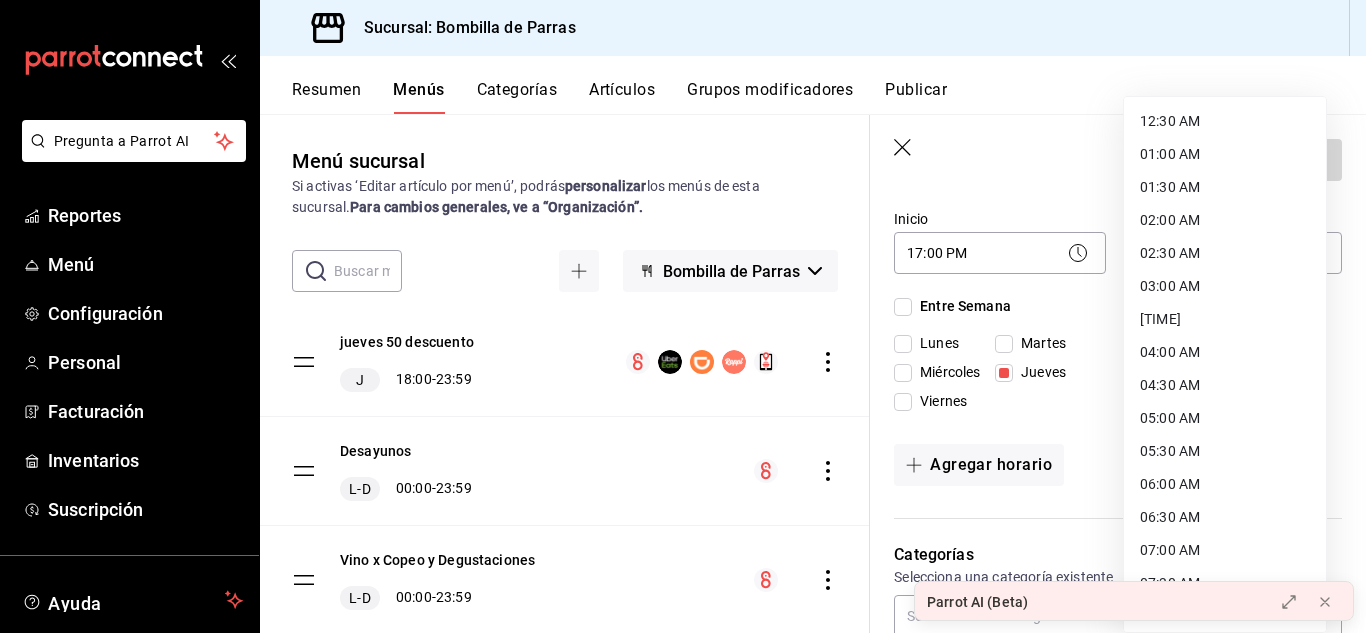 scroll, scrollTop: 0, scrollLeft: 0, axis: both 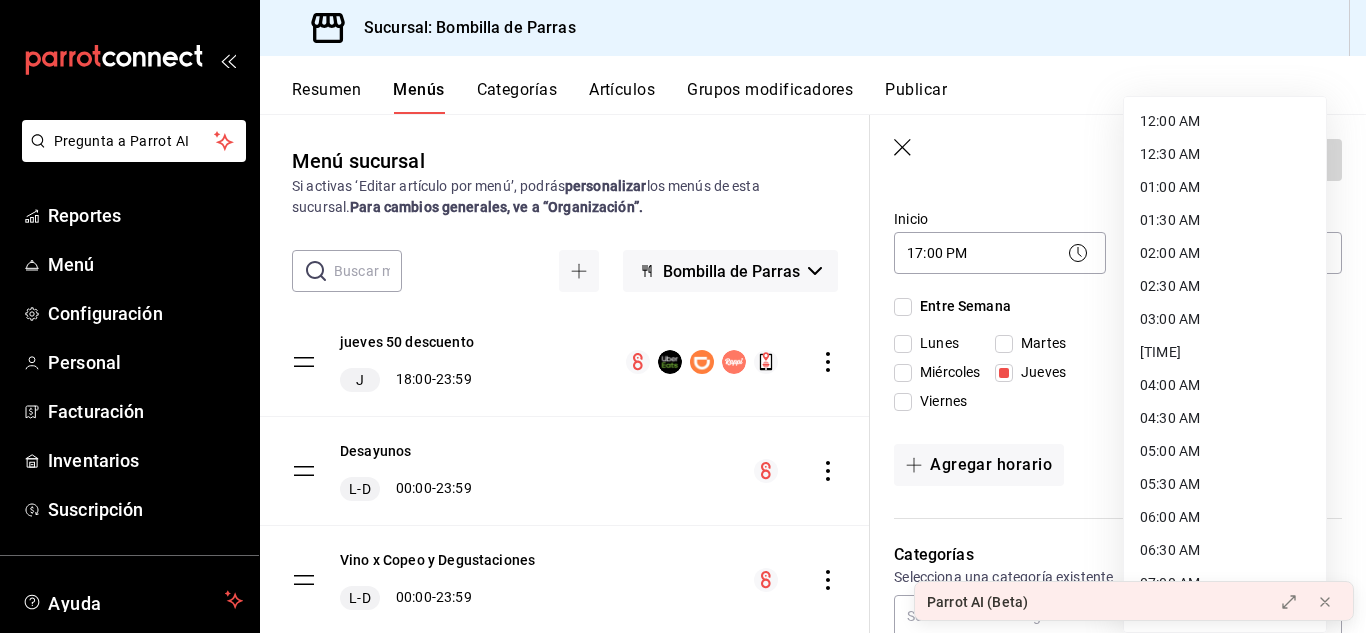 click on "12:00 AM" at bounding box center (1225, 121) 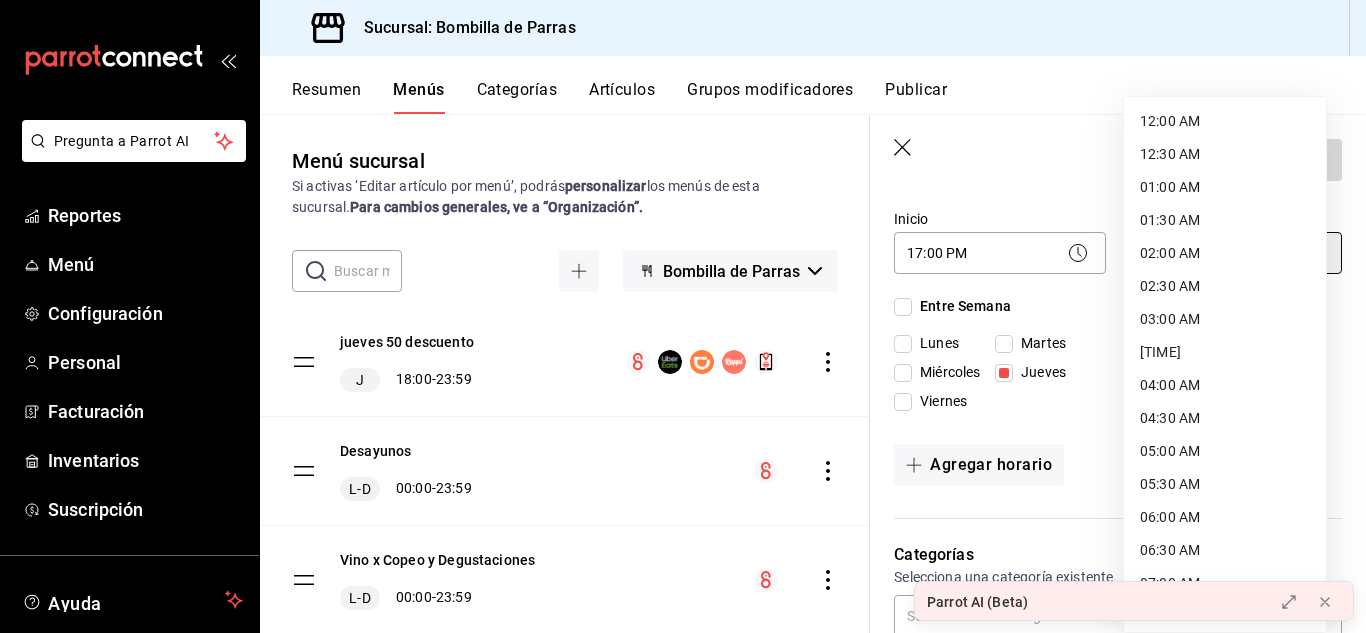 type on "00:00" 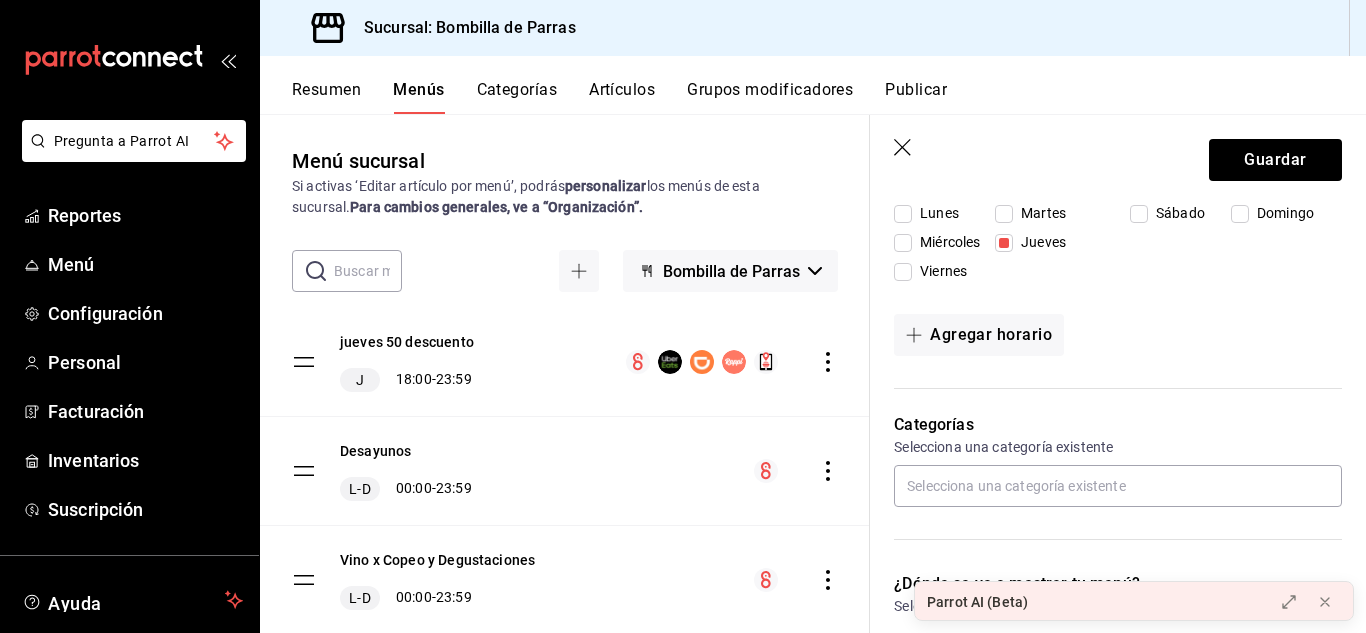 scroll, scrollTop: 351, scrollLeft: 0, axis: vertical 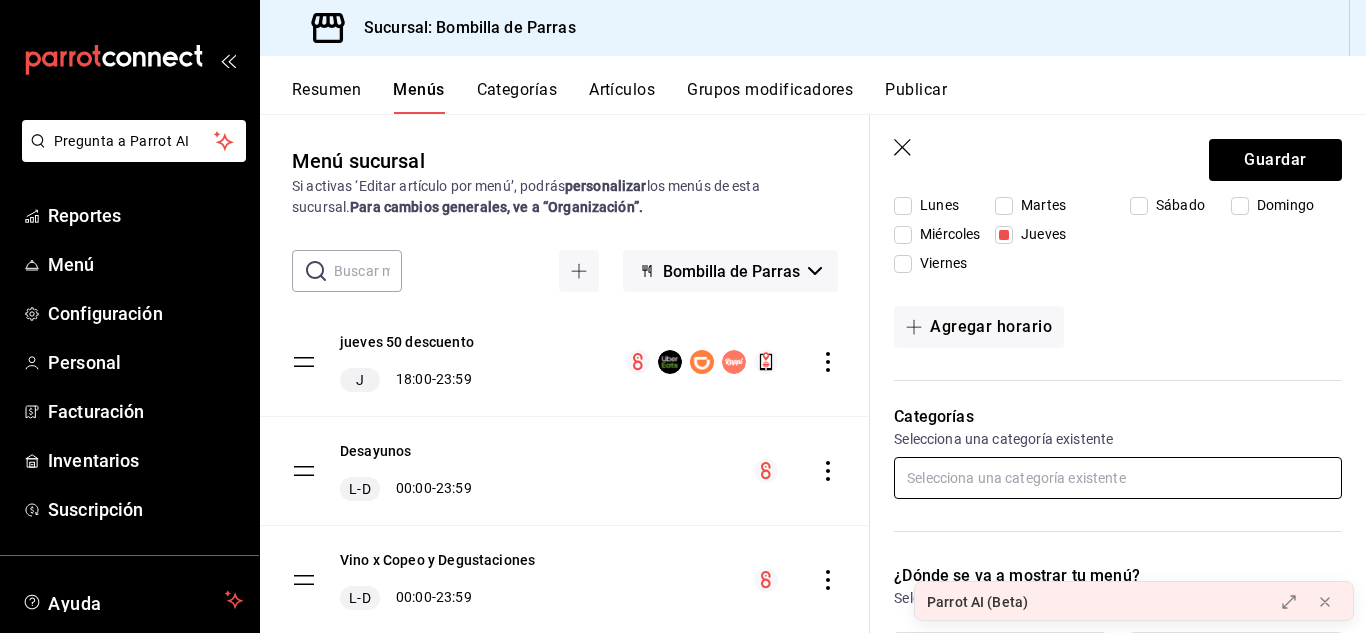 click at bounding box center [1118, 478] 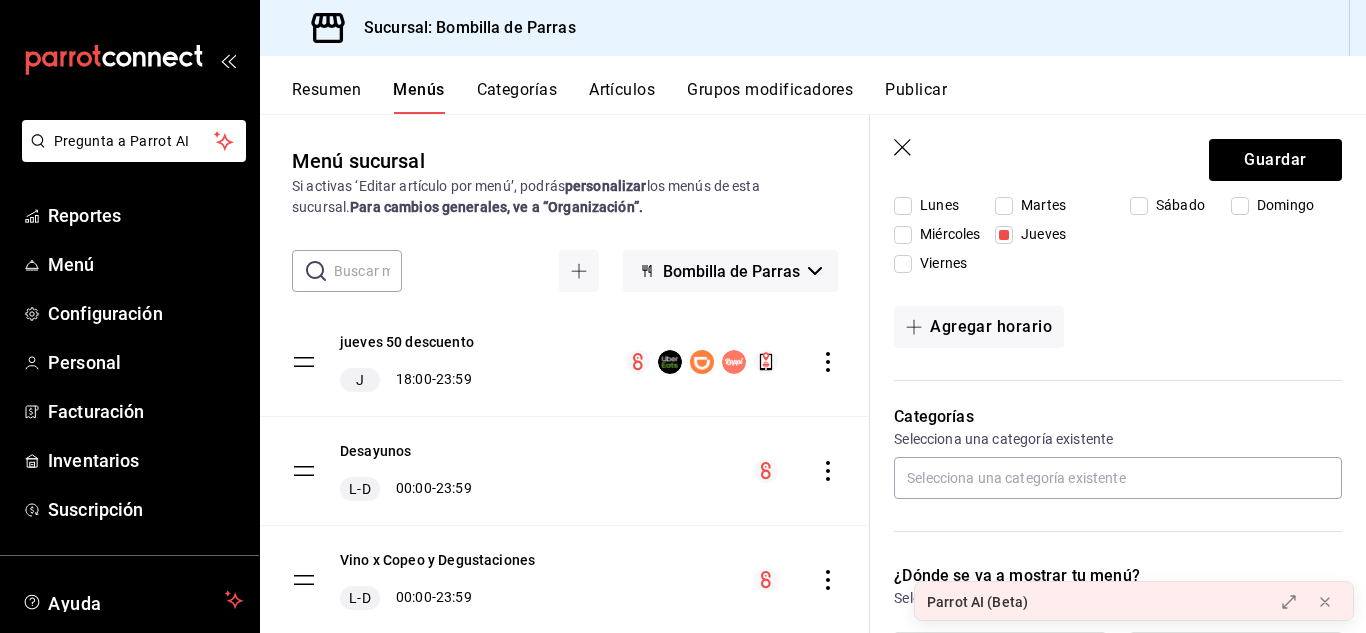 click on "Guardar" at bounding box center (1118, 156) 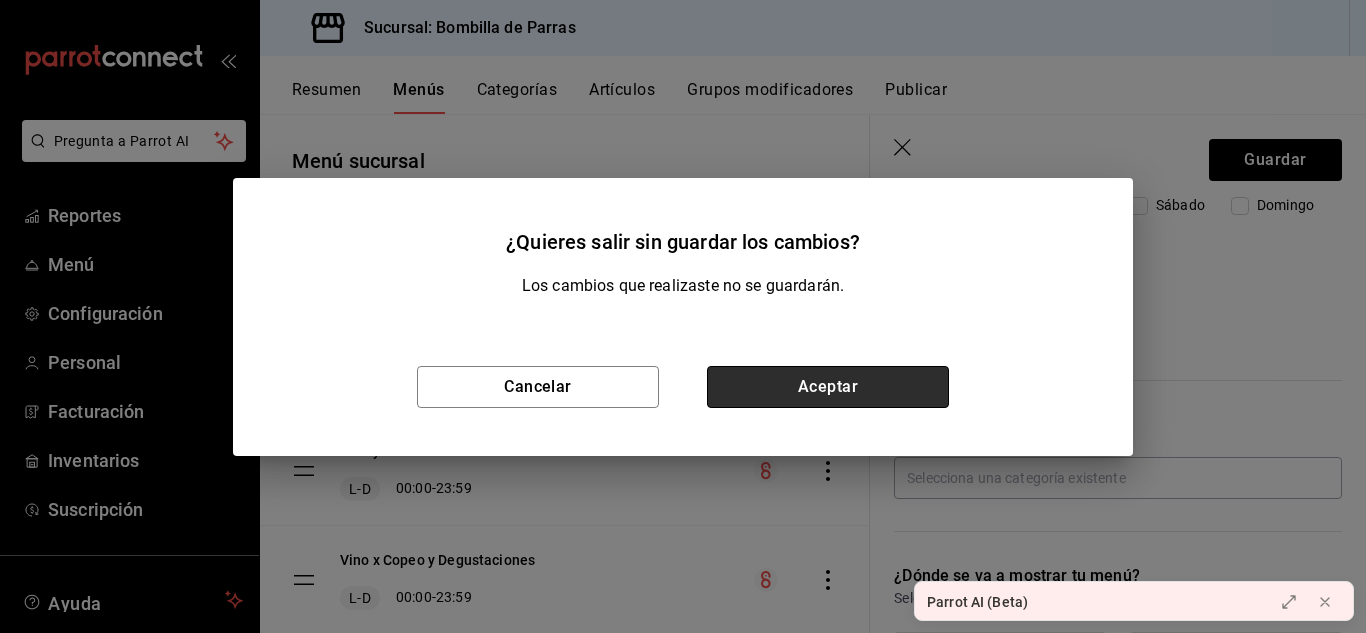 click on "Aceptar" at bounding box center [828, 387] 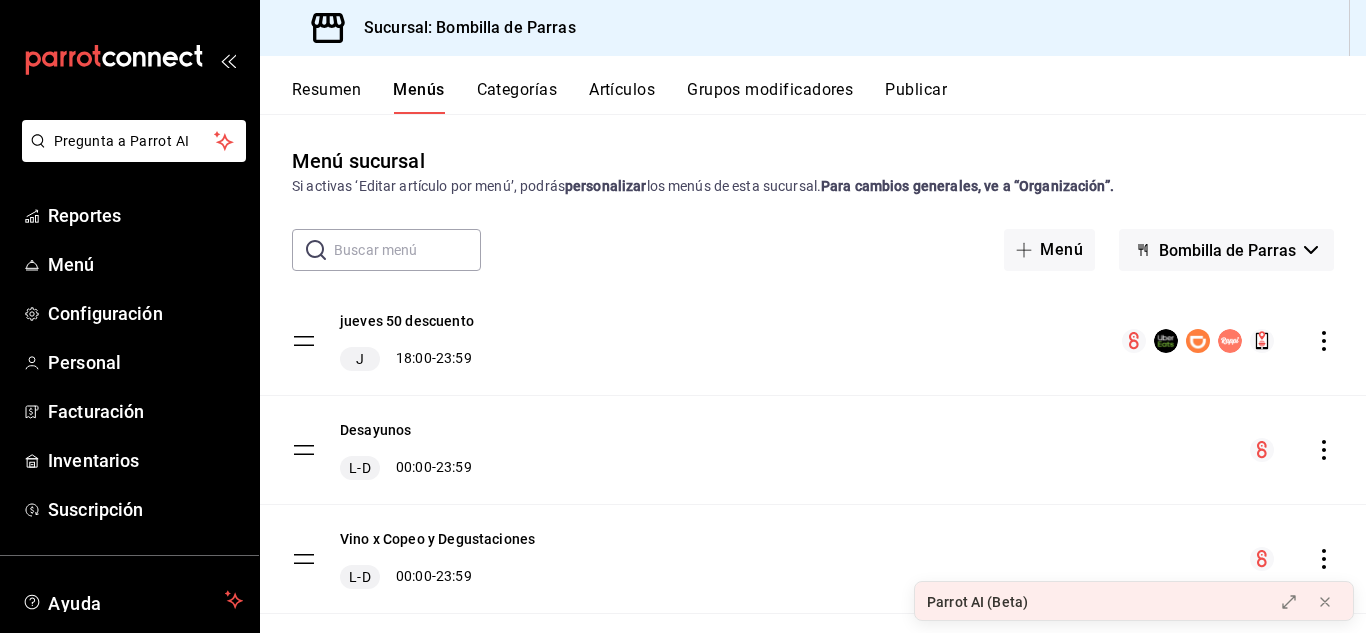 click on "Resumen Menús Categorías Artículos Grupos modificadores Publicar" at bounding box center (813, 85) 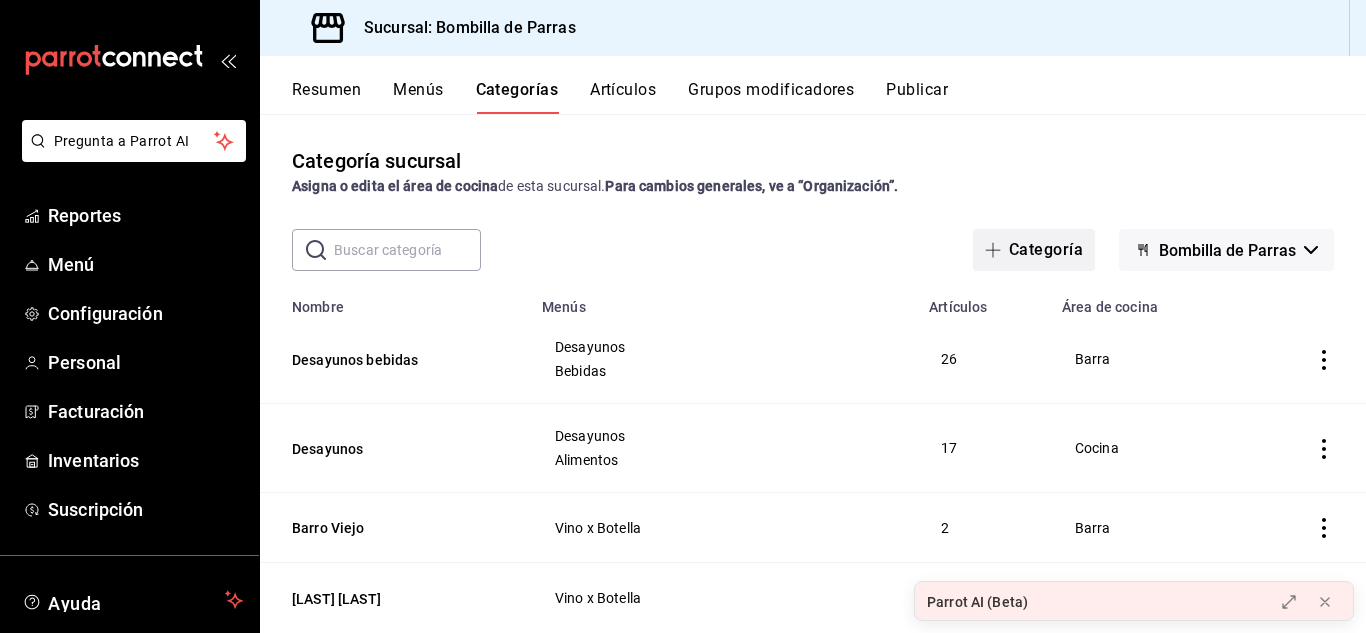 click on "Categoría" at bounding box center (1034, 250) 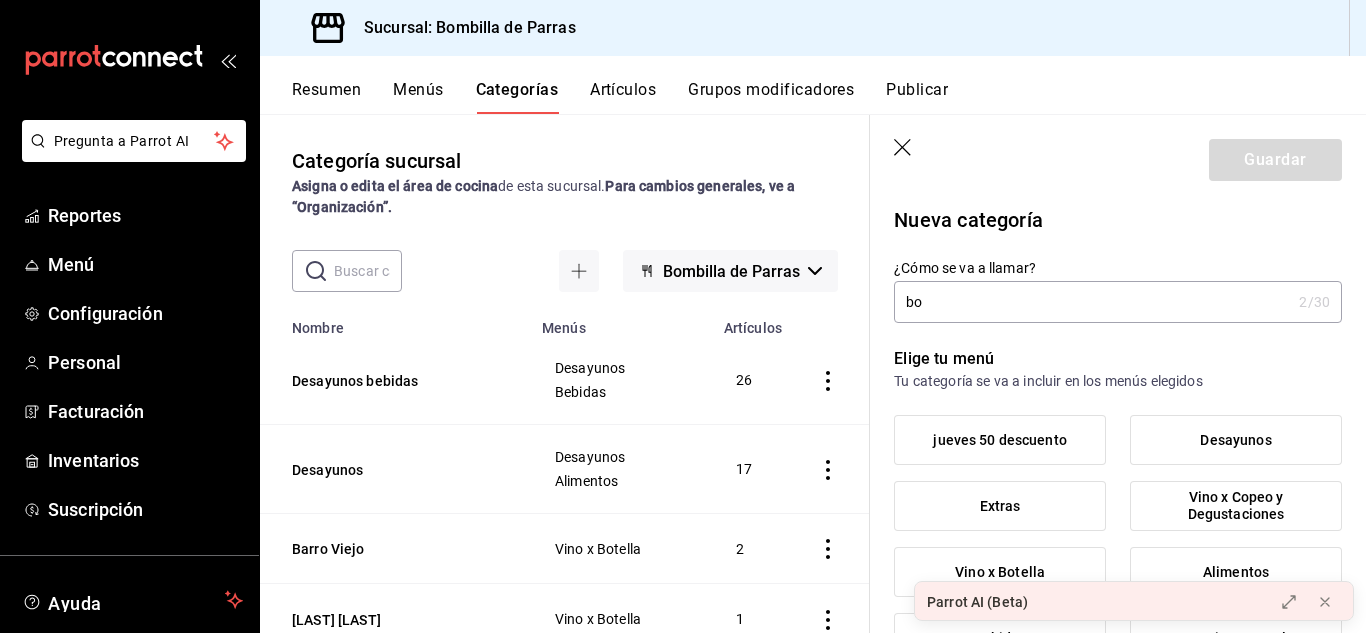type on "b" 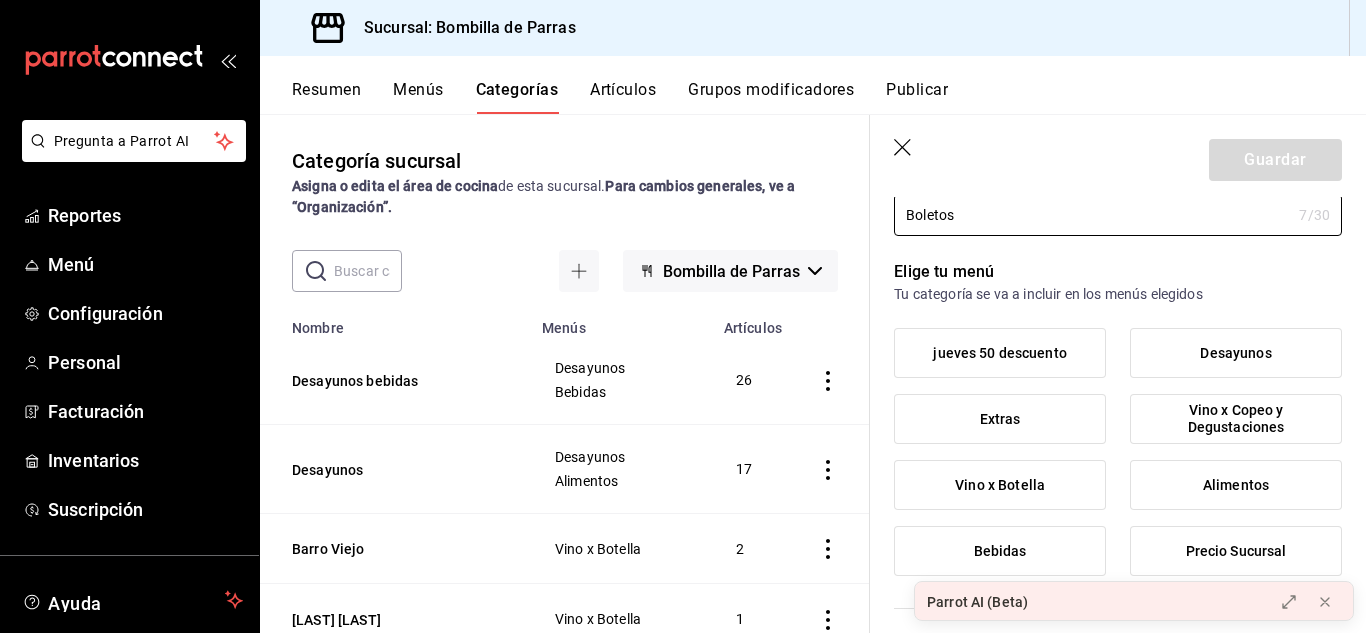 scroll, scrollTop: 139, scrollLeft: 0, axis: vertical 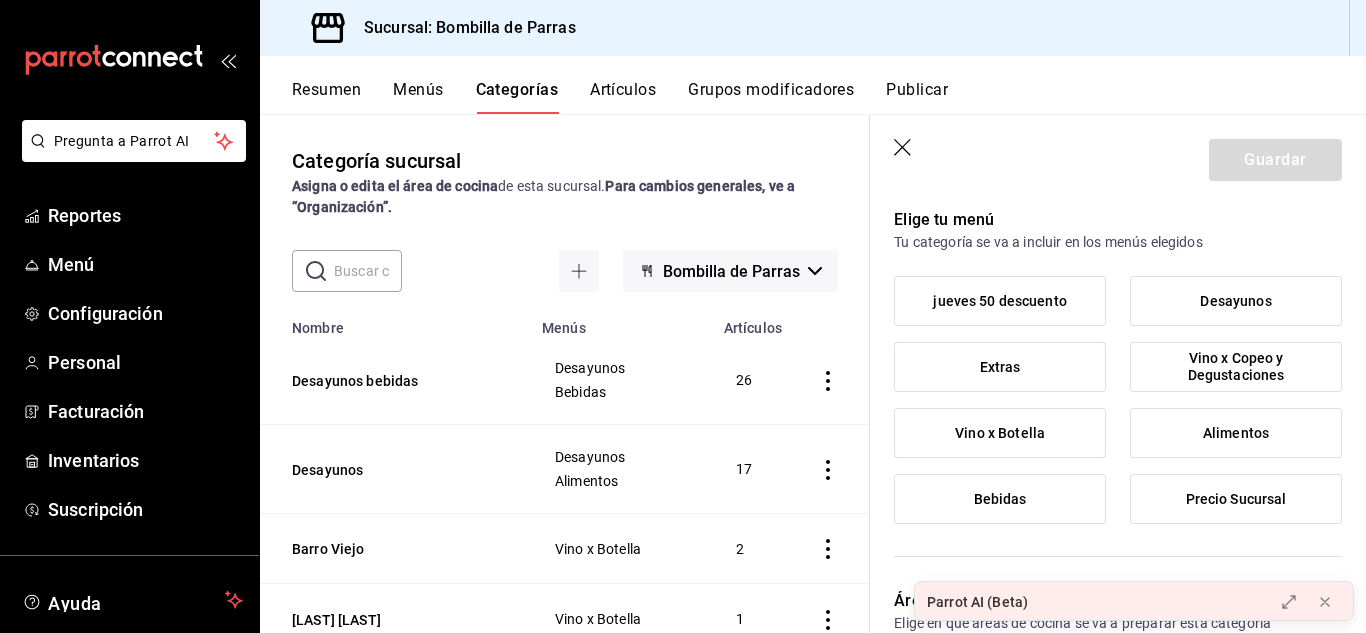 type on "Boletos" 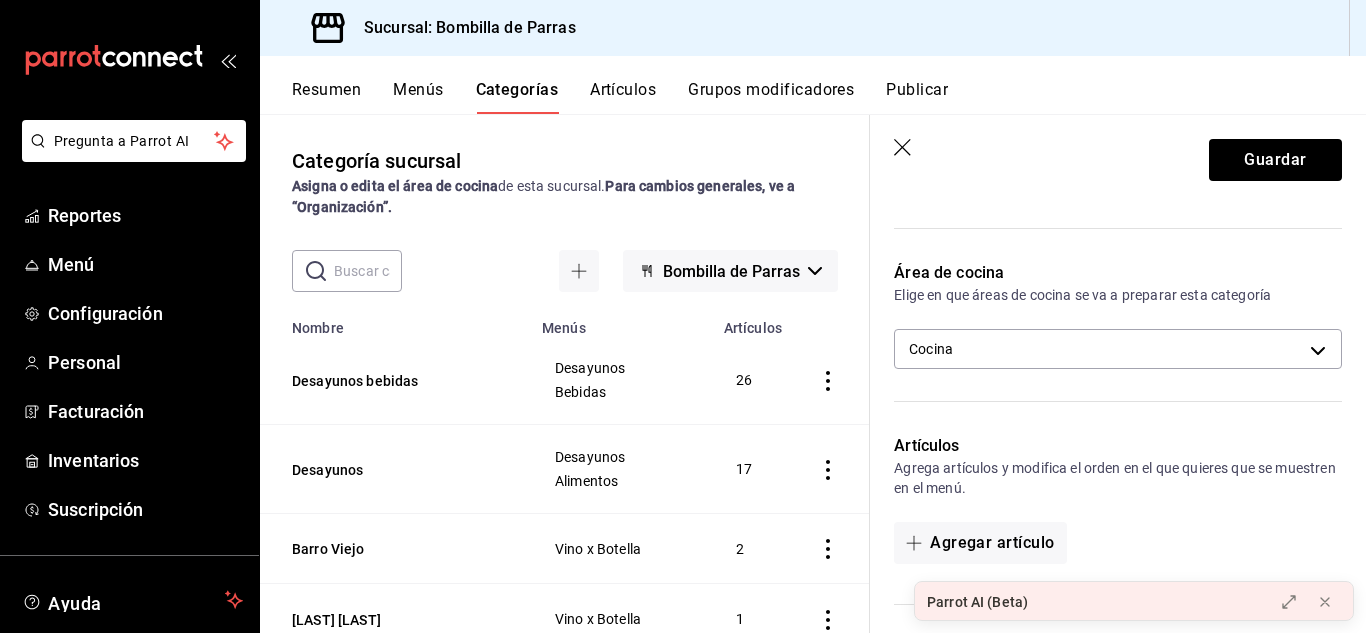 scroll, scrollTop: 469, scrollLeft: 0, axis: vertical 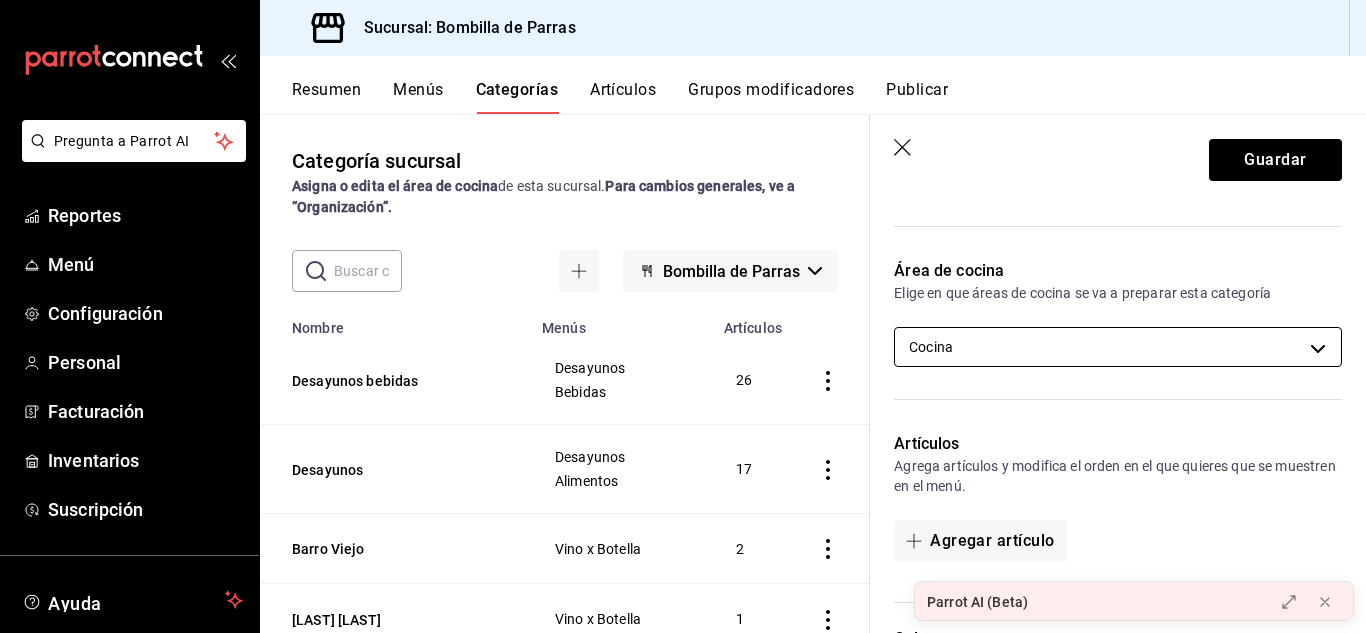 click on "Pregunta a Parrot AI Reportes Menú Configuración Personal Facturación Inventarios Suscripción Ayuda Recomienda Parrot victor ramos Sugerir nueva función Sucursal: Bombilla de Parras Resumen Menús Categorías Artículos Grupos modificadores Publicar Categoría sucursal Asigna o edita el área de cocina de esta sucursal. Para cambios generales, ve a “Organización”. ​ ​ Bombilla de Parras Nombre Menús Artículos Desayunos bebidas Desayunos Bebidas 26 Desayunos Desayunos Alimentos 17 Barro Viejo Vino x Botella 2 Segovia Fuantos Vino x Botella 1 Punto Norte Vino x Botella 2 Tribos Vino x Botella 4 Casa Naufrago Vino x Botella 4 Extras Extras 13 Don Perfecto Vino x Botella 4 Camino Corazón Vino x Botella jueves 50 descuento 6 Don Remigio Vino x Botella 2 Hacienda Florida Vino x Botella 4 Las Pudencianas Vino x Botella 5 Hacienda del Marques Vino x Botella 4 Don Leo Vino x Botella 9 Parvada Vino x Botella 6 RGMX Vino x Botella 8 Casa Madero Vino x Botella jueves 50 descuento 10" at bounding box center (683, 316) 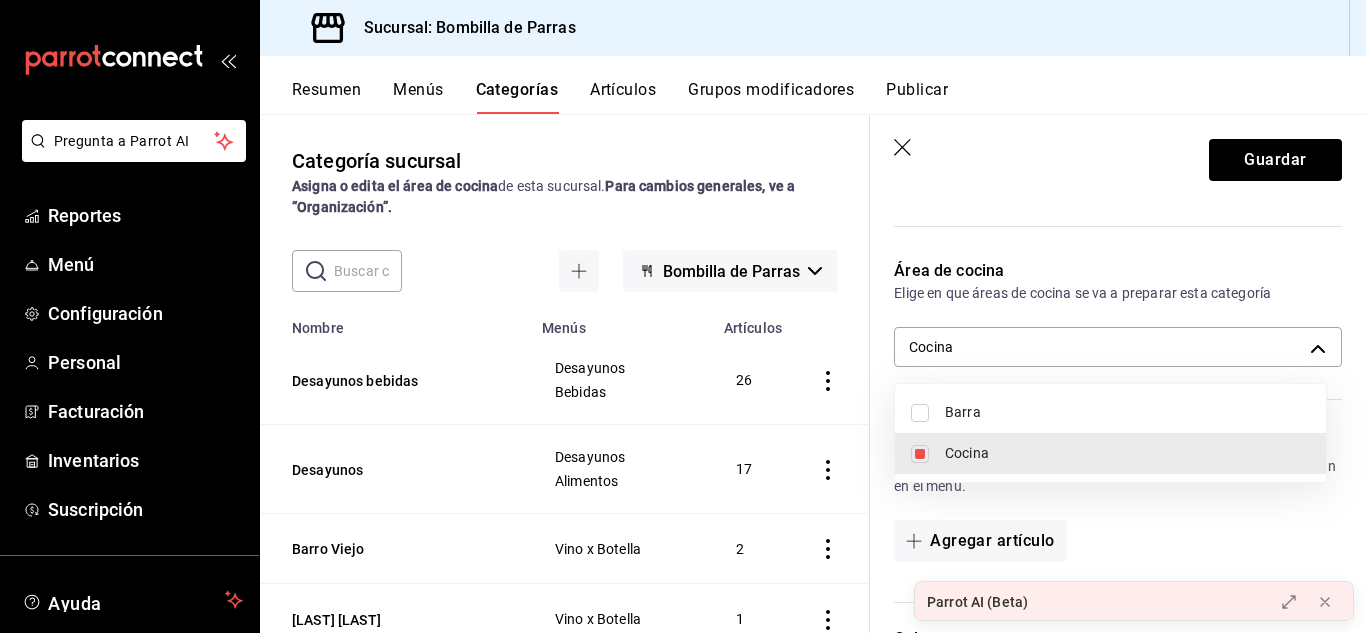 click on "Barra" at bounding box center [1127, 412] 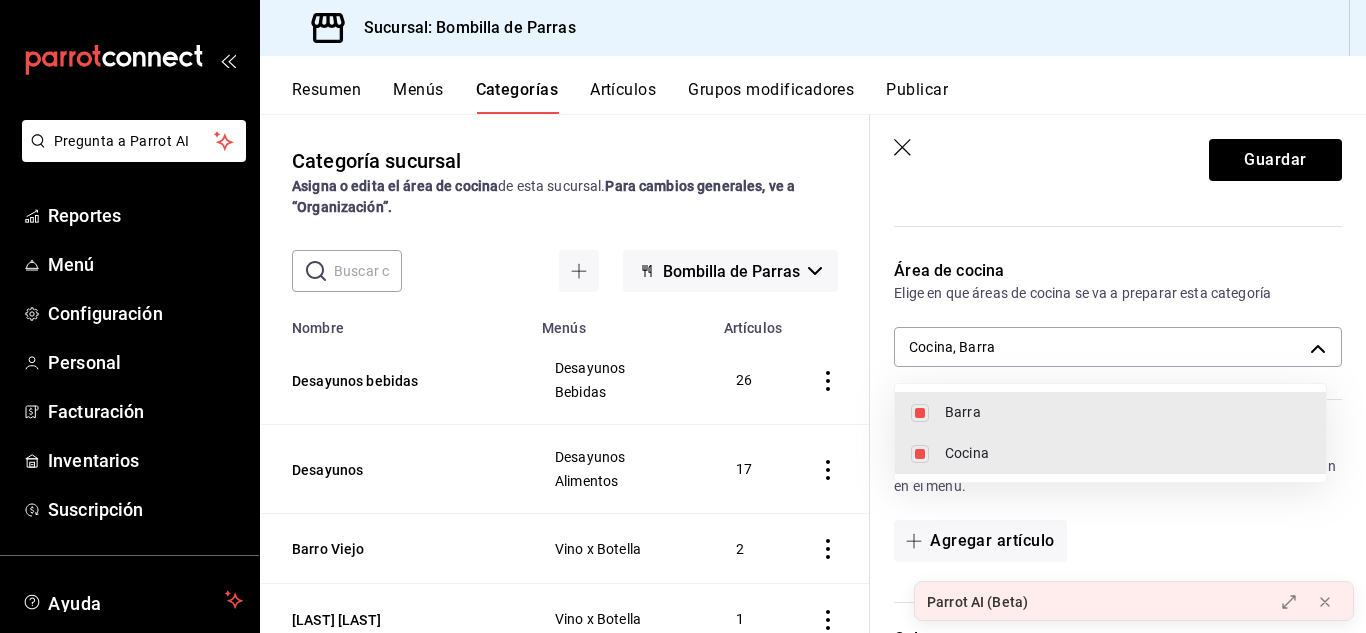 click on "Cocina" at bounding box center [1127, 453] 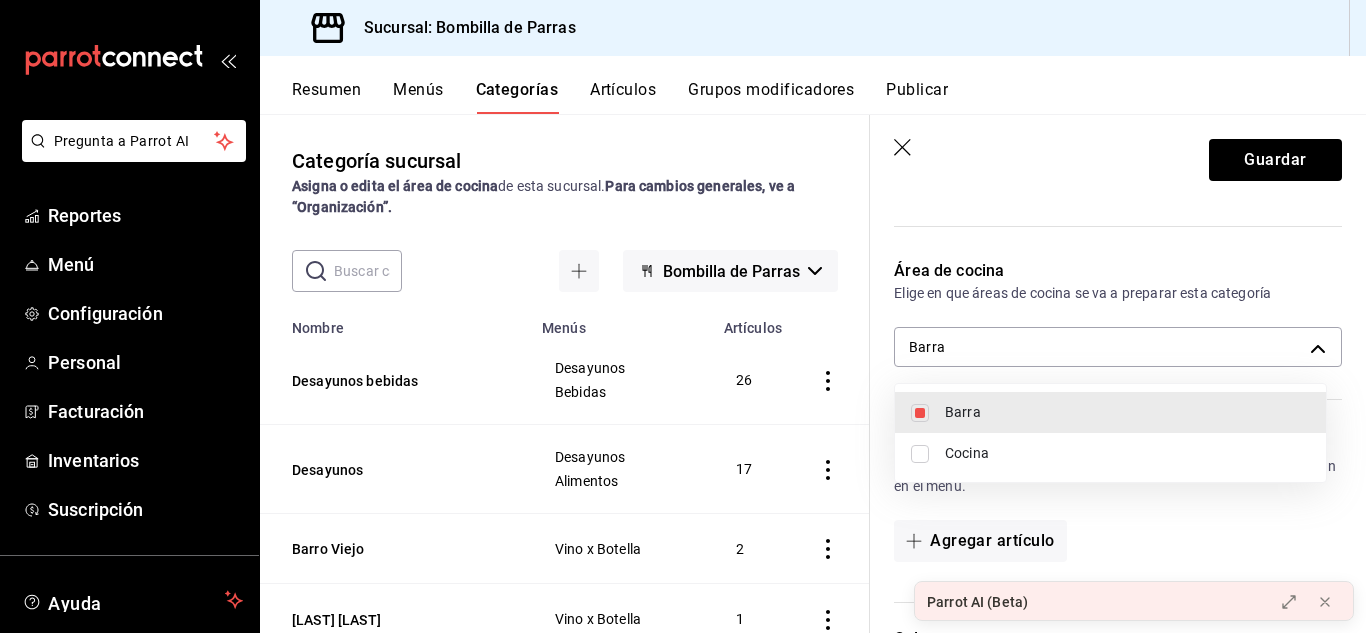 drag, startPoint x: 1355, startPoint y: 341, endPoint x: 1365, endPoint y: 393, distance: 52.95281 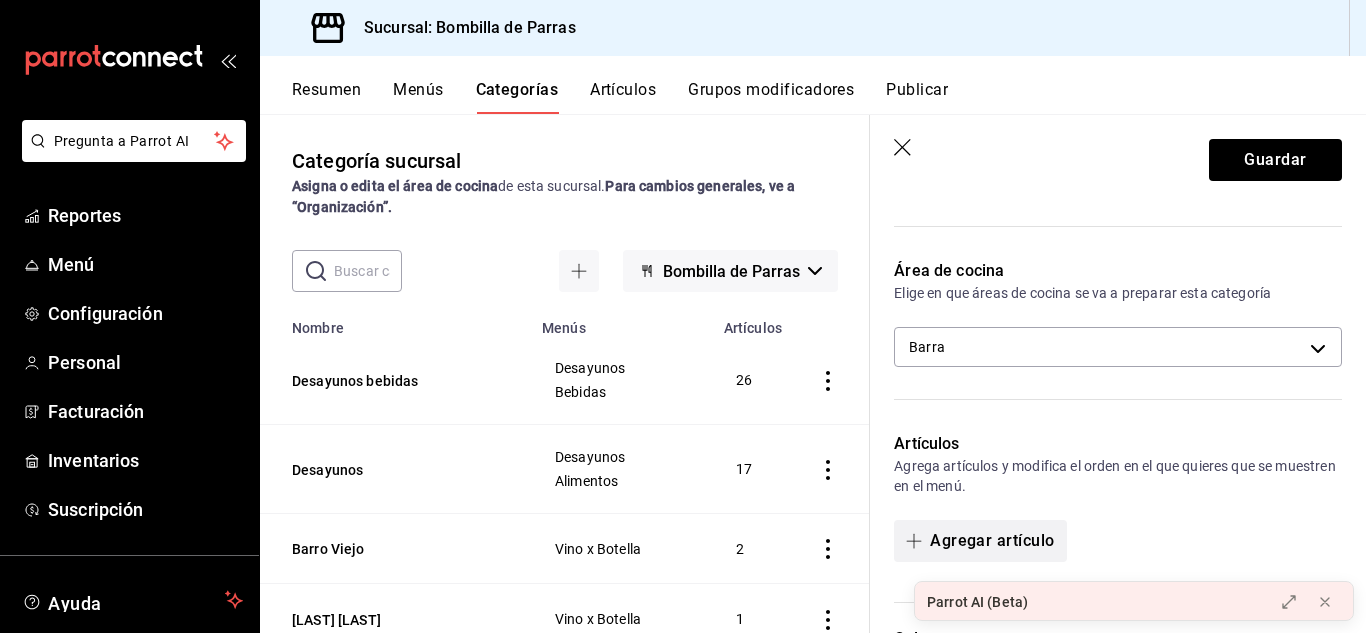 click on "Agregar artículo" at bounding box center [980, 541] 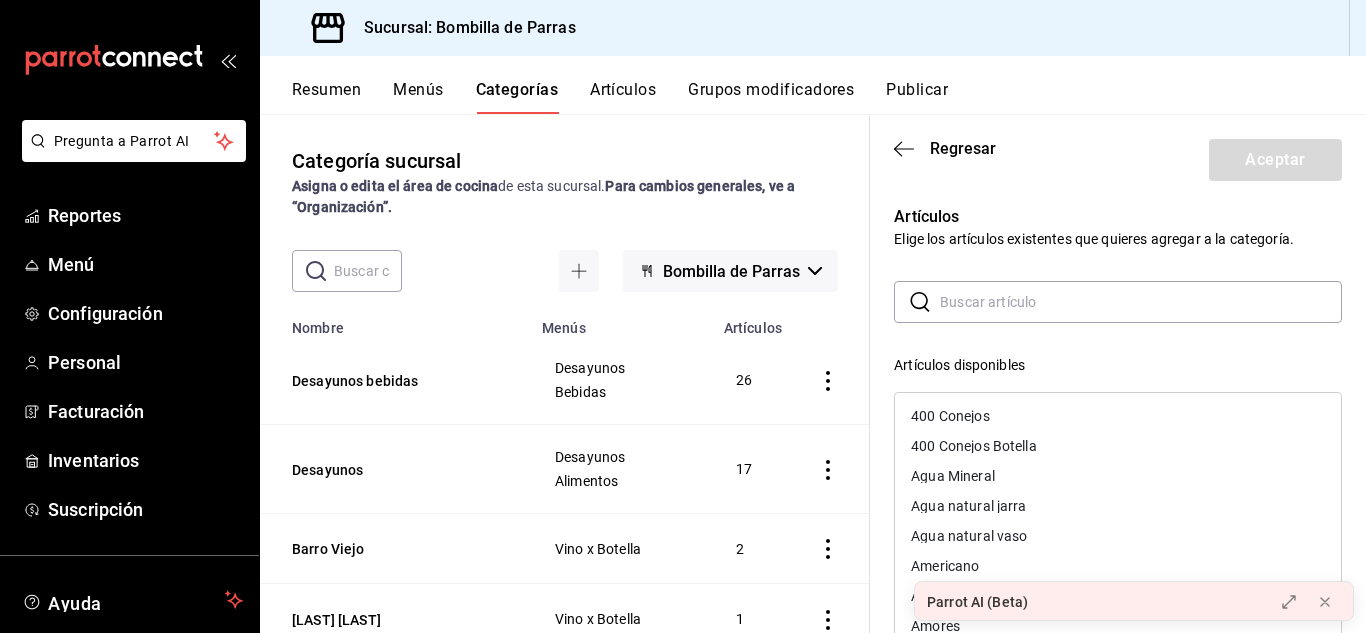 click at bounding box center [1141, 302] 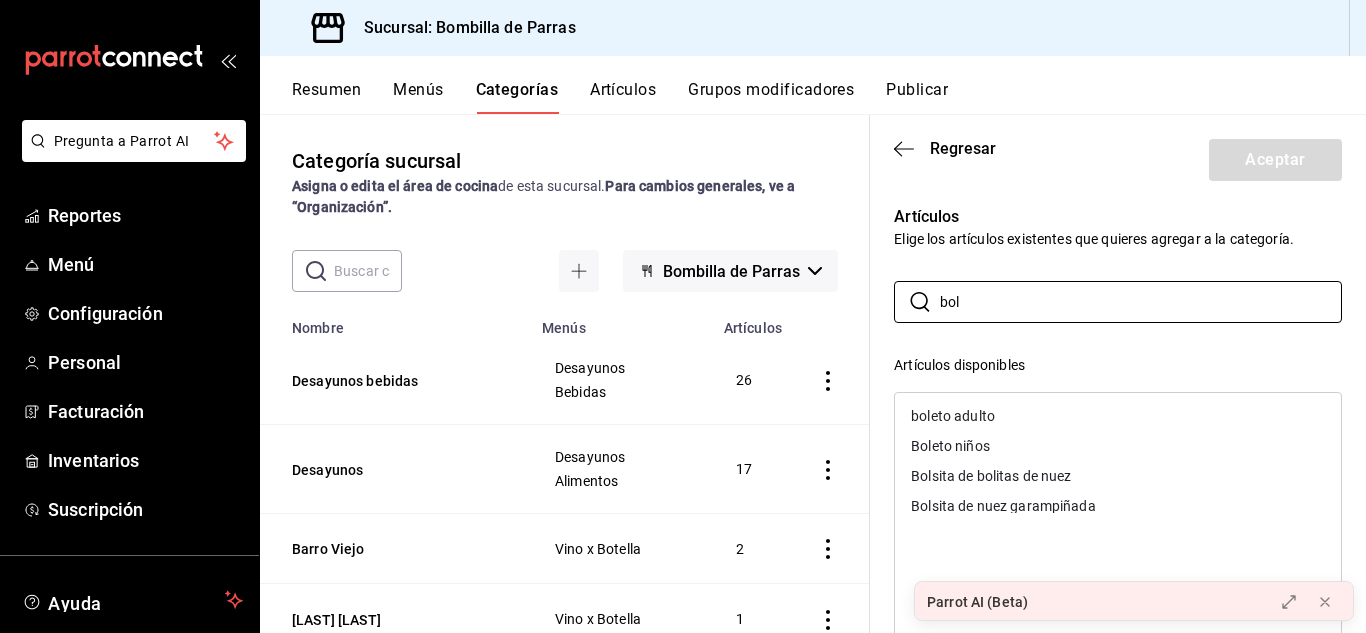 type on "bol" 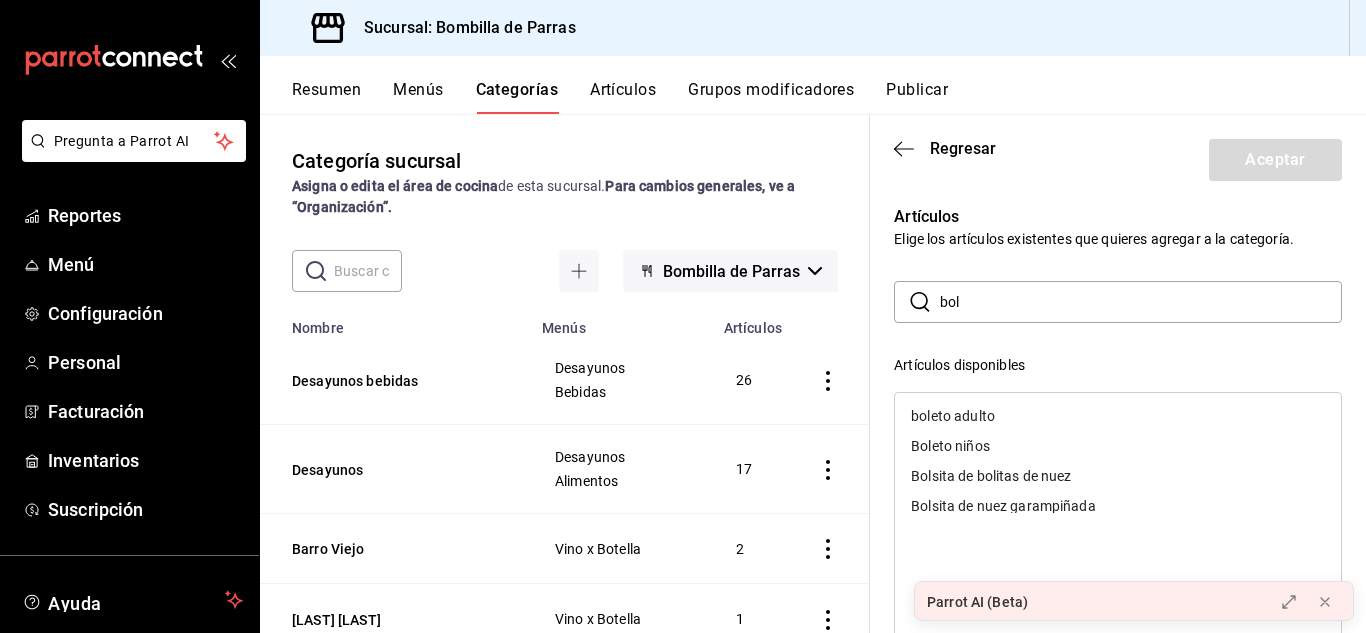 click on "boleto adulto" at bounding box center [953, 416] 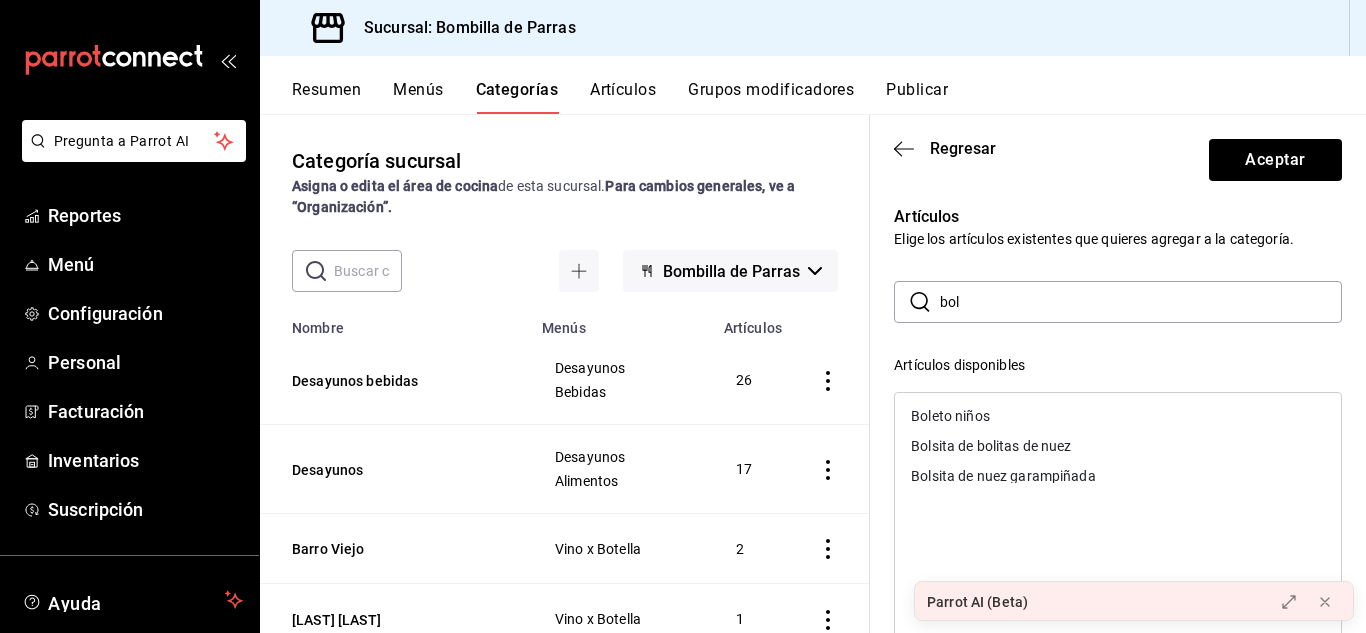 click on "Boleto niños" at bounding box center [1118, 416] 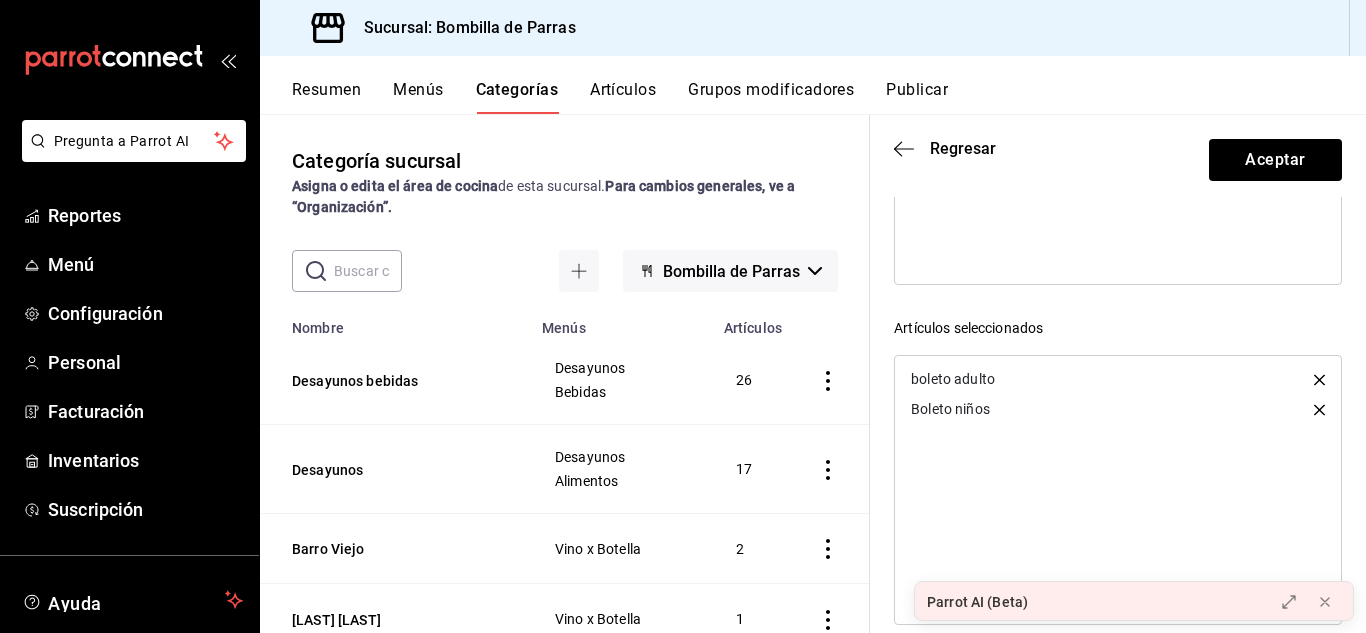 scroll, scrollTop: 379, scrollLeft: 0, axis: vertical 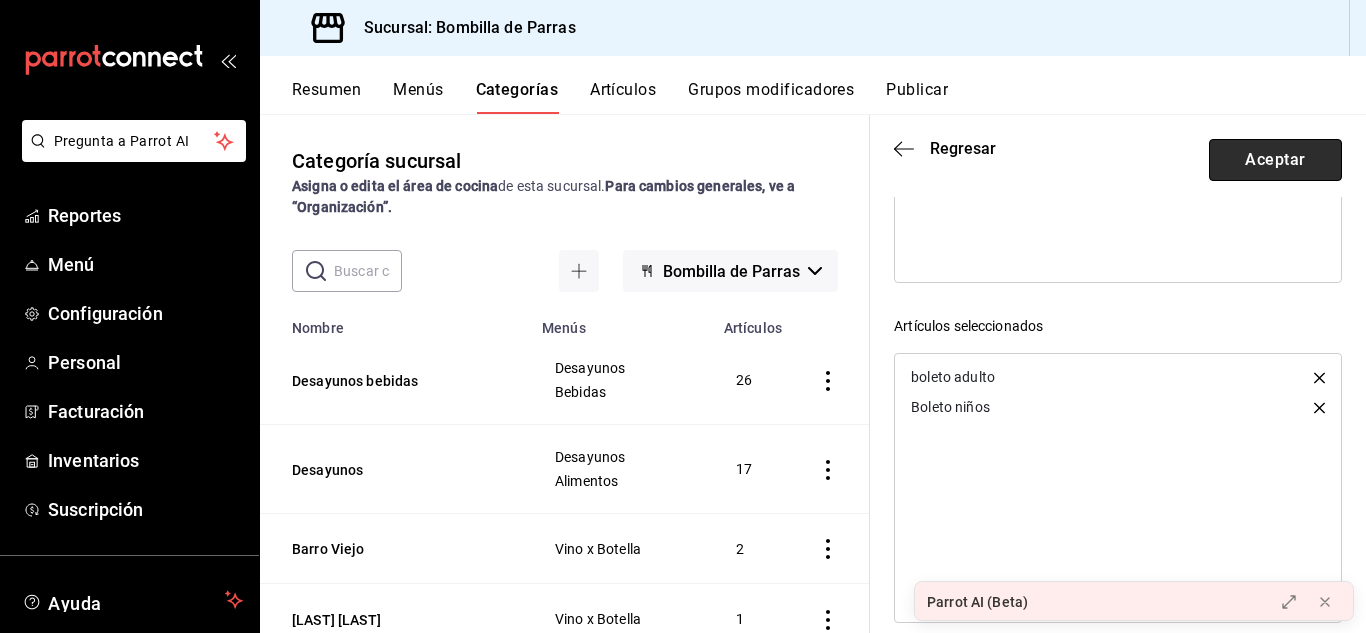 click on "Aceptar" at bounding box center [1275, 160] 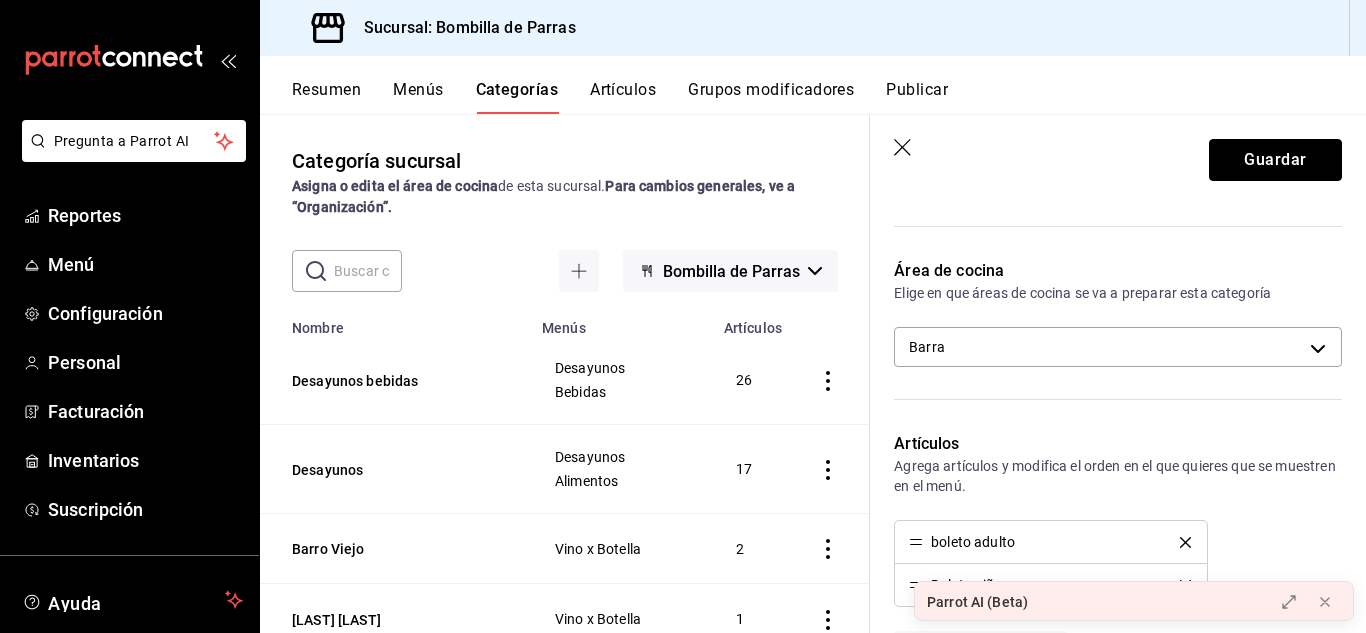 click on "Guardar" at bounding box center (1275, 160) 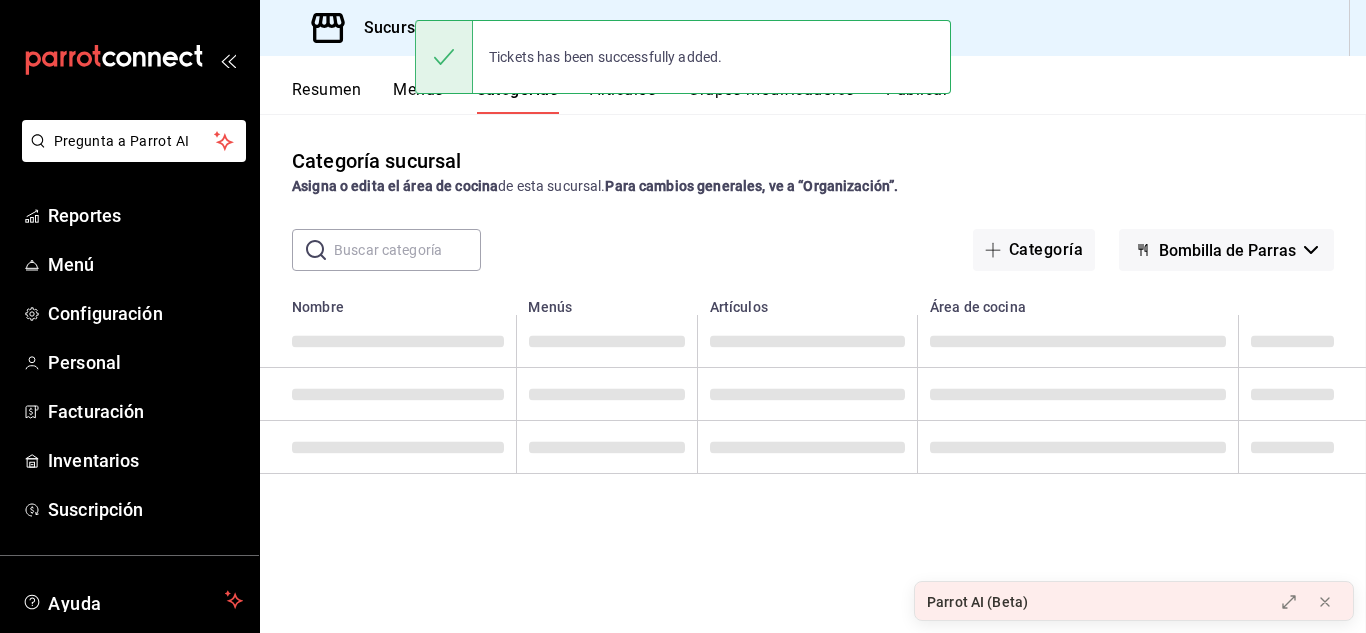 scroll, scrollTop: 0, scrollLeft: 0, axis: both 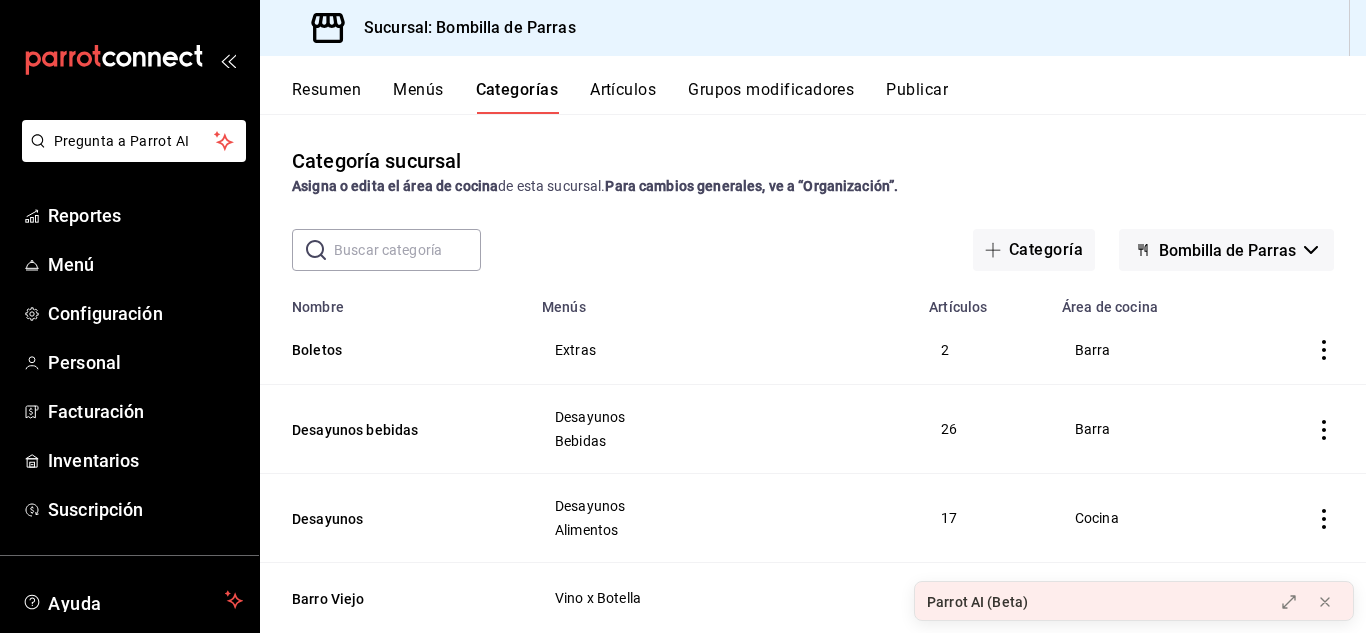click on "Artículos" at bounding box center (623, 97) 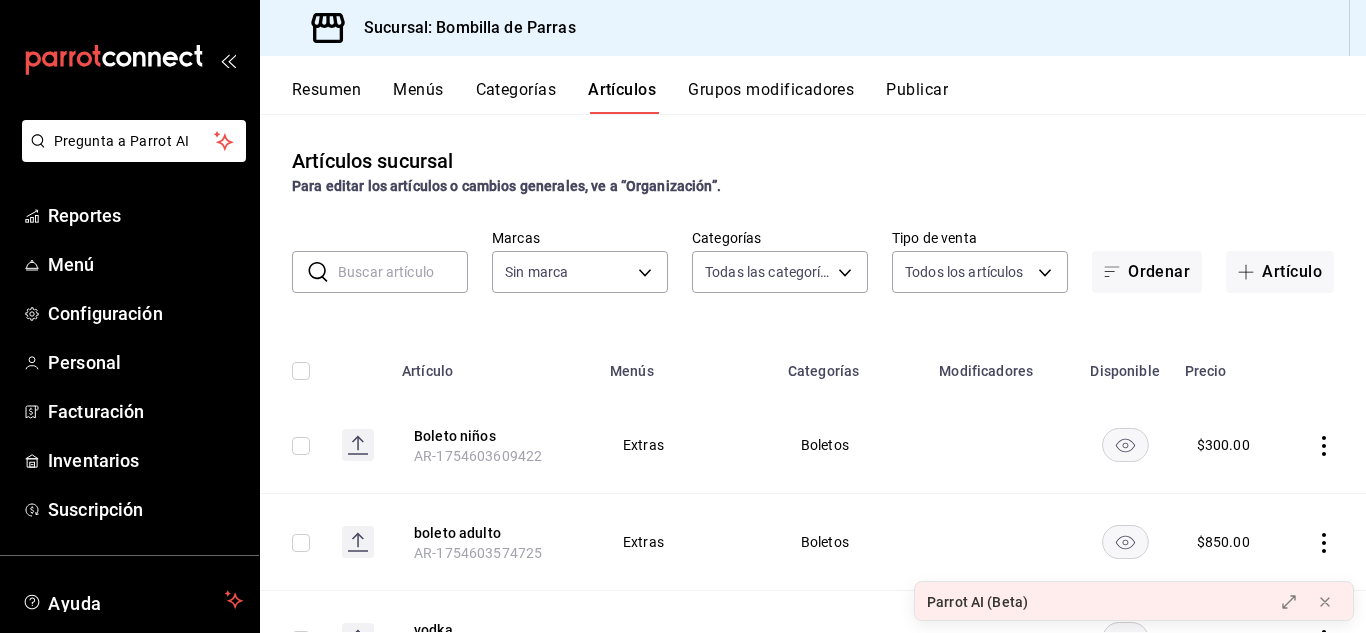 type on "e6489aae-6148-4939-8d61-b75574e673a2,6745daf8-adfa-46b3-a38e-77203fd4fabf,f73161f2-5e66-41f2-b707-b03b96d5fc8a,96cb3a7d-021b-4a7c-8e91-bfa067269c5c,9e3103e9-6a50-4ce2-a8a0-edc52f1e1a8f,17ae0979-c043-4ad5-a034-e492603acc2c,dc5d6db6-152e-4a29-aa41-b0ad76eb1545,407f3083-5645-47b6-b445-dfae0757be73,9563cb31-a465-49cf-9fb6-32fa4914f8ba,cb5e4d34-475f-49a7-b9a8-7b65f0db7621,7a419d87-efec-4bfa-81b4-a4395f34454b,0a5e9d64-149e-4a9c-9430-cc8795ccaacf,0569b7a6-8891-48b4-b61e-f5e63f14decd,dfb69cac-e5fb-4eda-9e5e-2c30b070babb,74564205-b88c-40b1-81e1-9651d6f5aa90,efb5d3da-7372-4c9f-9f29-3c945a7fa091,1bad2e3f-c469-4f94-be8c-4c1d539d3d55,4a2de9f2-51fa-4f01-965c-7446fed2bd34,49c6b808-7b7d-47e4-be65-ff380afa54e1,1d59dee5-5ac6-459d-9cb2-424fba40ba84,715884bd-aa1d-417c-a37e-6d823f8db458,f024cce0-4fe1-4087-a965-e65548b5c3cd,d0e0768c-6993-46f7-b239-8e1e07f9b710,aa5258cc-0c9d-4de7-ab58-567d55ecbb6f,1fa288f8-04ab-4776-8d71-6b673f50601c,8daa1119-4213-47b8-a6cf-c4a85c03d230,2b20539a-bc5d-4882-a2ec-36e1b7c79ada" 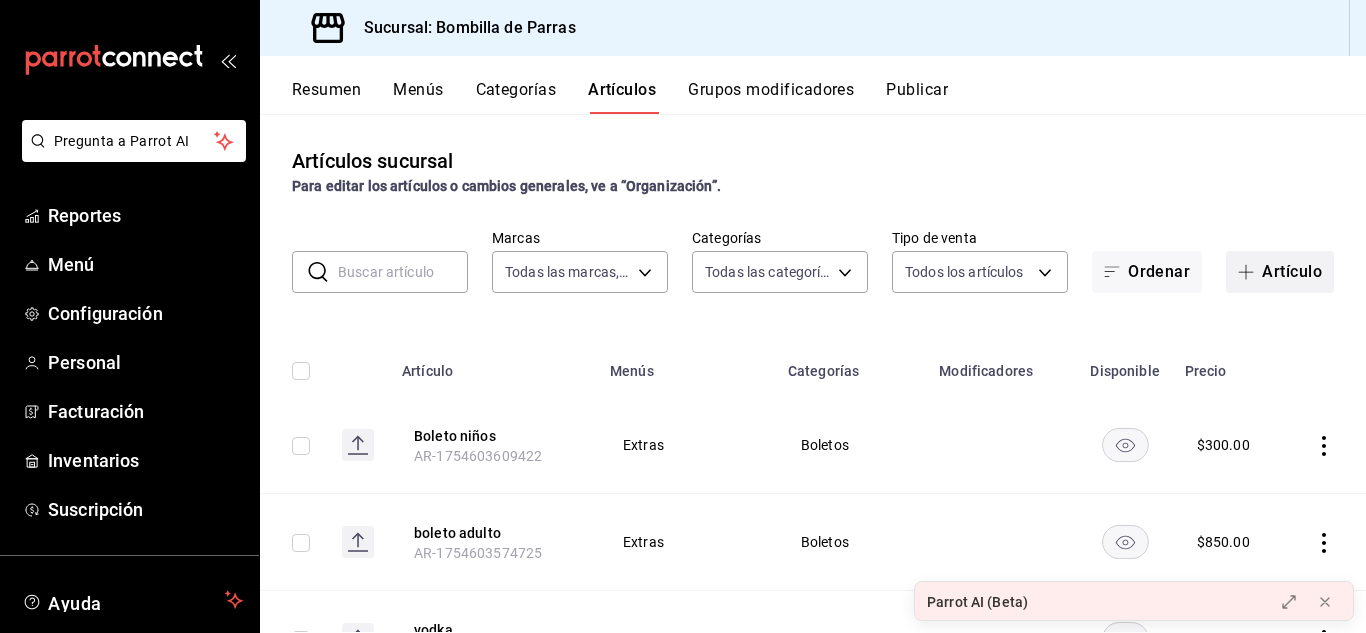 click on "Artículo" at bounding box center (1280, 272) 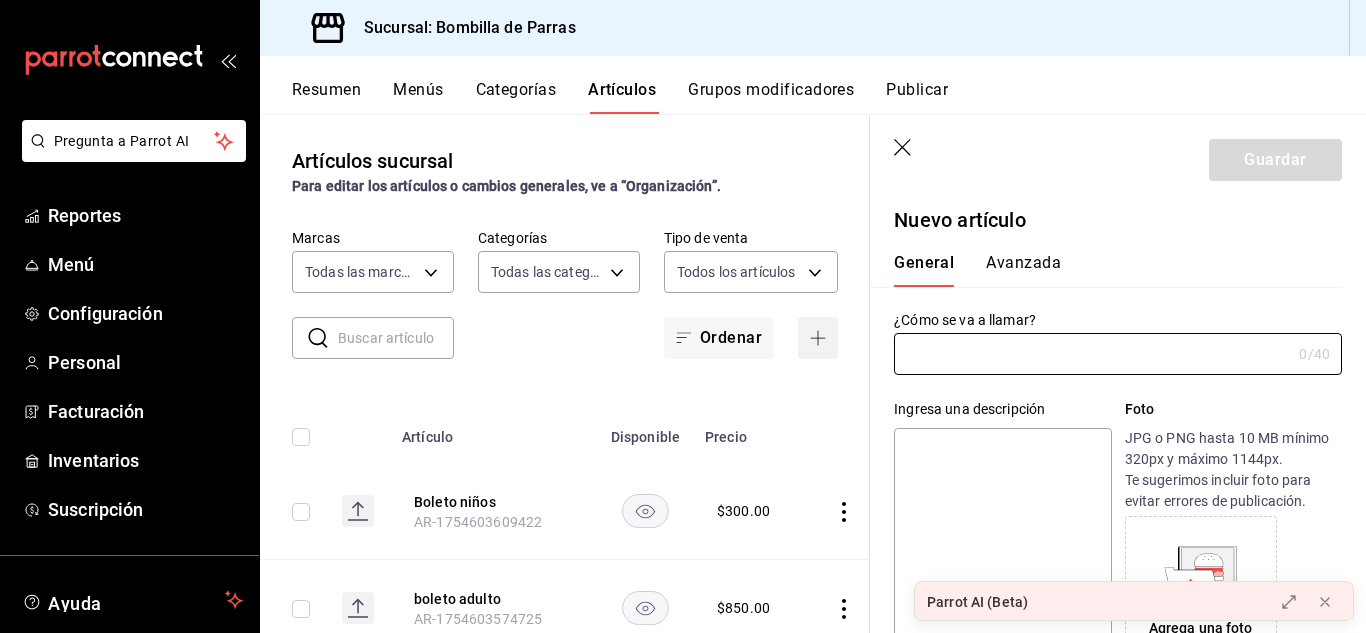 type on "AR-1754604118456" 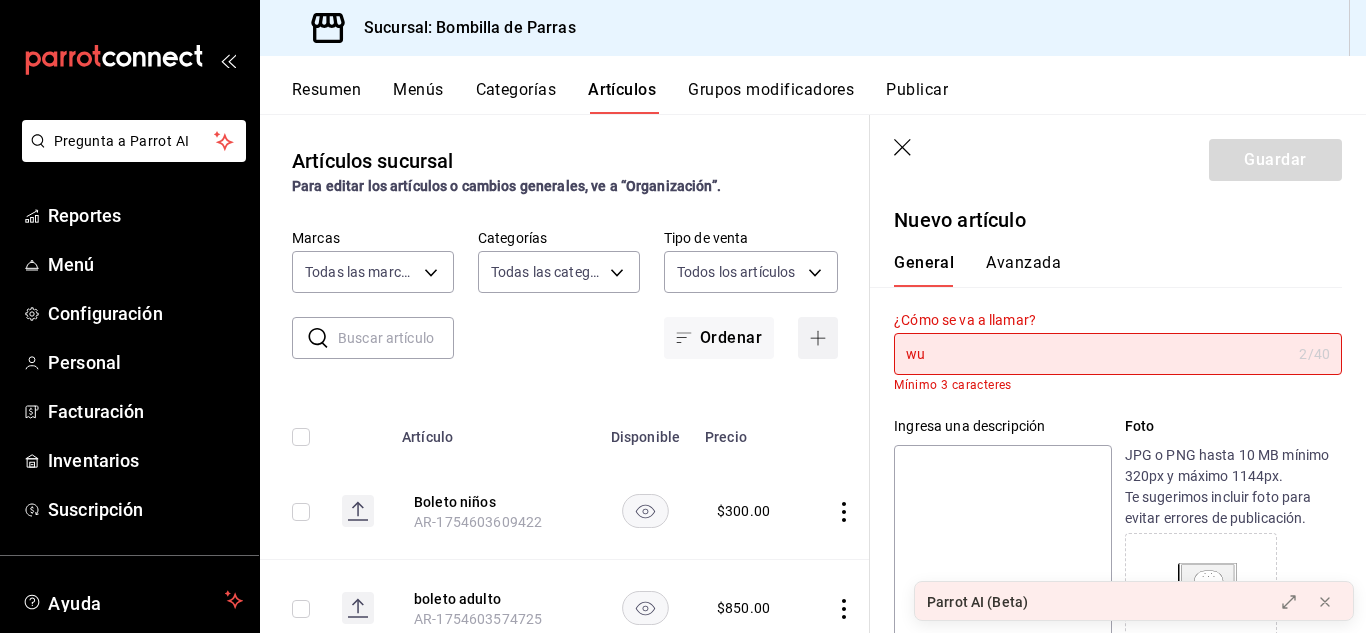 type on "w" 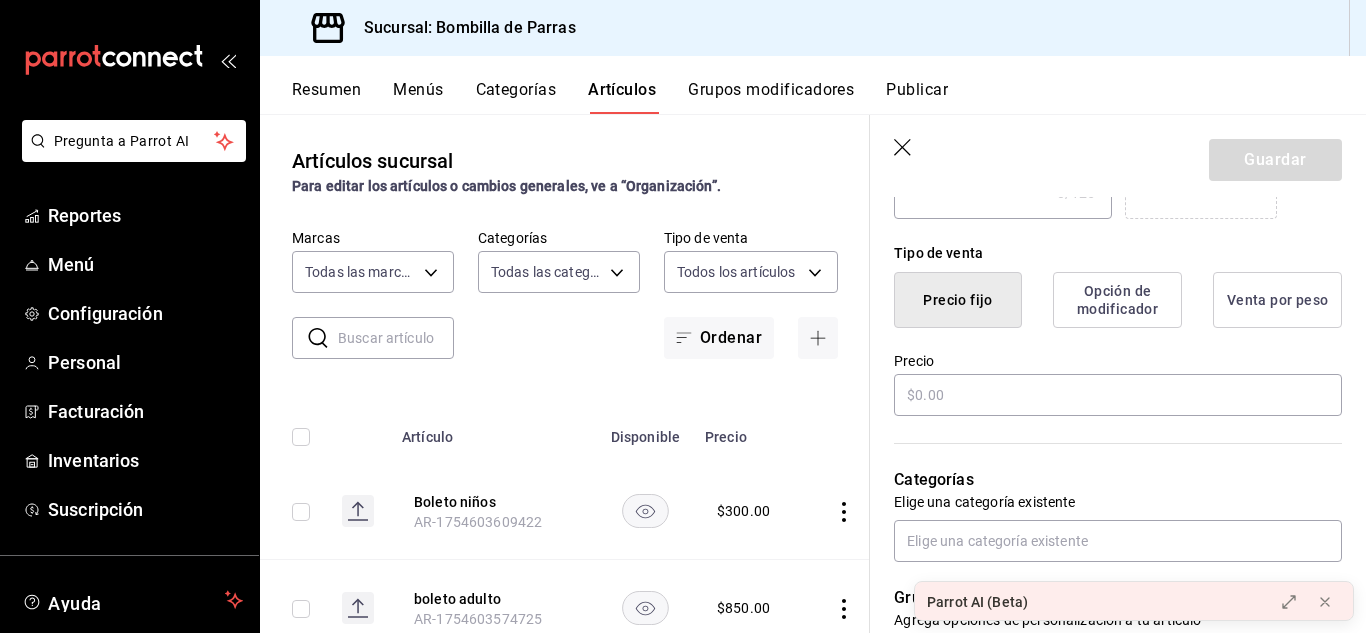 scroll, scrollTop: 455, scrollLeft: 0, axis: vertical 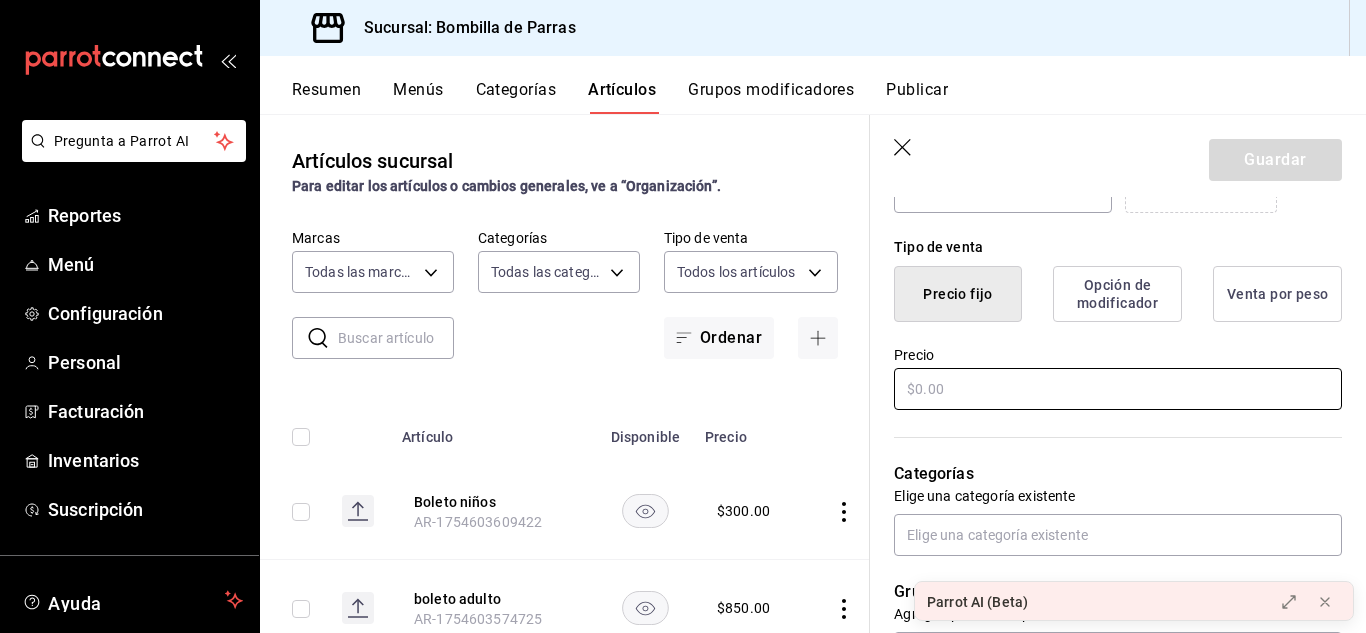 type on "botella Etiqueta negra" 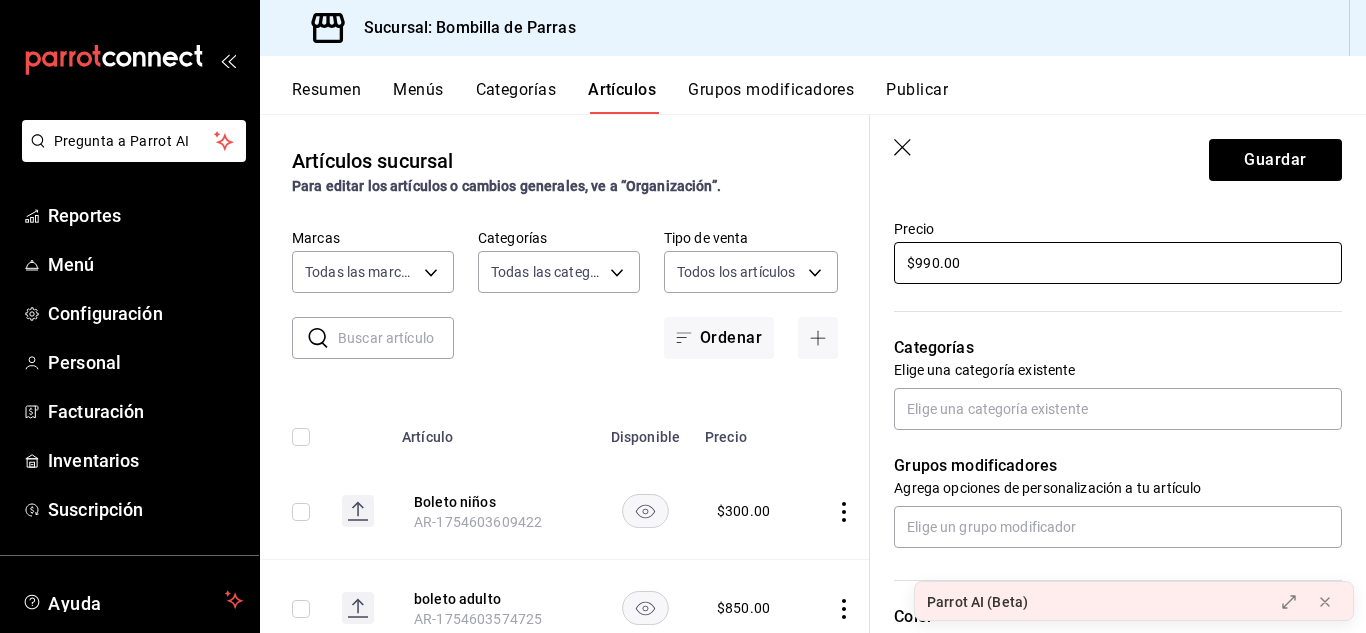 scroll, scrollTop: 628, scrollLeft: 0, axis: vertical 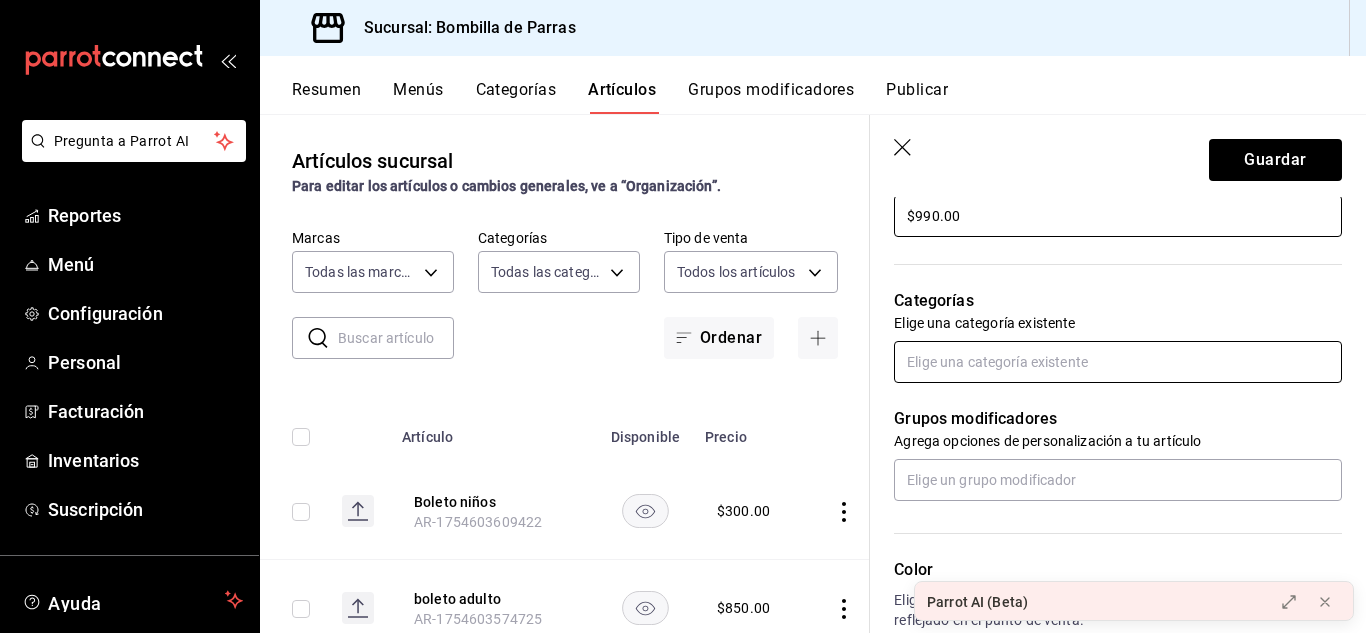 type on "$990.00" 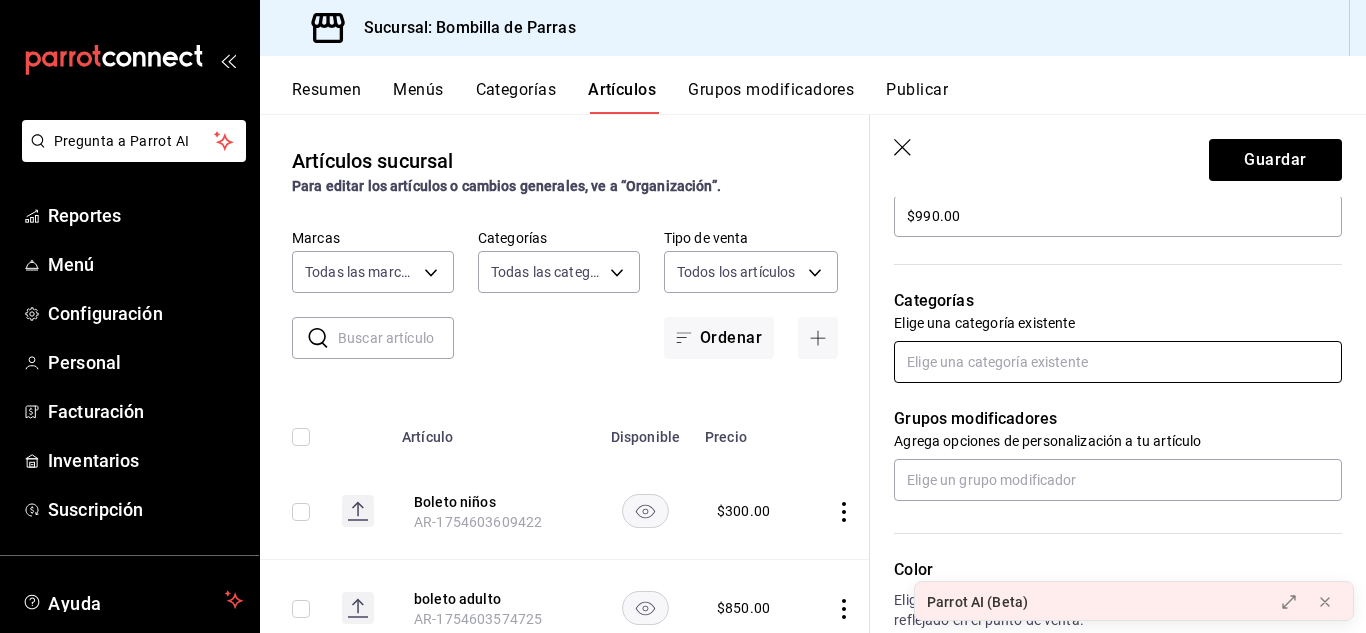 click at bounding box center [1118, 362] 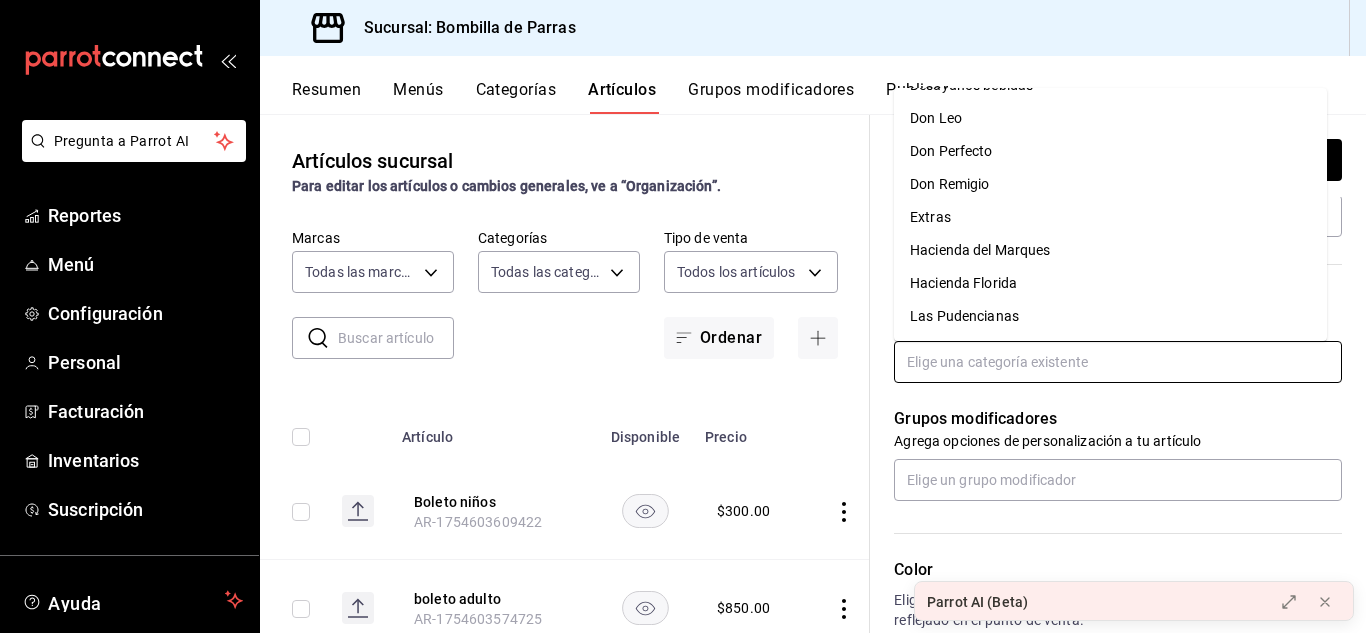 scroll, scrollTop: 465, scrollLeft: 0, axis: vertical 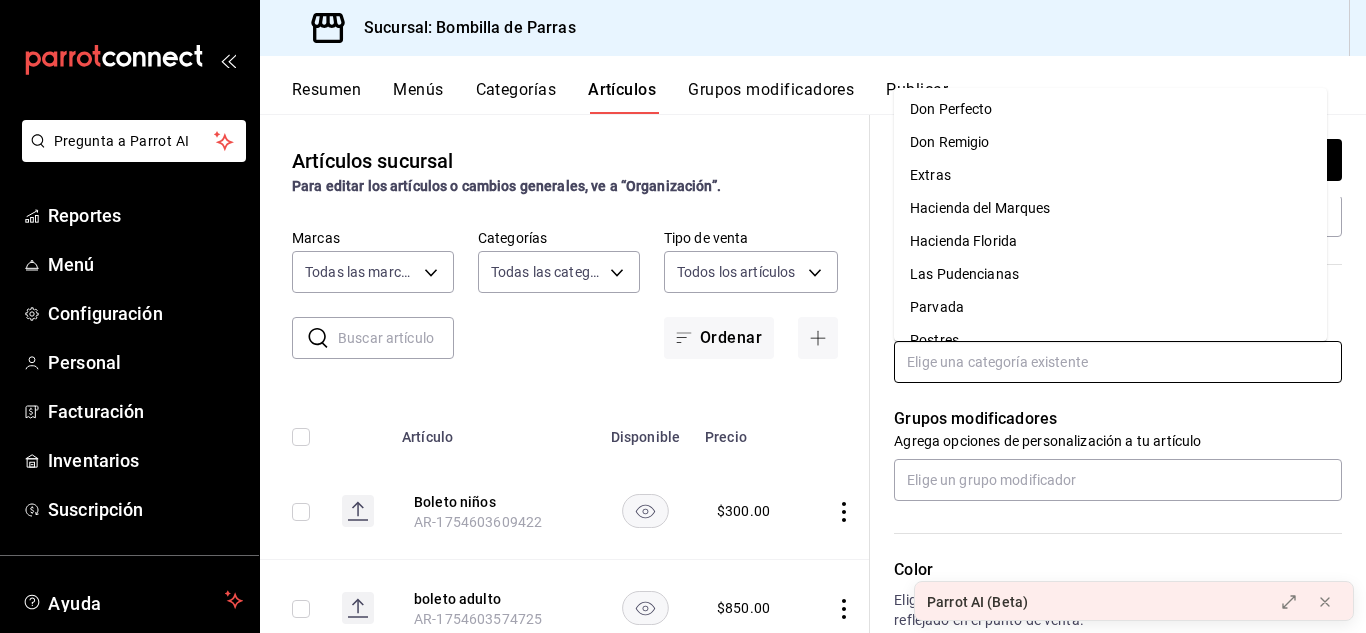click on "Extras" at bounding box center (1110, 175) 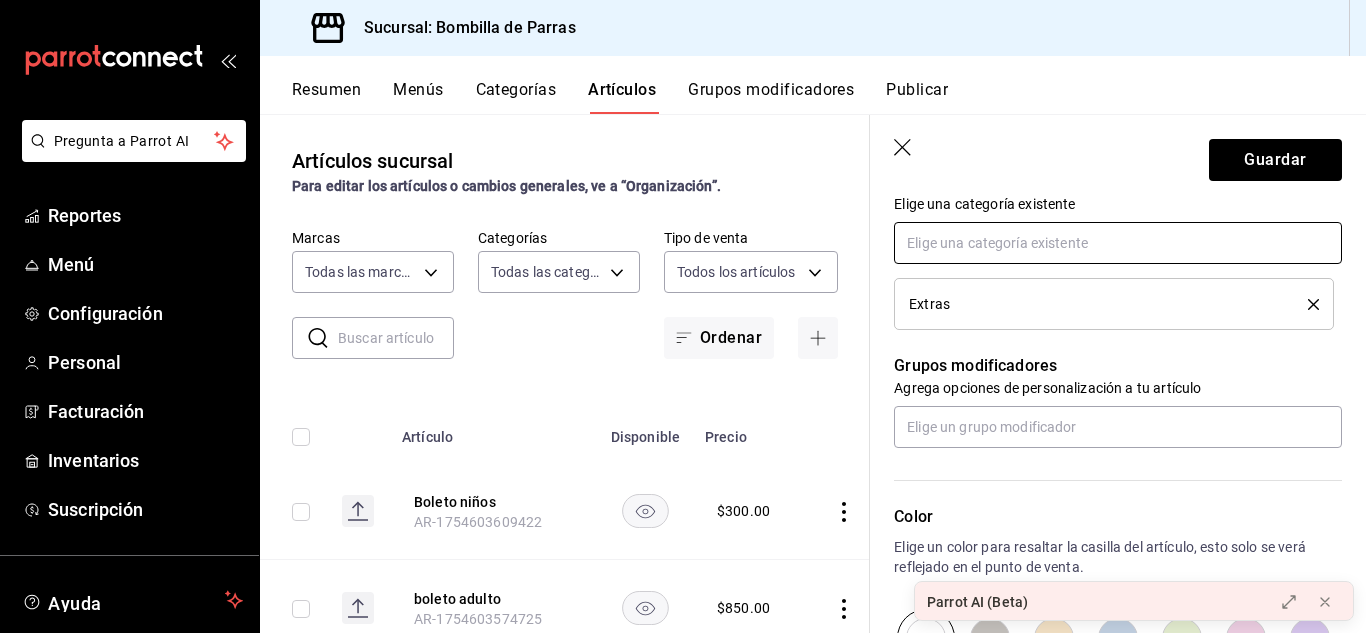 scroll, scrollTop: 756, scrollLeft: 0, axis: vertical 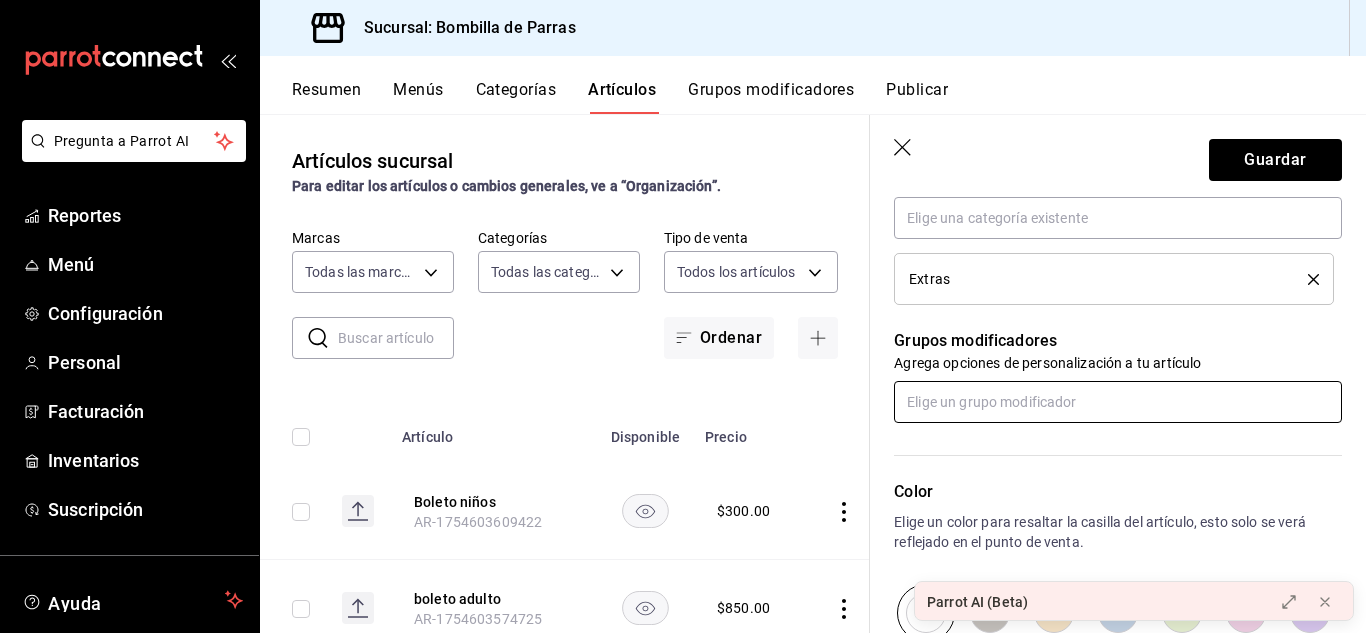 click at bounding box center (1118, 402) 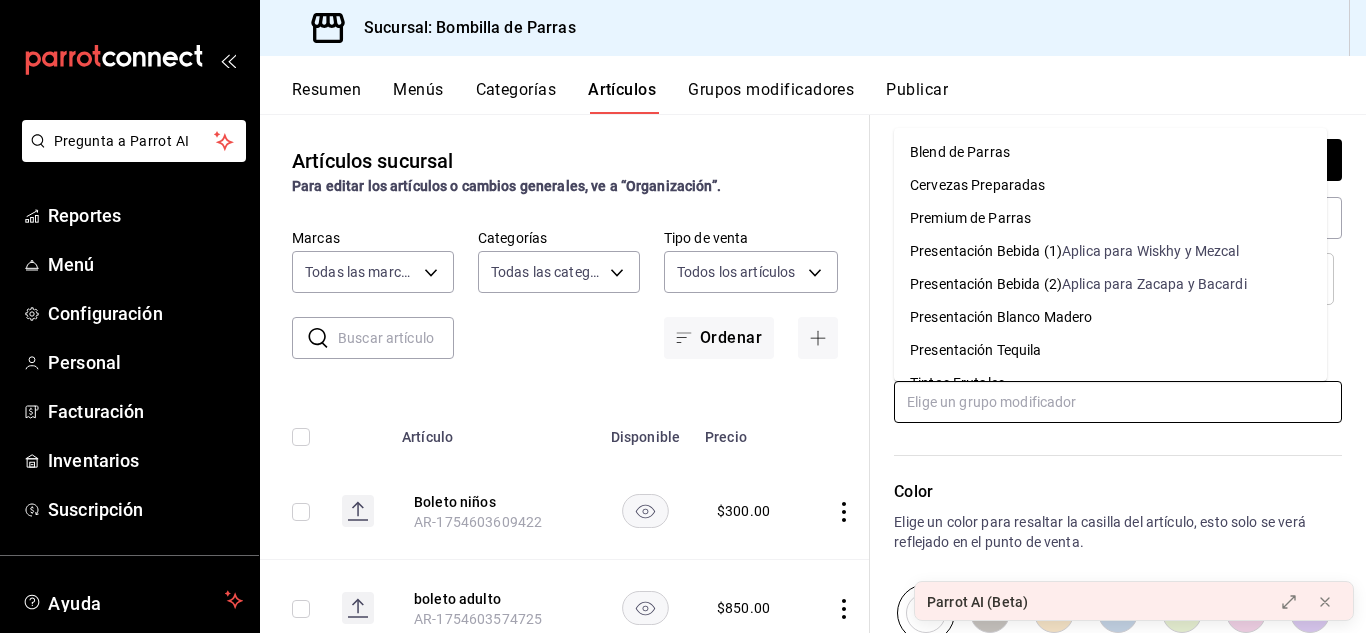 scroll, scrollTop: 60, scrollLeft: 0, axis: vertical 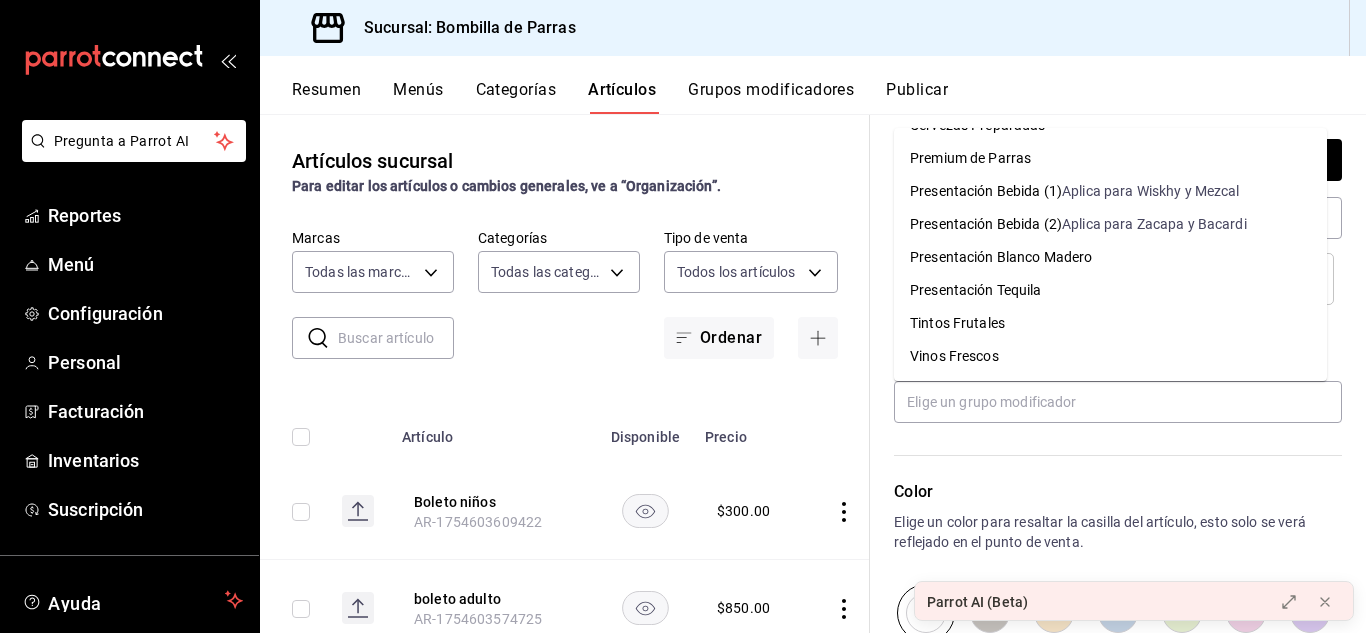 click on "Color Elige un color para resaltar la casilla del artículo, esto solo se verá reflejado en el punto de venta." at bounding box center [1106, 532] 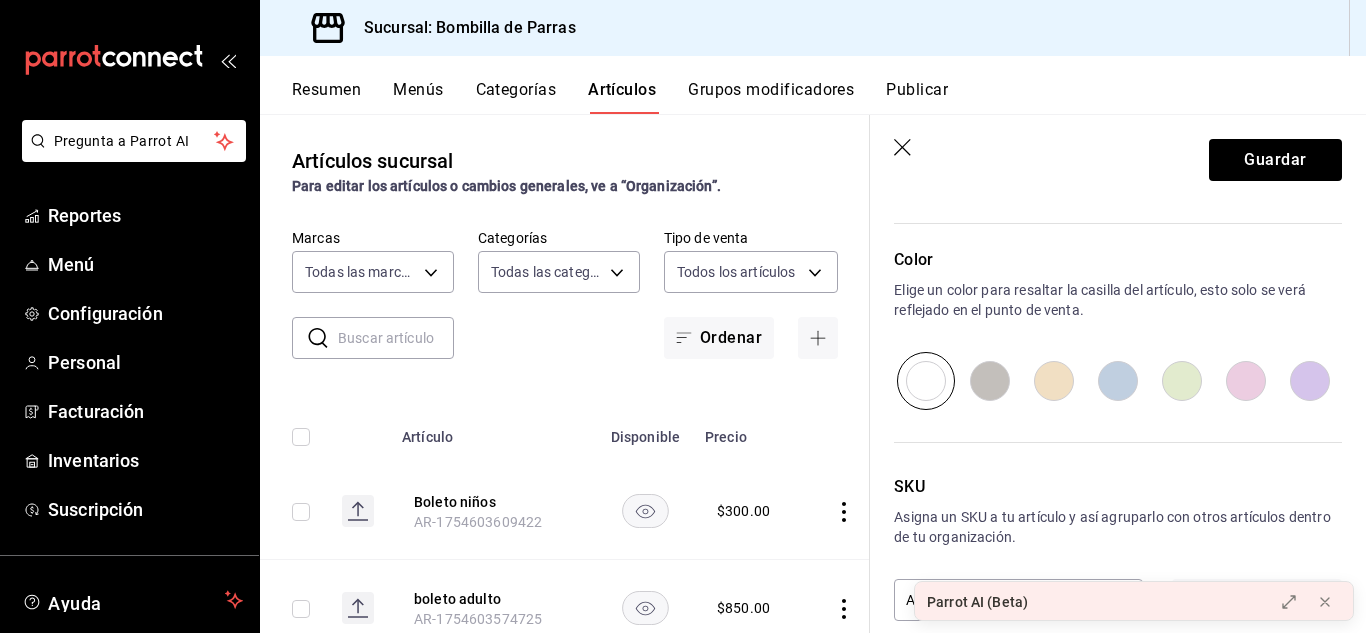 scroll, scrollTop: 1013, scrollLeft: 0, axis: vertical 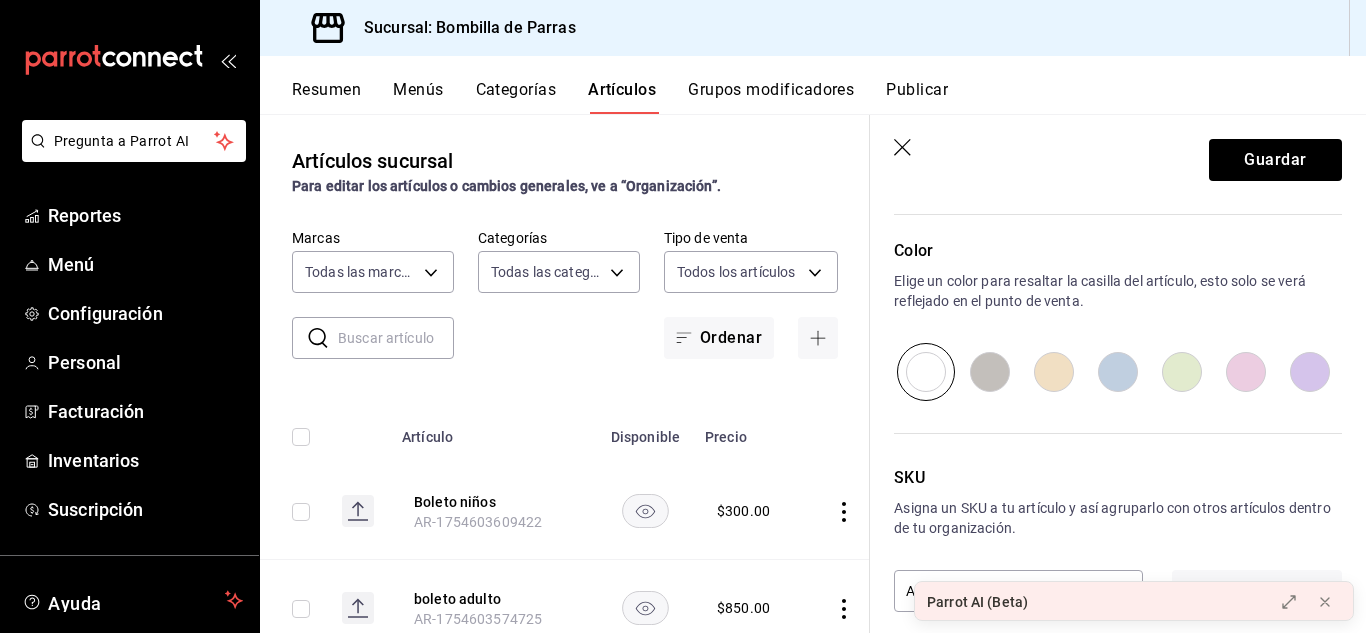 click at bounding box center (1246, 372) 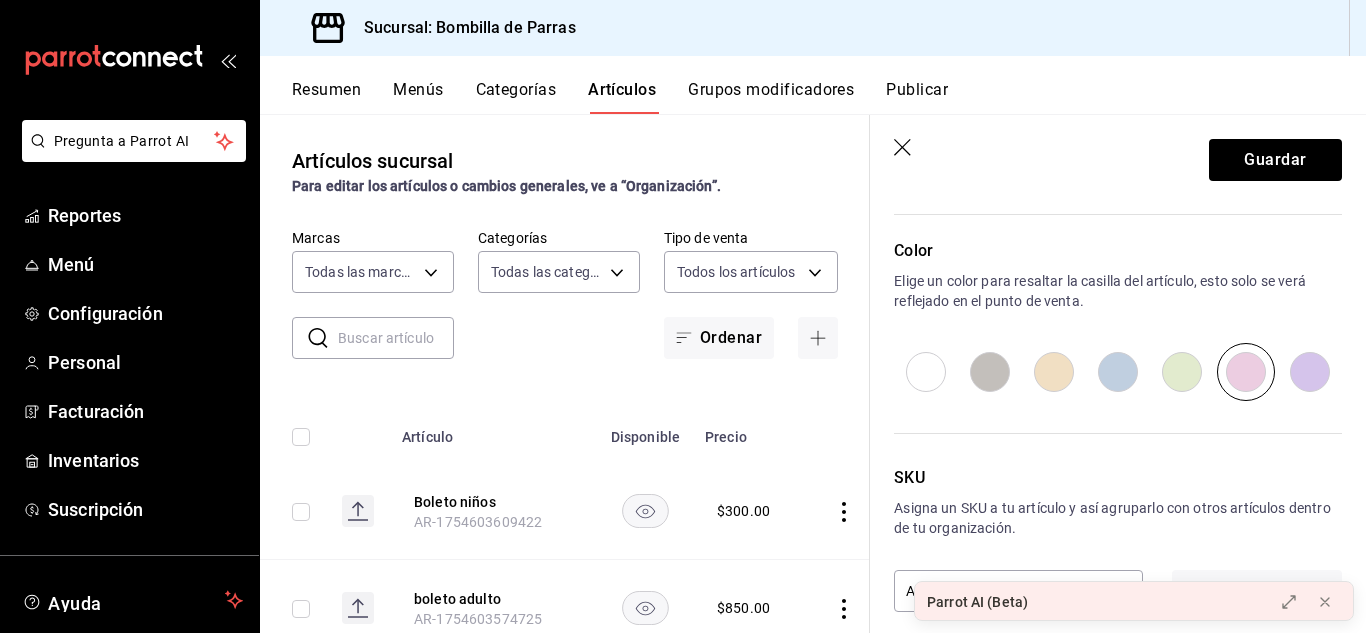 click on "Guardar" at bounding box center [1118, 156] 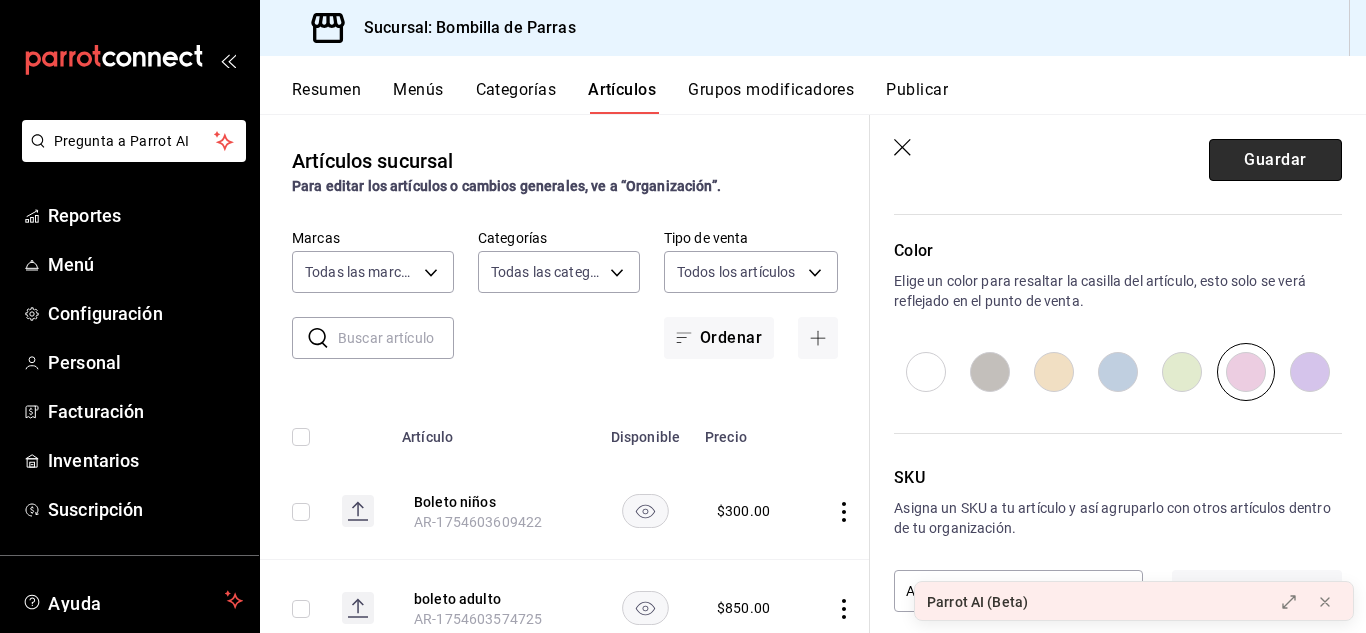 click on "Guardar" at bounding box center [1275, 160] 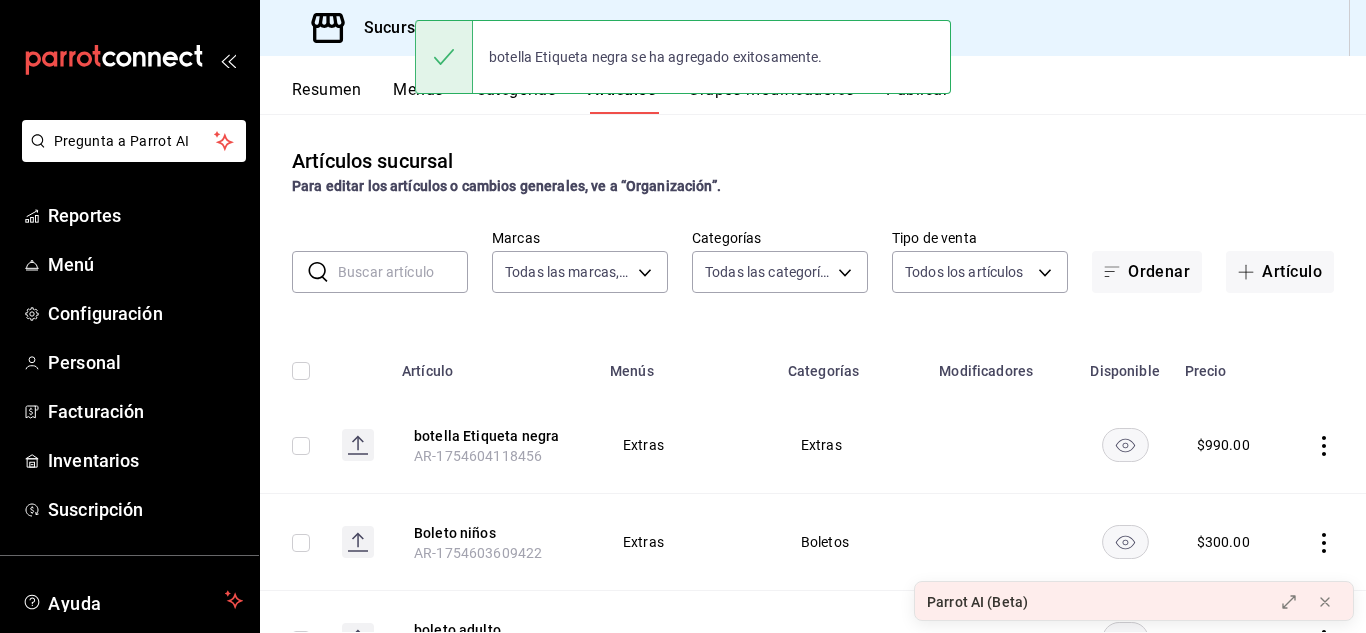 scroll, scrollTop: 0, scrollLeft: 0, axis: both 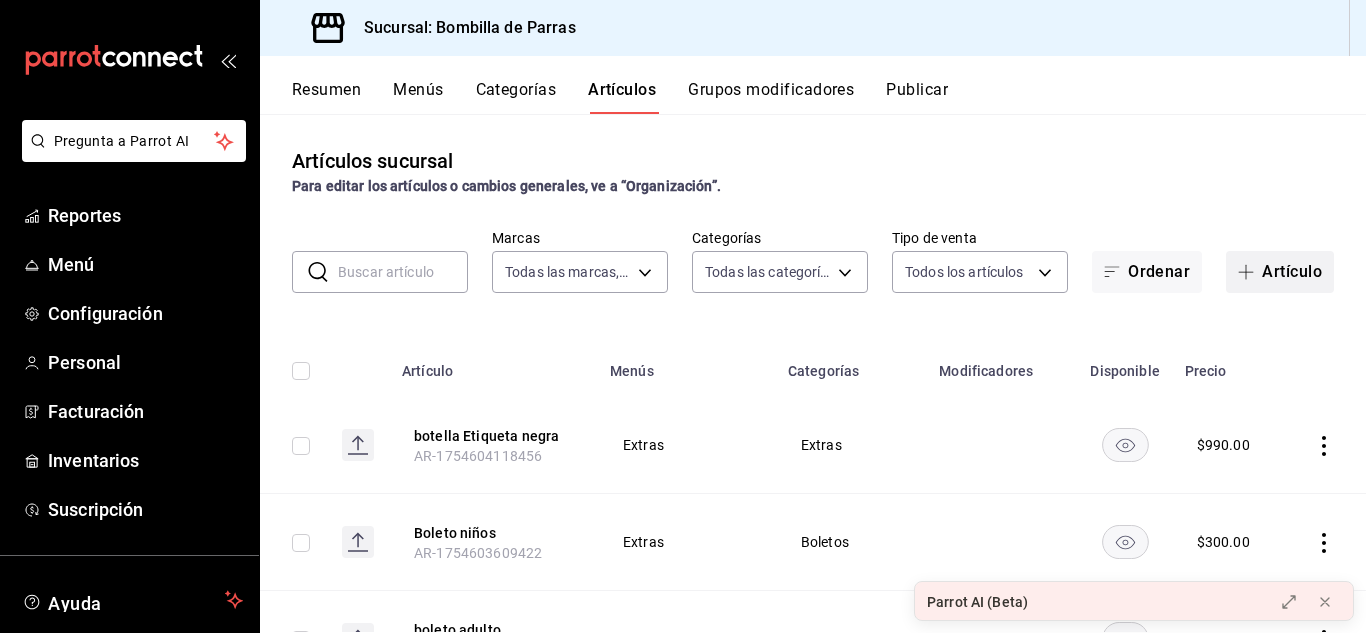 click on "Artículo" at bounding box center (1280, 272) 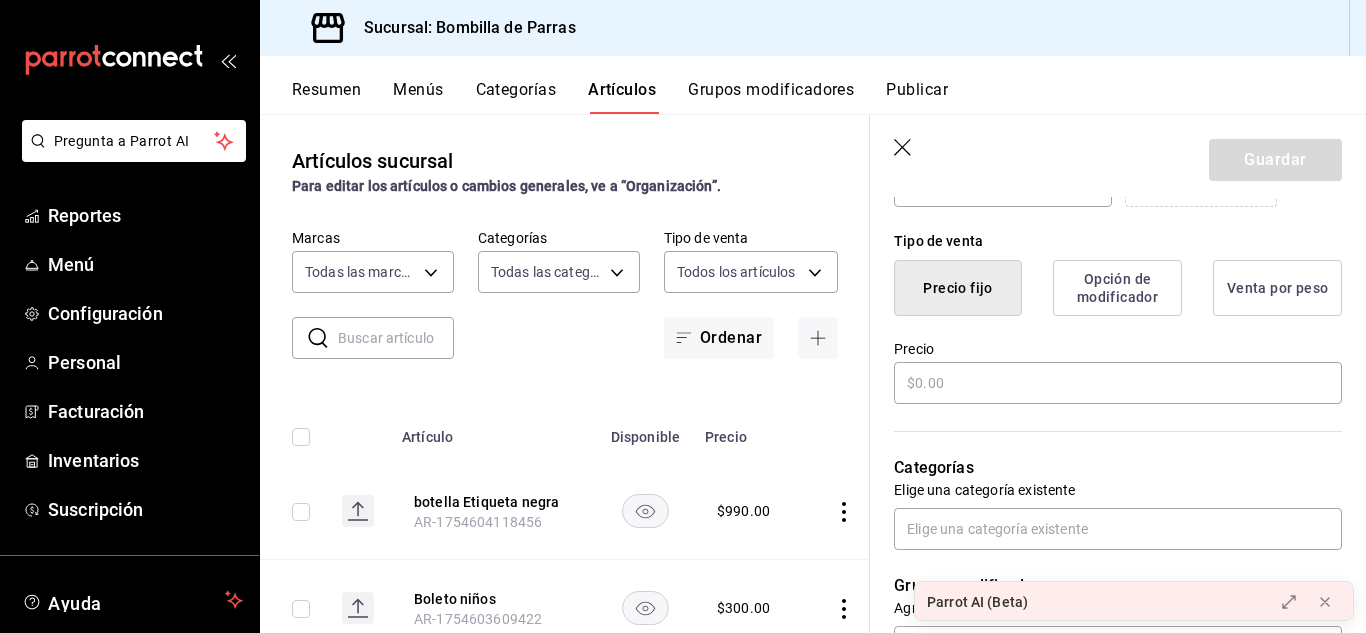scroll, scrollTop: 458, scrollLeft: 0, axis: vertical 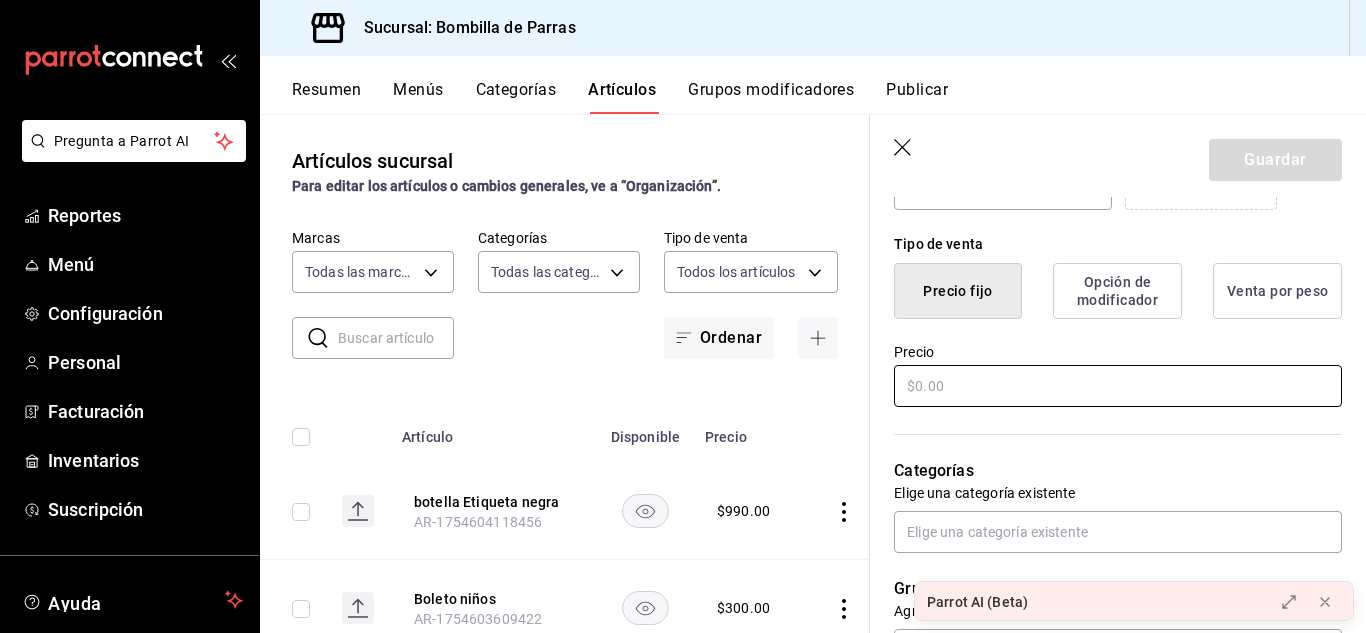 type on "buchanans 12 años" 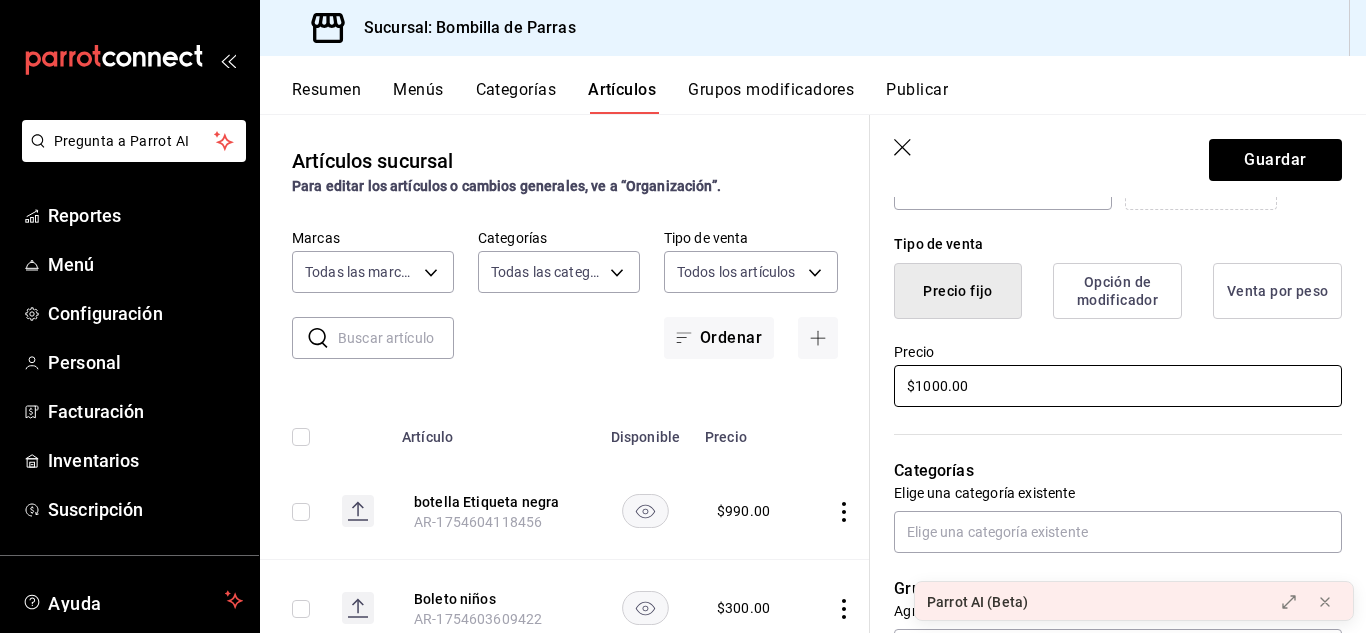 type on "$1000.00" 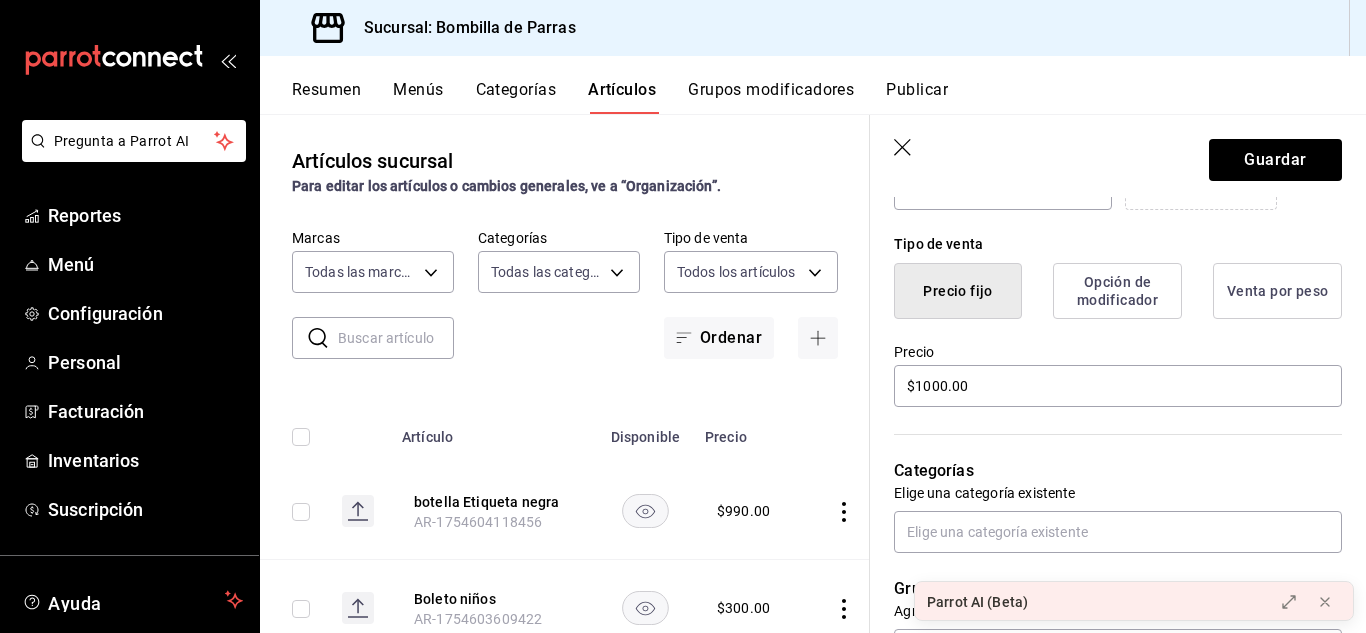 click at bounding box center [1118, 434] 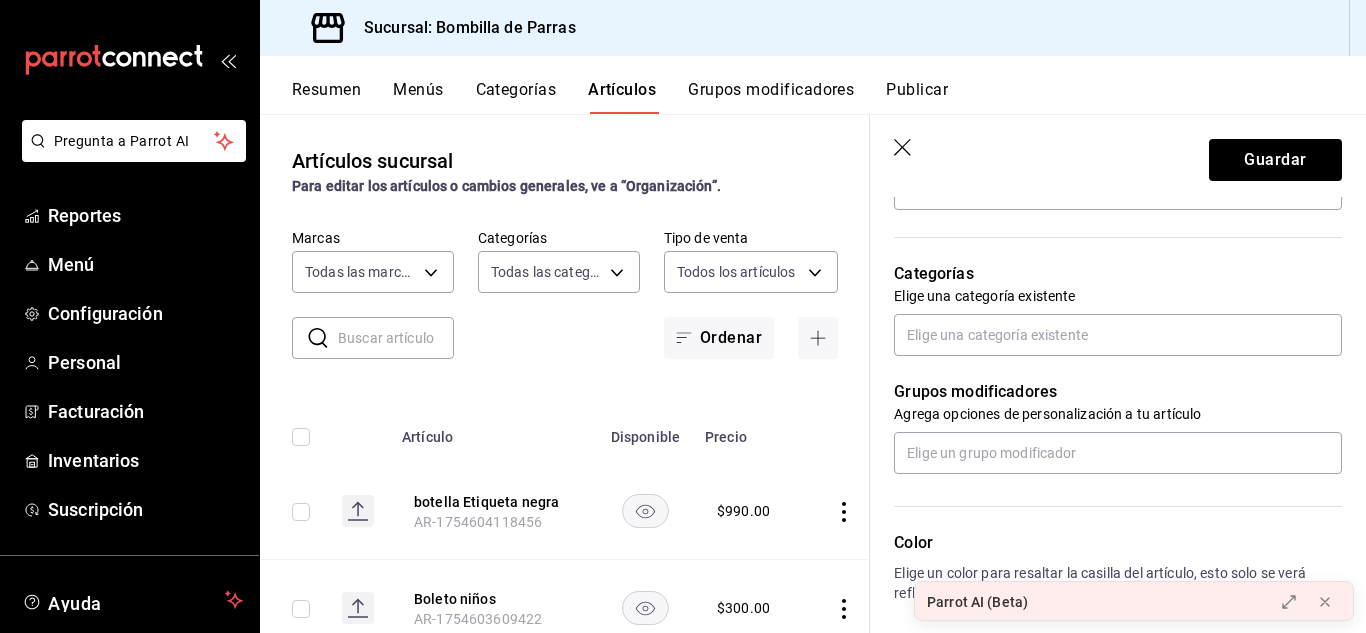 scroll, scrollTop: 800, scrollLeft: 0, axis: vertical 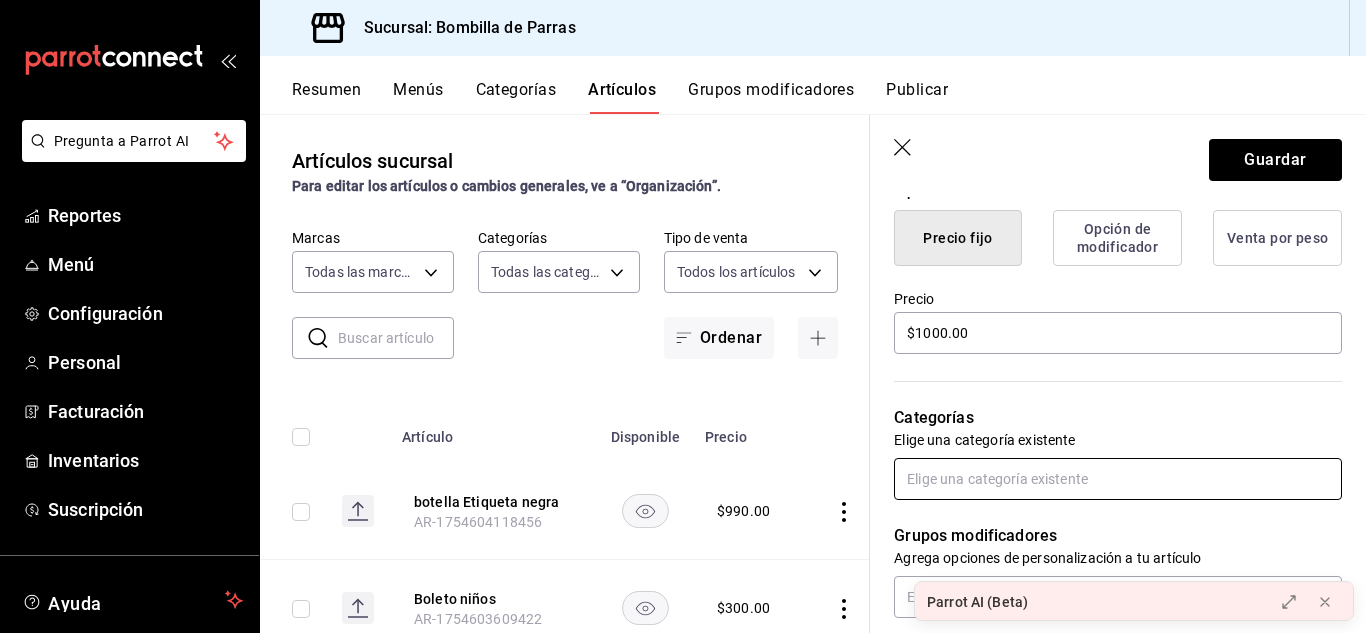 click at bounding box center [1118, 479] 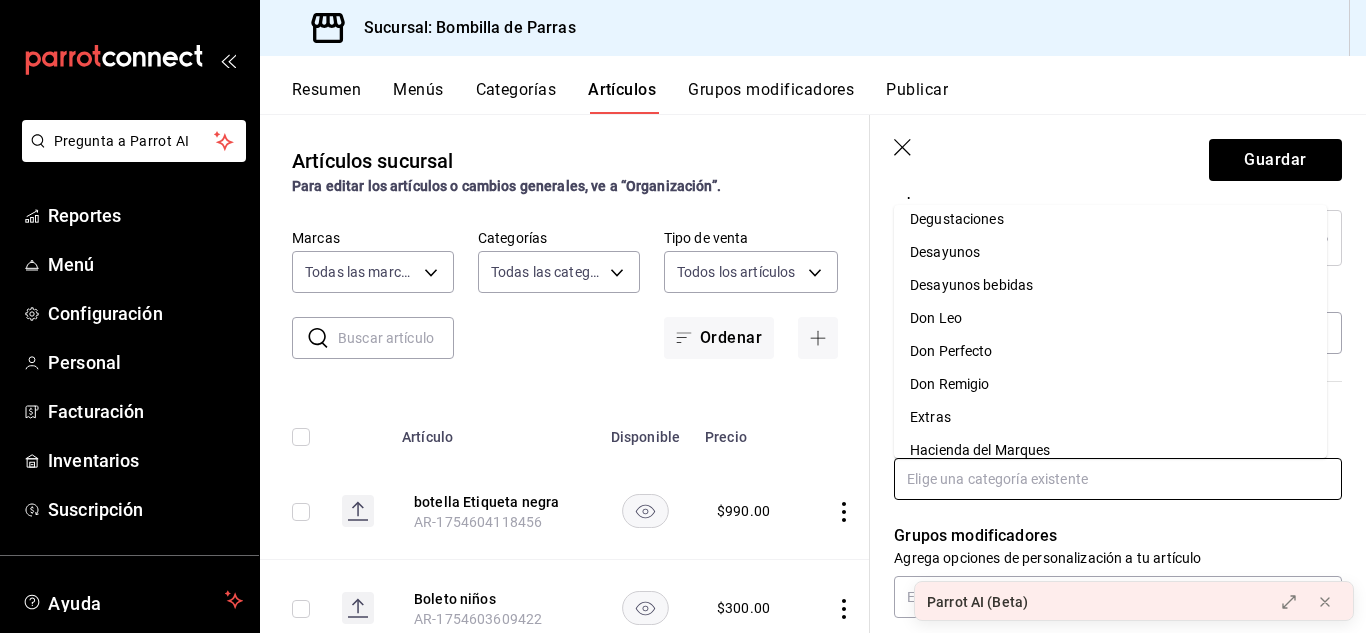scroll, scrollTop: 344, scrollLeft: 0, axis: vertical 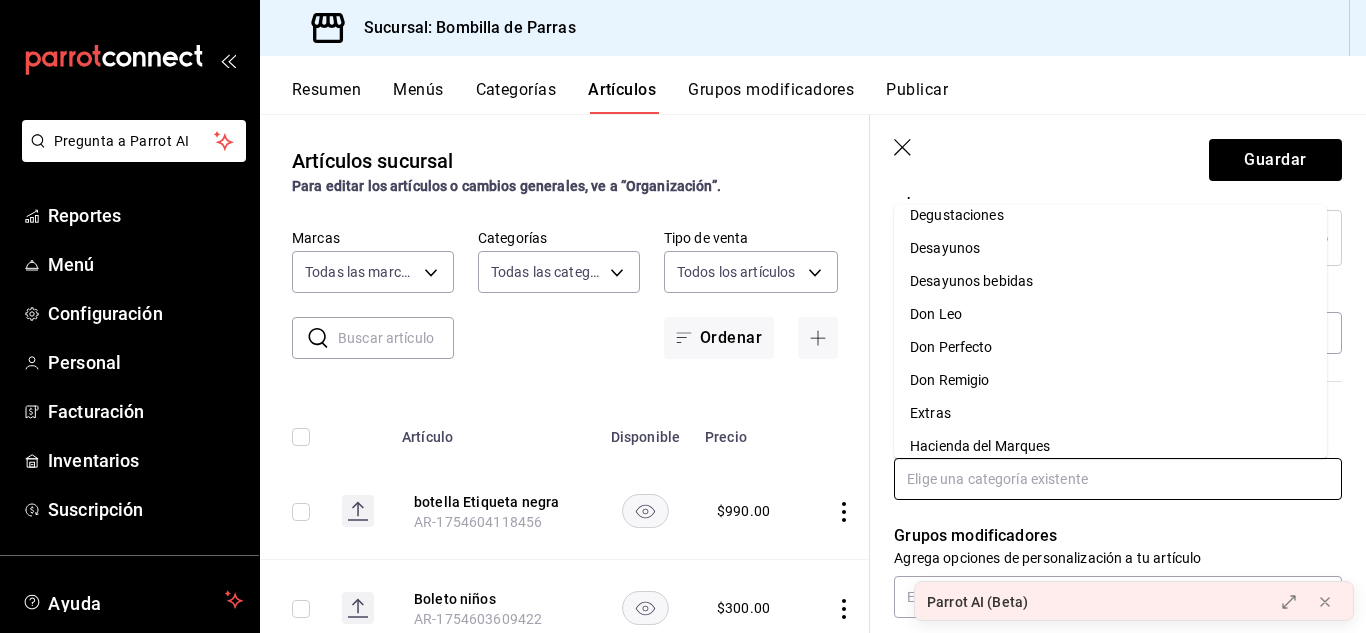 click on "Extras" at bounding box center (1110, 413) 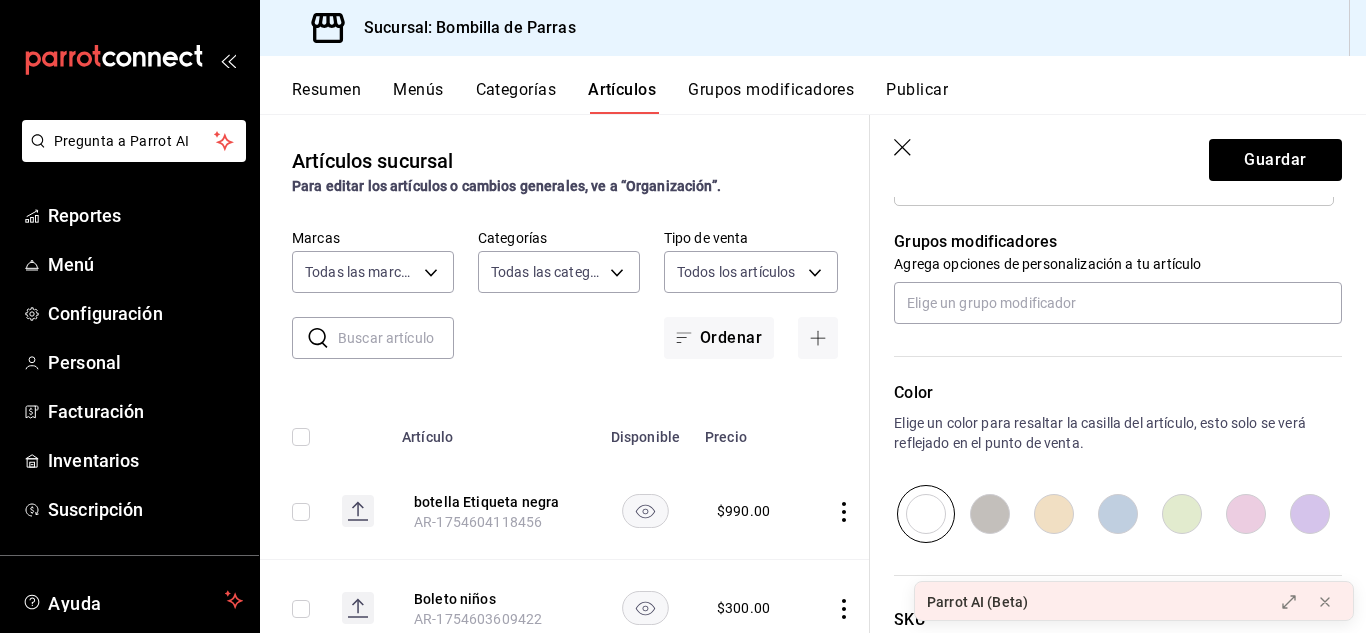 scroll, scrollTop: 890, scrollLeft: 0, axis: vertical 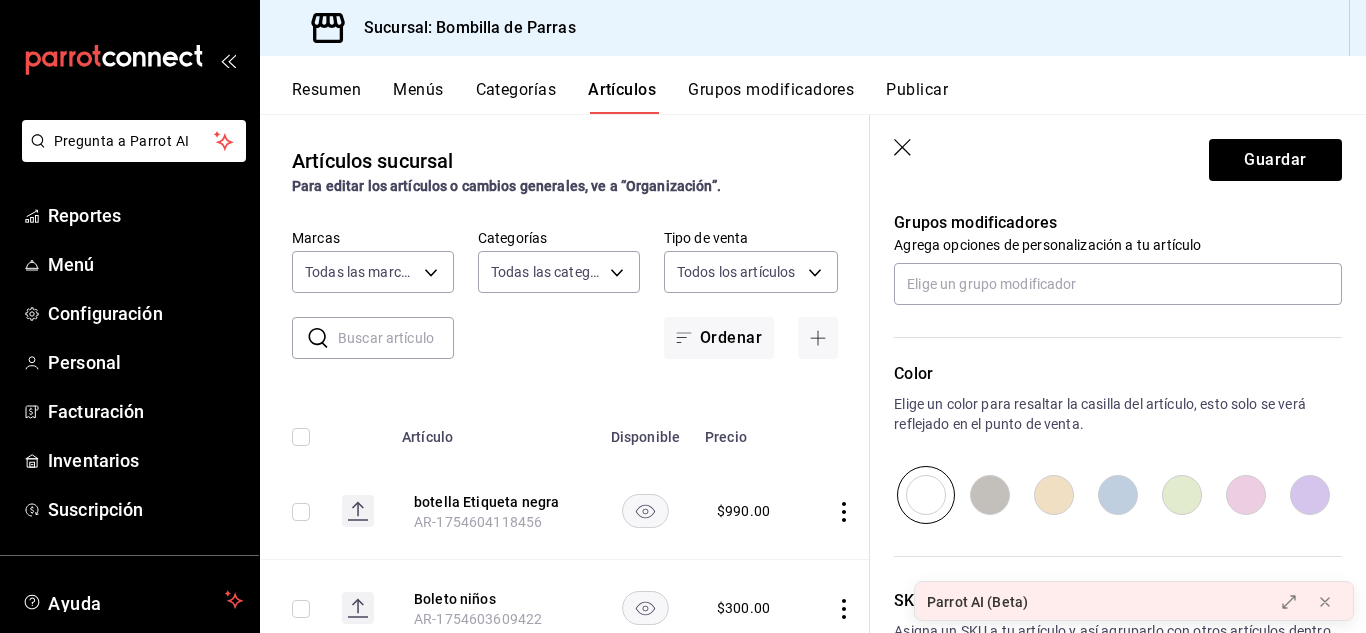 click at bounding box center [1054, 495] 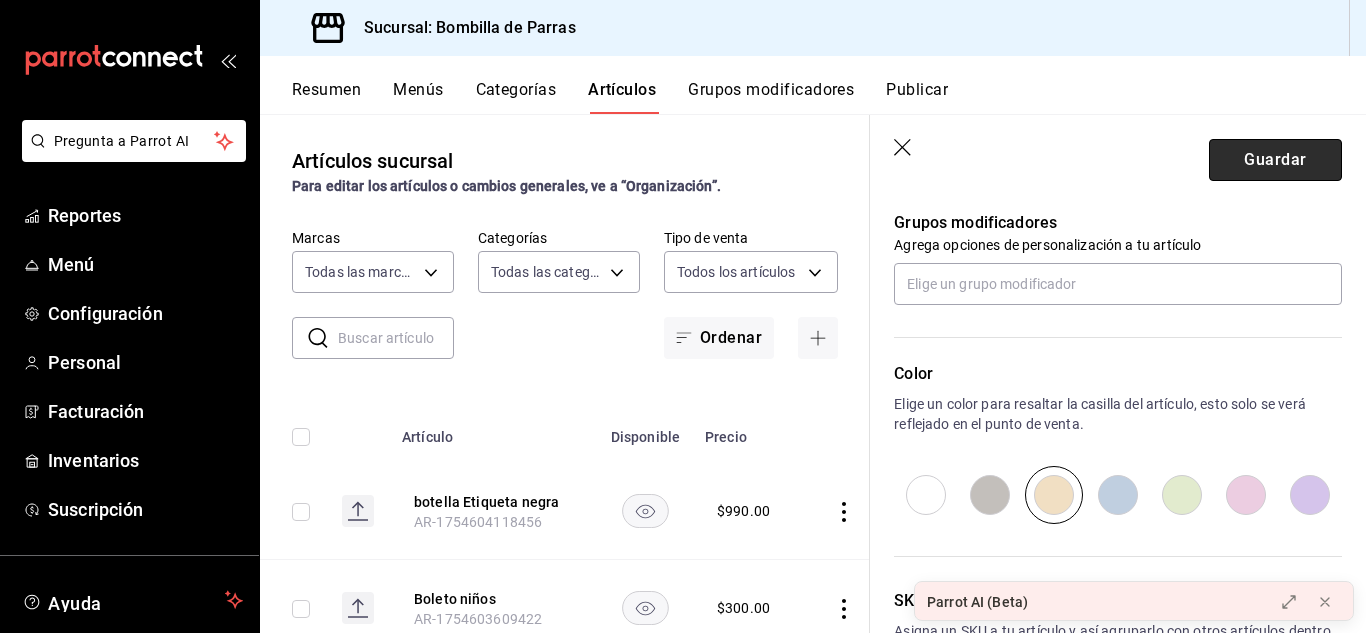 click on "Guardar" at bounding box center [1275, 160] 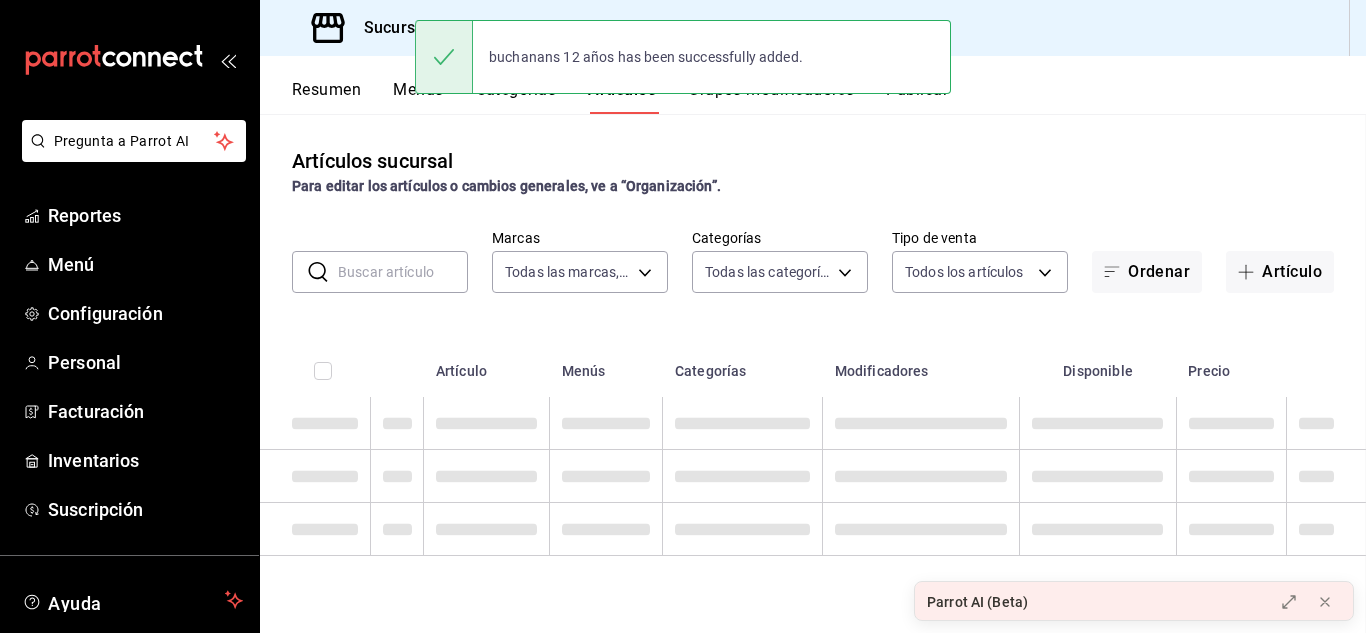 scroll, scrollTop: 0, scrollLeft: 0, axis: both 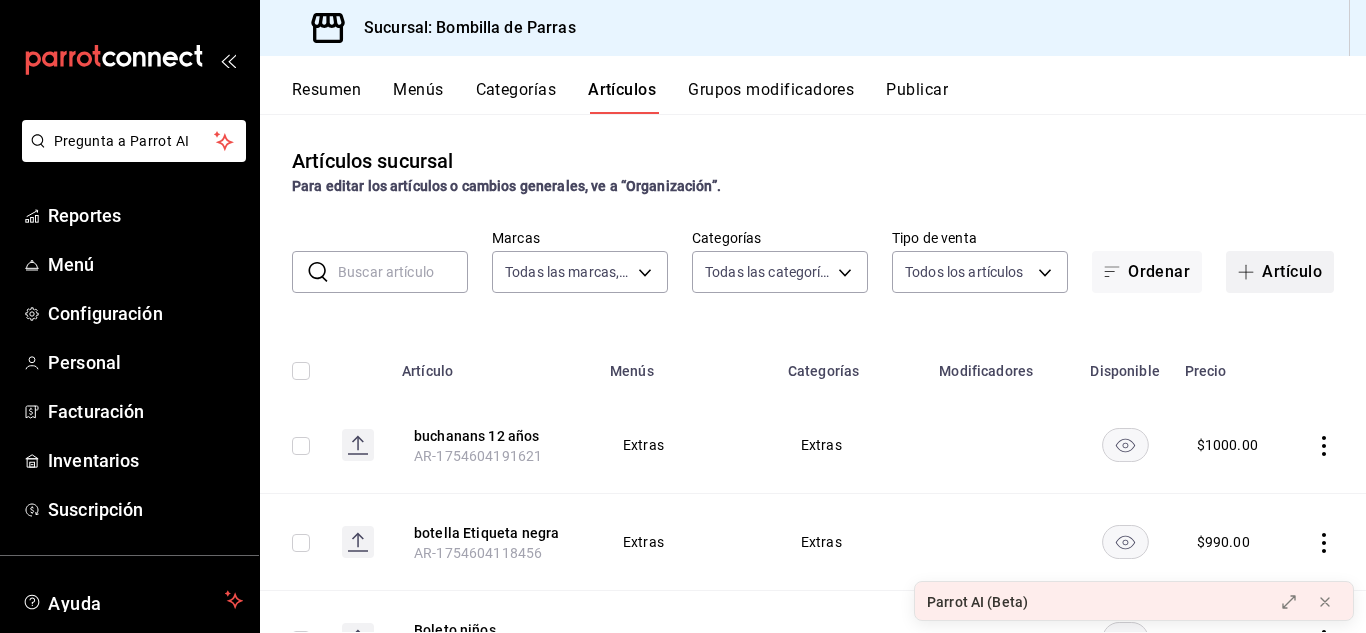 click on "Artículo" at bounding box center [1280, 272] 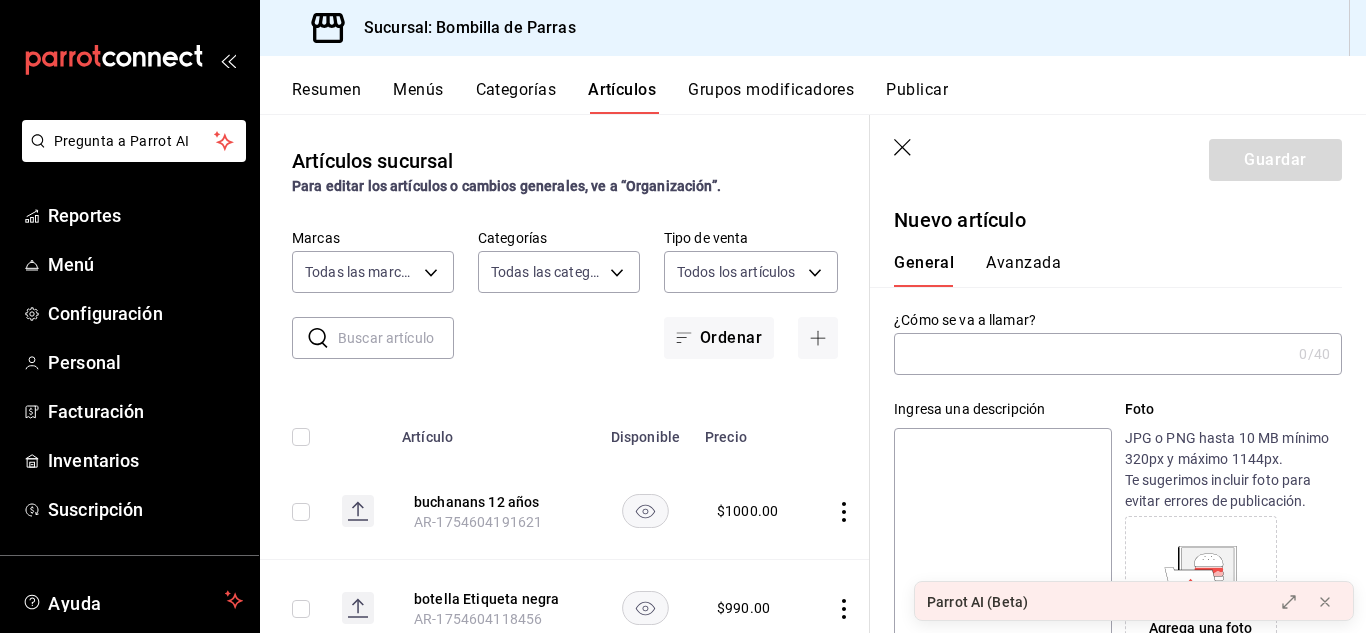 click at bounding box center (1092, 354) 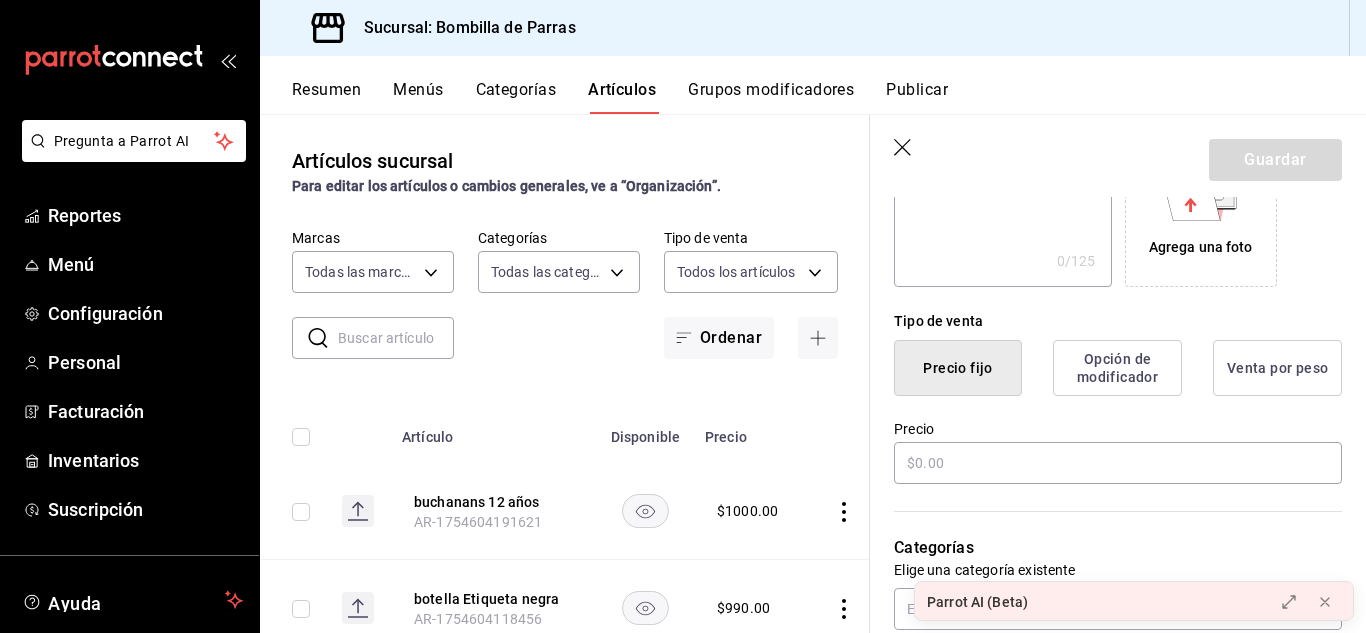 scroll, scrollTop: 397, scrollLeft: 0, axis: vertical 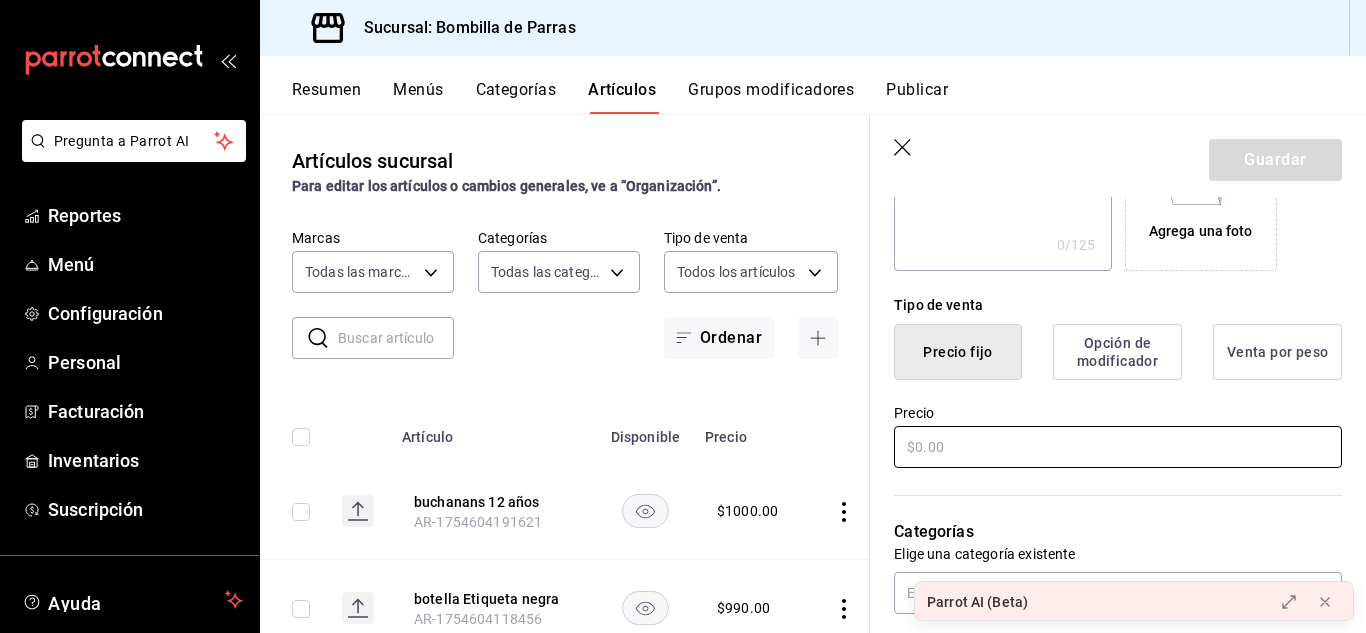type on "tequila maestro dobel" 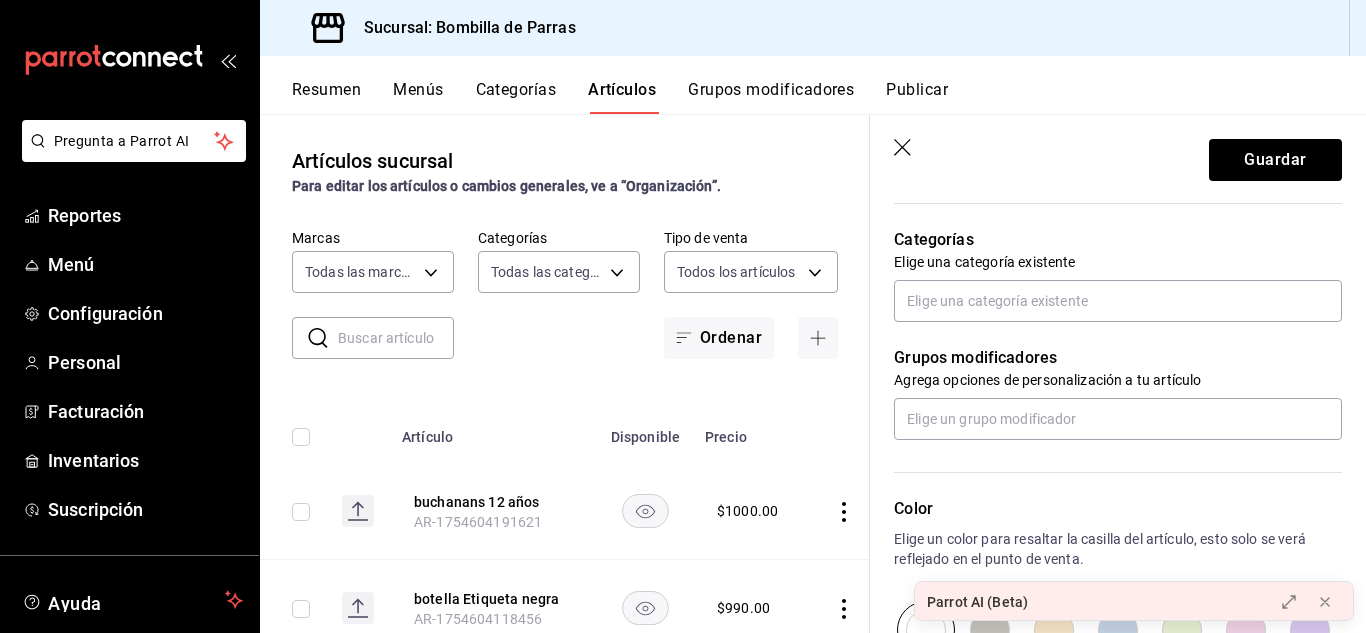 scroll, scrollTop: 677, scrollLeft: 0, axis: vertical 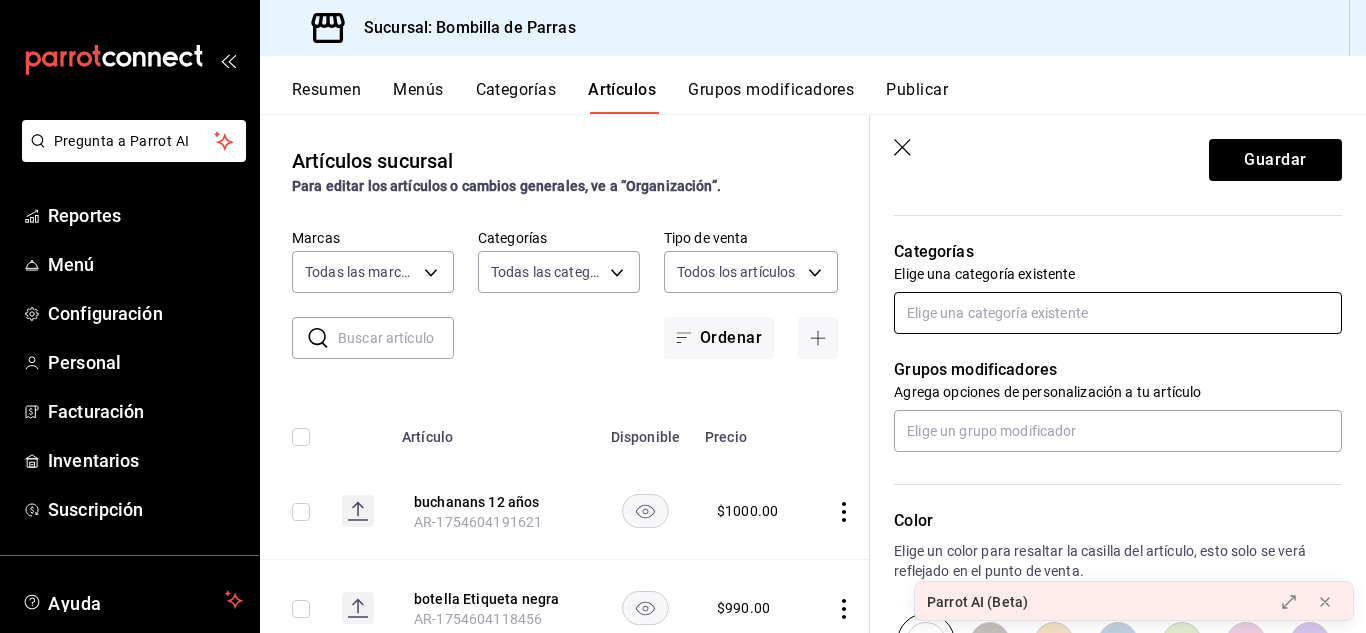 type on "$1120.00" 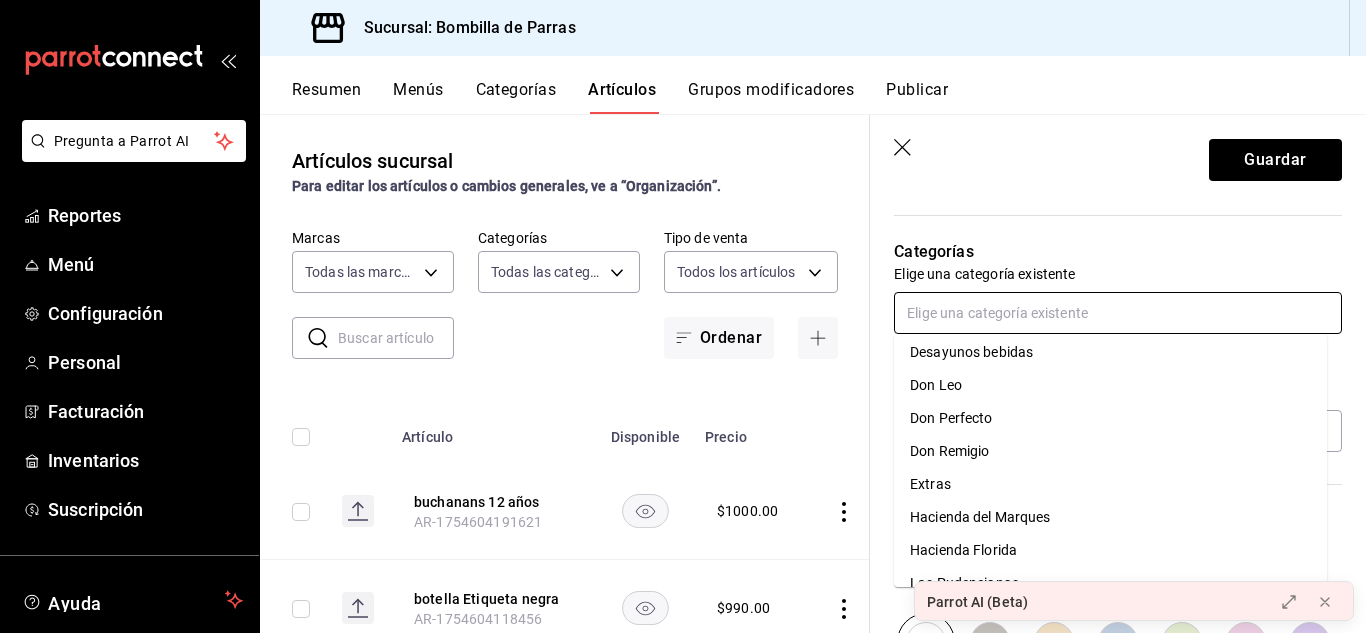 scroll, scrollTop: 407, scrollLeft: 0, axis: vertical 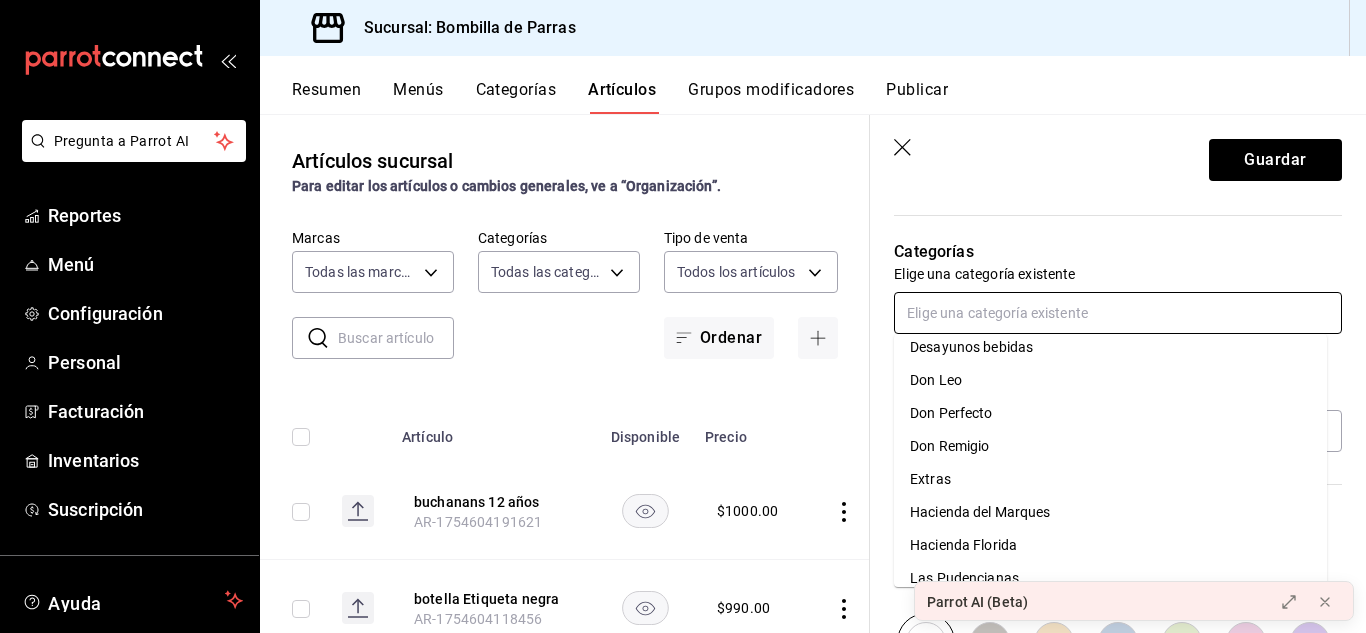 click on "Extras" at bounding box center (1110, 479) 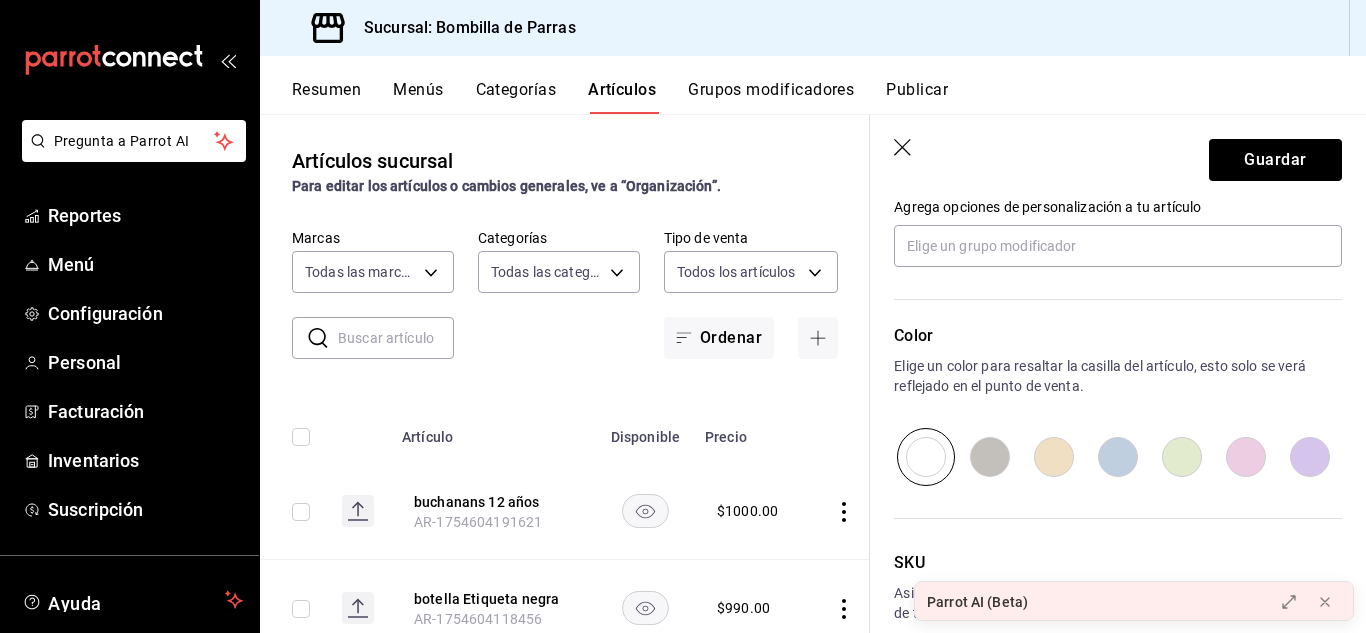scroll, scrollTop: 973, scrollLeft: 0, axis: vertical 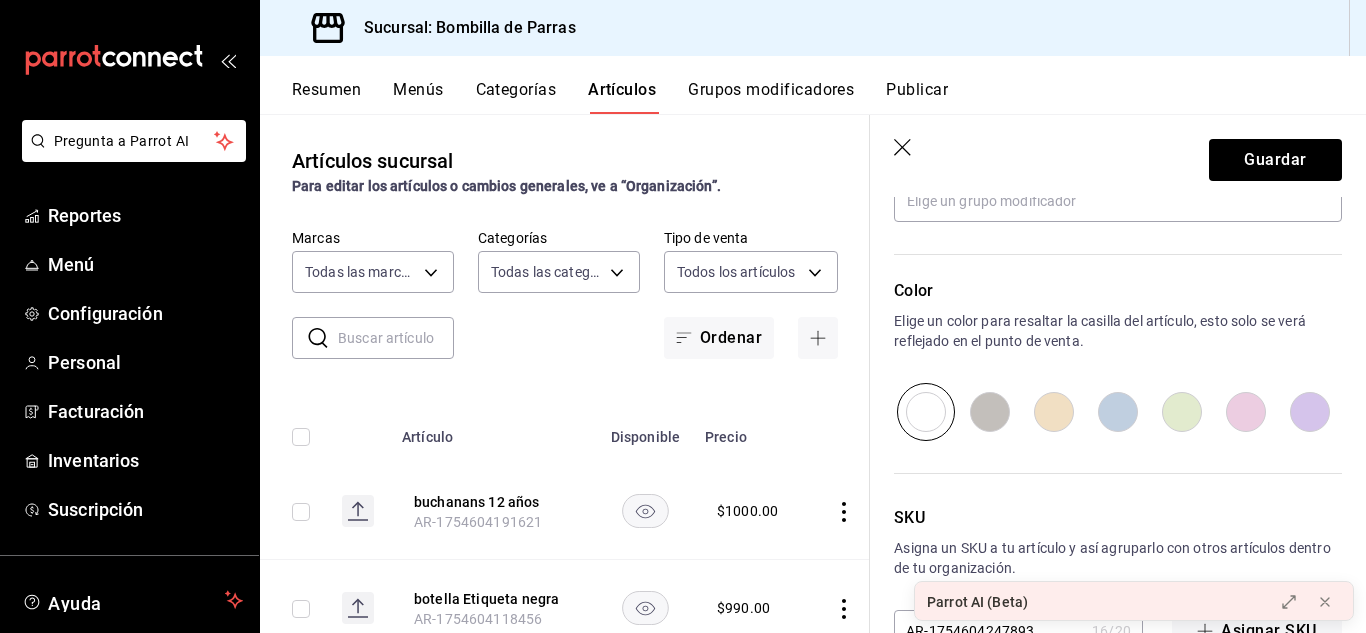 click at bounding box center (990, 412) 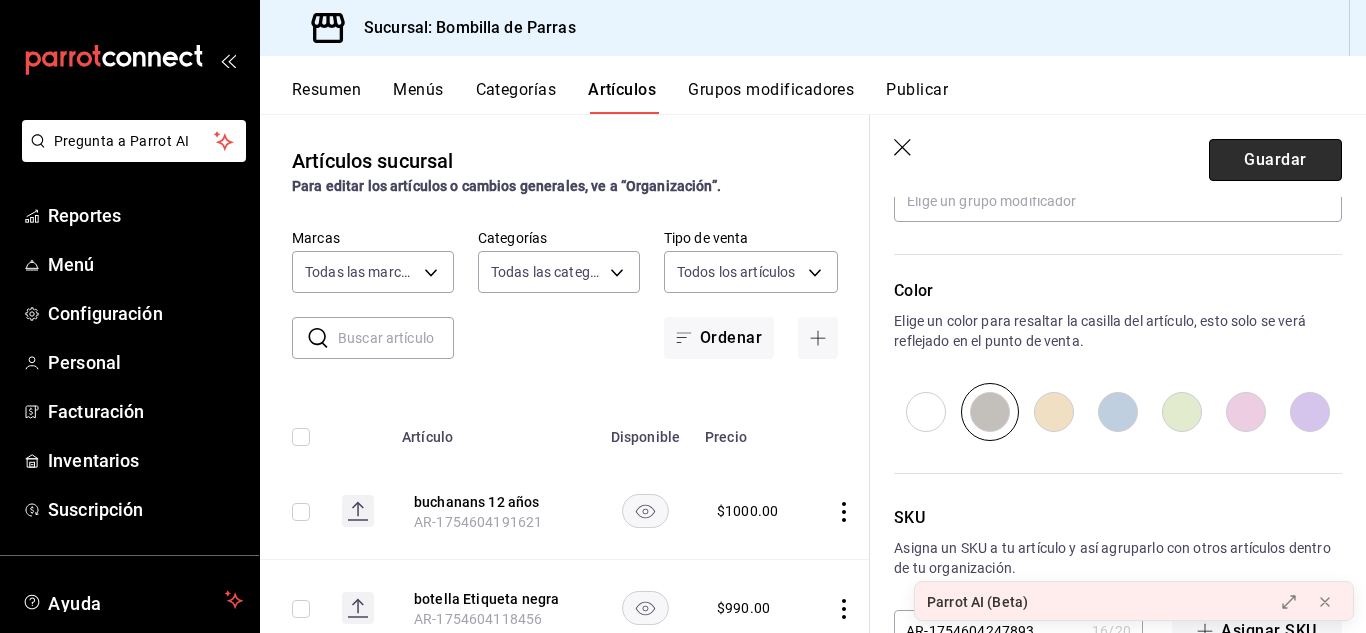 click on "Guardar" at bounding box center (1275, 160) 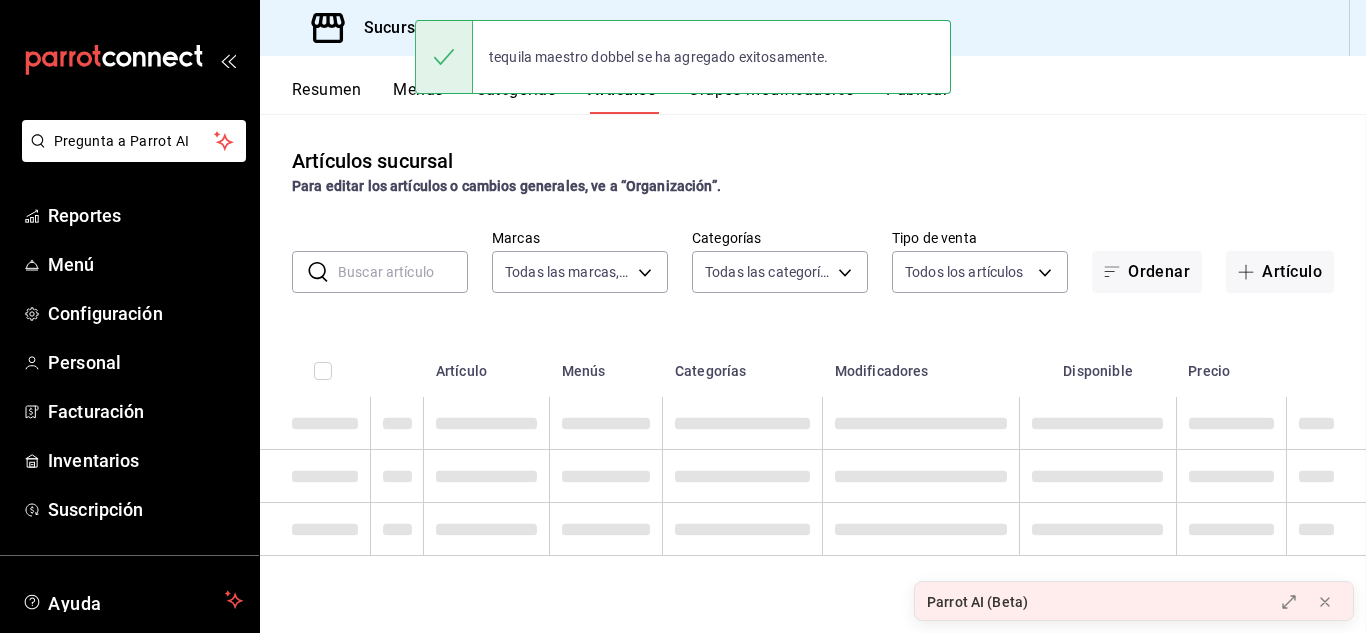 scroll, scrollTop: 0, scrollLeft: 0, axis: both 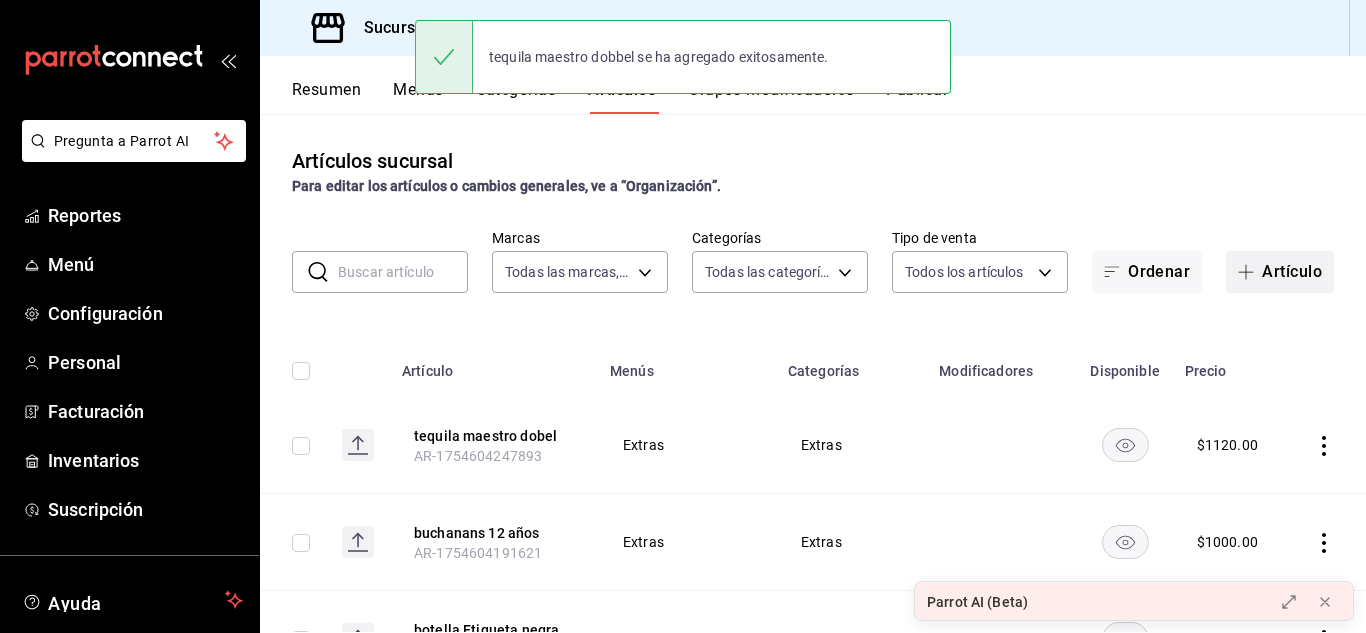 click on "Artículo" at bounding box center (1280, 272) 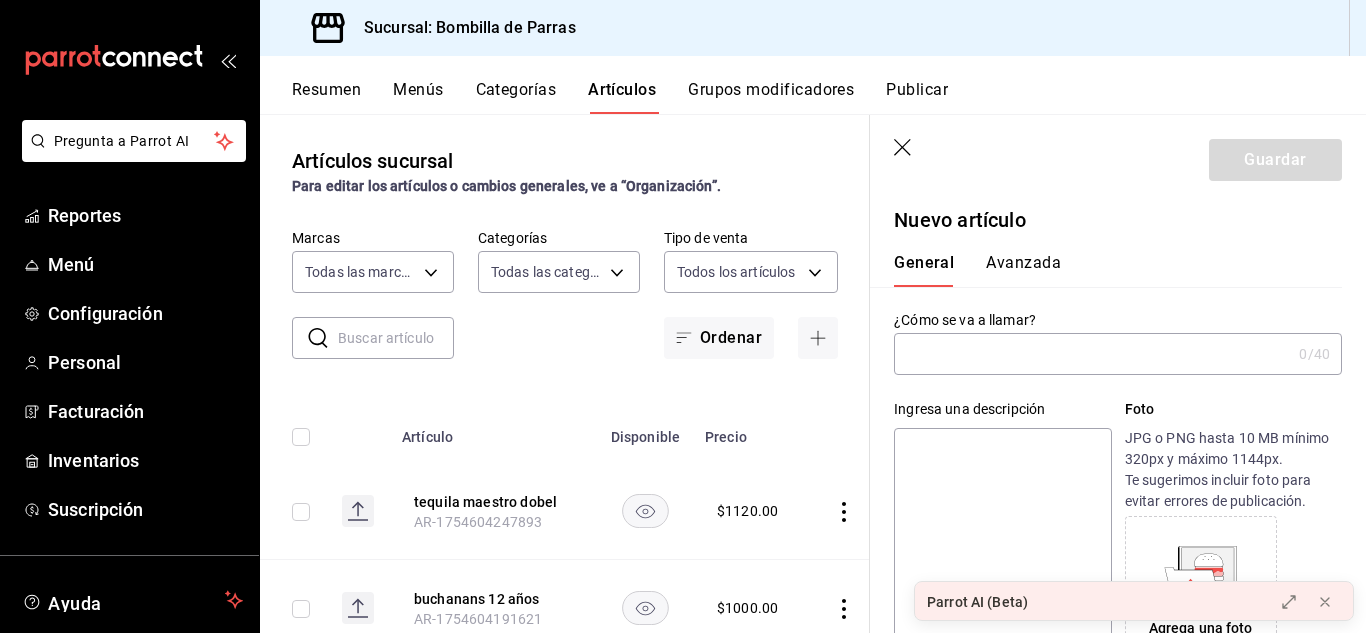 click on "Ingresa una descripción x 0 /125 ​ Foto JPG o PNG hasta 10 MB mínimo 320px y máximo 1144px. Te sugerimos incluir foto para evitar errores de publicación. Agrega una foto" at bounding box center (1106, 521) 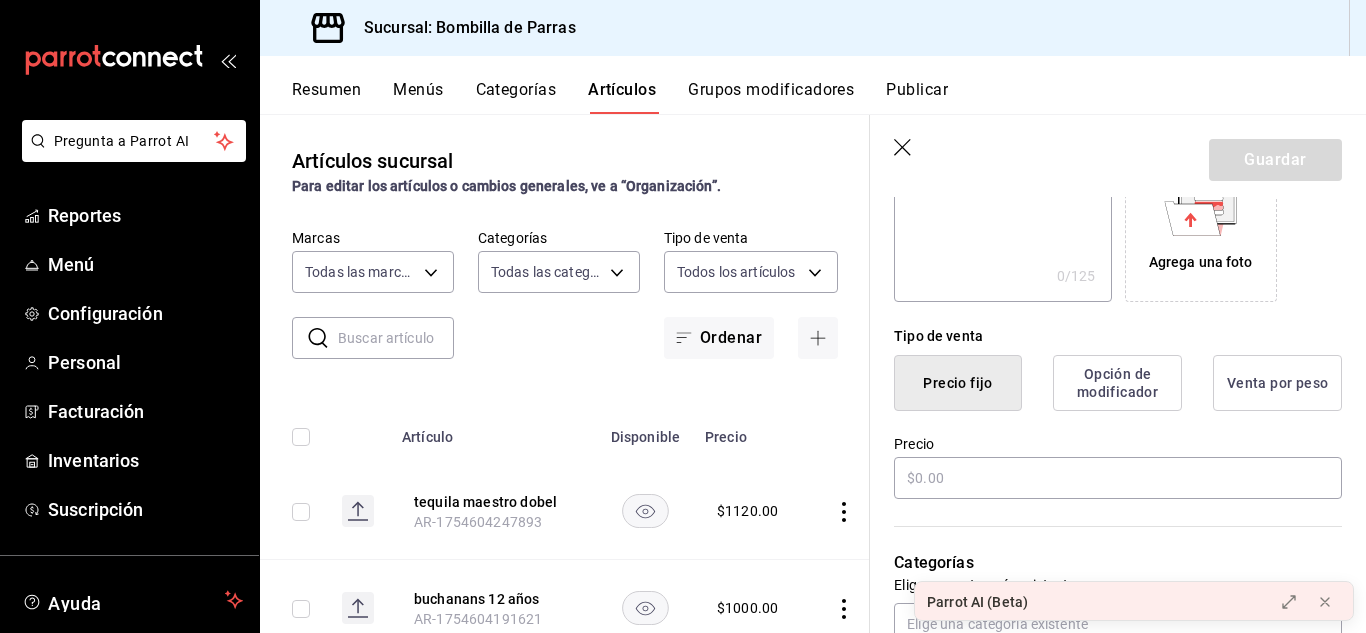 scroll, scrollTop: 375, scrollLeft: 0, axis: vertical 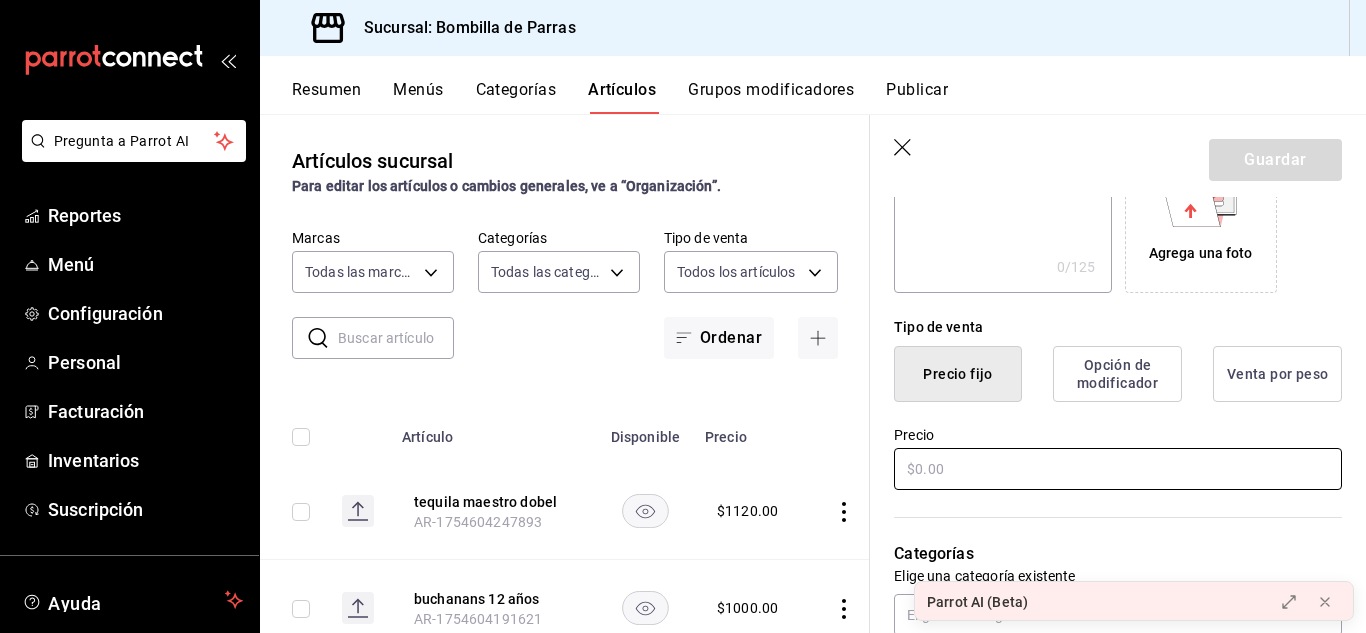 type on "tequila centenario" 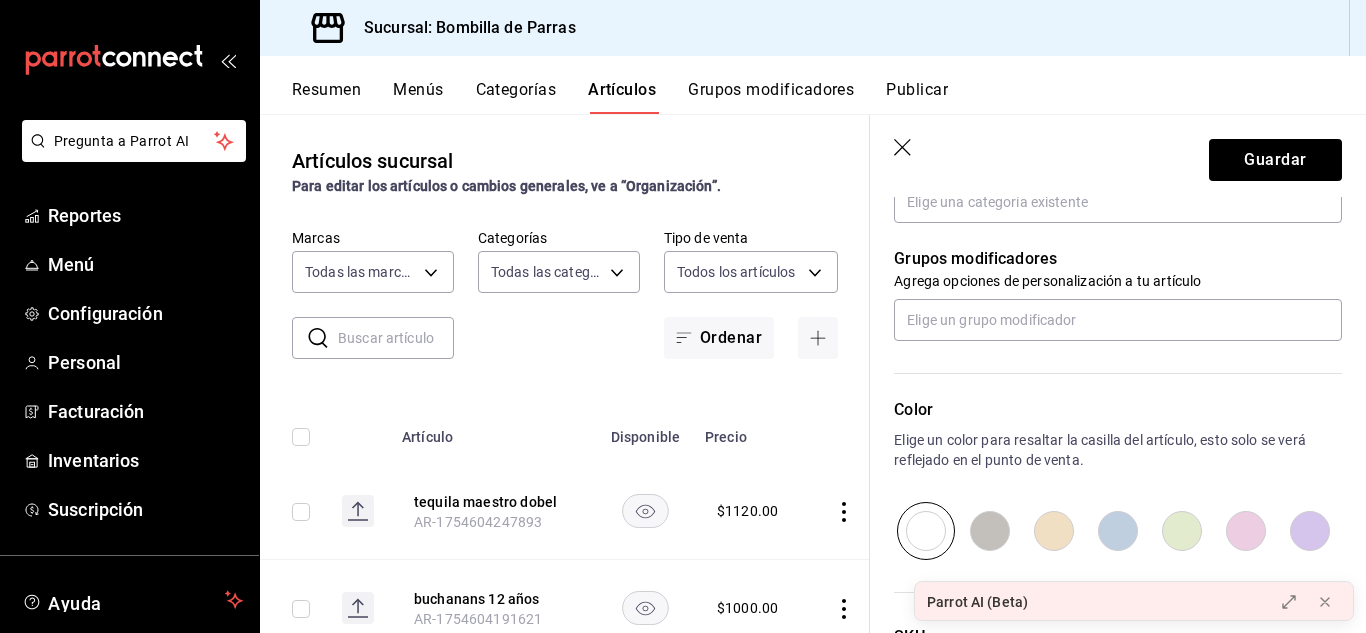 scroll, scrollTop: 784, scrollLeft: 0, axis: vertical 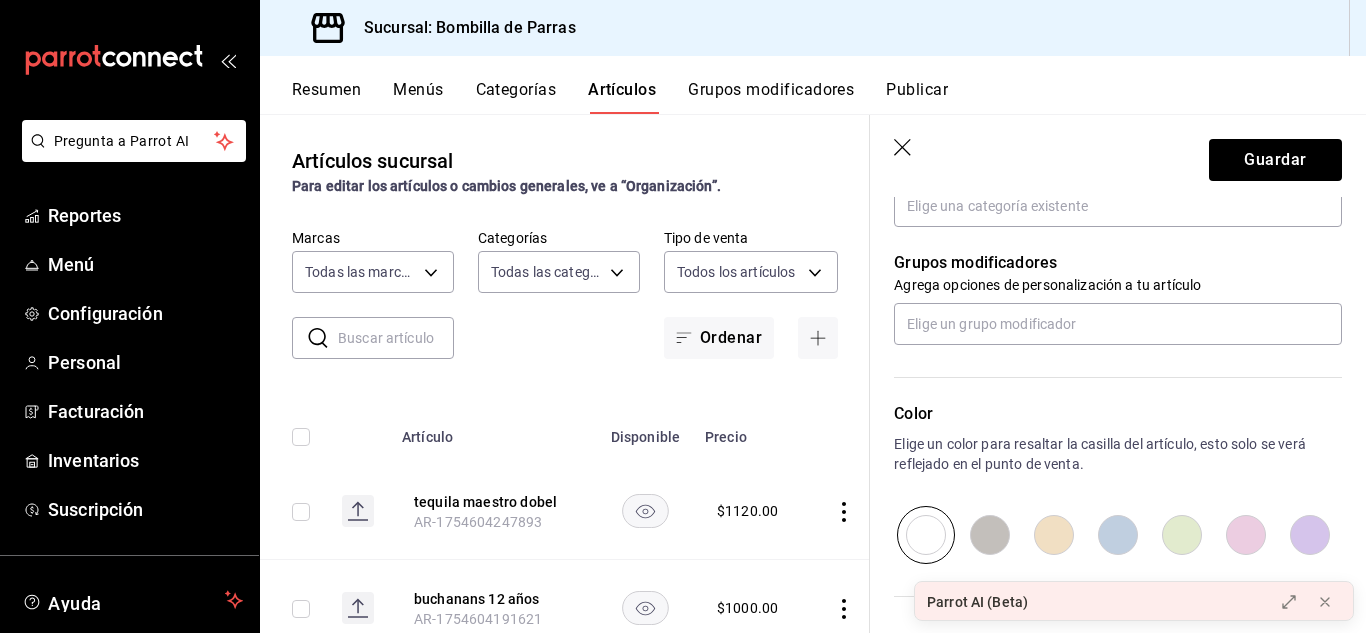 type on "$580.00" 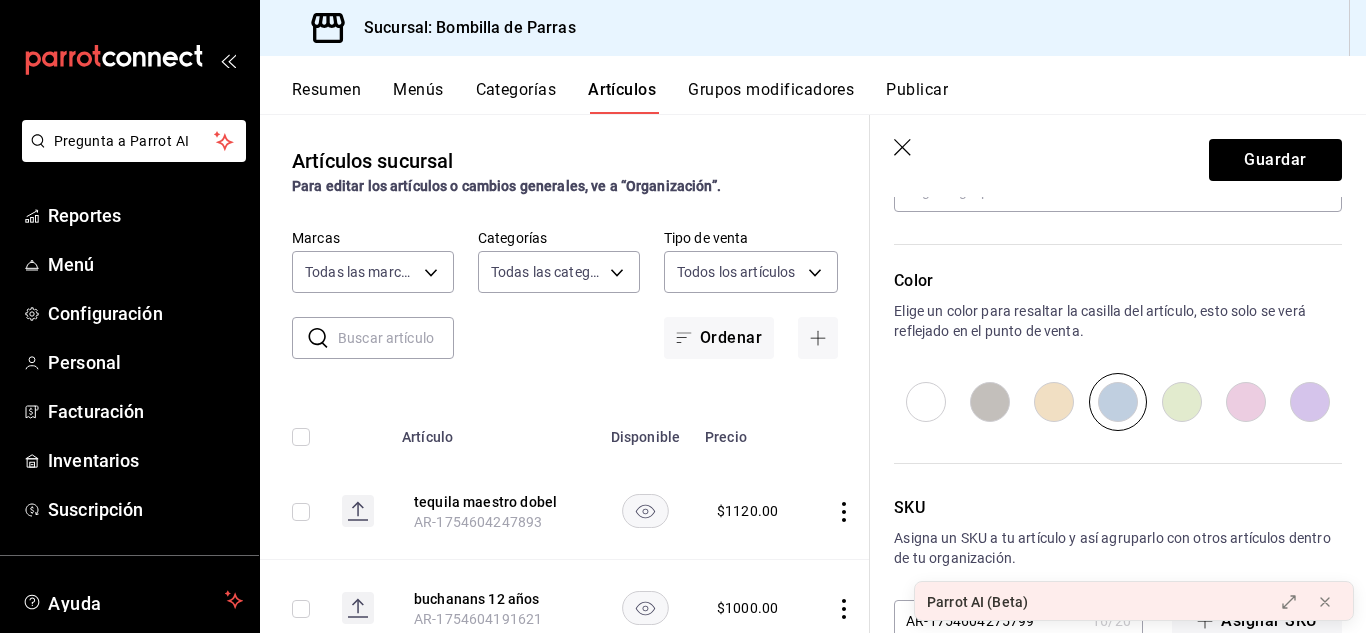 scroll, scrollTop: 917, scrollLeft: 0, axis: vertical 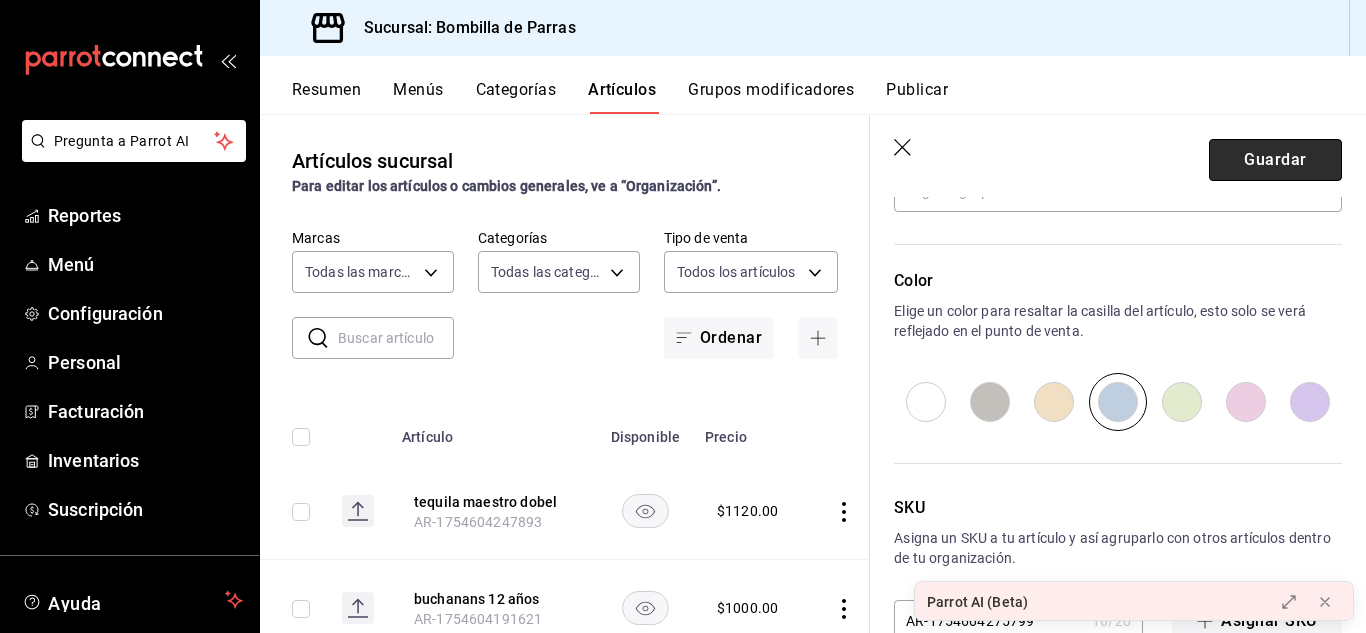 click on "Guardar" at bounding box center (1275, 160) 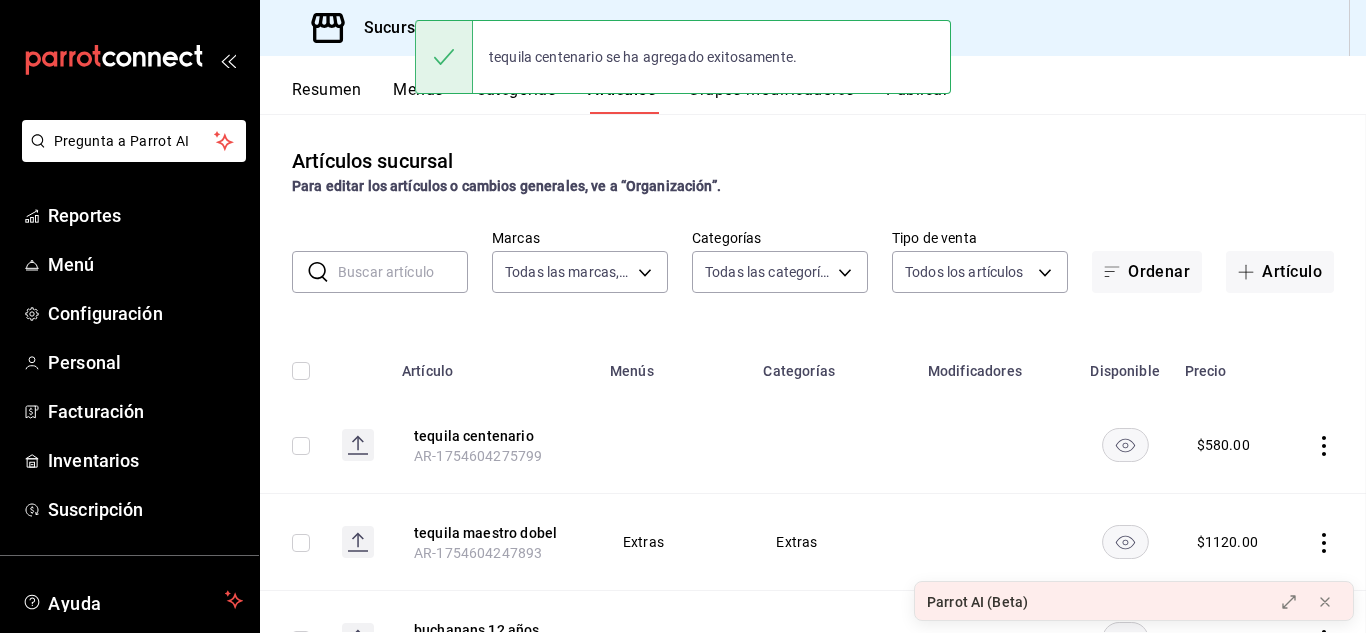 scroll, scrollTop: 0, scrollLeft: 0, axis: both 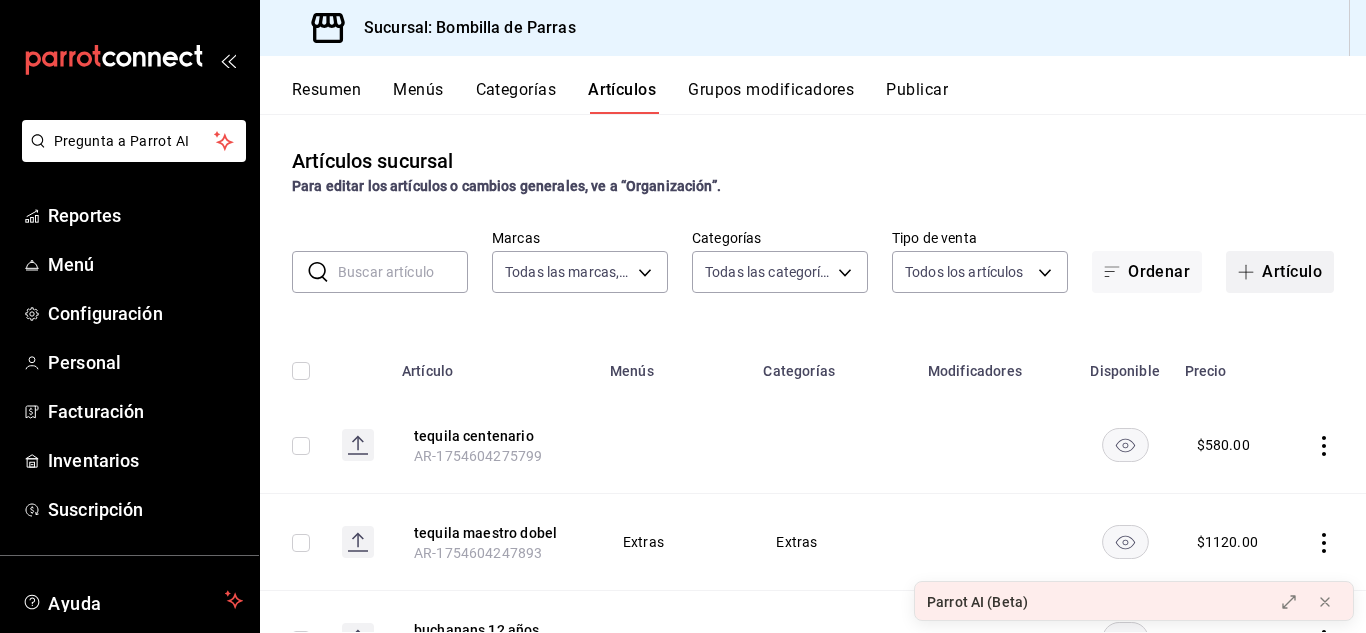 click on "Artículo" at bounding box center (1280, 272) 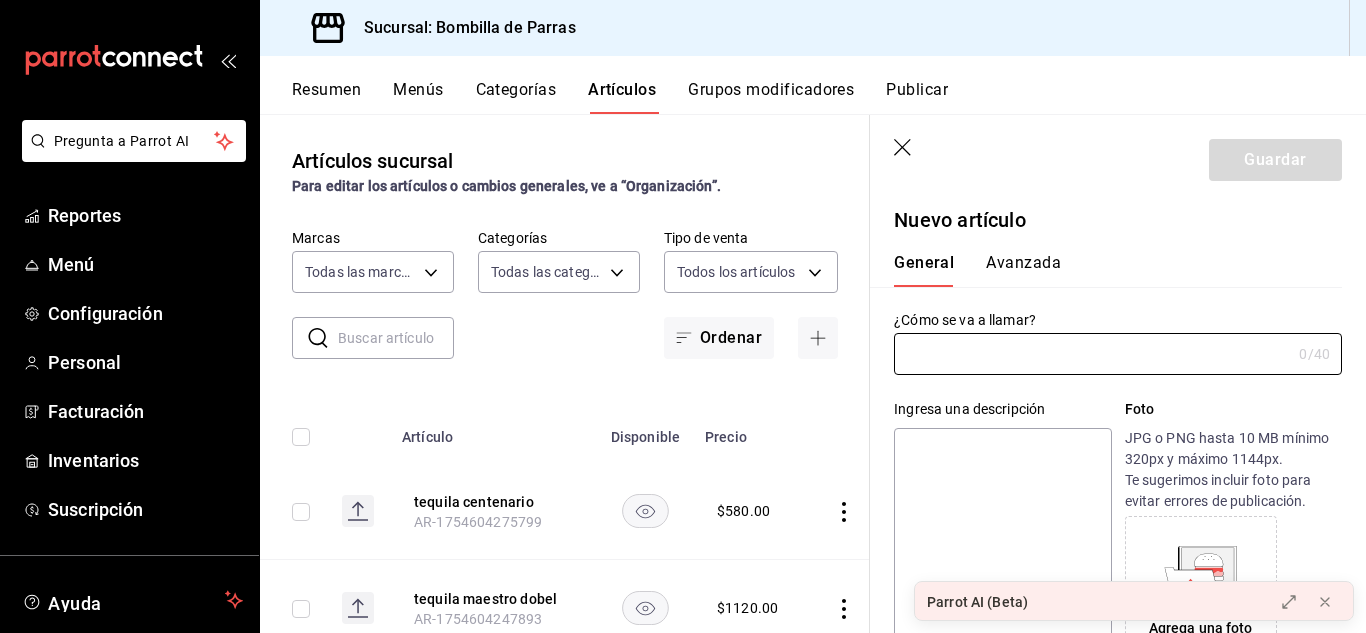 click 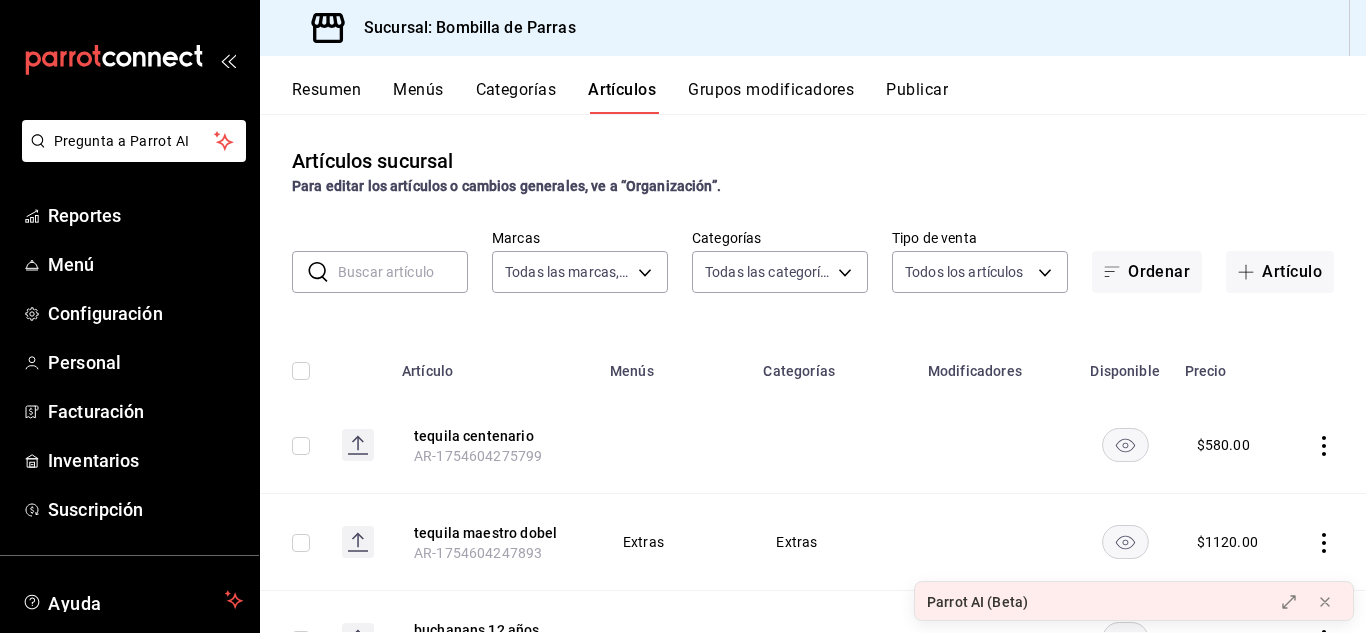 click at bounding box center [833, 445] 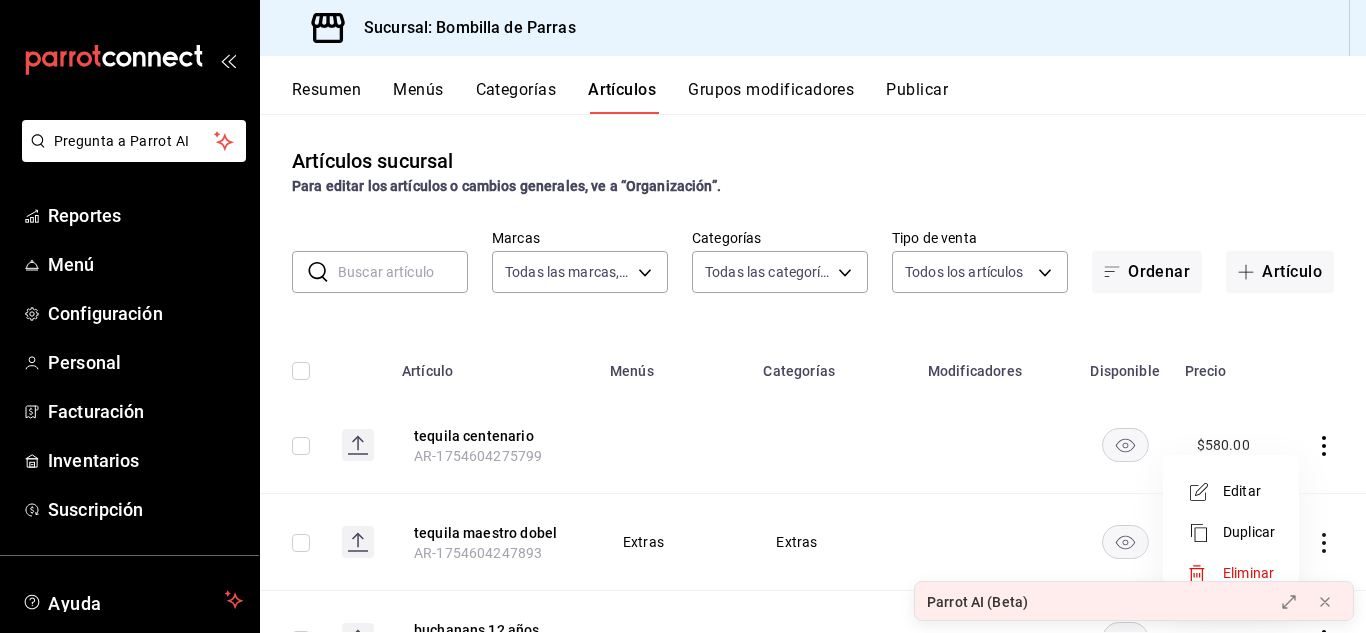 click on "Editar" at bounding box center [1249, 491] 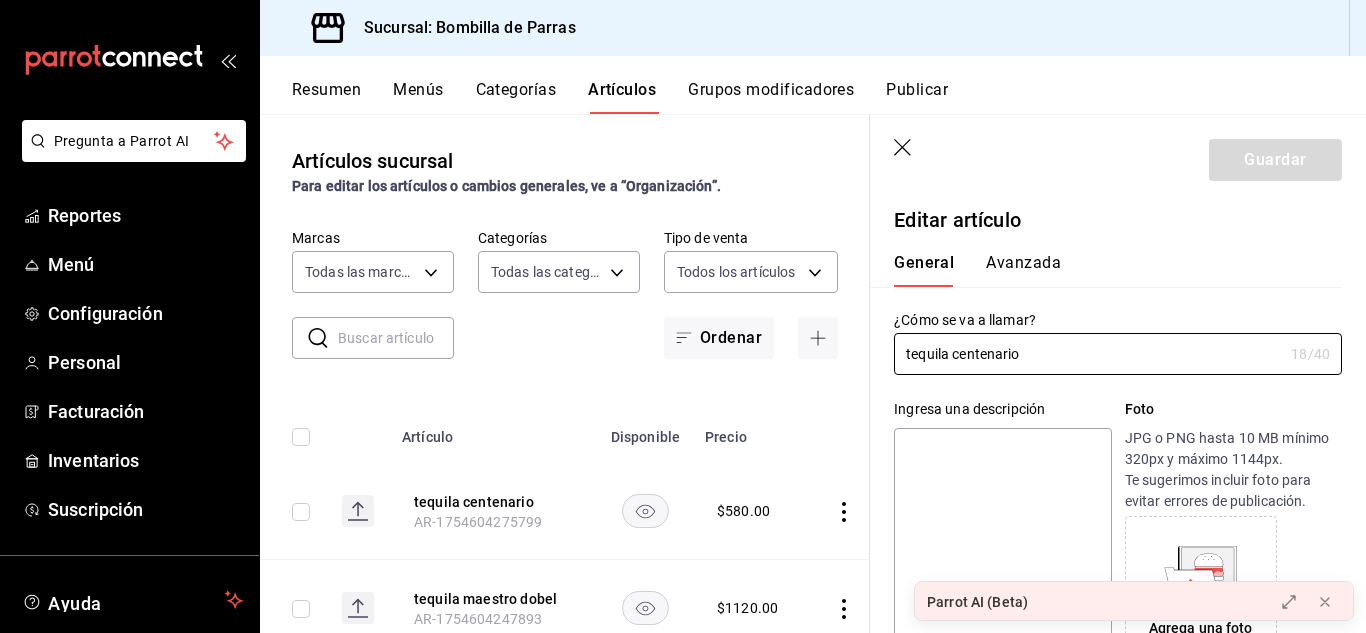 type on "$580.00" 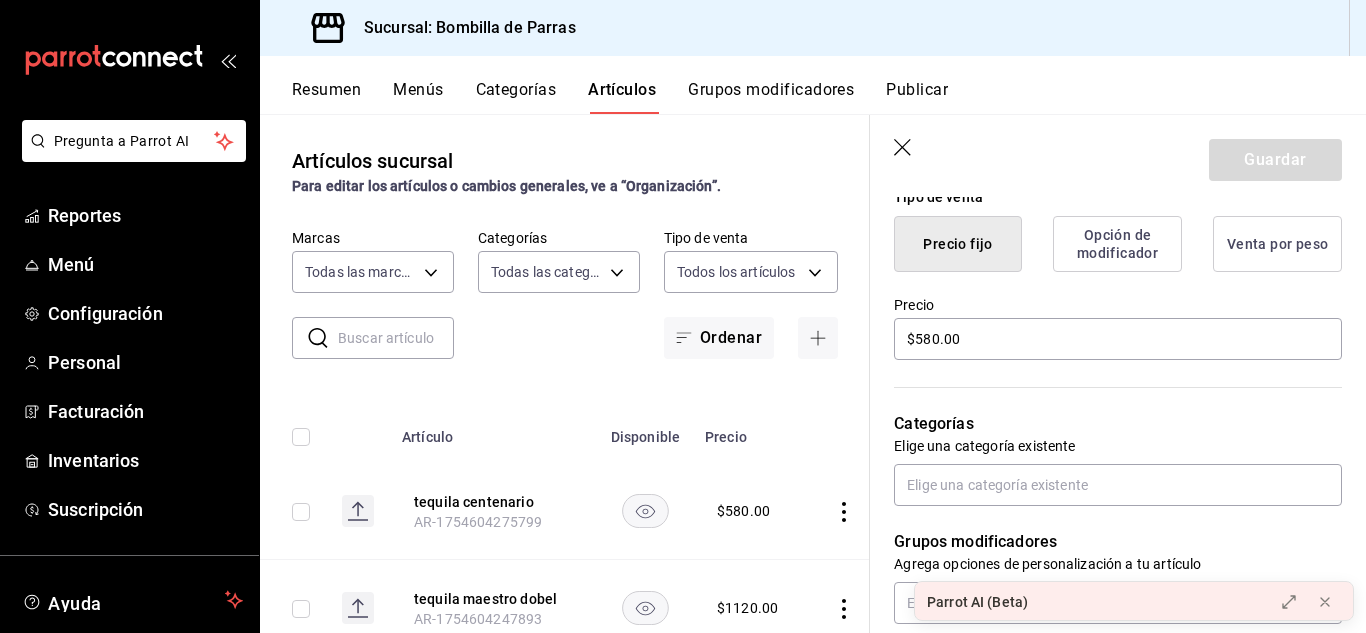 scroll, scrollTop: 511, scrollLeft: 0, axis: vertical 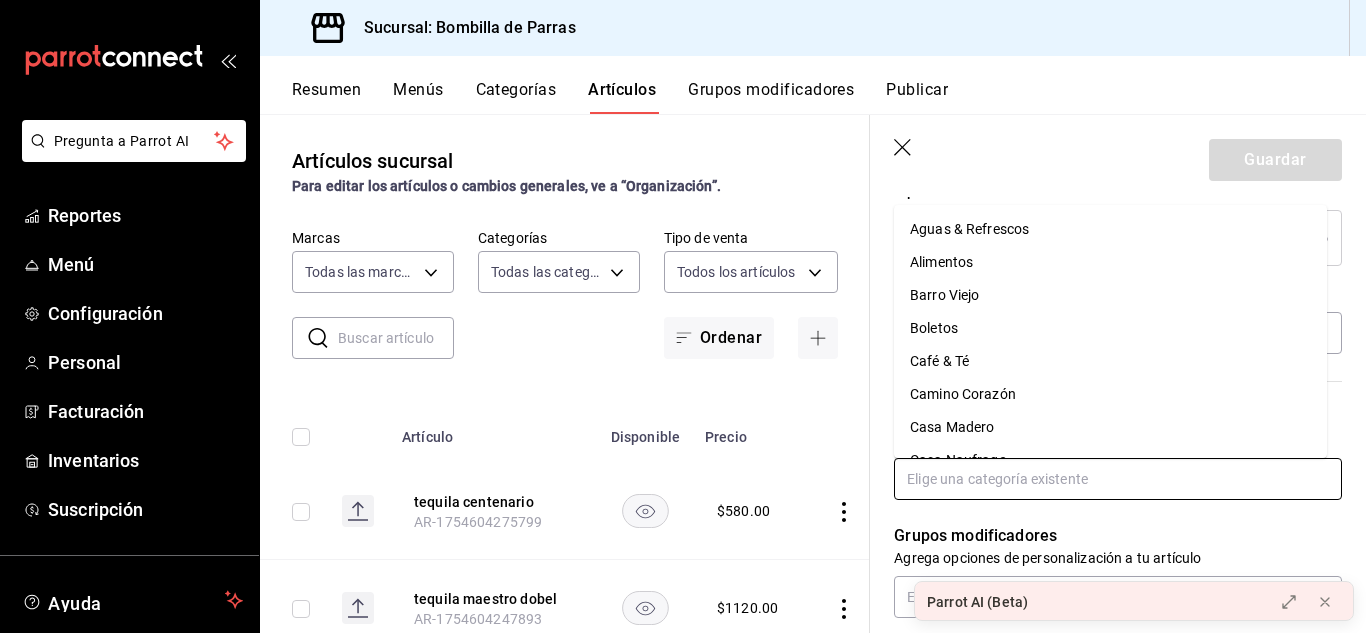 click at bounding box center (1118, 479) 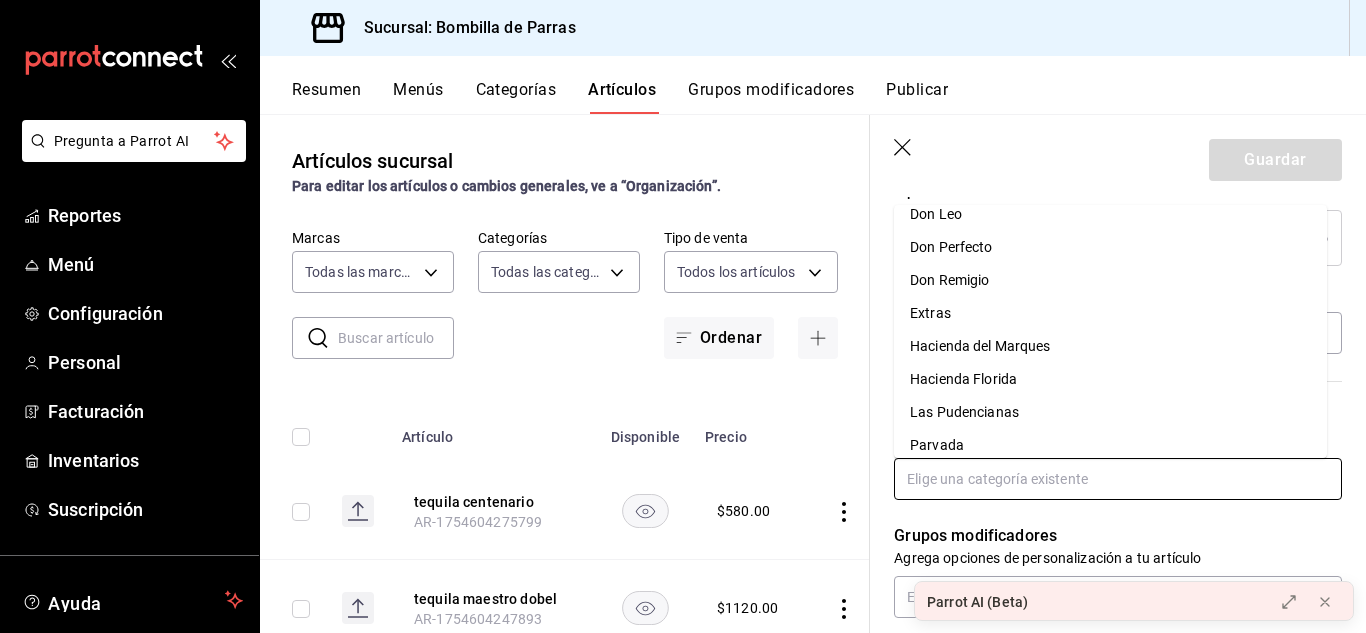 scroll, scrollTop: 449, scrollLeft: 0, axis: vertical 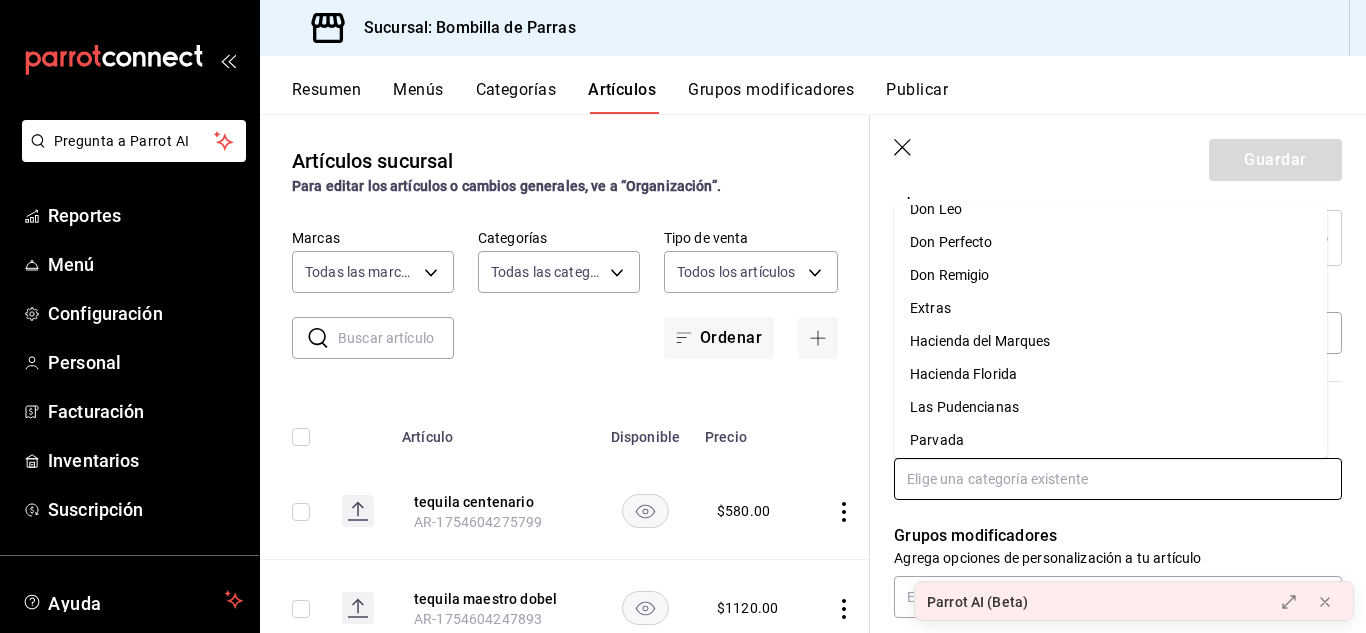 click on "Extras" at bounding box center (1110, 308) 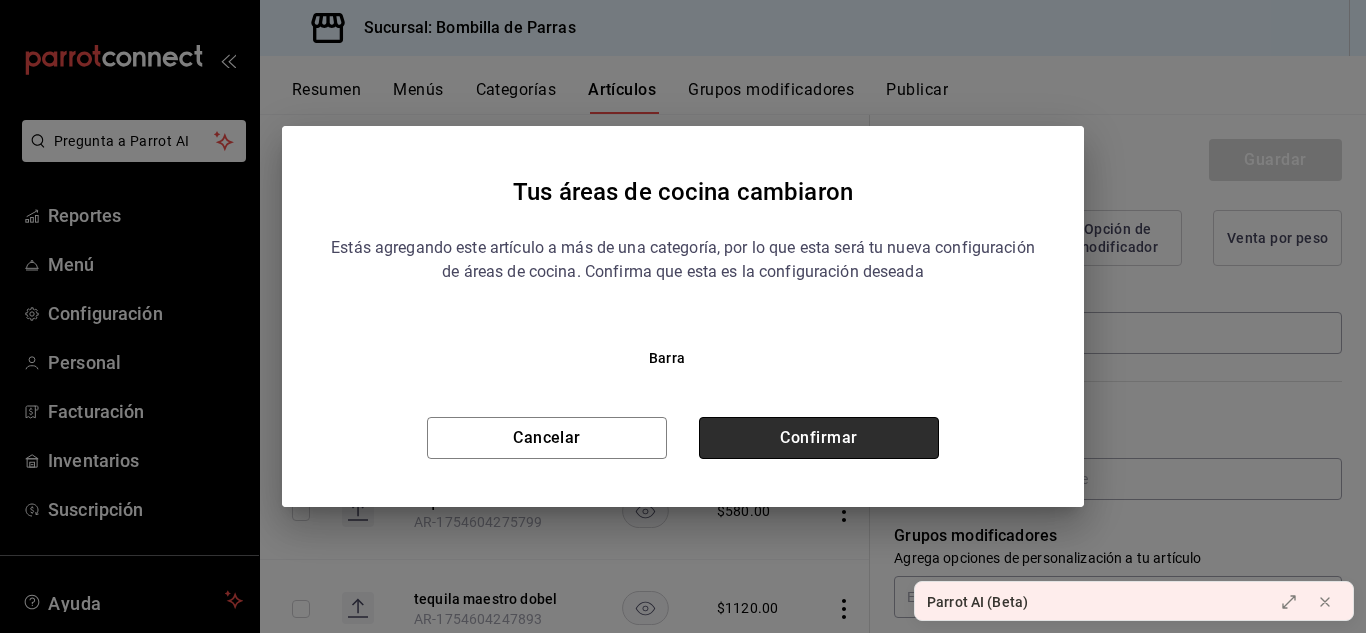 click on "Confirmar" at bounding box center (819, 438) 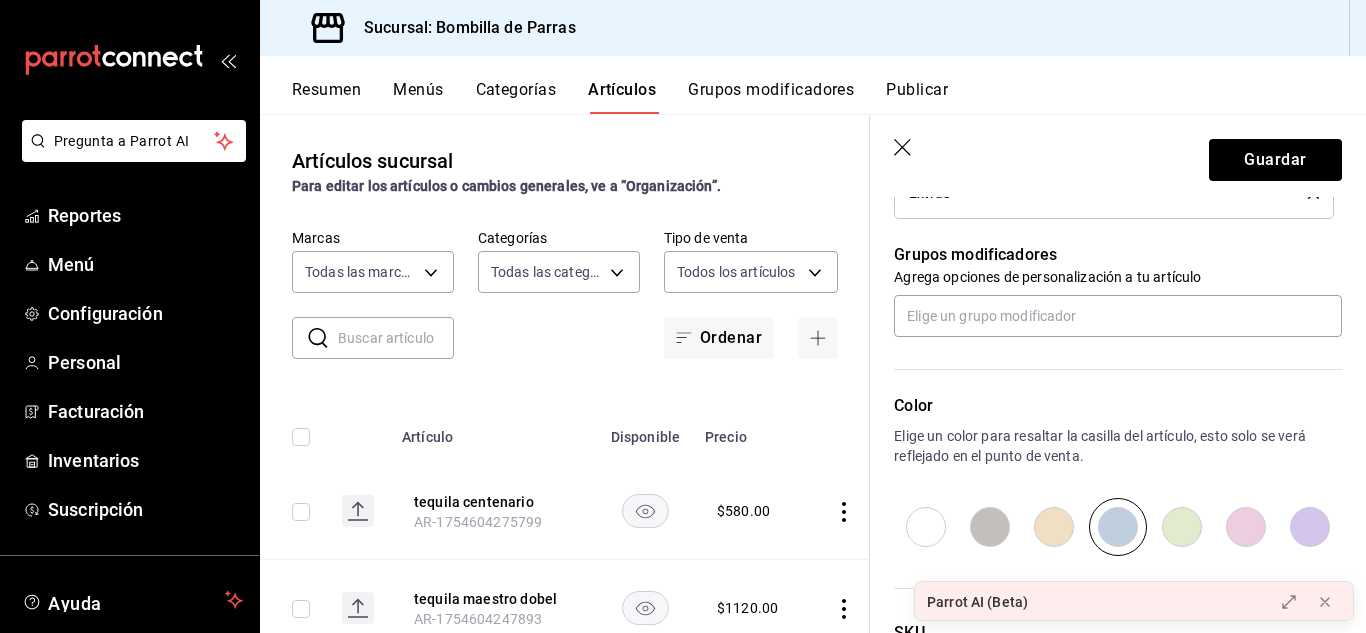 scroll, scrollTop: 1009, scrollLeft: 0, axis: vertical 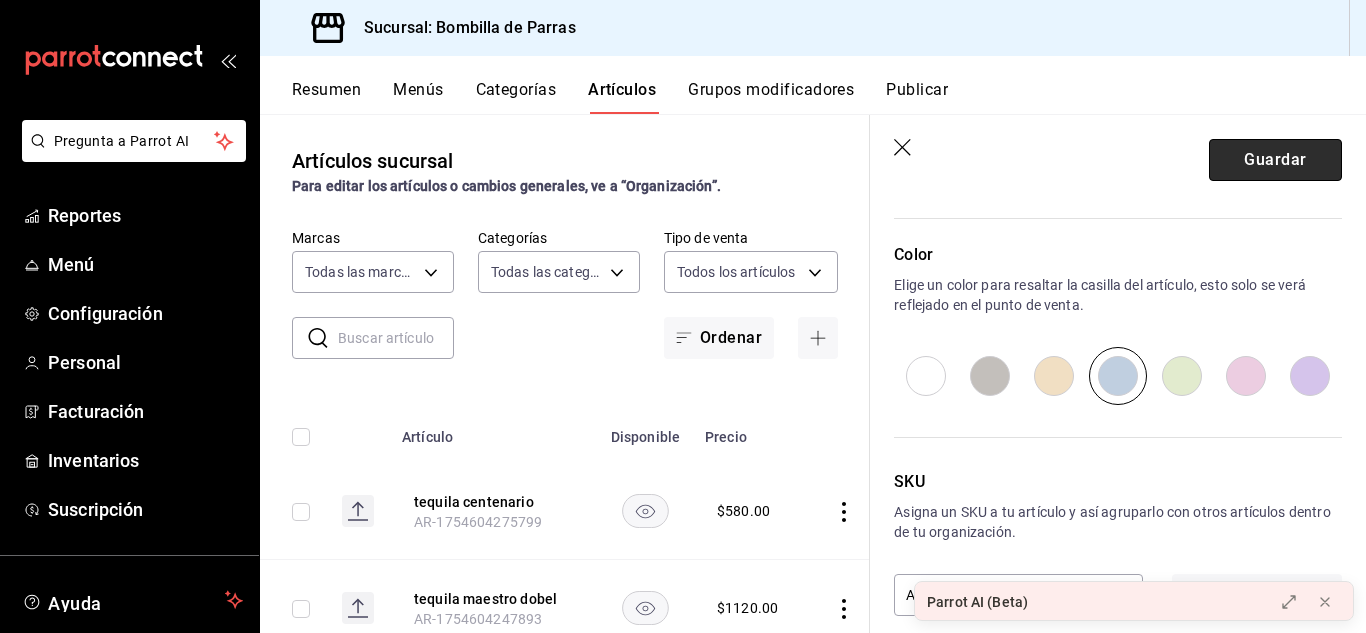 click on "Guardar" at bounding box center [1275, 160] 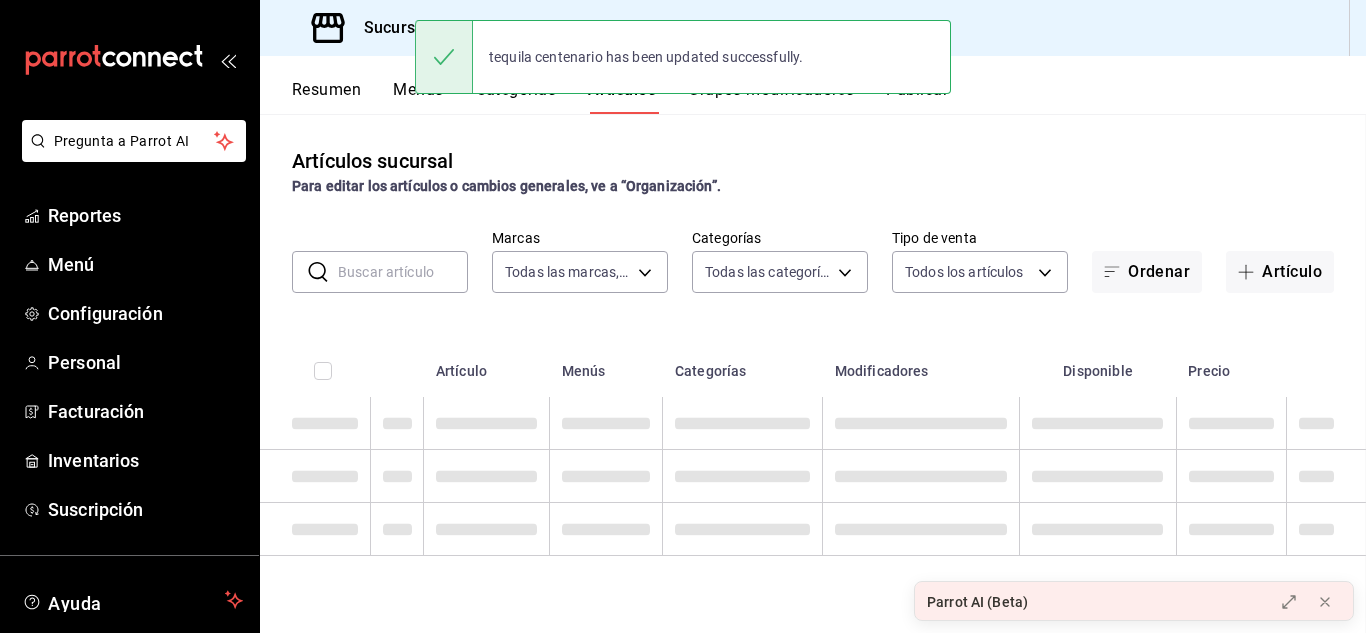 scroll, scrollTop: 0, scrollLeft: 0, axis: both 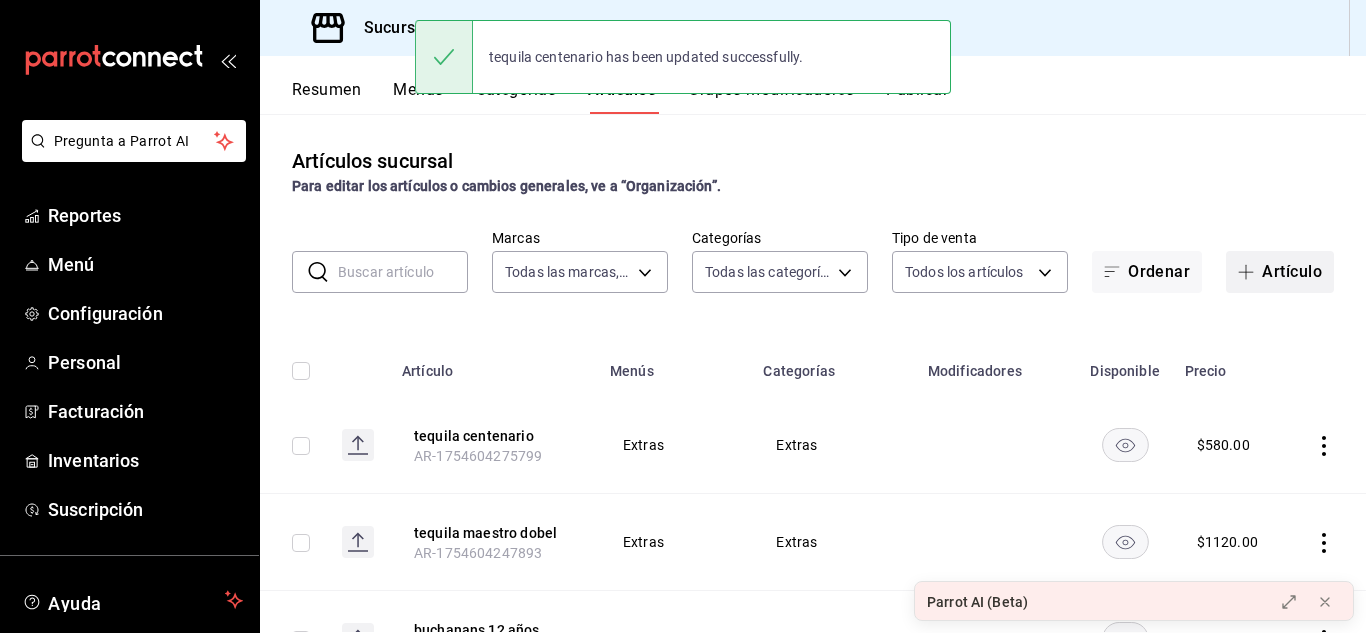 click 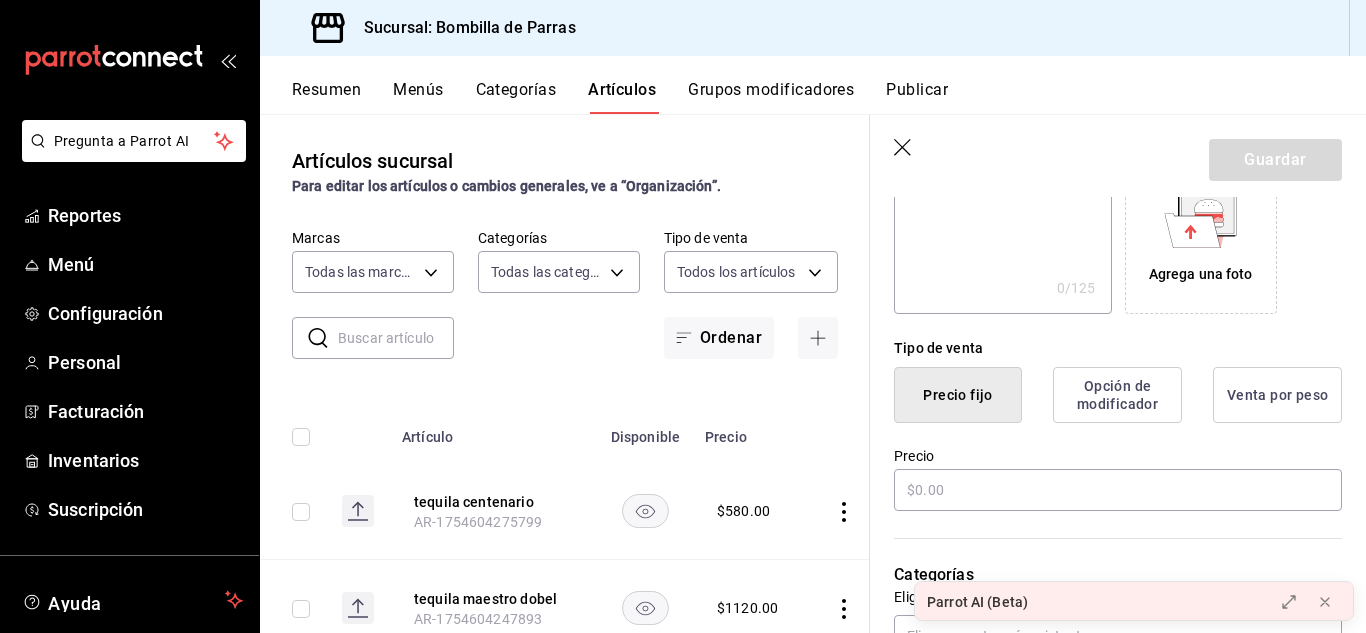 scroll, scrollTop: 471, scrollLeft: 0, axis: vertical 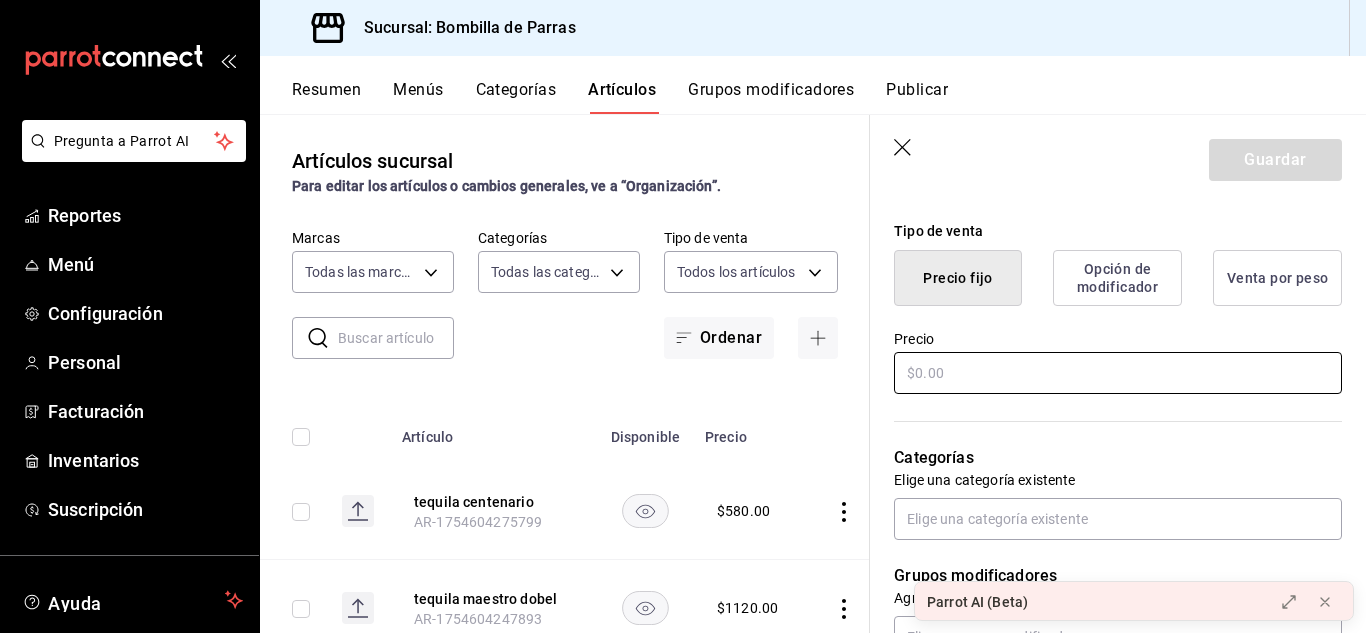 type on "barcardi" 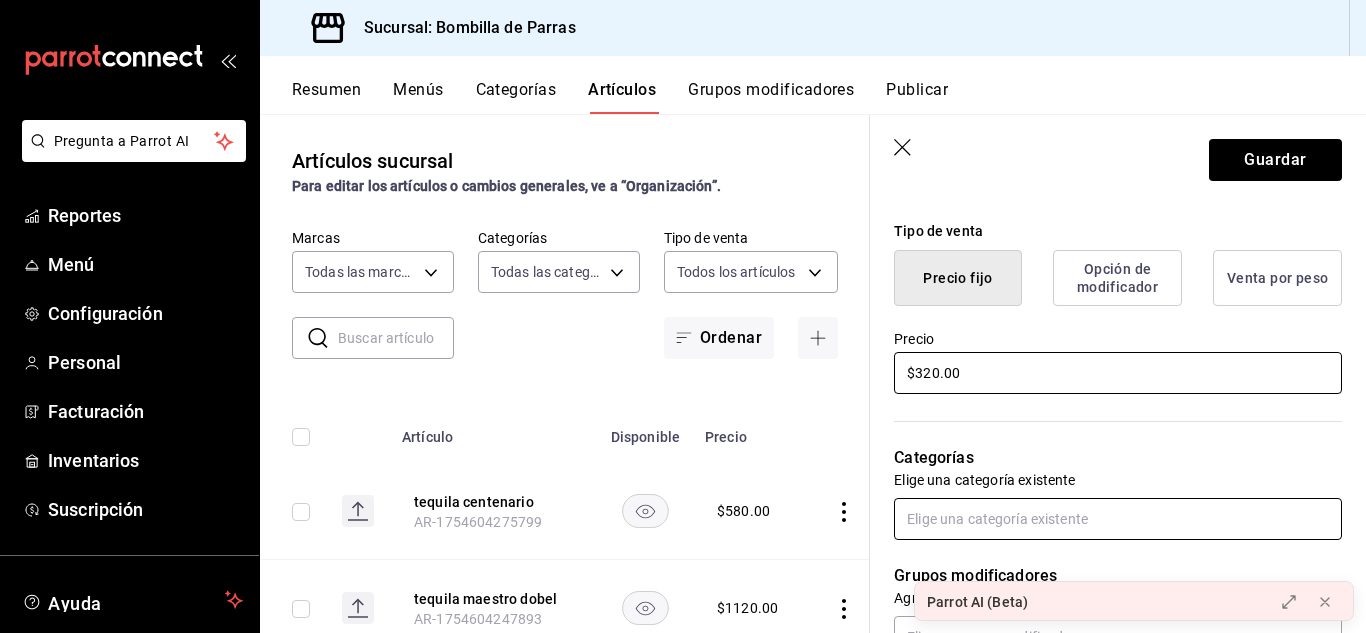 type on "$320.00" 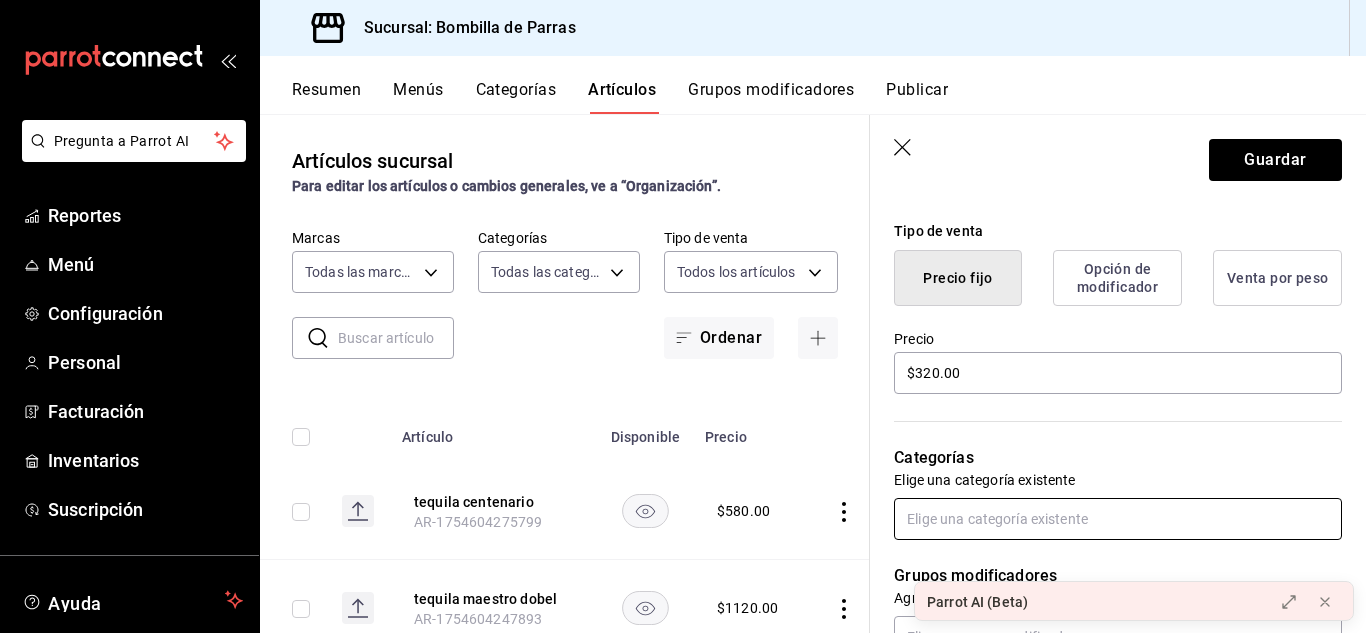 click at bounding box center (1118, 519) 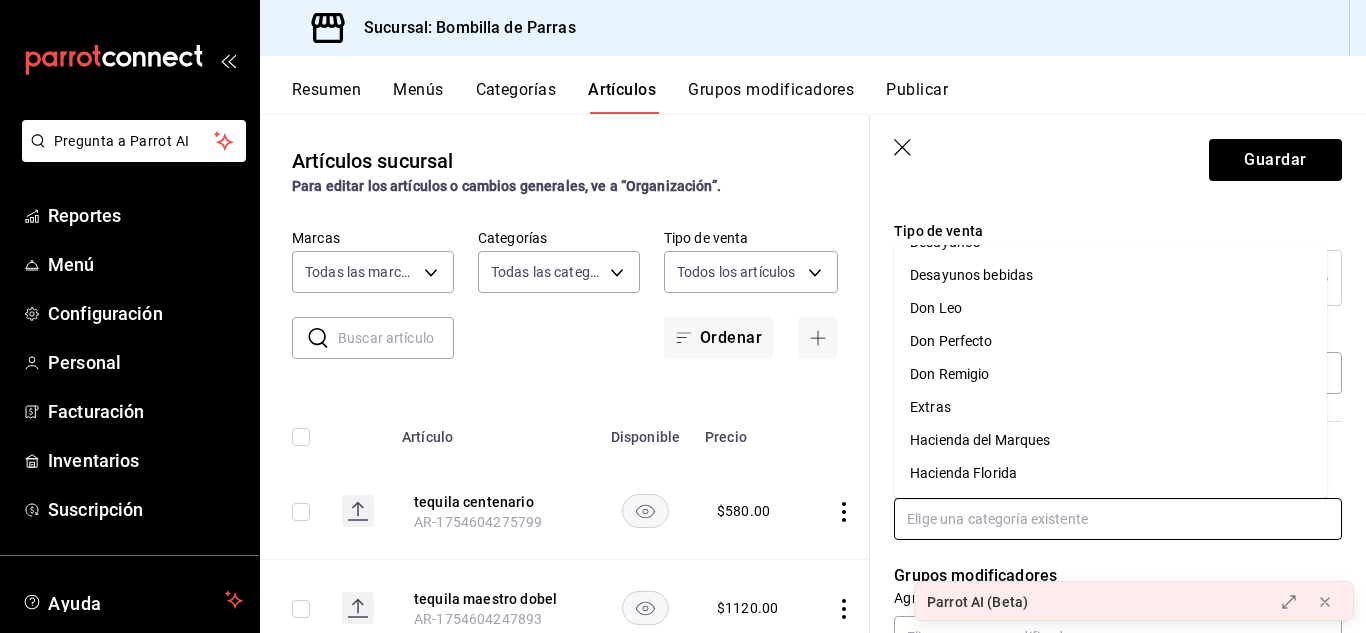 scroll, scrollTop: 402, scrollLeft: 0, axis: vertical 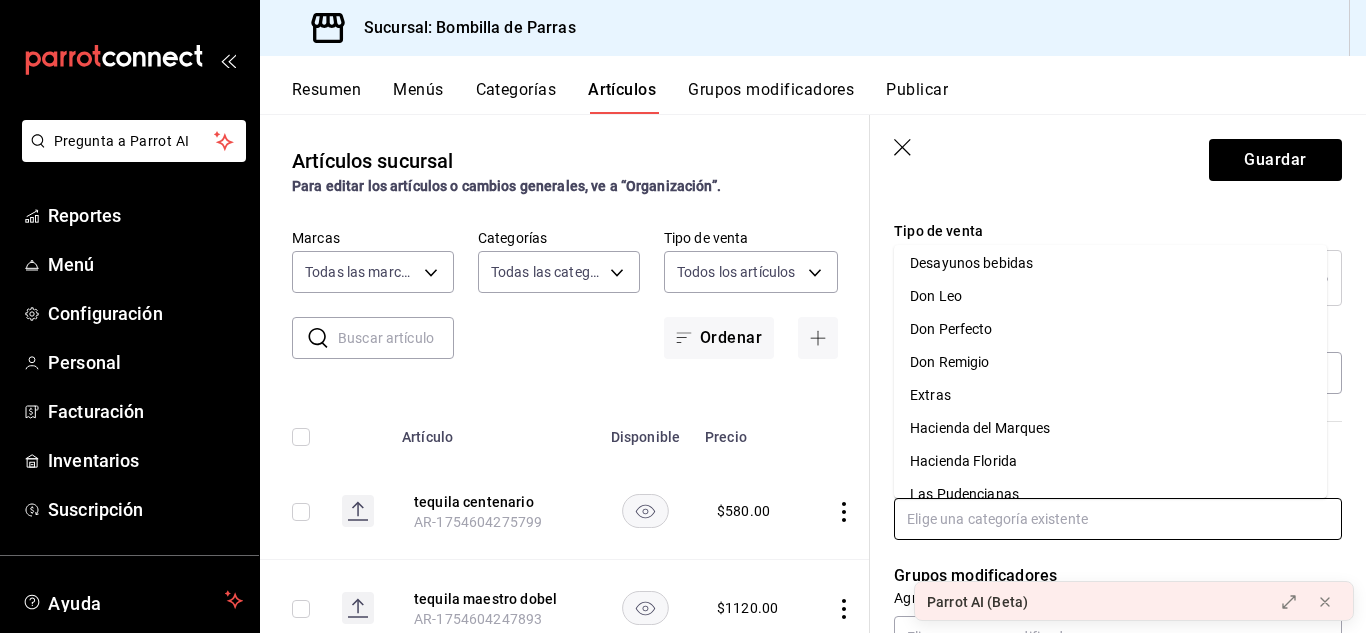 click on "Extras" at bounding box center [1110, 395] 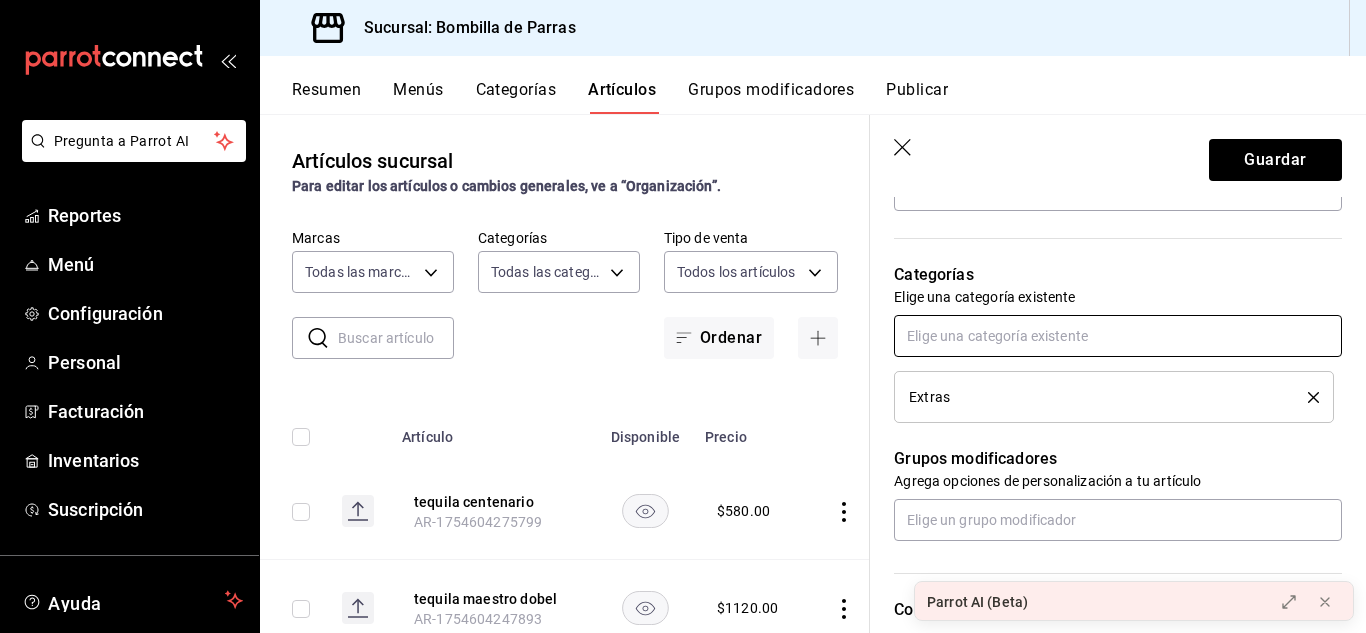 scroll, scrollTop: 657, scrollLeft: 0, axis: vertical 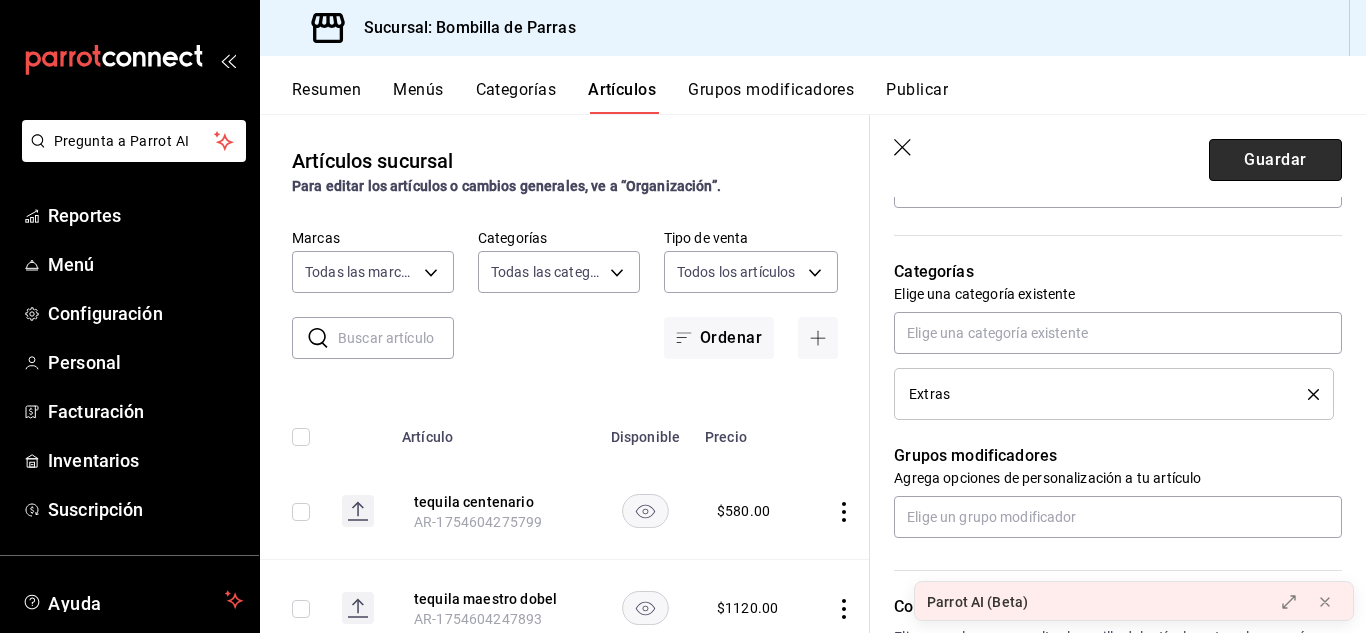 click on "Guardar" at bounding box center [1275, 160] 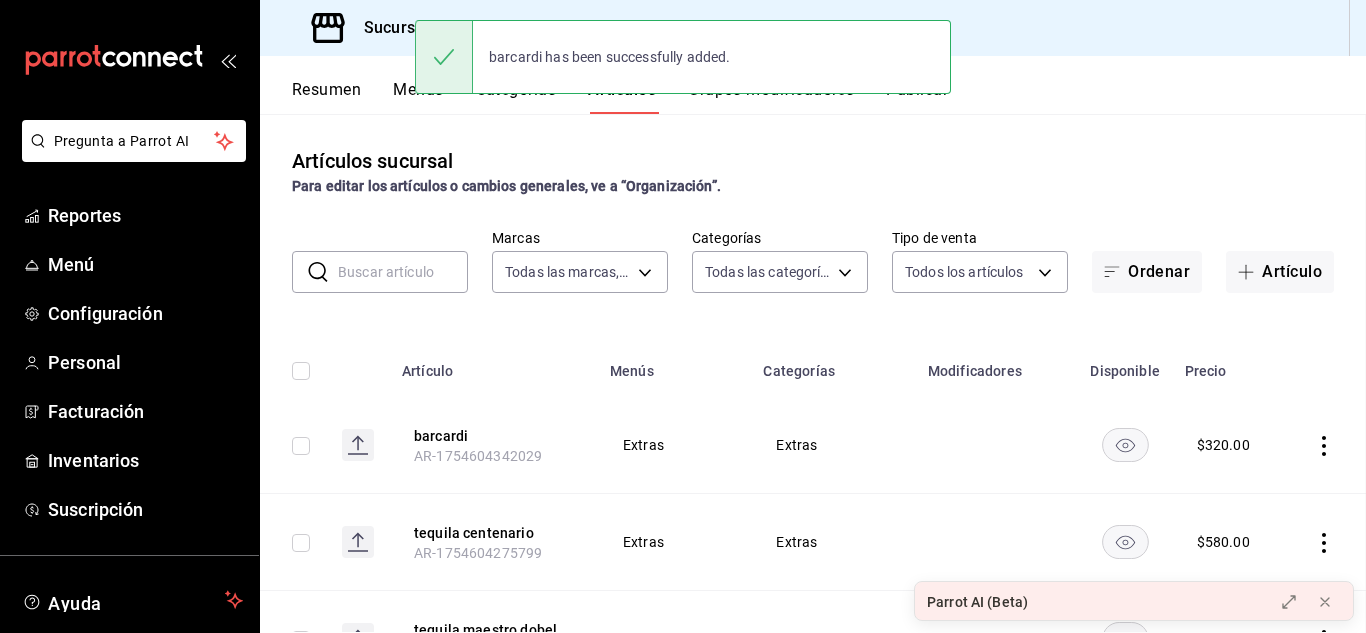 scroll, scrollTop: 0, scrollLeft: 0, axis: both 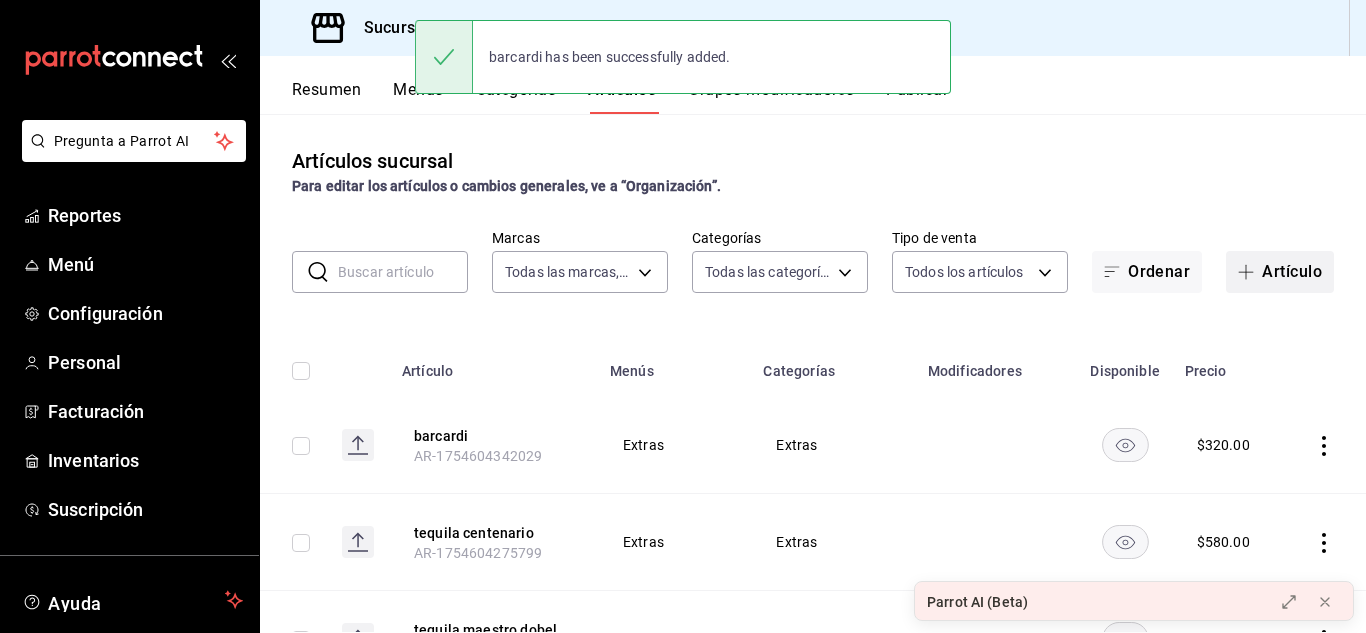 click 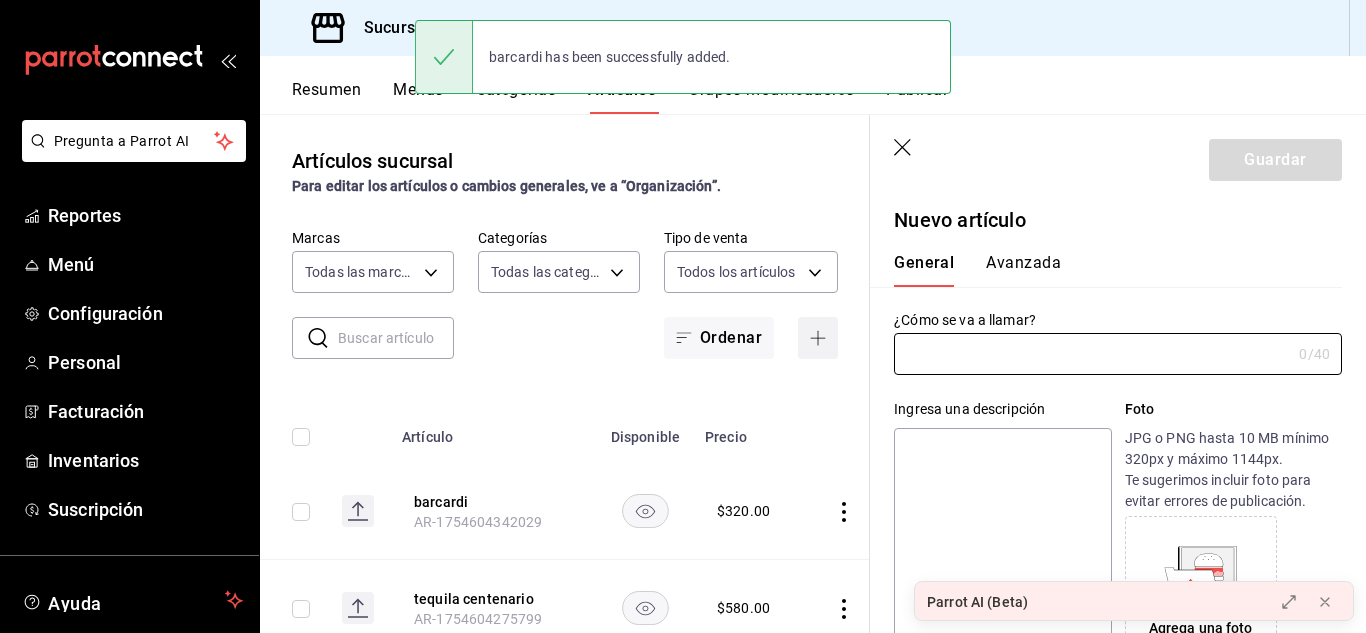 type on "AR-1754604367087" 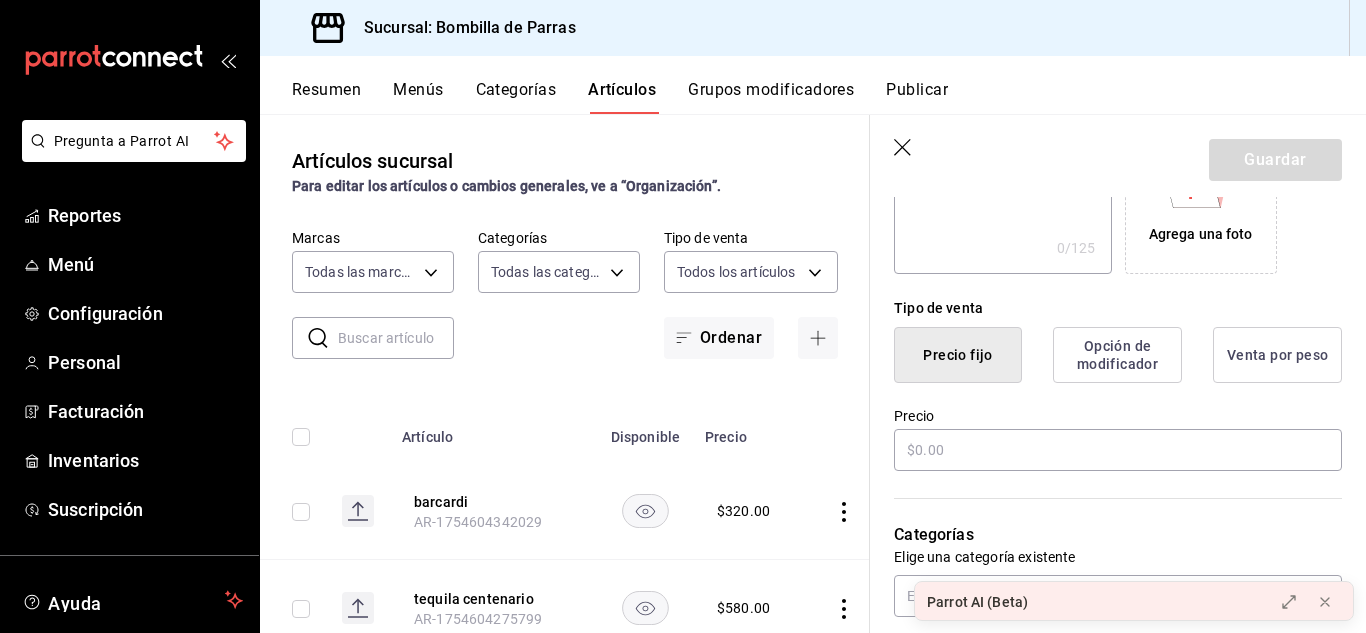 scroll, scrollTop: 409, scrollLeft: 0, axis: vertical 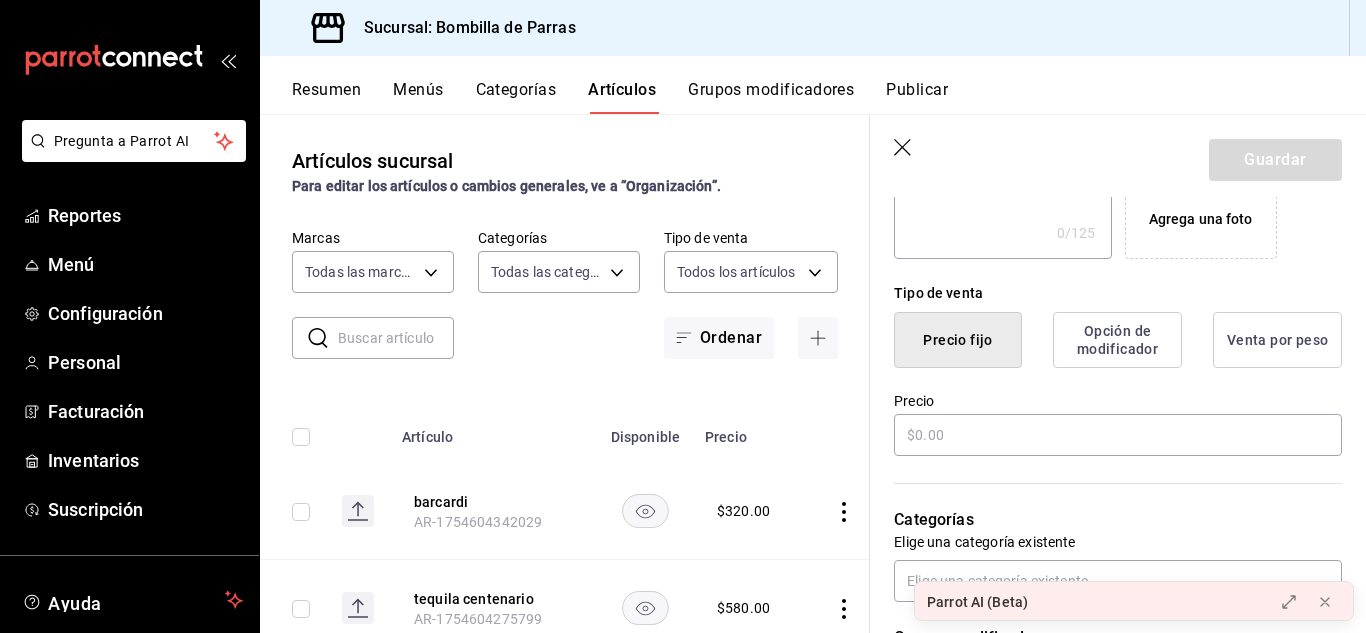 type on "cerveza modelo" 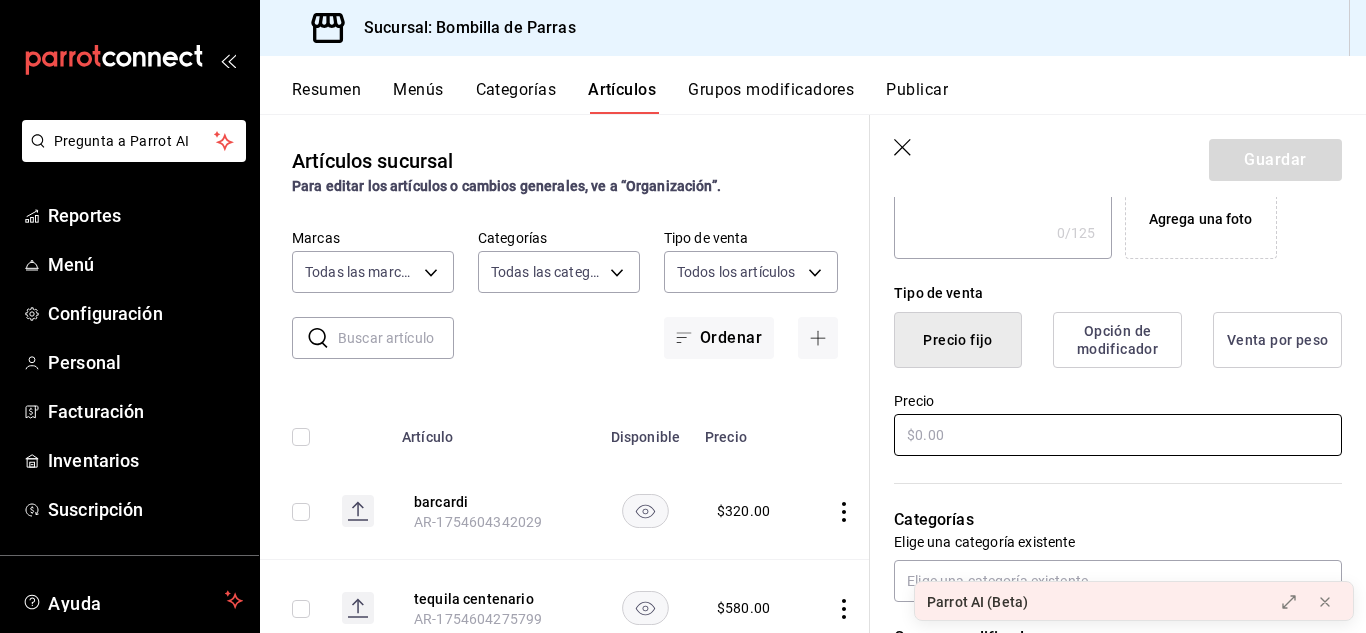 click at bounding box center (1118, 435) 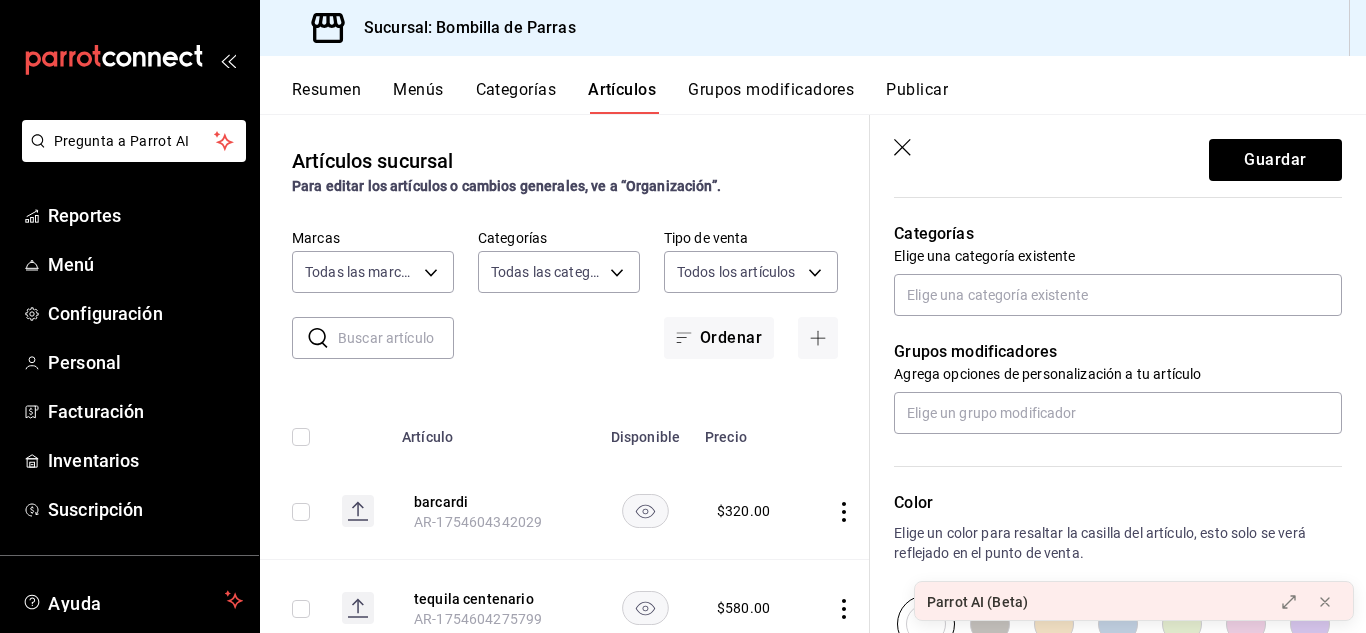 scroll, scrollTop: 692, scrollLeft: 0, axis: vertical 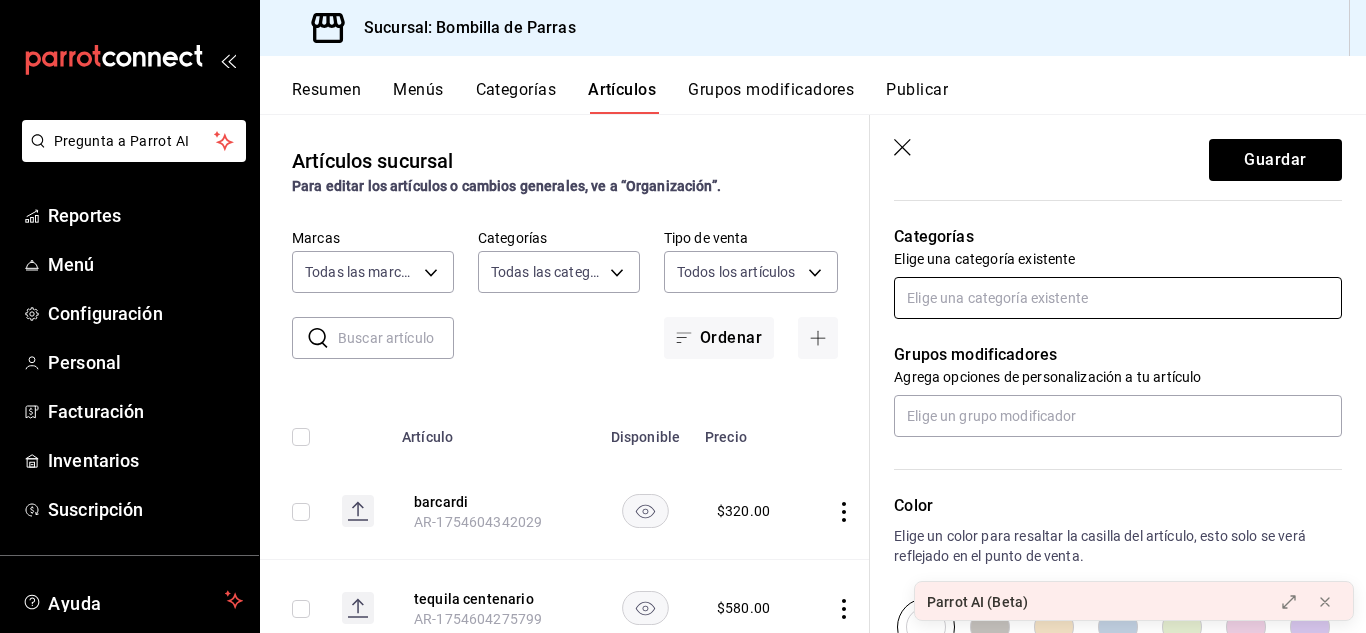 type on "$35.00" 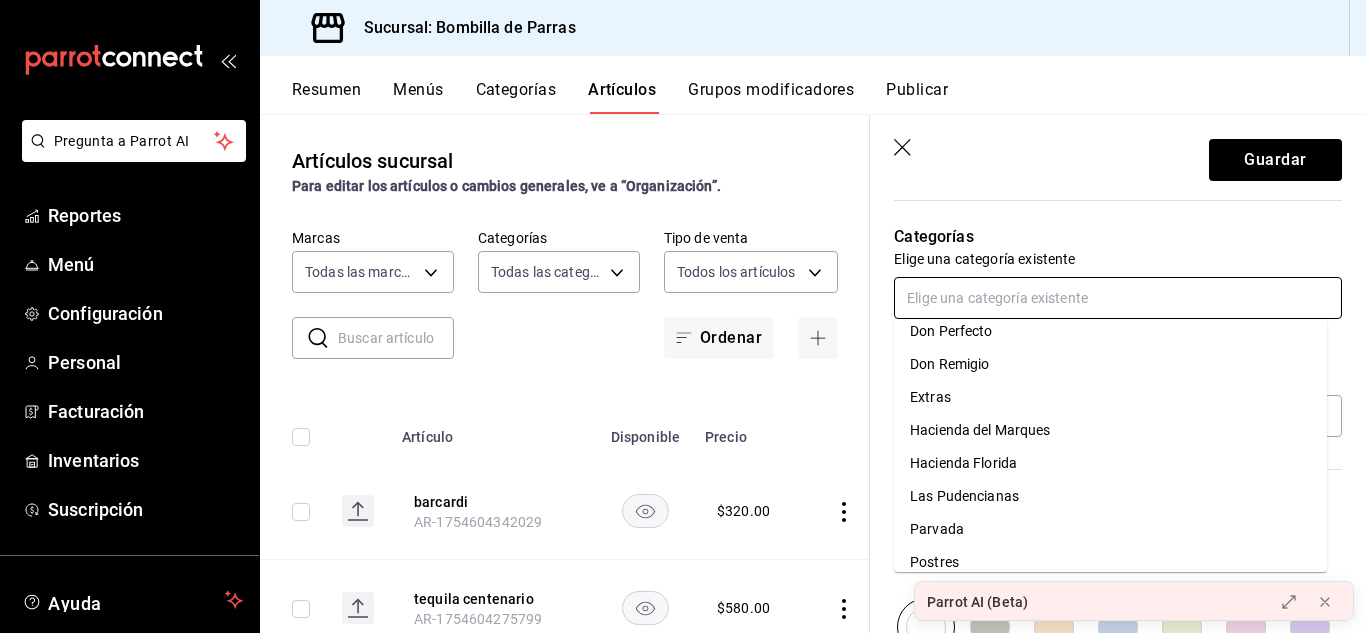 scroll, scrollTop: 470, scrollLeft: 0, axis: vertical 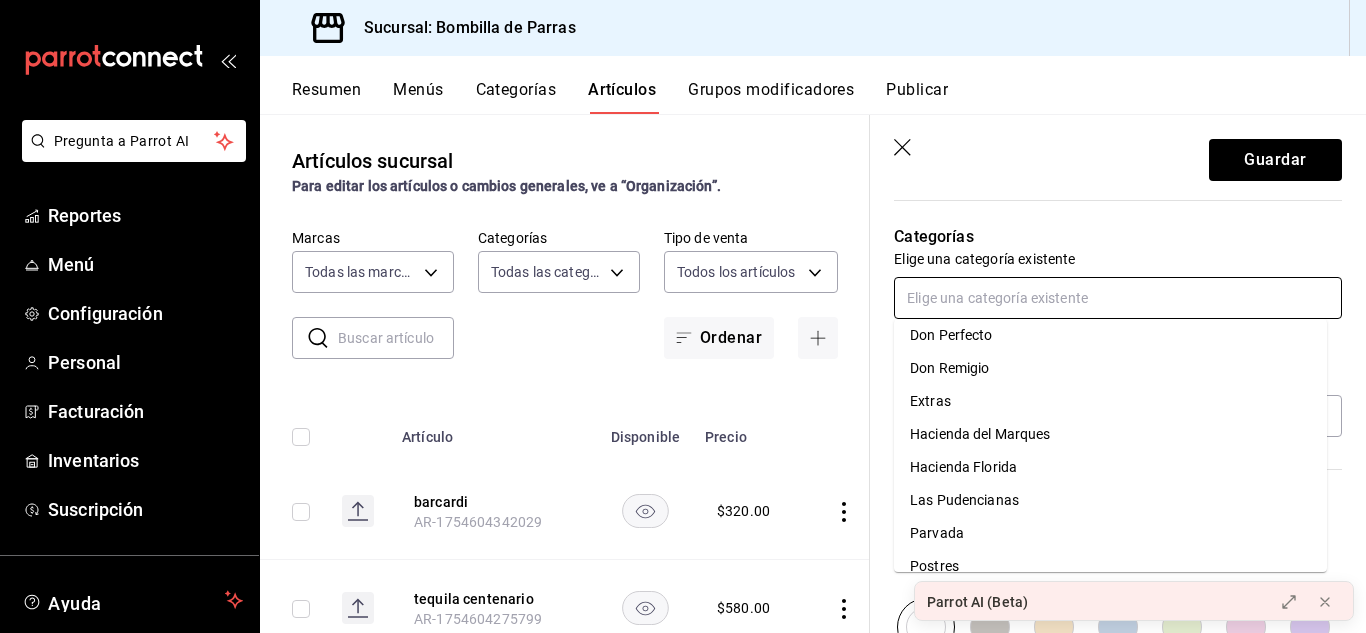 click on "Extras" at bounding box center [1110, 401] 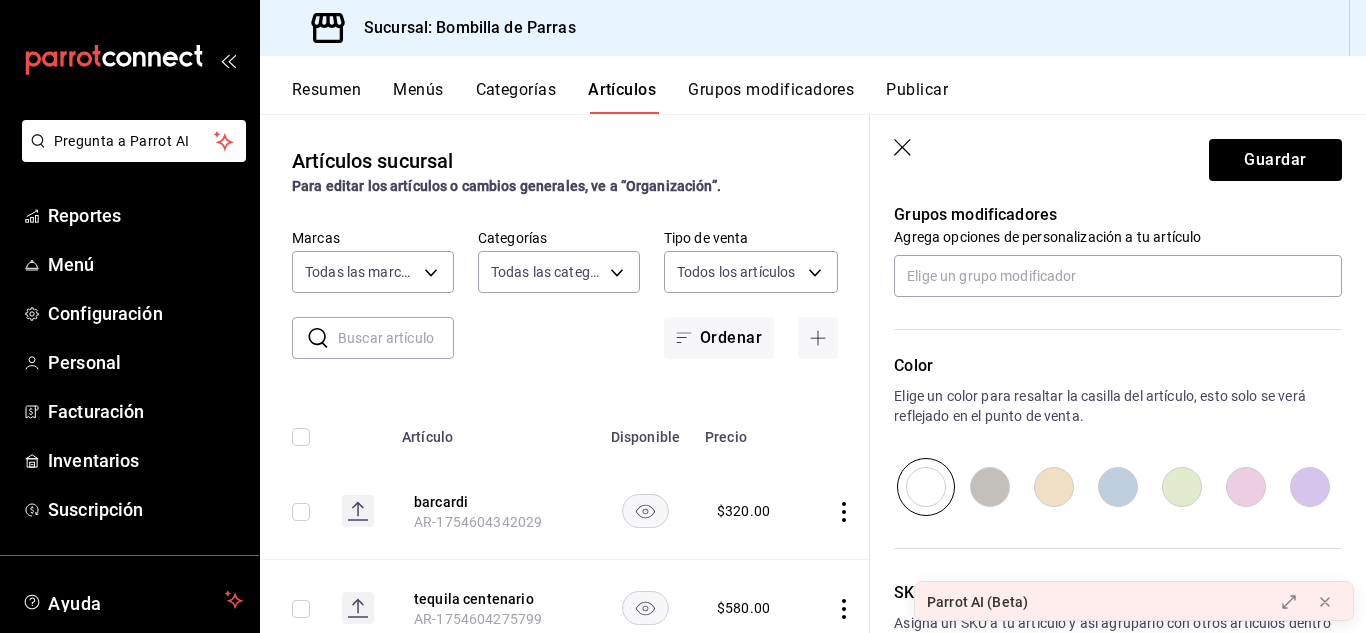 scroll, scrollTop: 908, scrollLeft: 0, axis: vertical 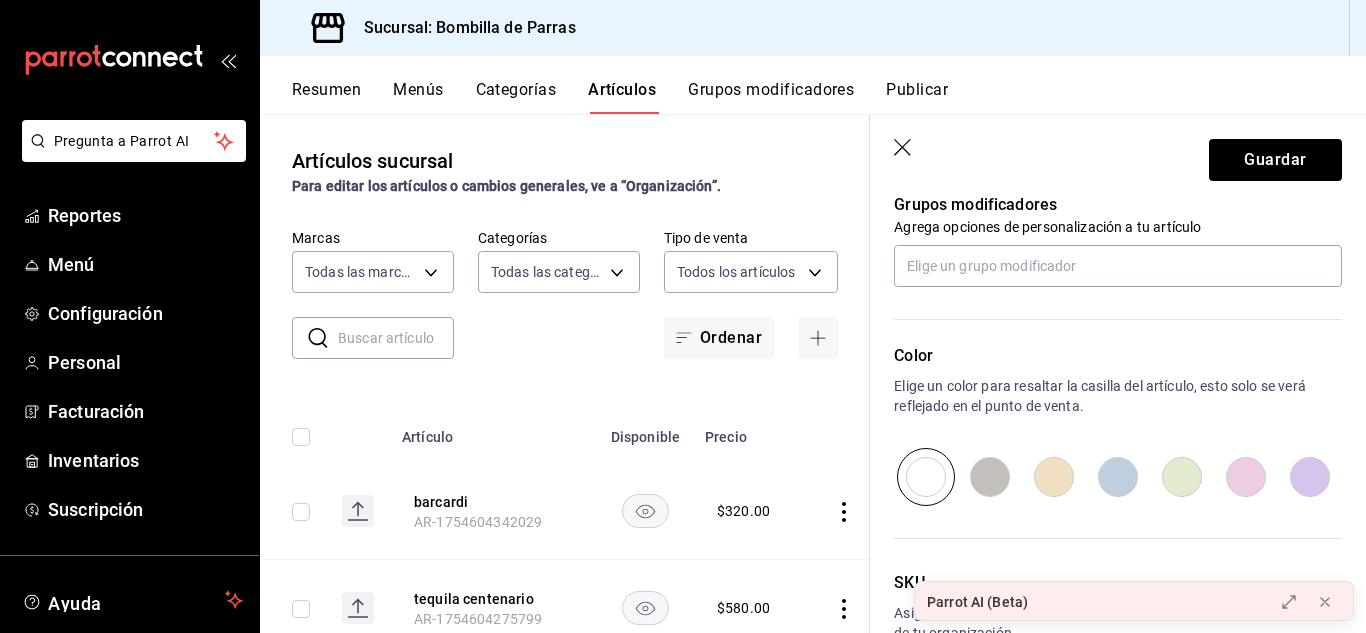 click at bounding box center (1182, 477) 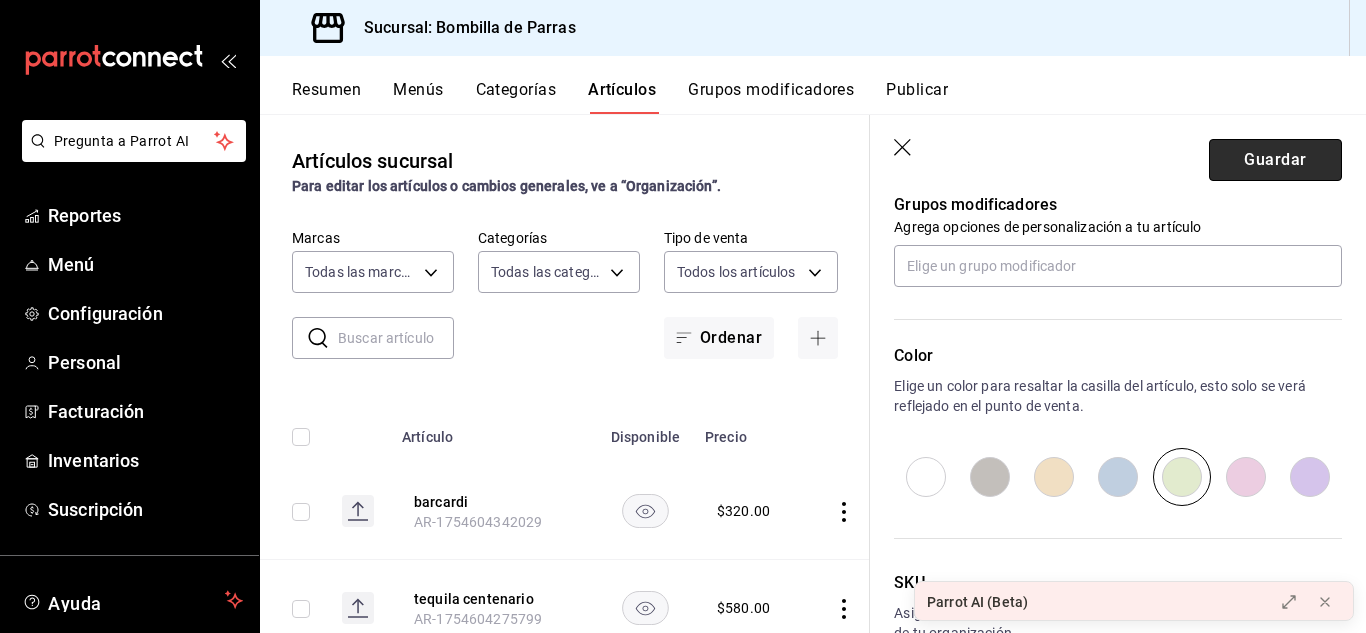 click on "Guardar" at bounding box center [1275, 160] 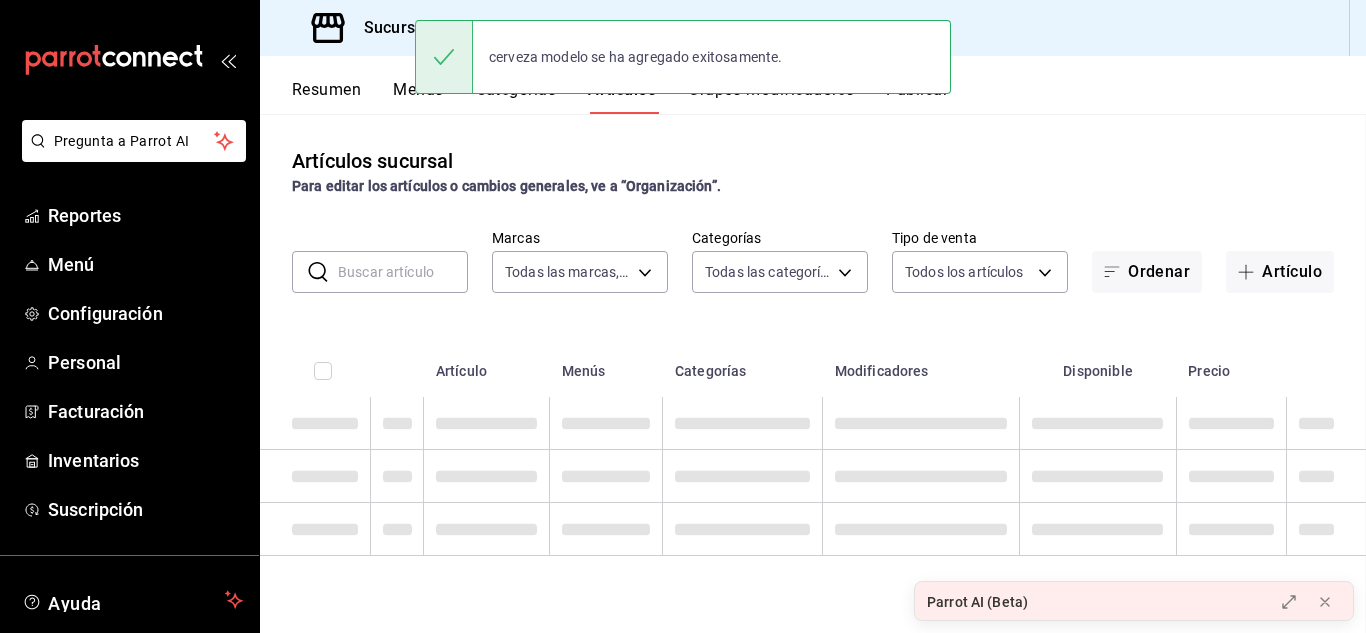 scroll, scrollTop: 0, scrollLeft: 0, axis: both 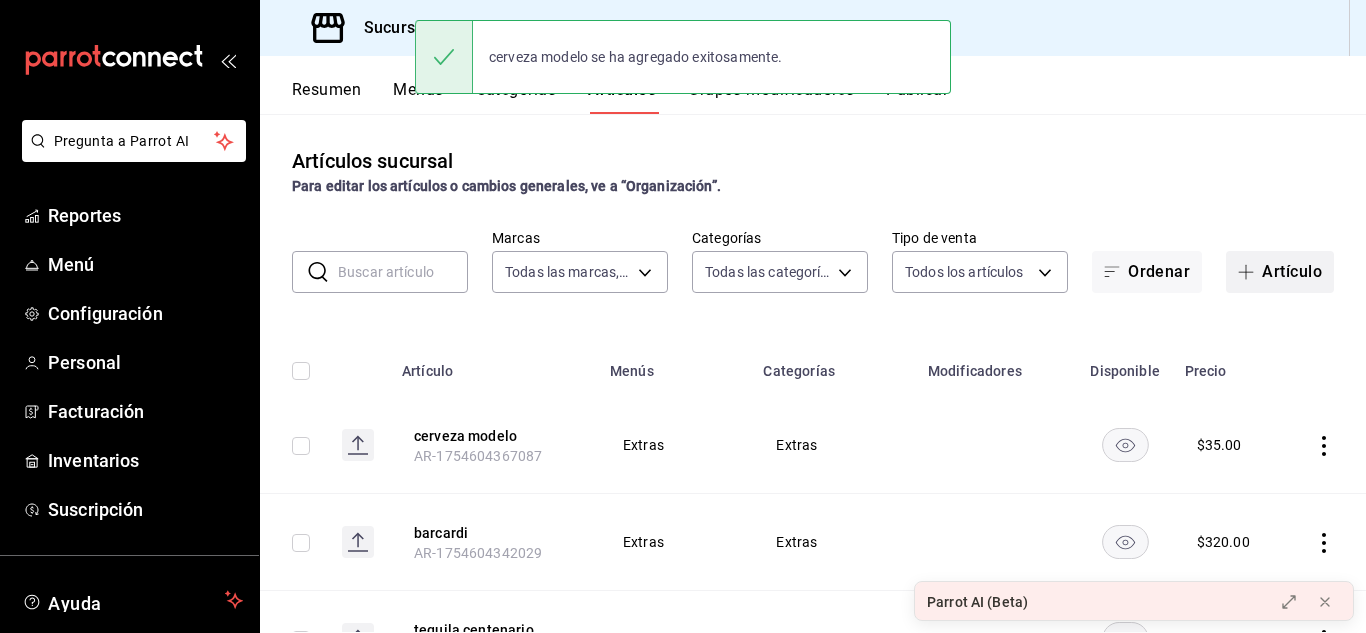 click on "Artículo" at bounding box center (1280, 272) 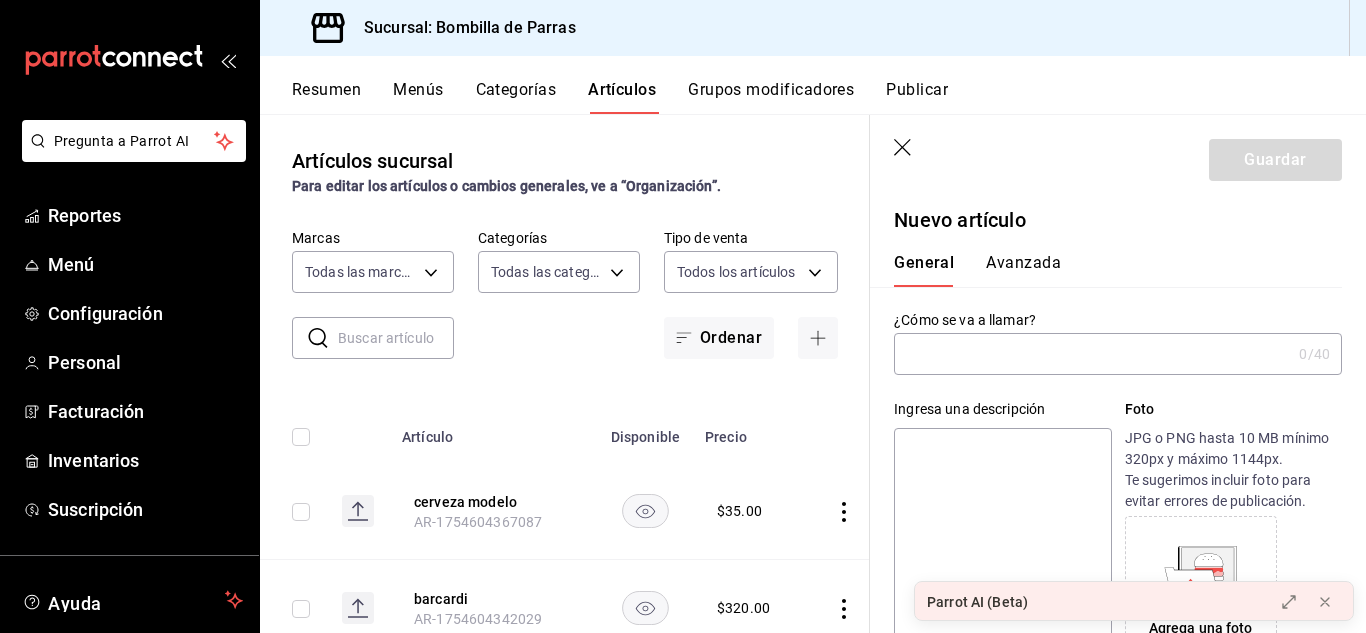 click at bounding box center [1092, 354] 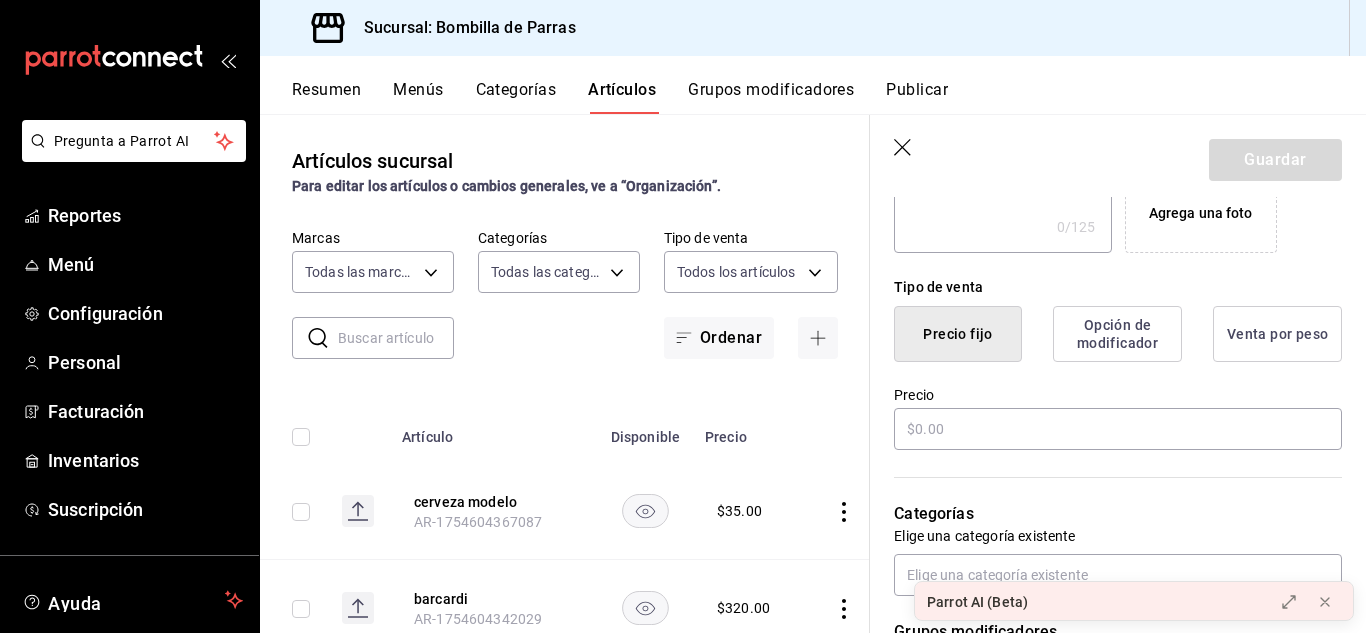 scroll, scrollTop: 412, scrollLeft: 0, axis: vertical 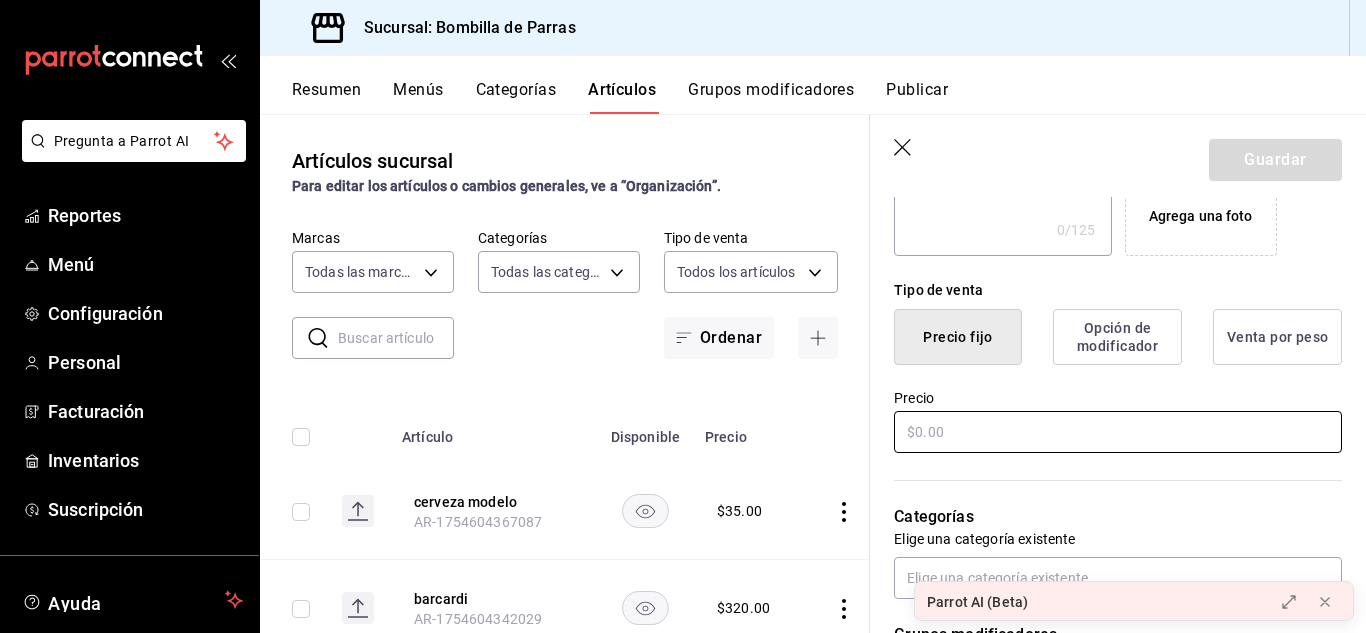 type on "cerveza ultra" 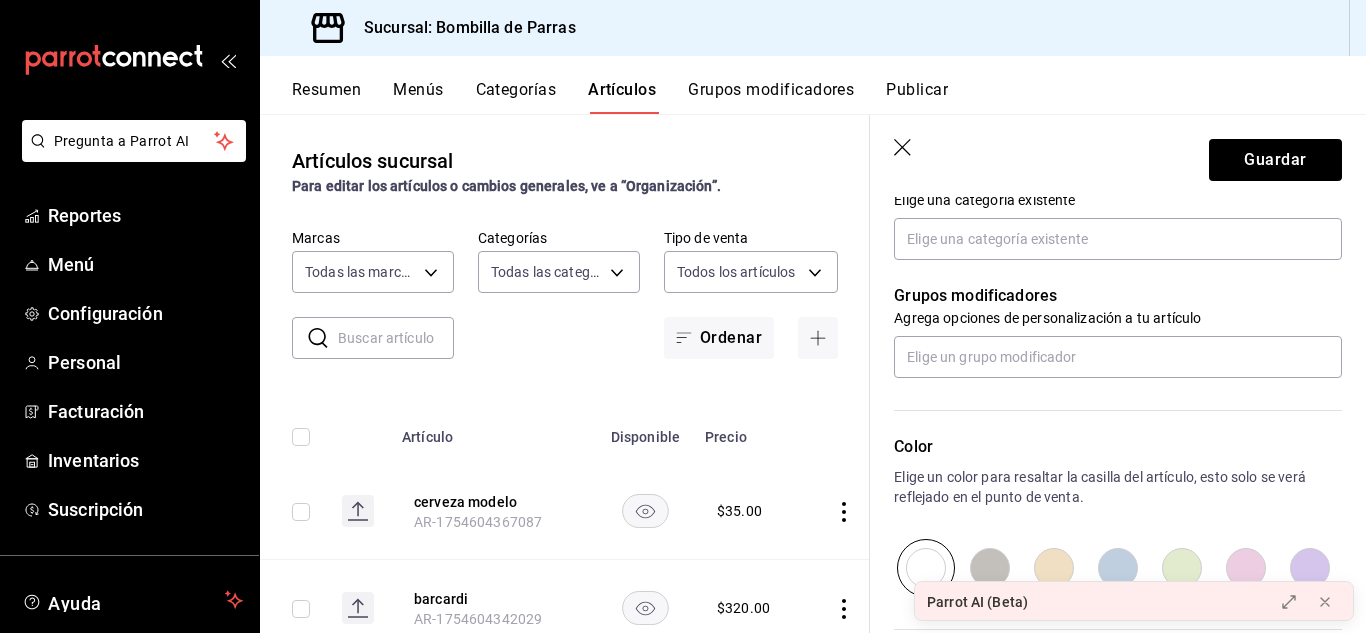 scroll, scrollTop: 748, scrollLeft: 0, axis: vertical 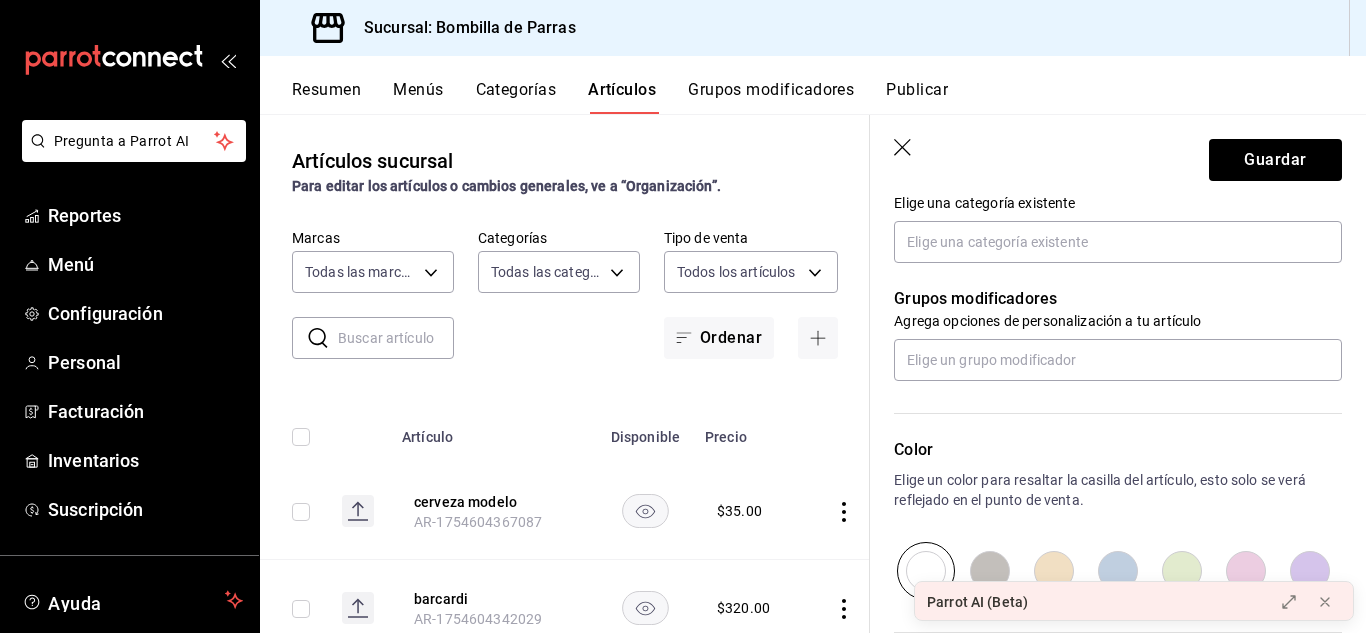 type on "$35.00" 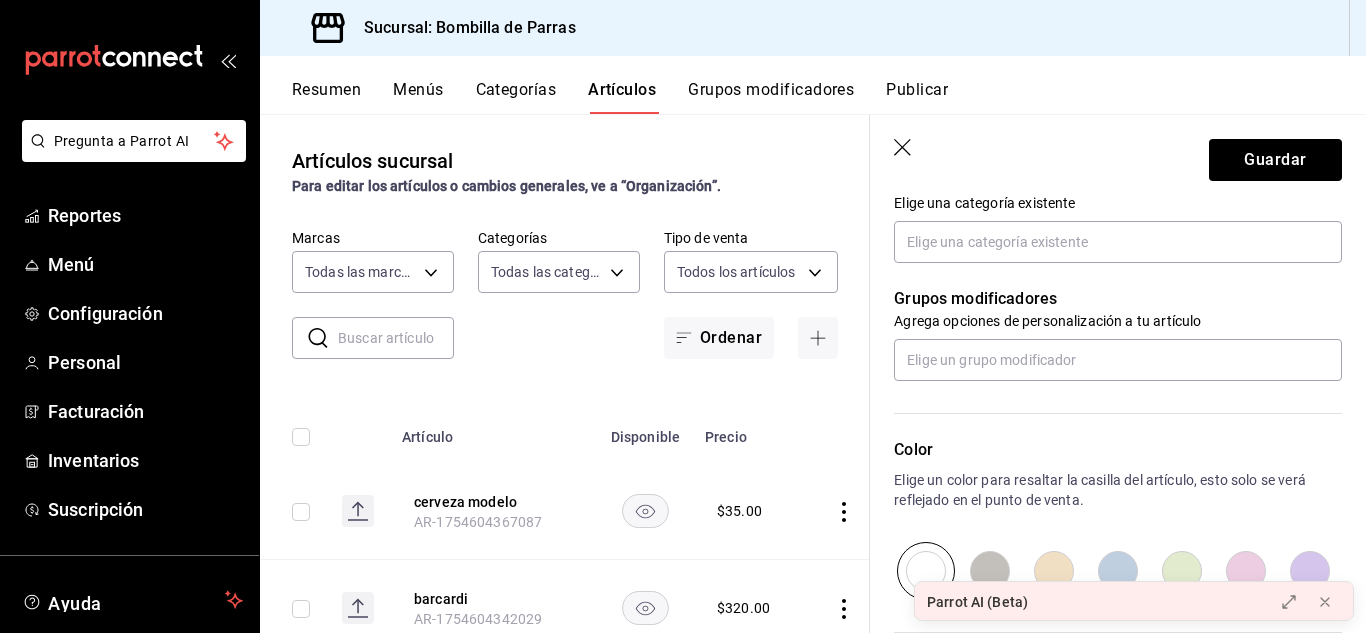 click on "Color Elige un color para resaltar la casilla del artículo, esto solo se verá reflejado en el punto de venta." at bounding box center (1106, 490) 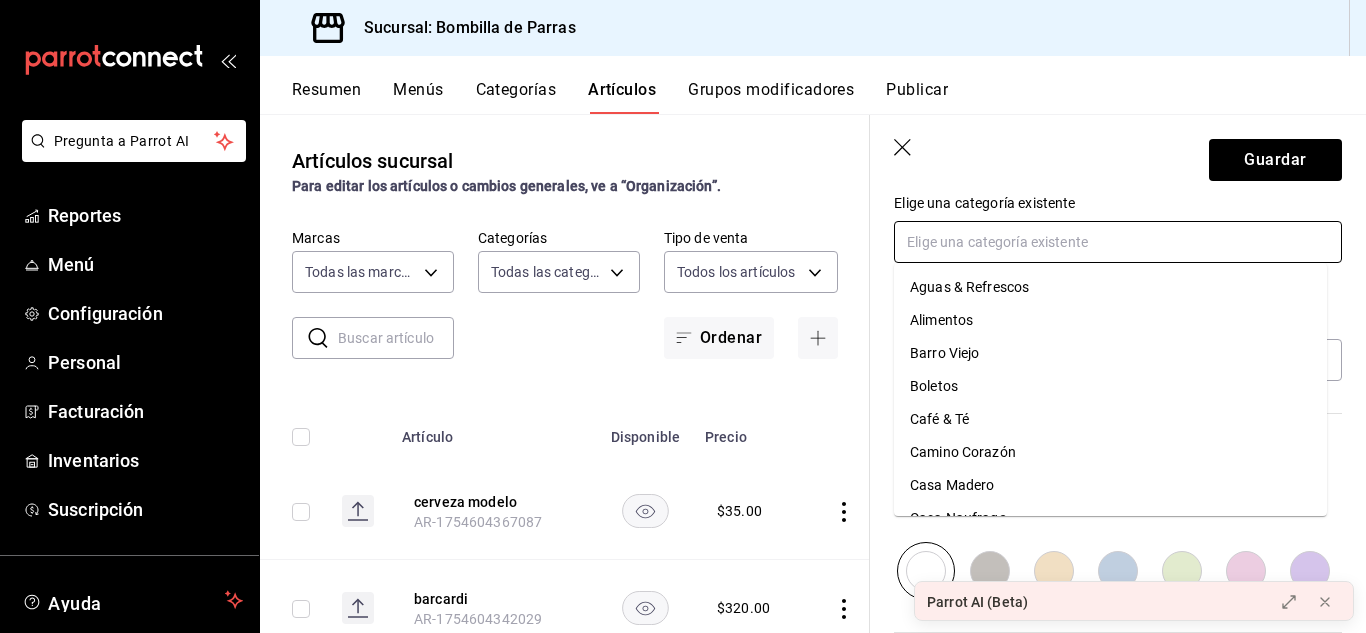 click at bounding box center [1118, 242] 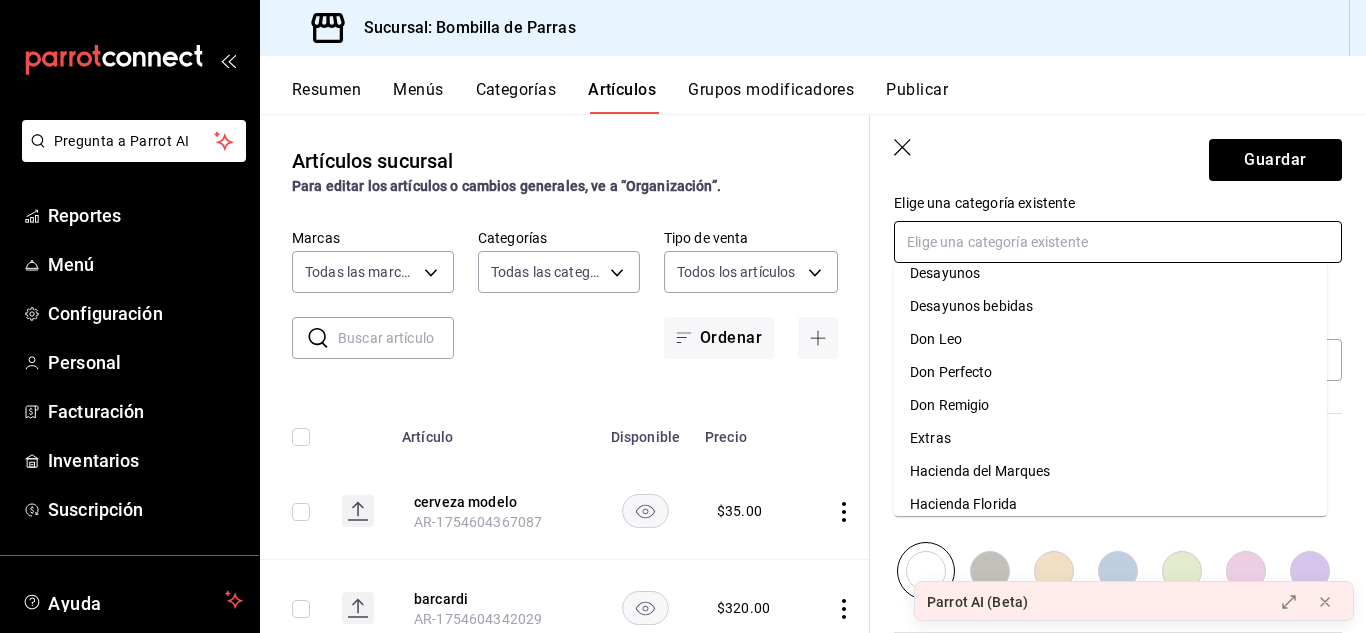 scroll, scrollTop: 394, scrollLeft: 0, axis: vertical 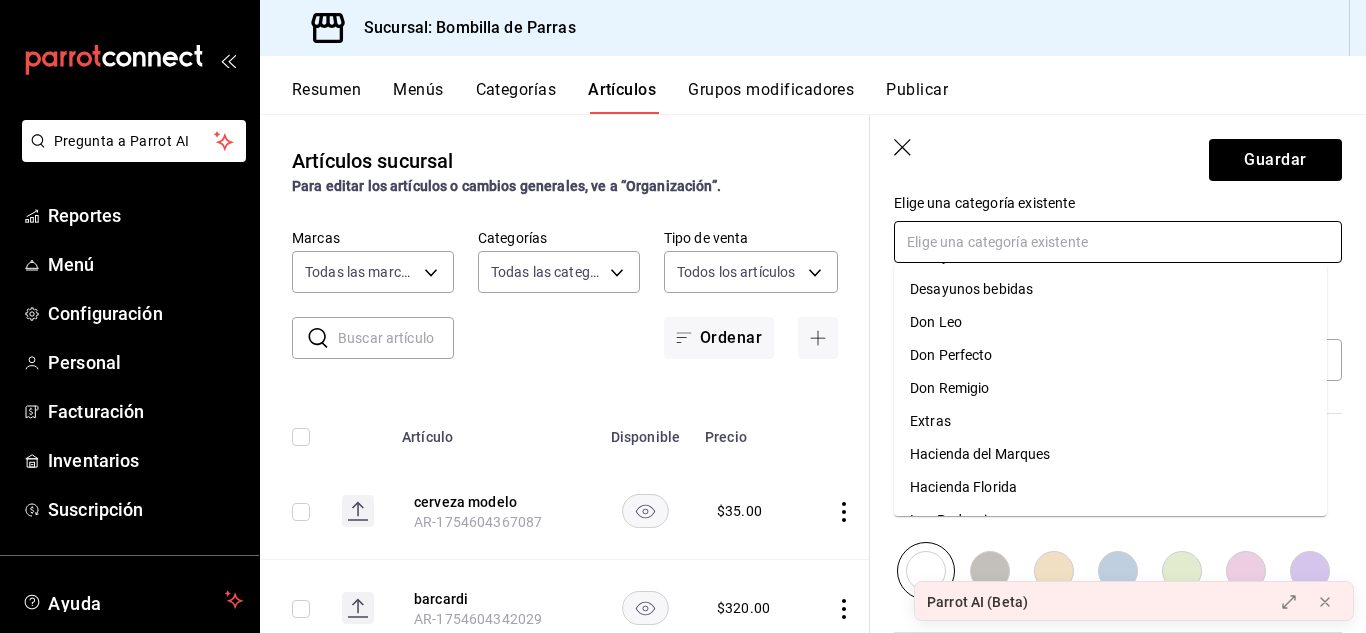 click on "Extras" at bounding box center [1110, 421] 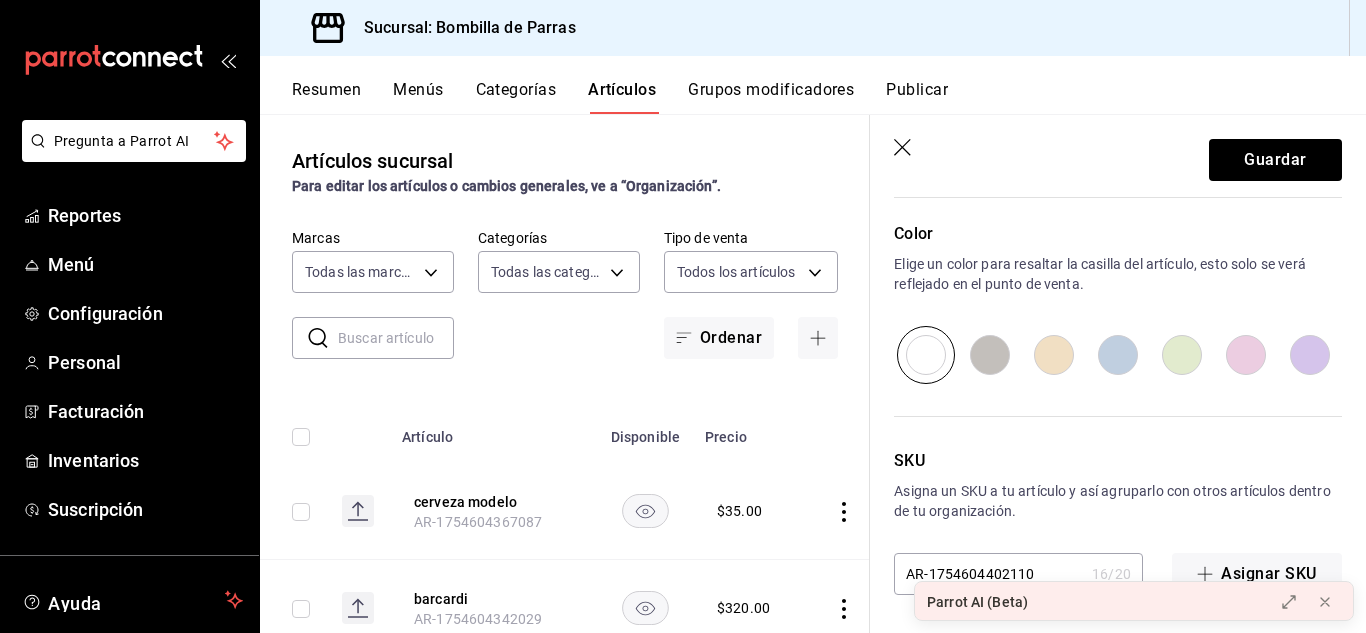 scroll, scrollTop: 1032, scrollLeft: 0, axis: vertical 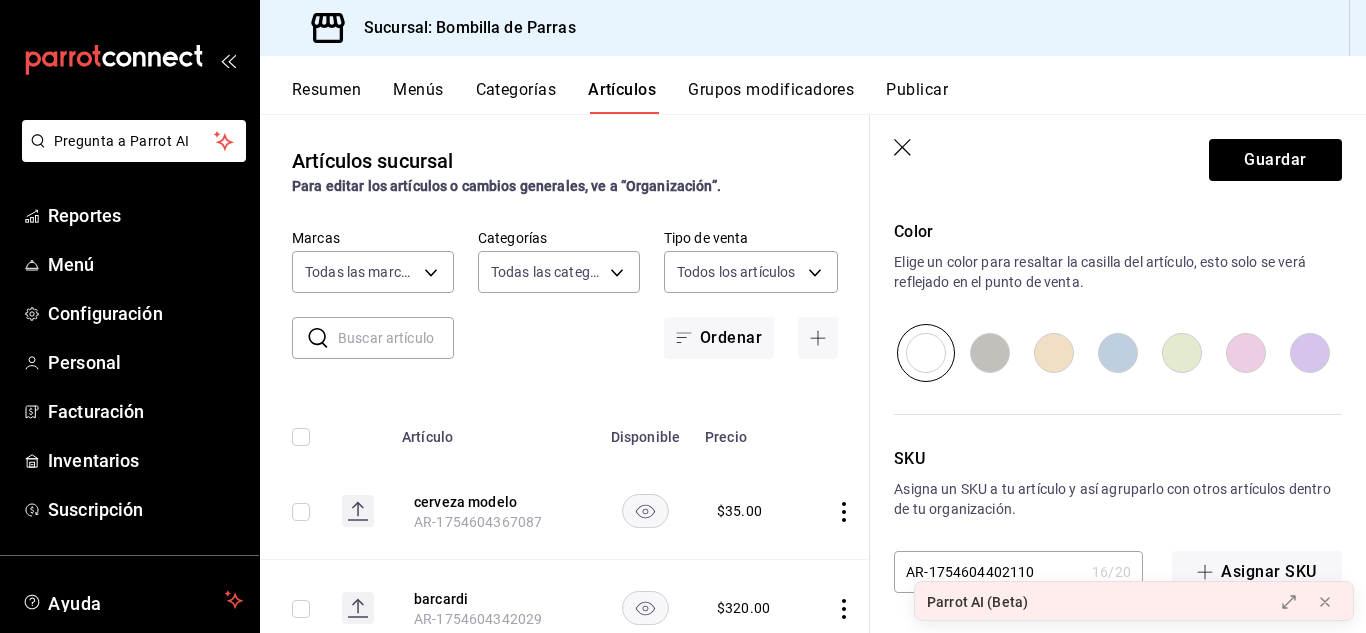 click at bounding box center (1118, 353) 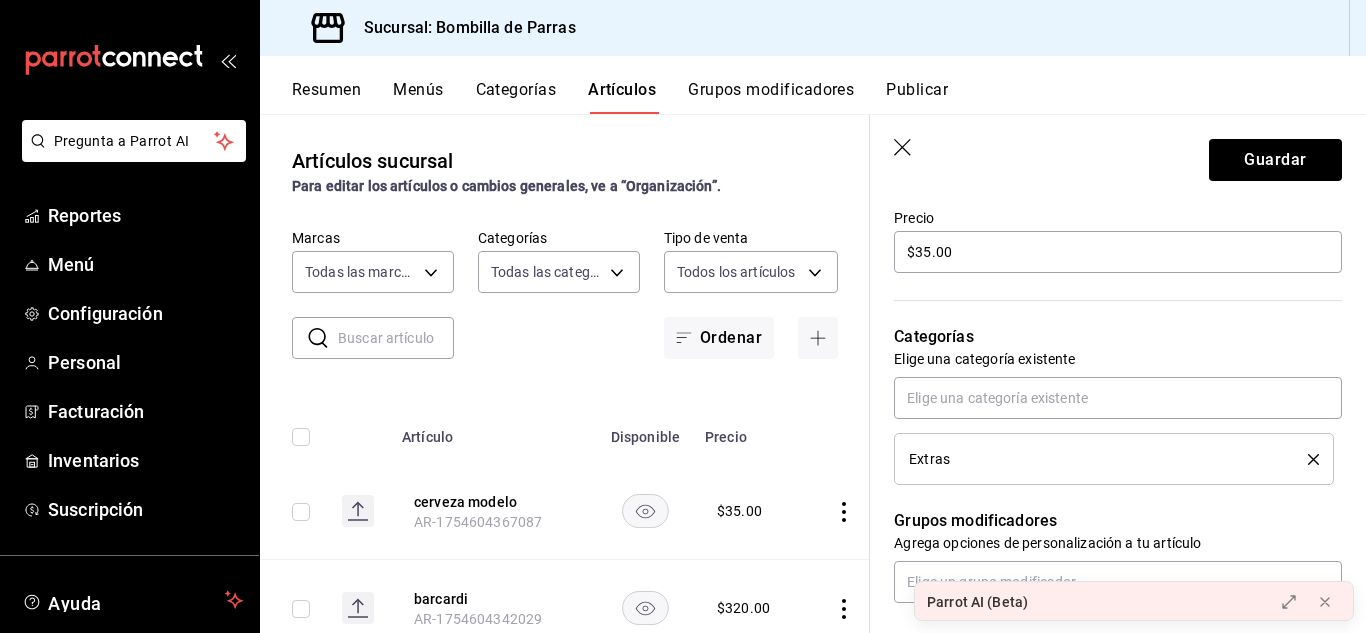 scroll, scrollTop: 575, scrollLeft: 0, axis: vertical 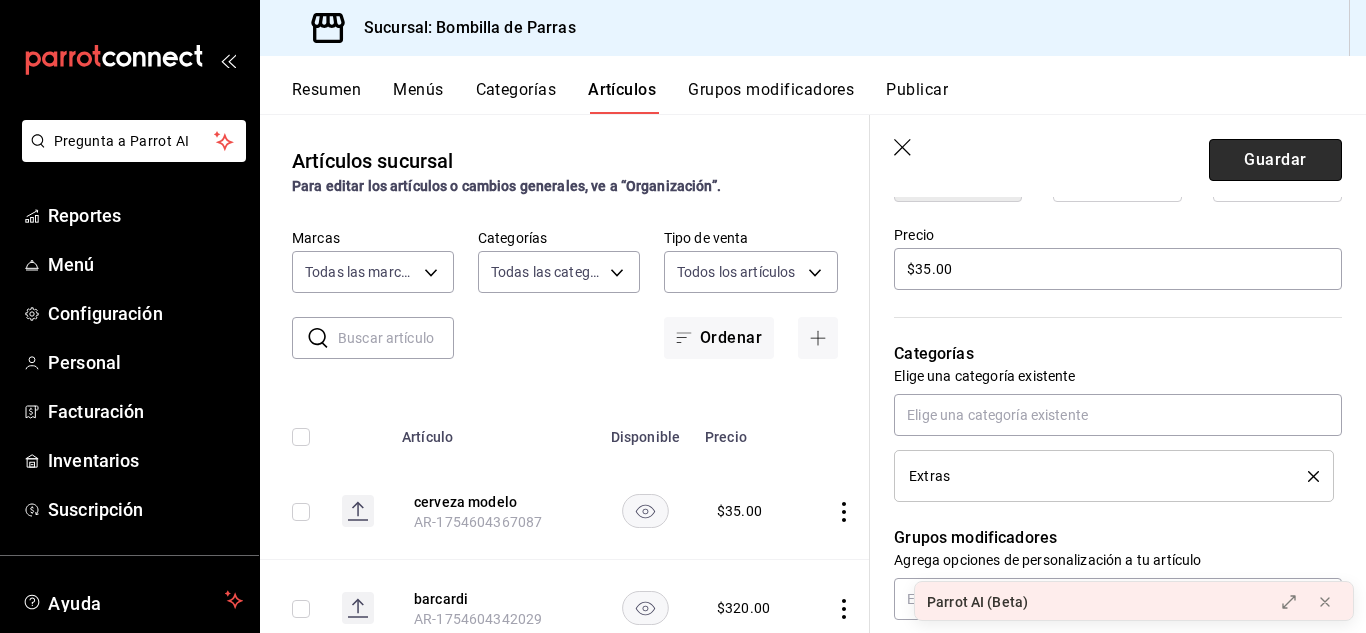 click on "Guardar" at bounding box center [1275, 160] 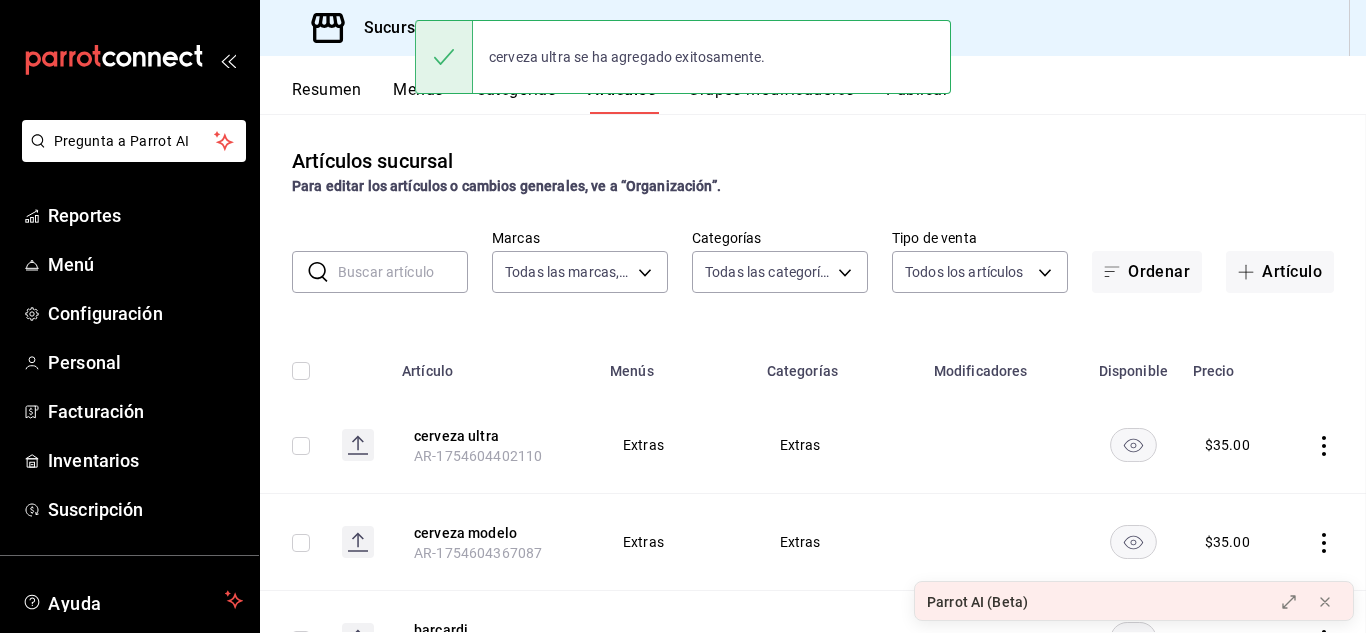 scroll, scrollTop: 0, scrollLeft: 0, axis: both 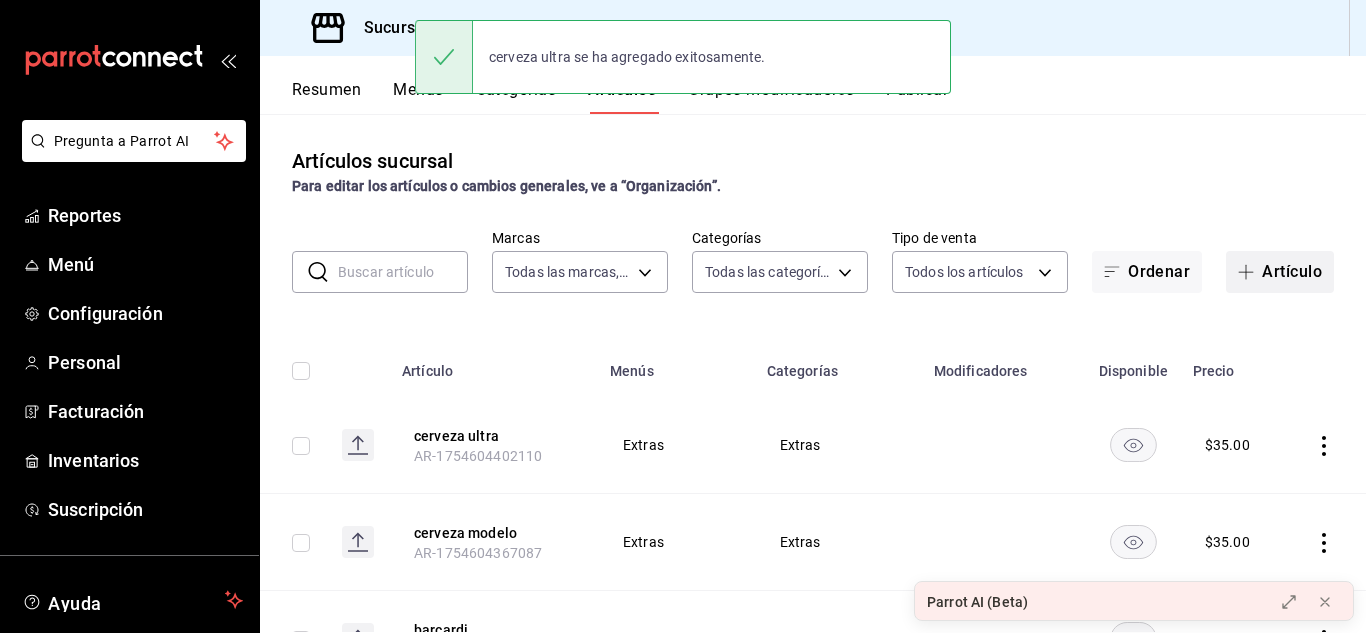 click 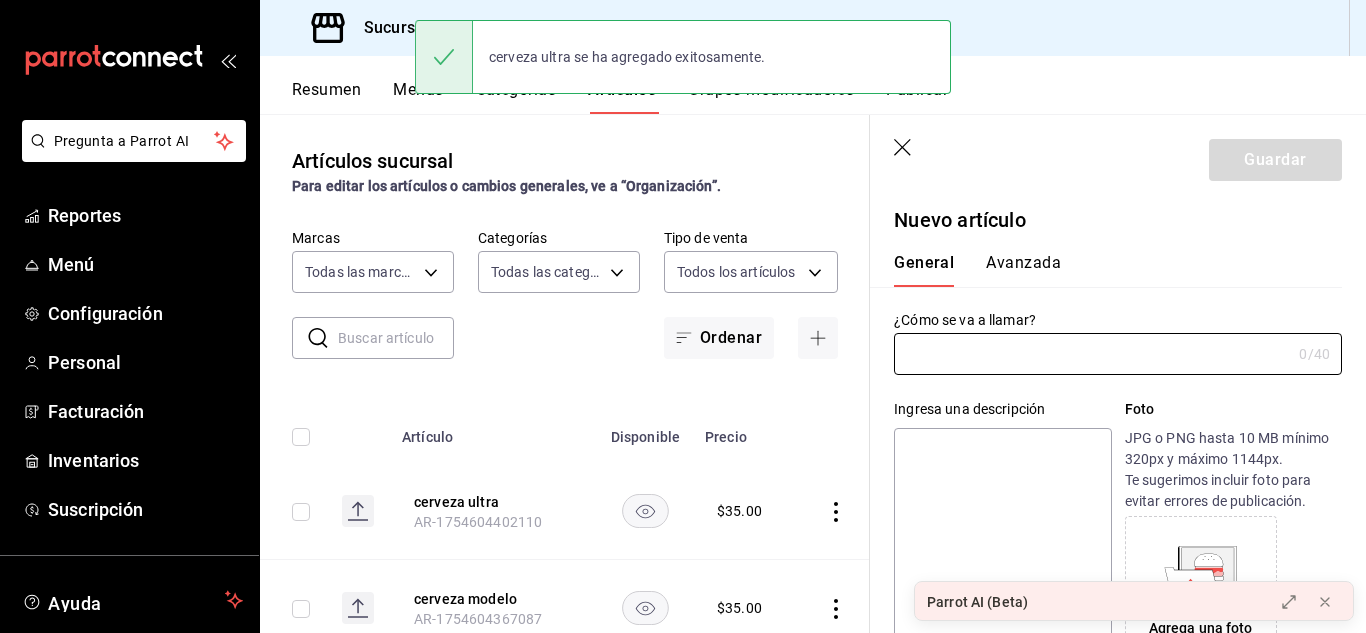 type on "AR-1754604431388" 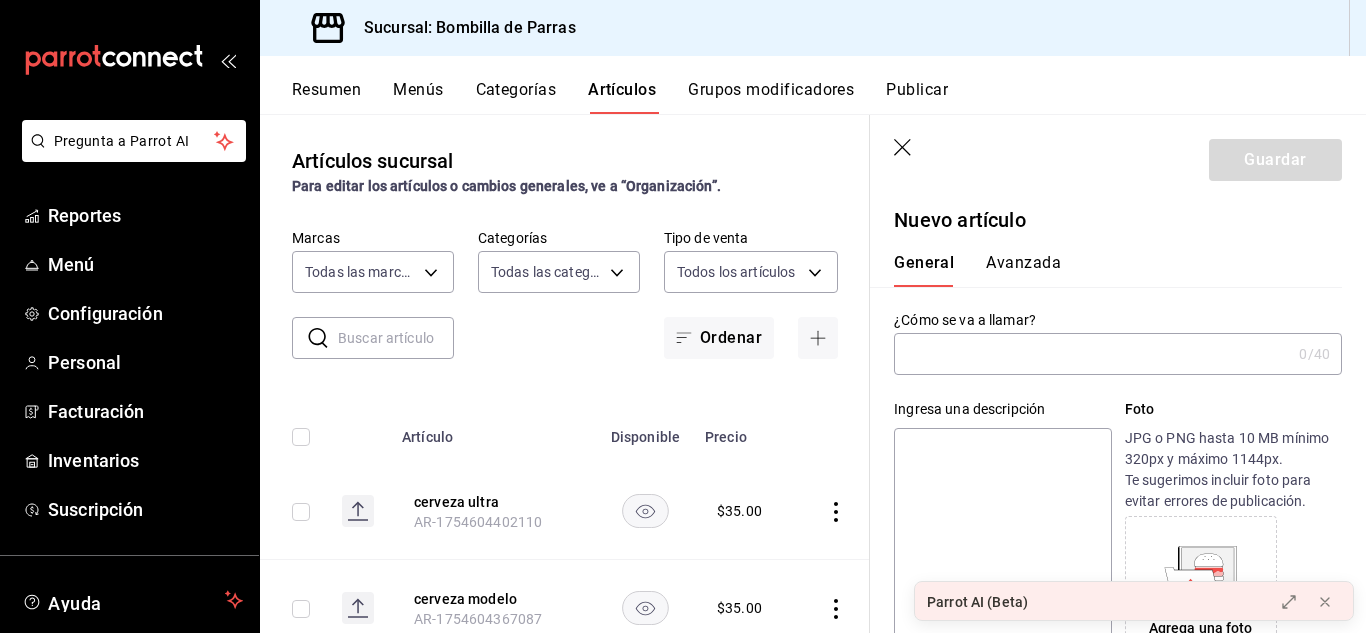 click at bounding box center (1092, 354) 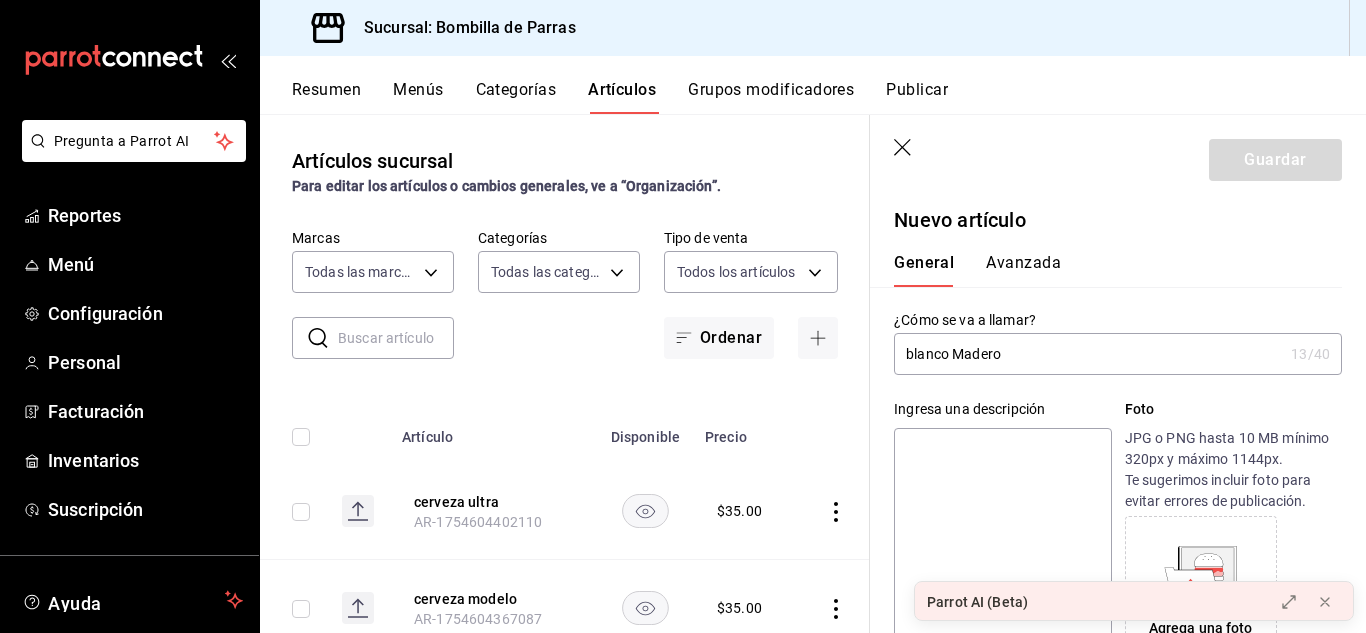 click on "blanco Madero" at bounding box center (1088, 354) 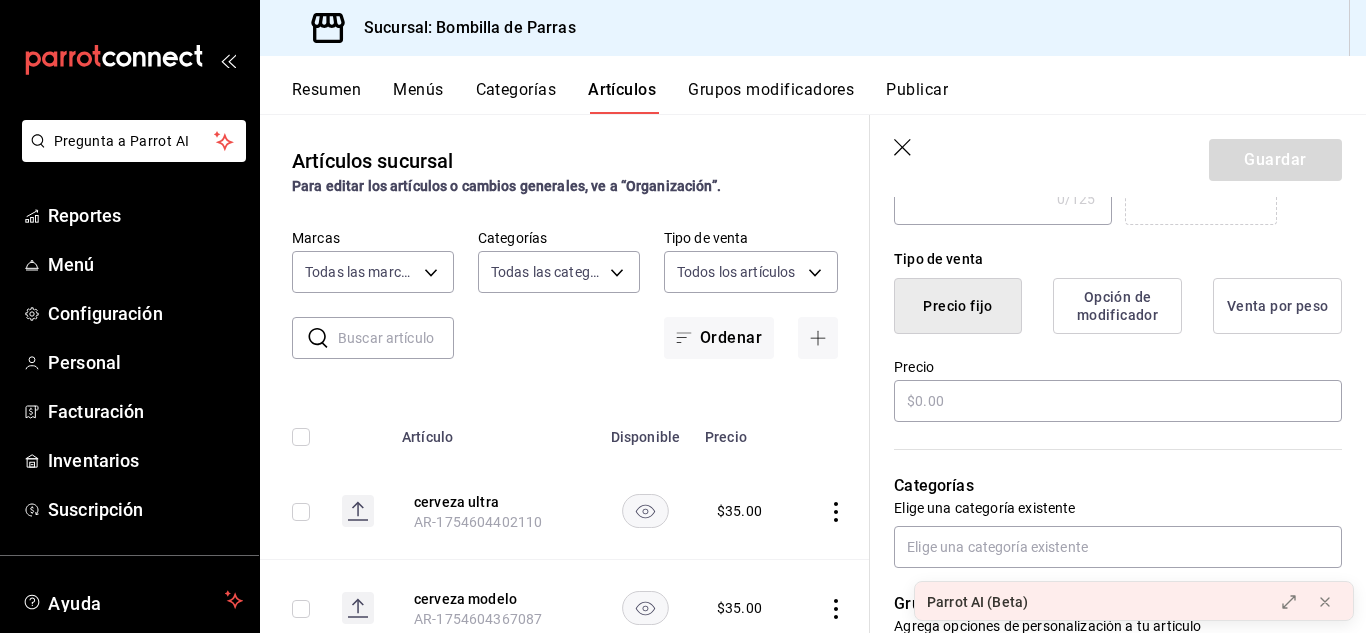 scroll, scrollTop: 452, scrollLeft: 0, axis: vertical 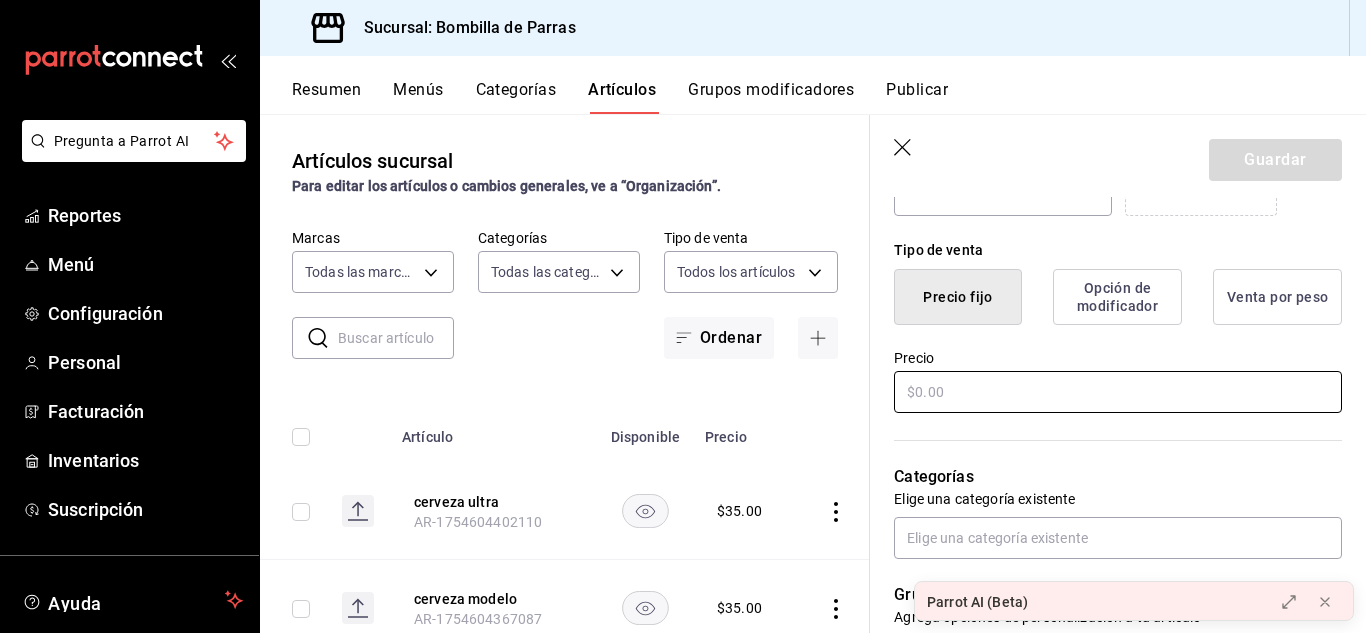 type on "Blanco Madero" 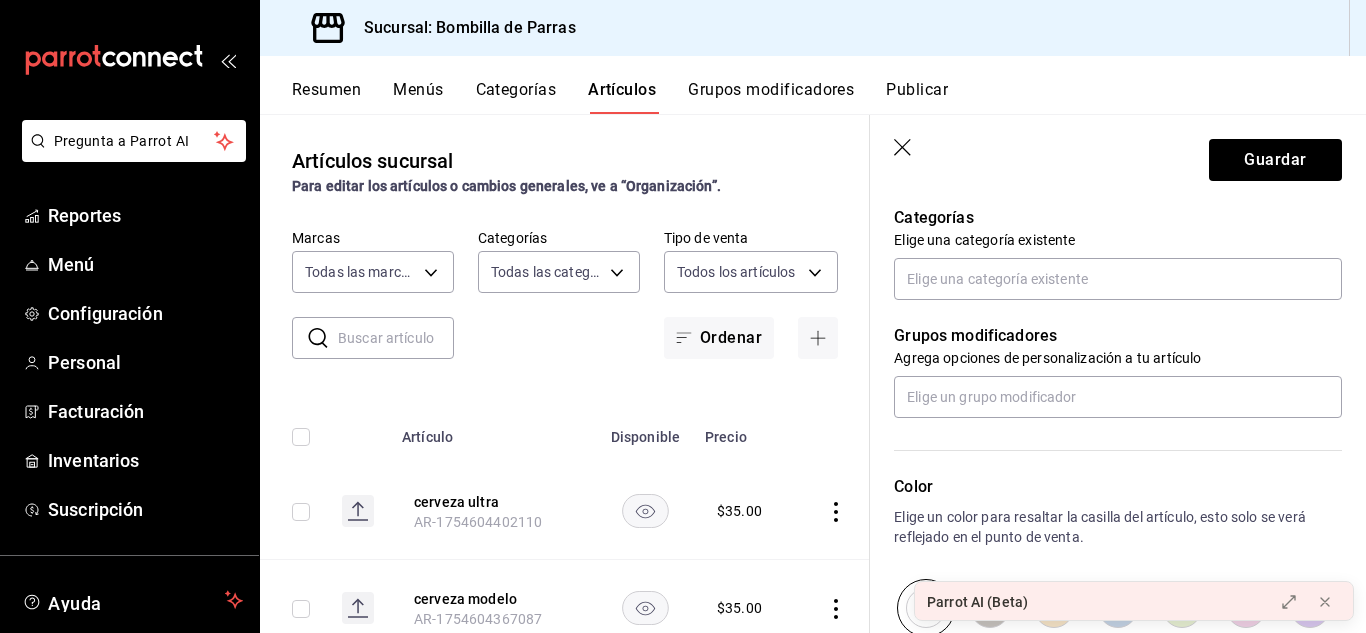 scroll, scrollTop: 705, scrollLeft: 0, axis: vertical 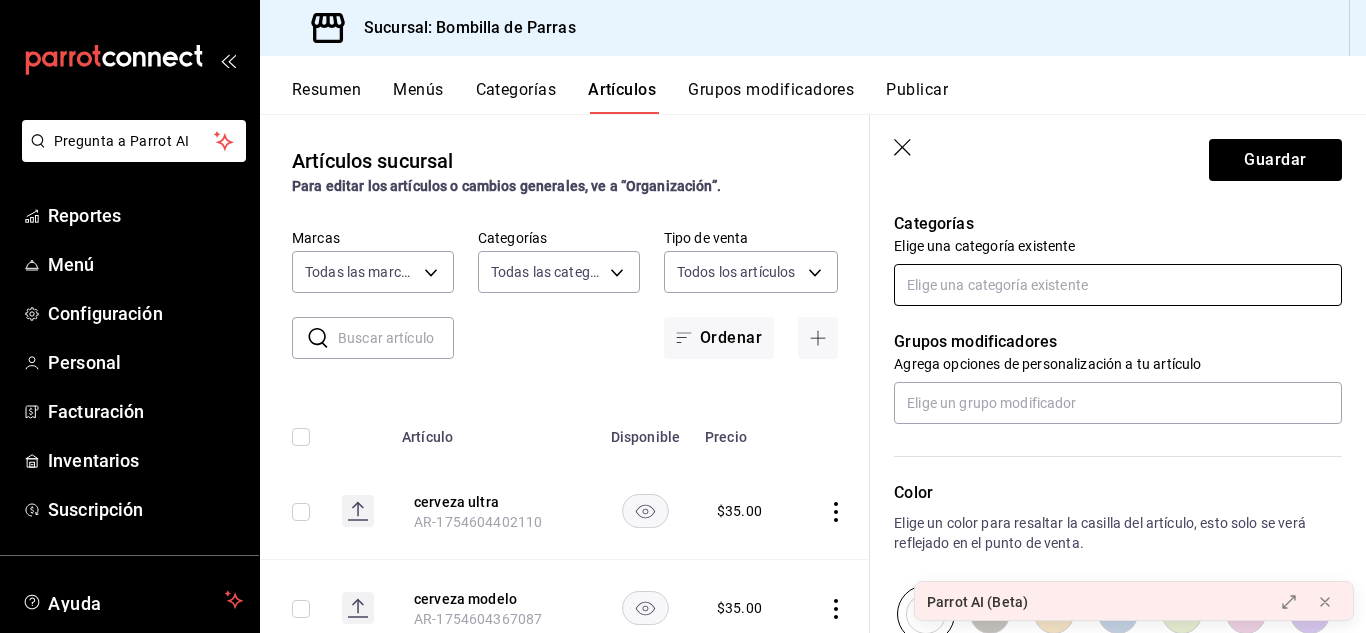 type on "$560.00" 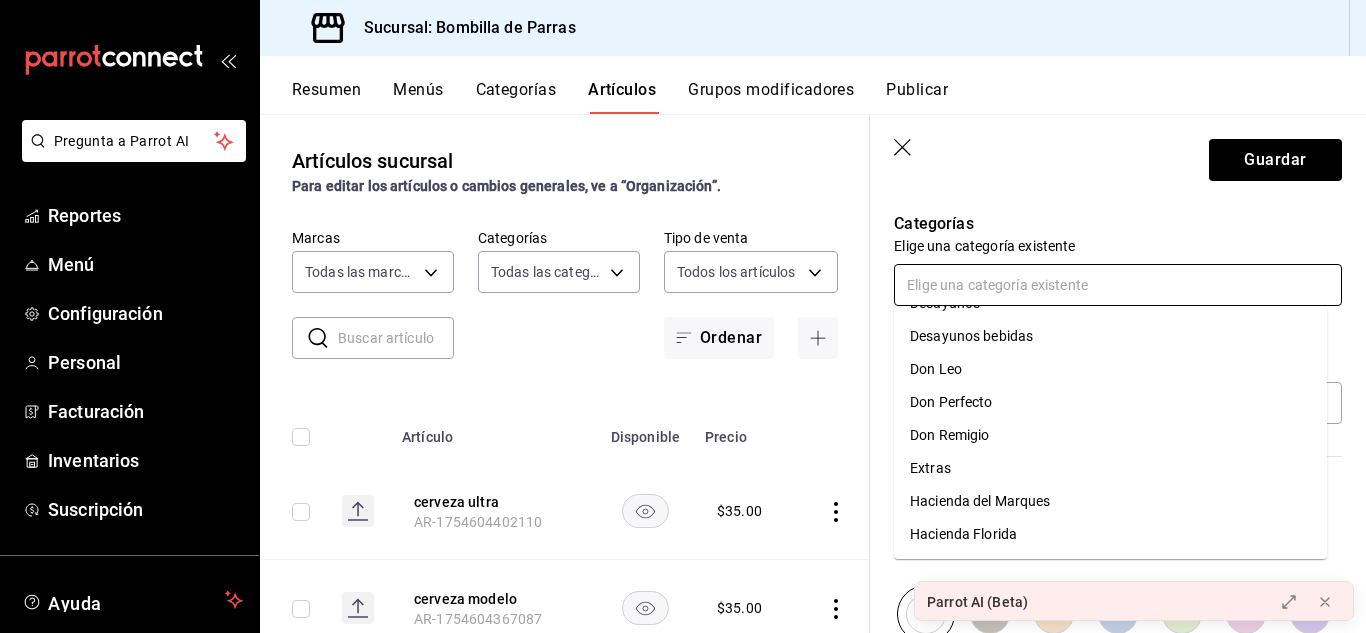 scroll, scrollTop: 411, scrollLeft: 0, axis: vertical 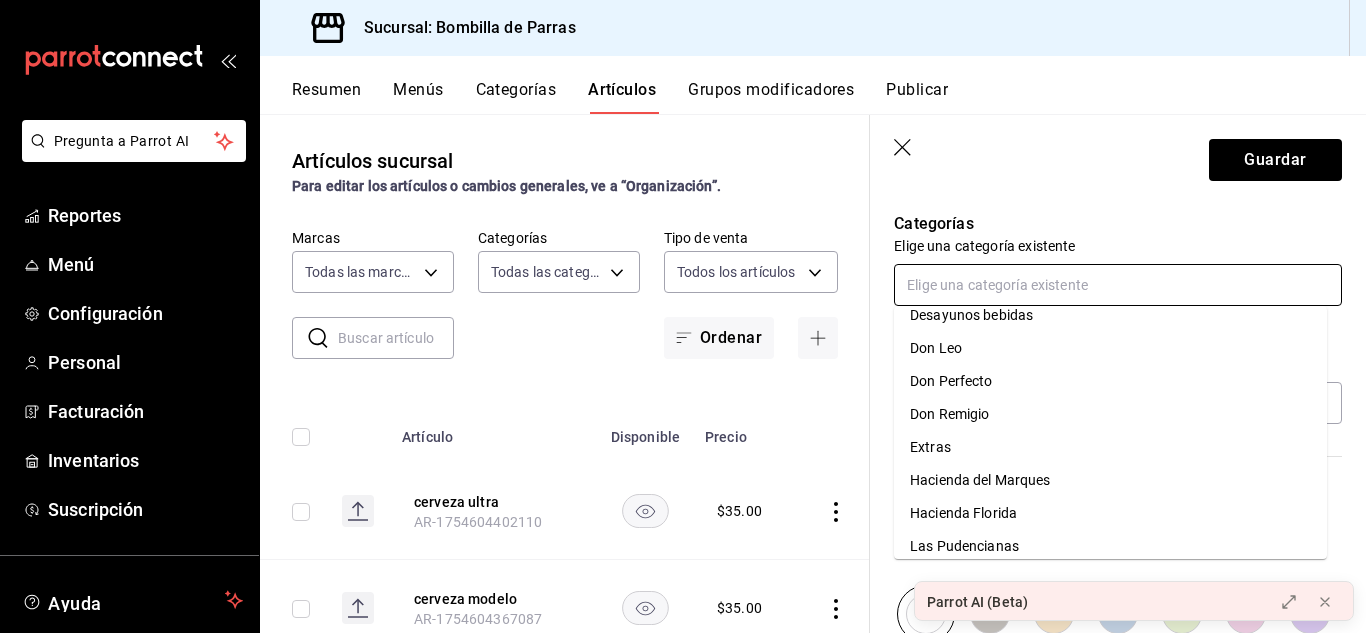 click on "Extras" at bounding box center [1110, 447] 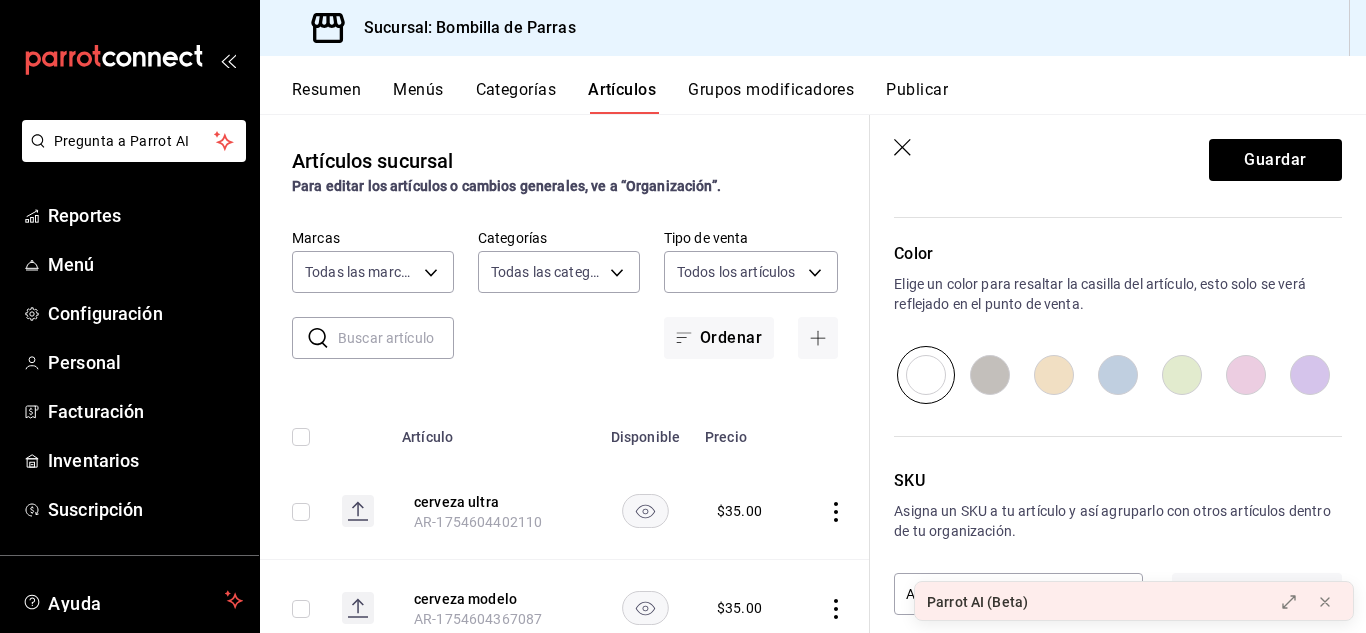 scroll, scrollTop: 1032, scrollLeft: 0, axis: vertical 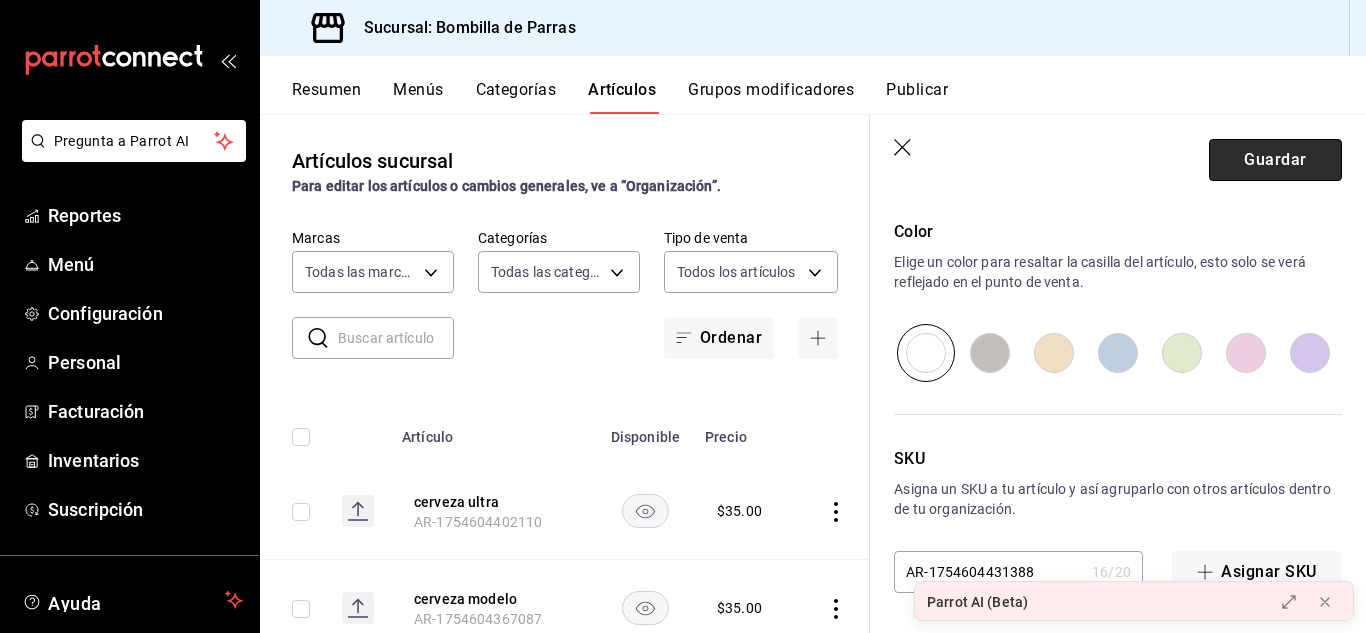 click on "Guardar" at bounding box center (1275, 160) 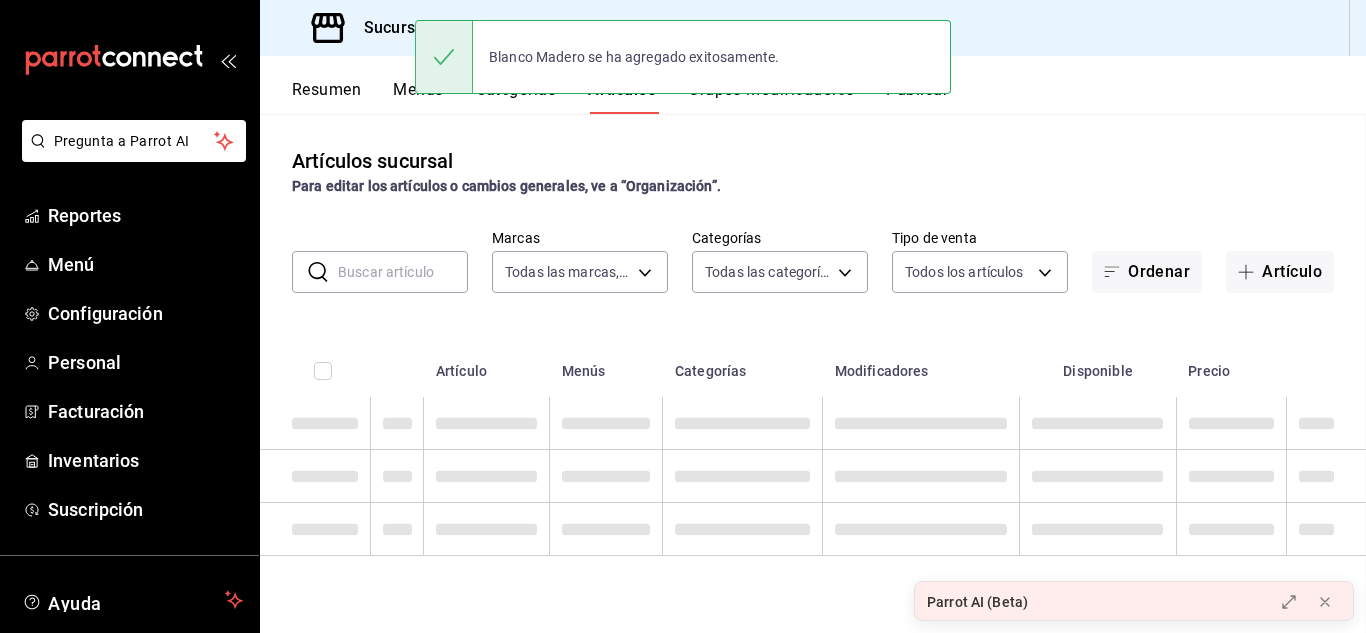 scroll, scrollTop: 0, scrollLeft: 0, axis: both 